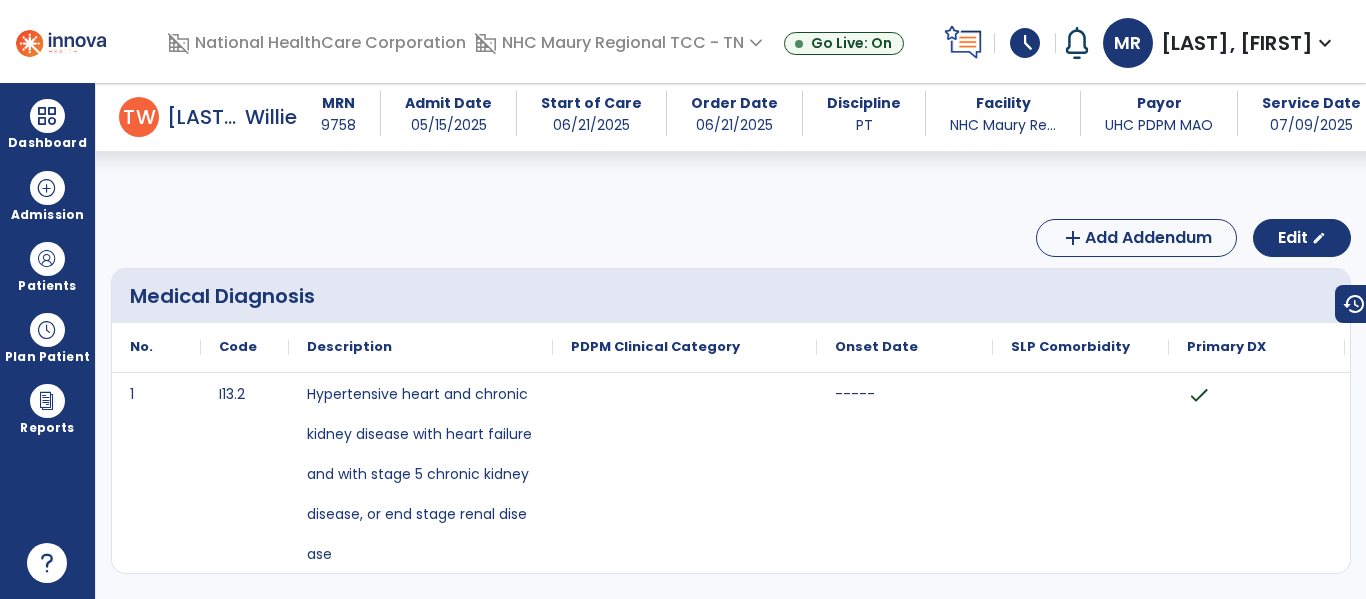 scroll, scrollTop: 0, scrollLeft: 0, axis: both 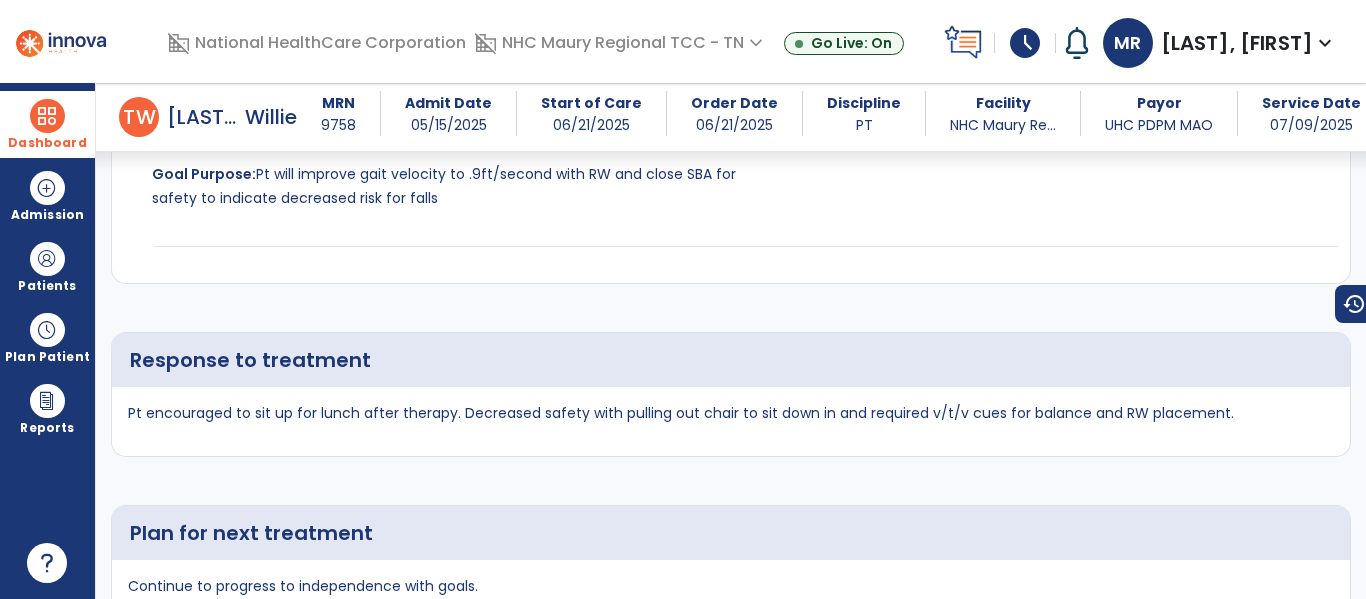 click at bounding box center [47, 116] 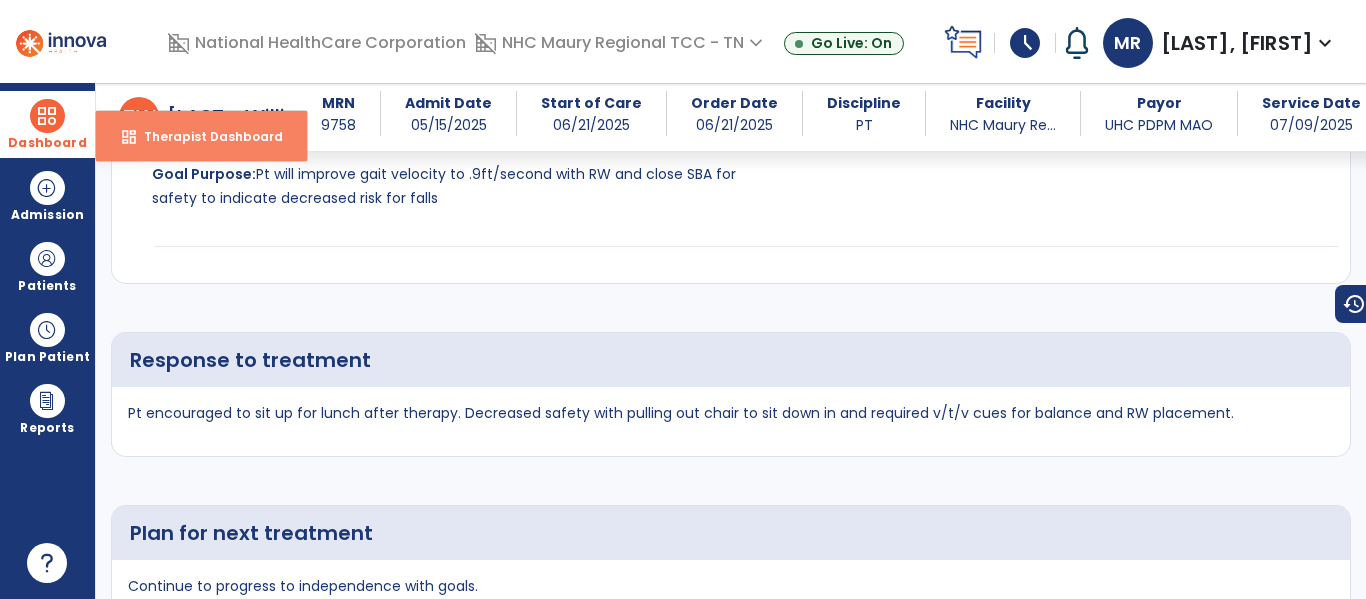 click on "dashboard" at bounding box center (129, 137) 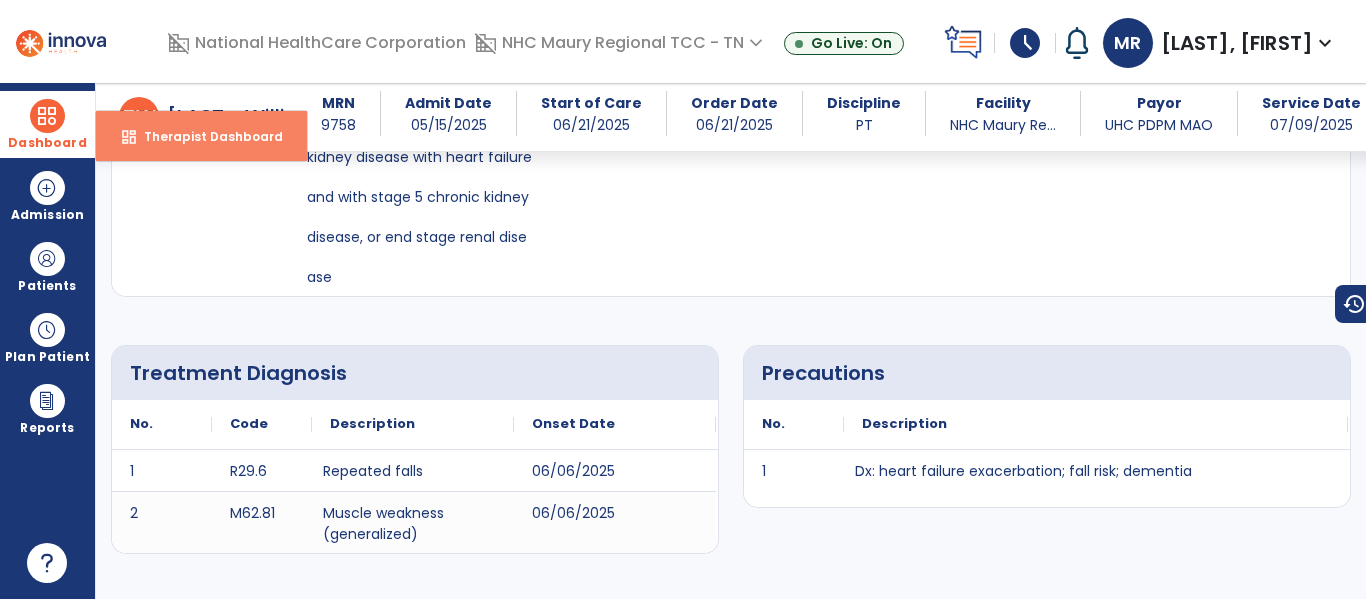 select on "****" 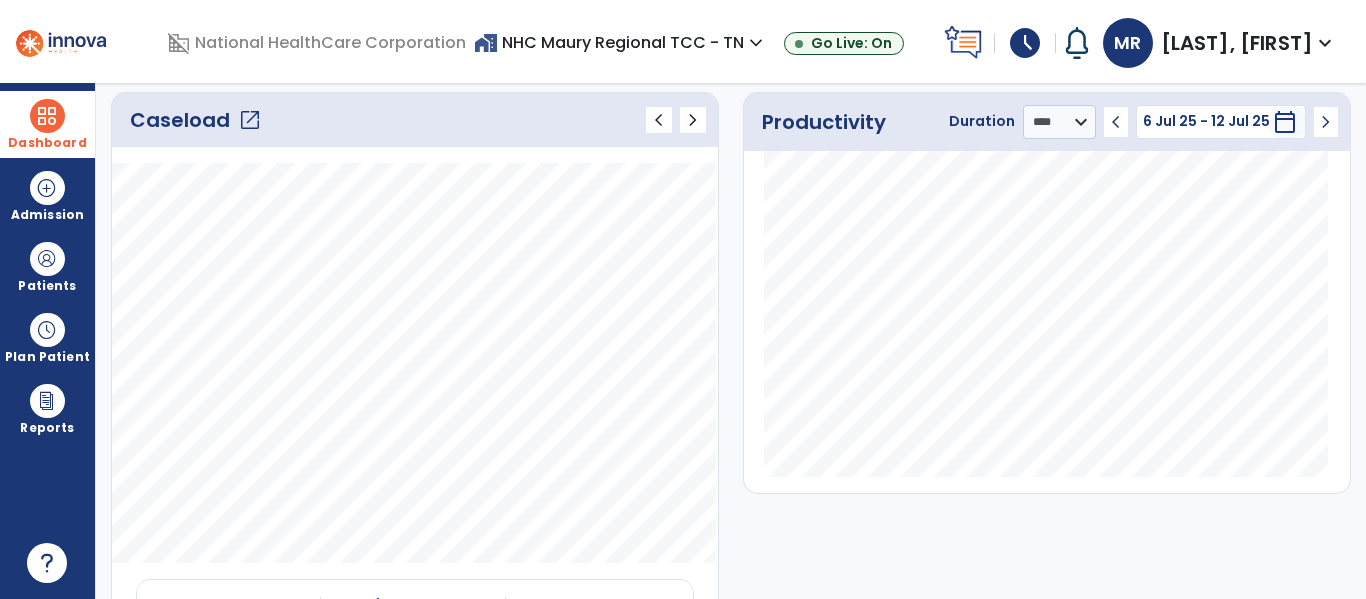 click on "Caseload   open_in_new" 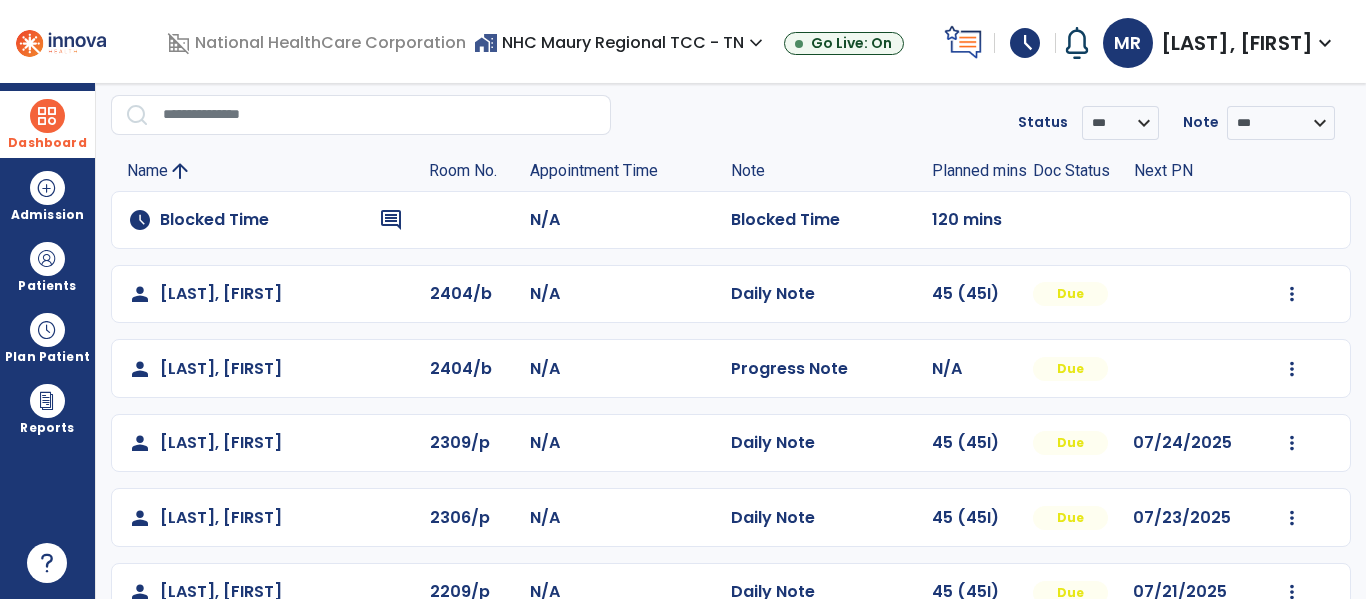 scroll, scrollTop: 264, scrollLeft: 0, axis: vertical 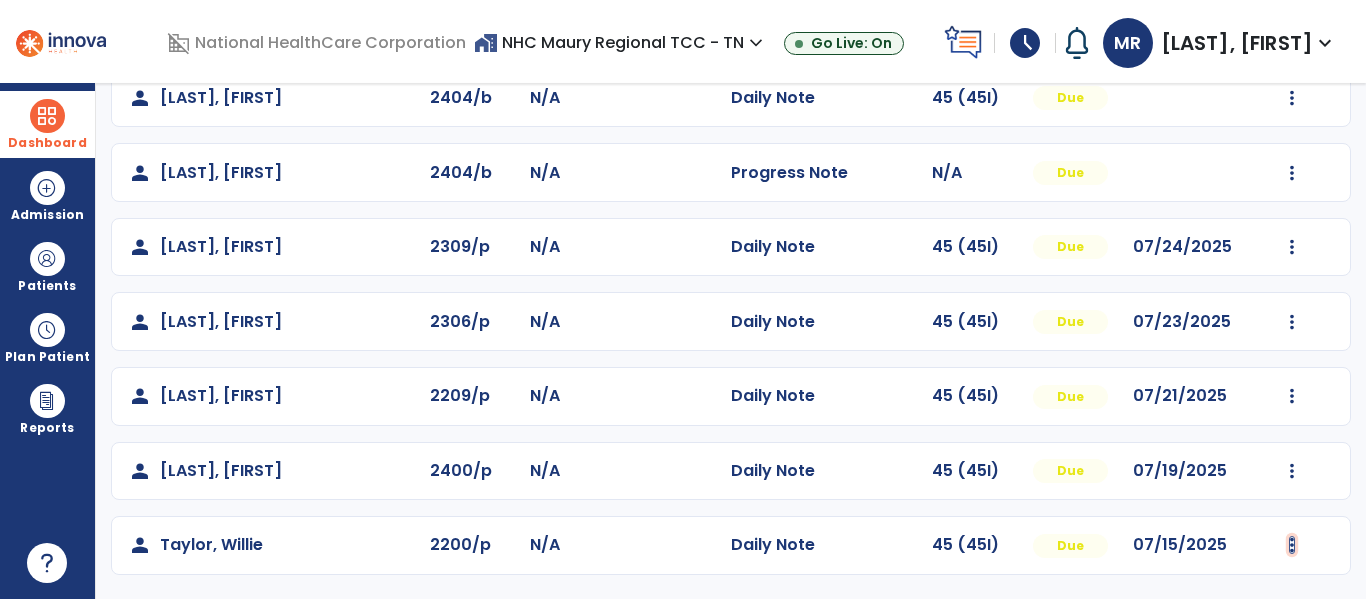 click at bounding box center [1292, 98] 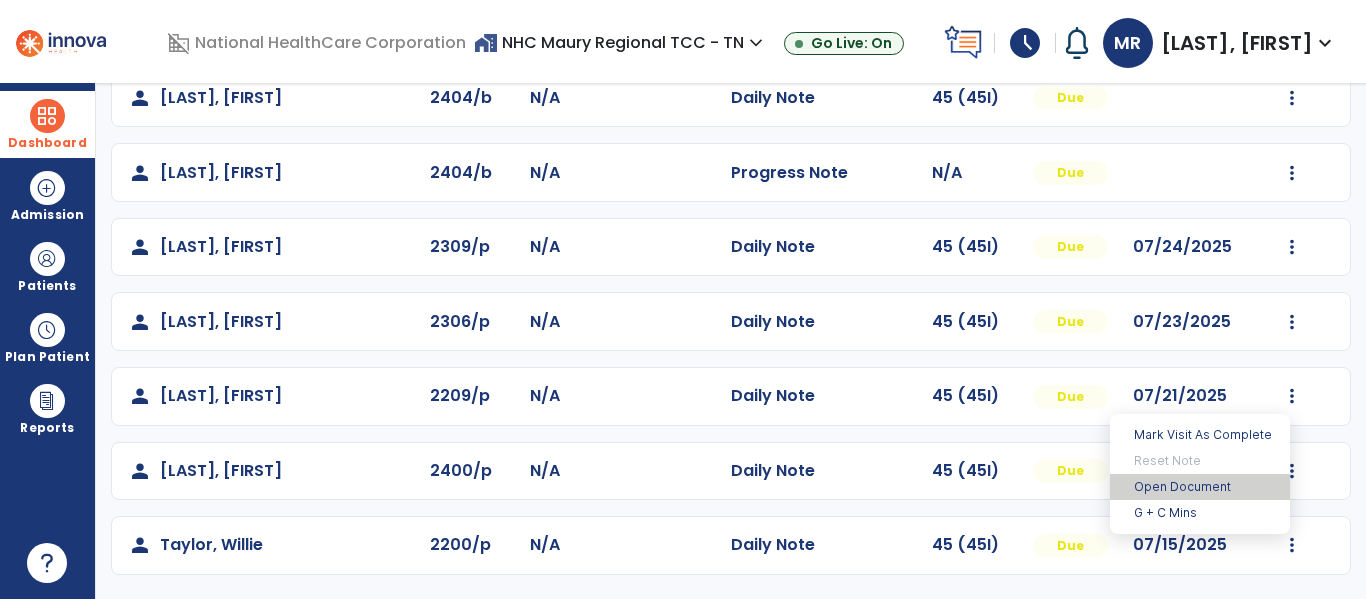 click on "Open Document" at bounding box center [1200, 487] 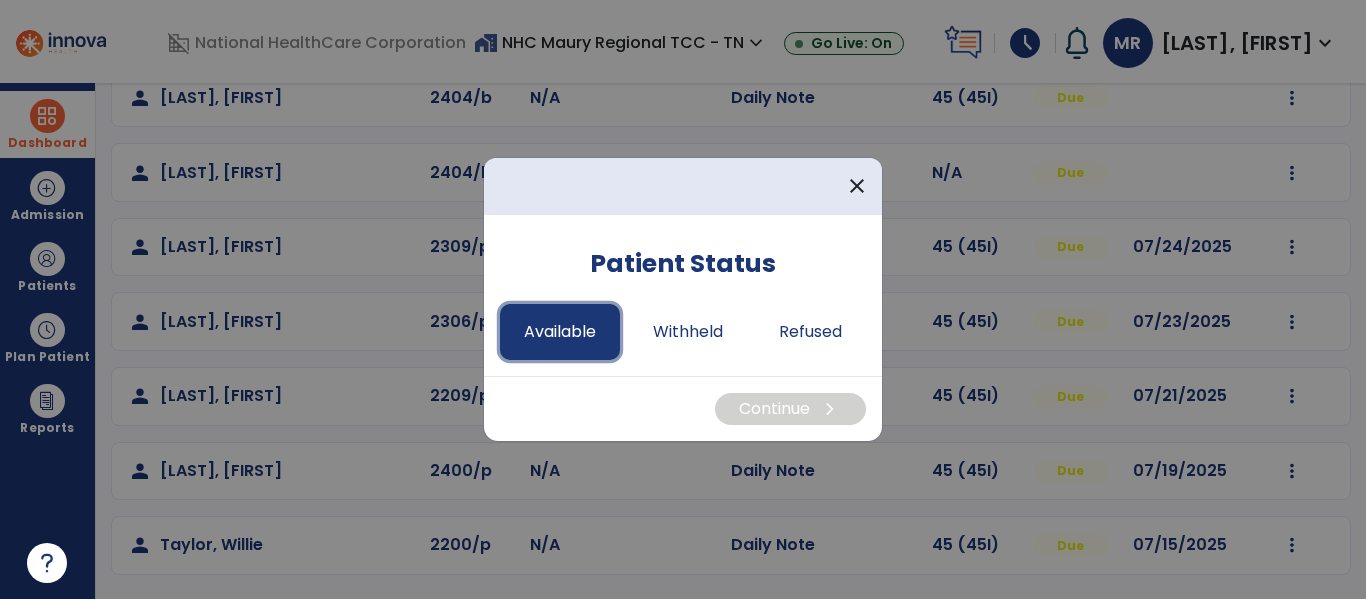 click on "Available" at bounding box center [560, 332] 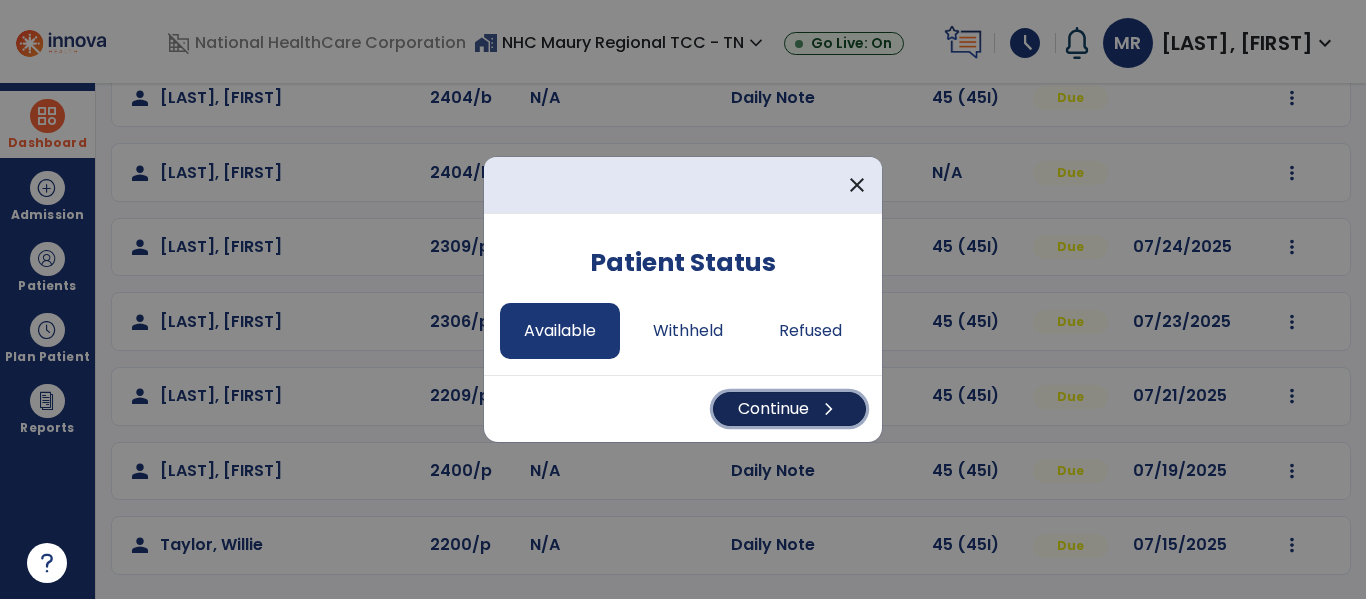 click on "Continue   chevron_right" at bounding box center [789, 409] 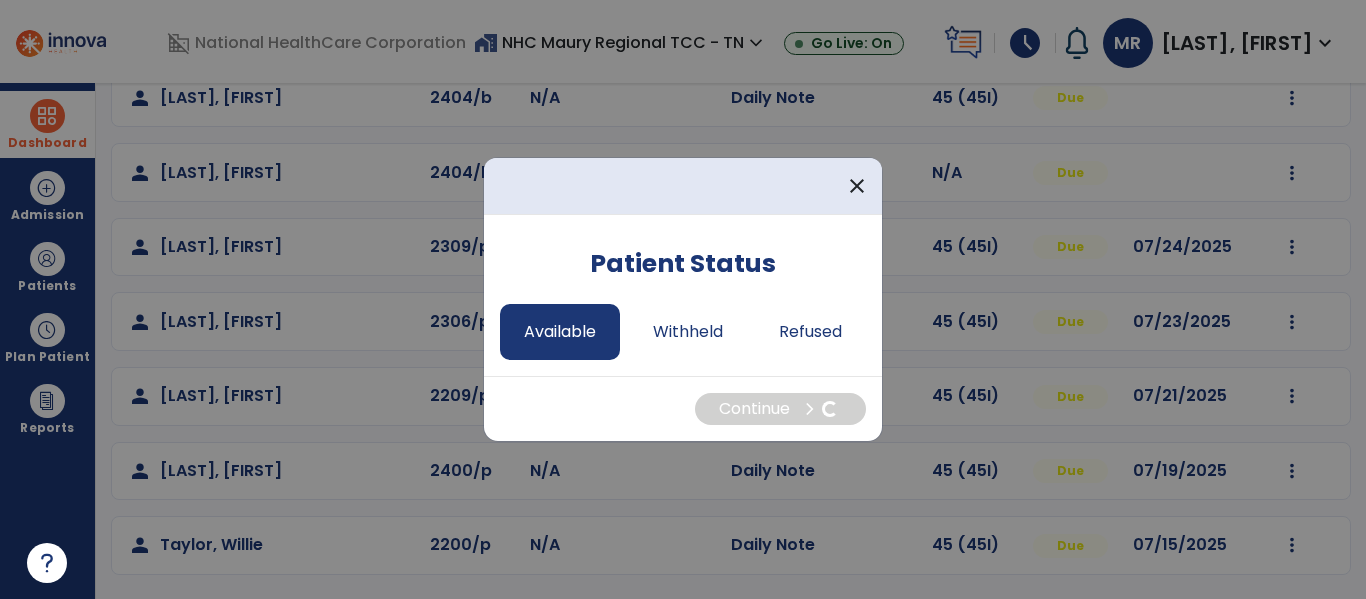select on "*" 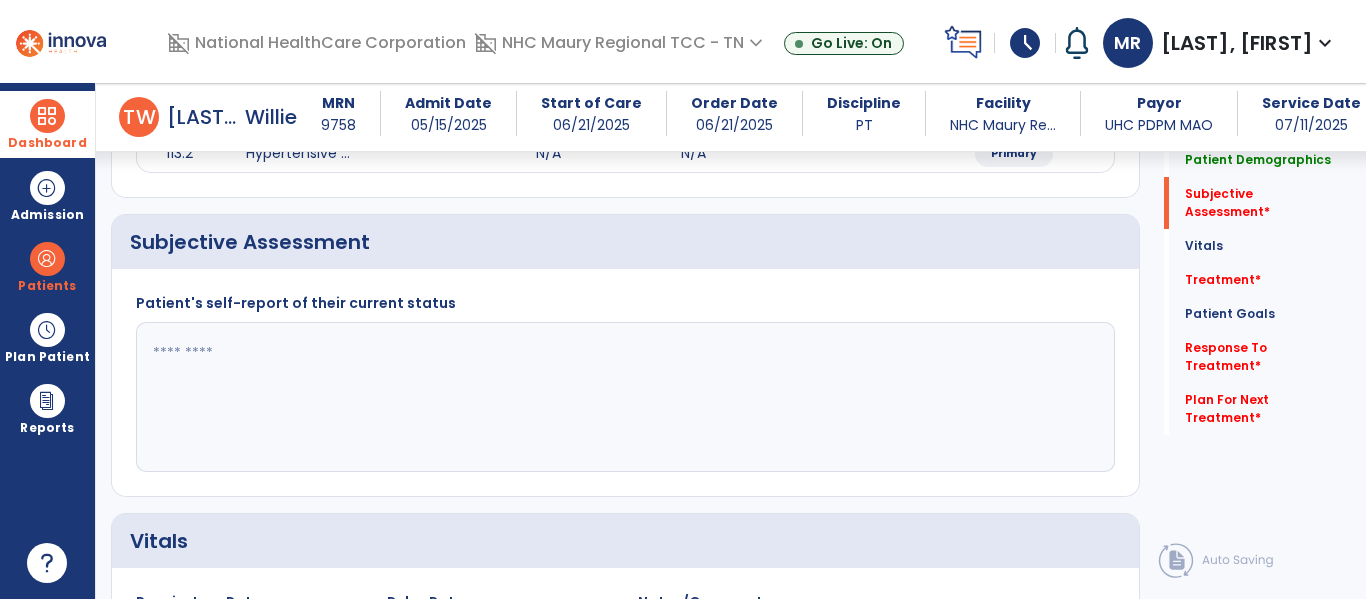 scroll, scrollTop: 315, scrollLeft: 0, axis: vertical 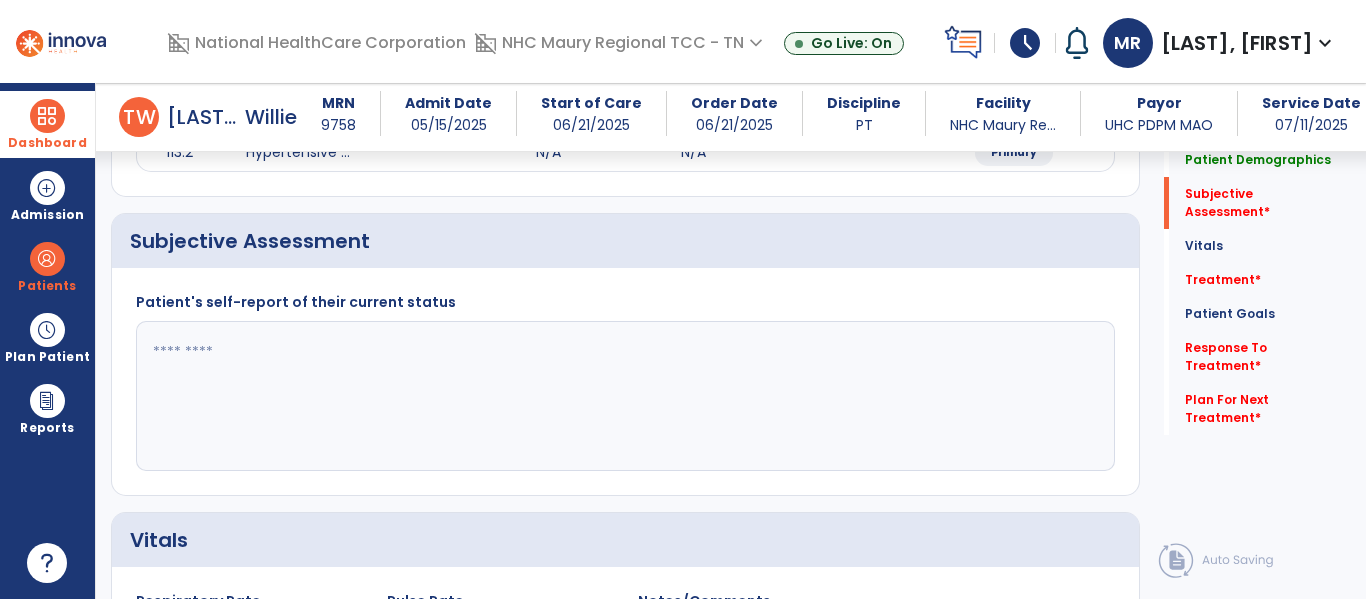 click 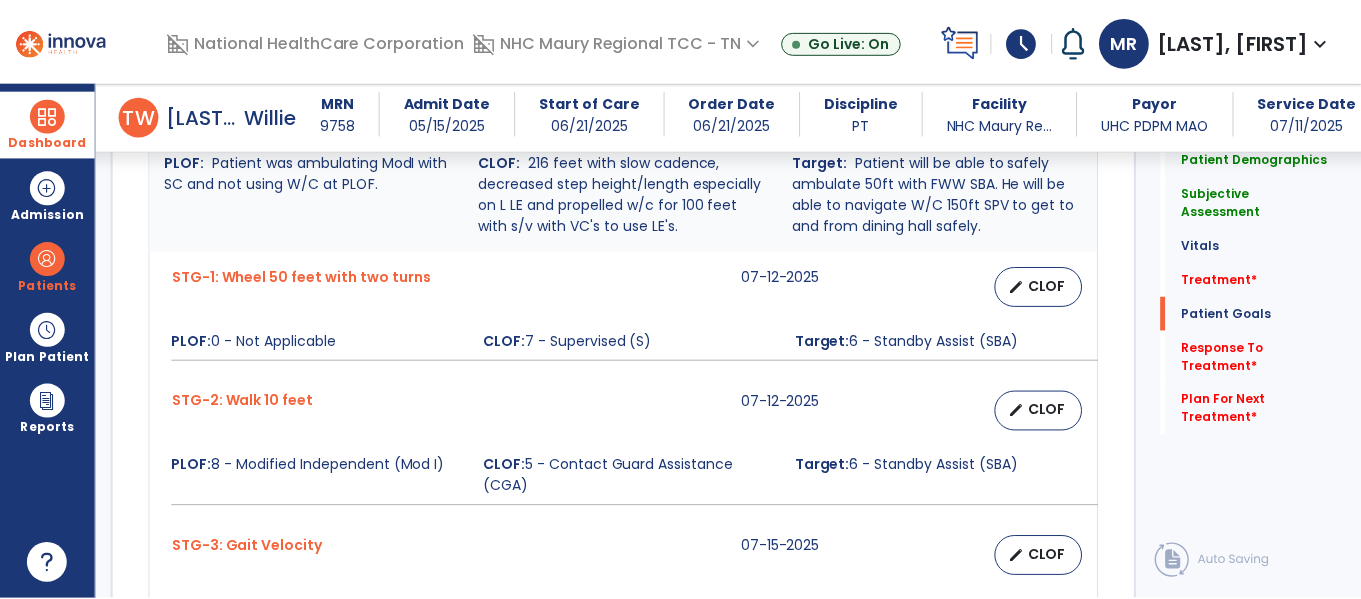 scroll, scrollTop: 2031, scrollLeft: 0, axis: vertical 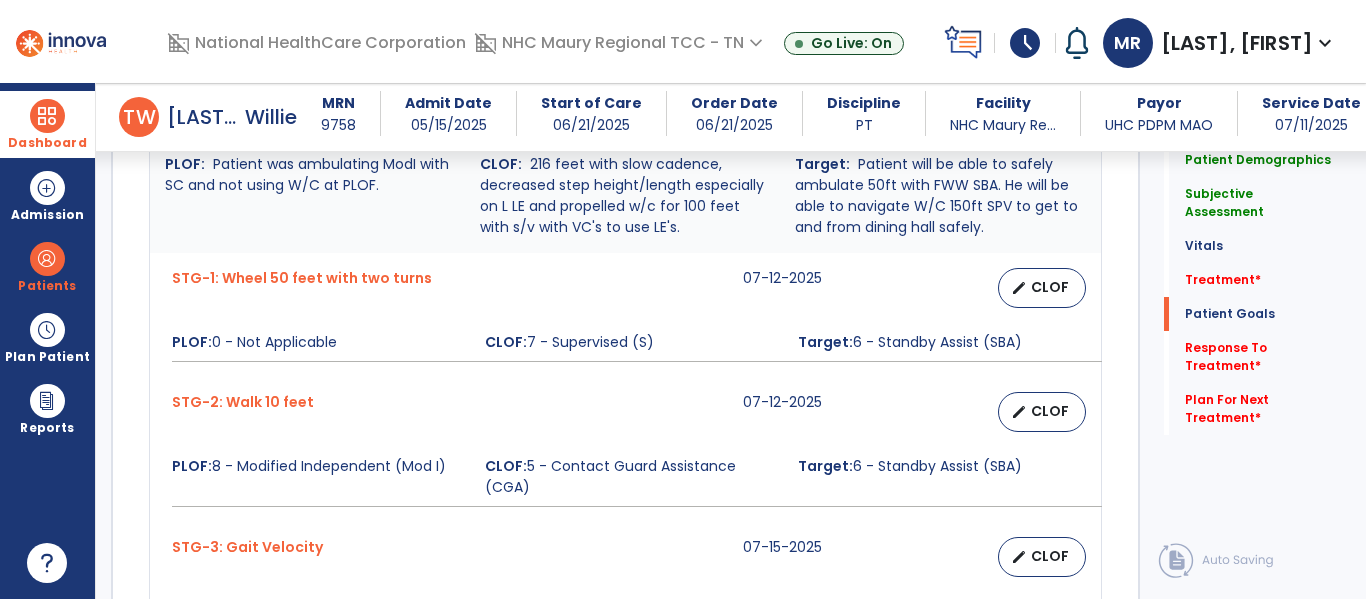 type on "**********" 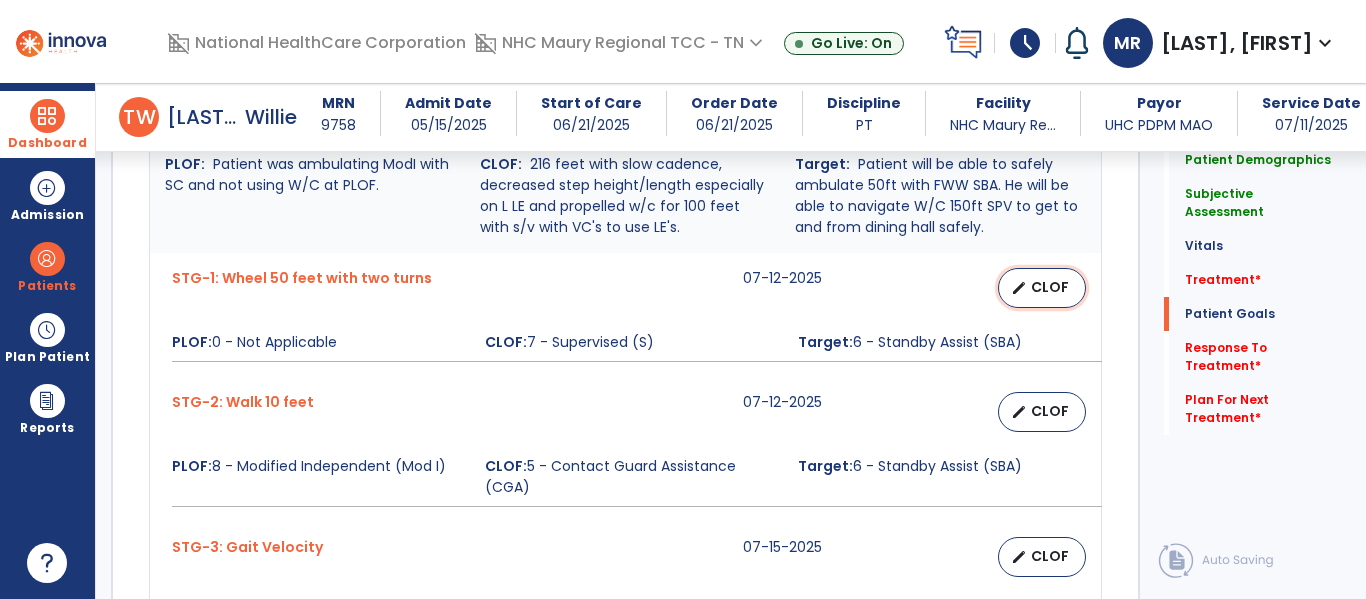 click on "edit" at bounding box center [1019, 288] 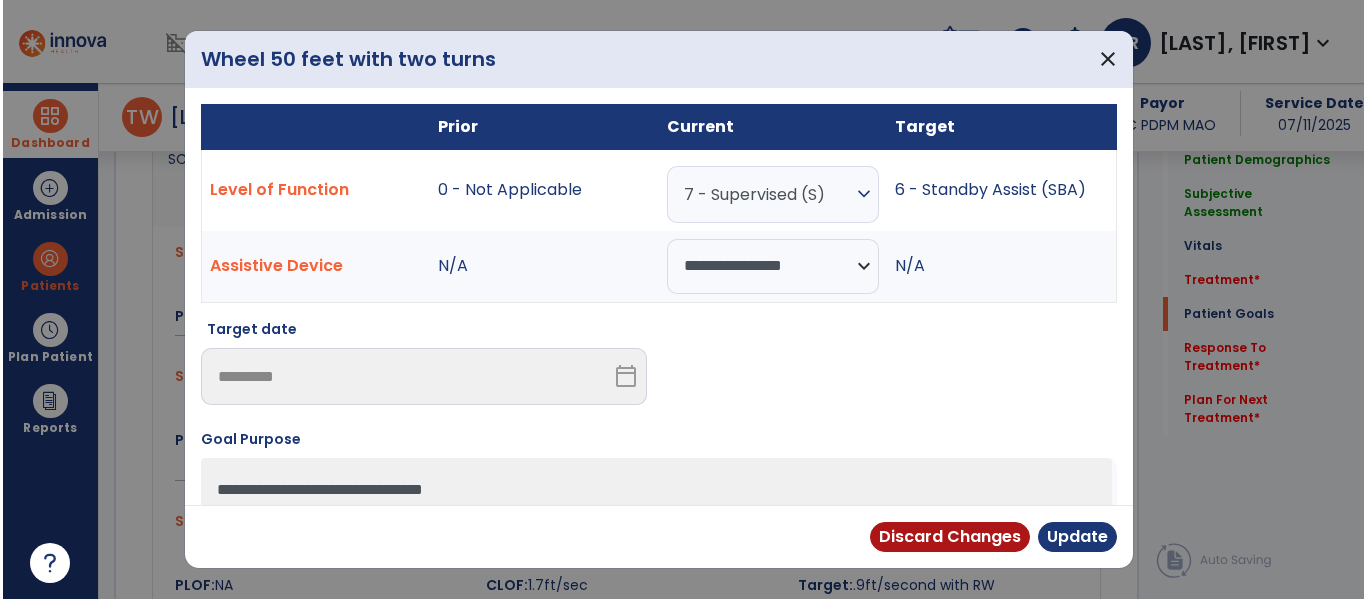 scroll, scrollTop: 2052, scrollLeft: 0, axis: vertical 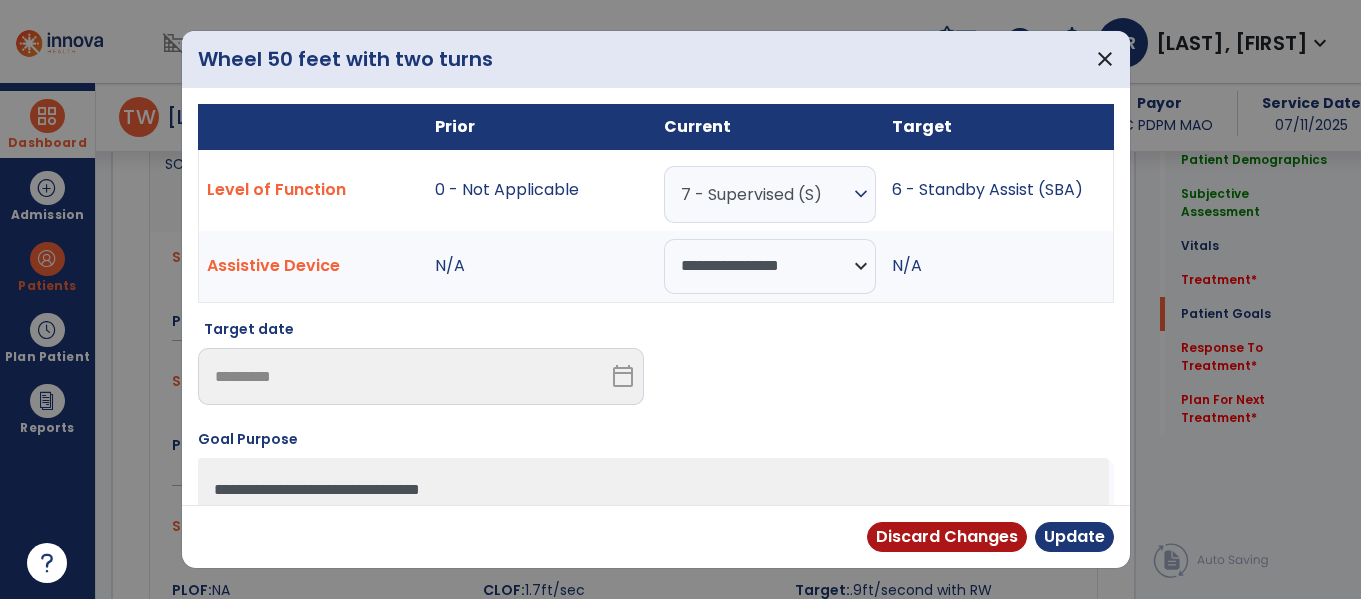 click on "6 - Standby Assist (SBA)" at bounding box center (998, 190) 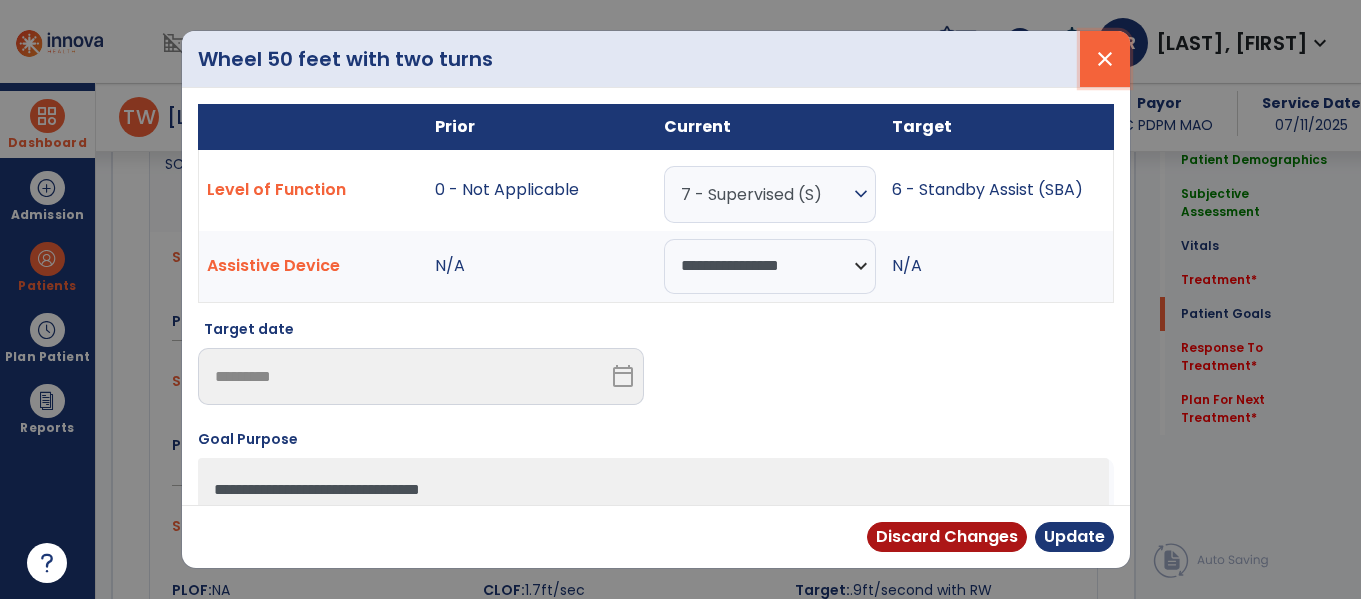 click on "close" at bounding box center [1105, 59] 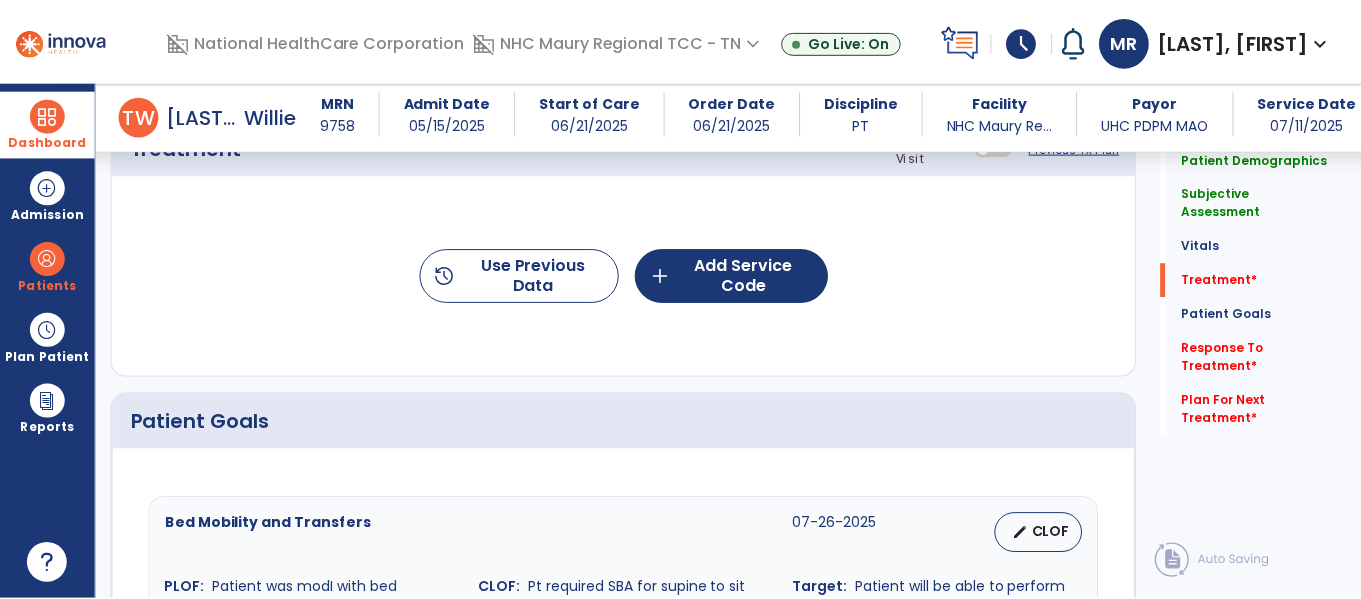 scroll, scrollTop: 1126, scrollLeft: 0, axis: vertical 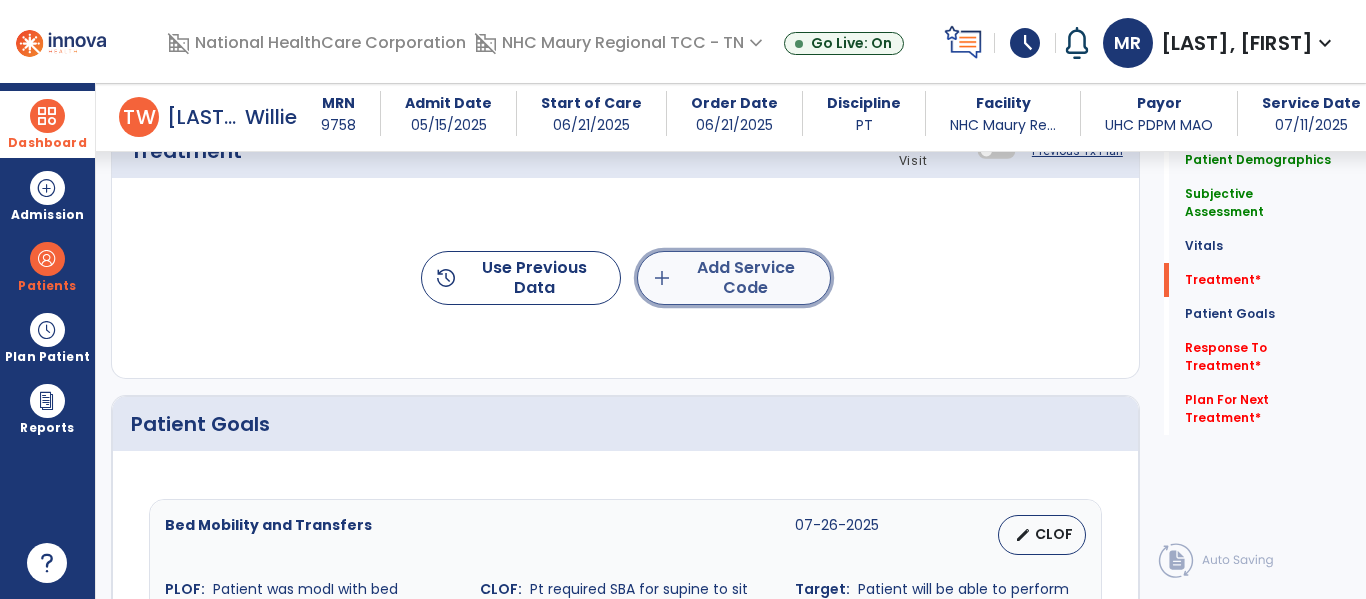 click on "add" 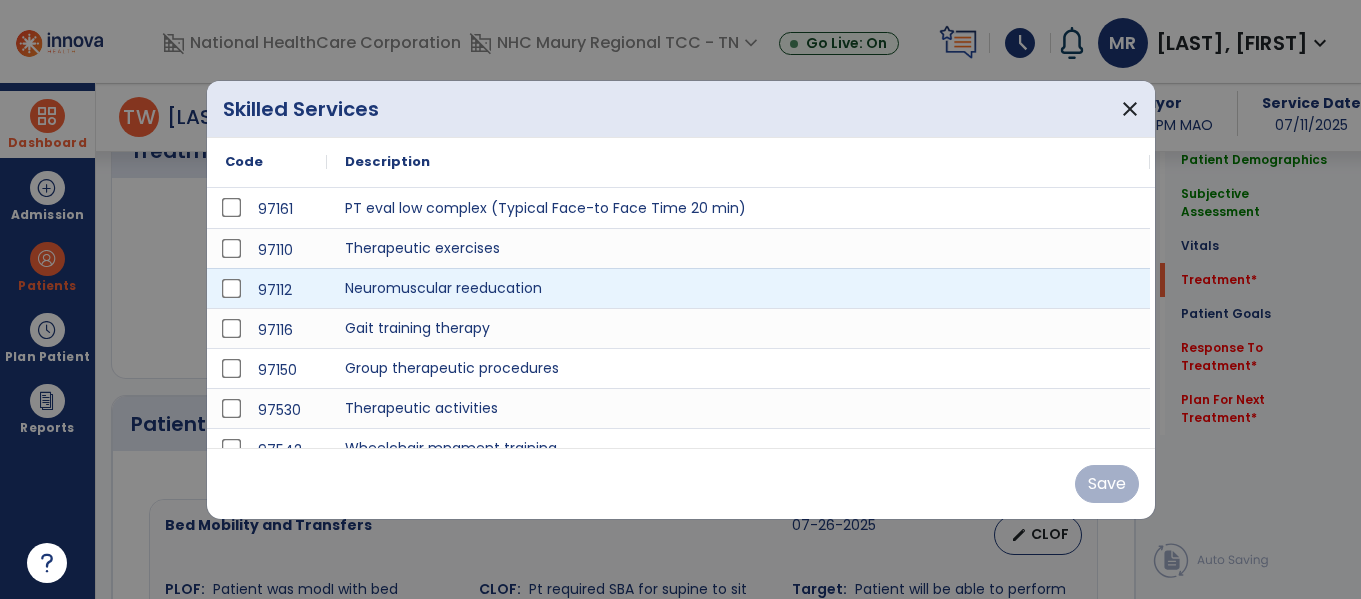 scroll, scrollTop: 1126, scrollLeft: 0, axis: vertical 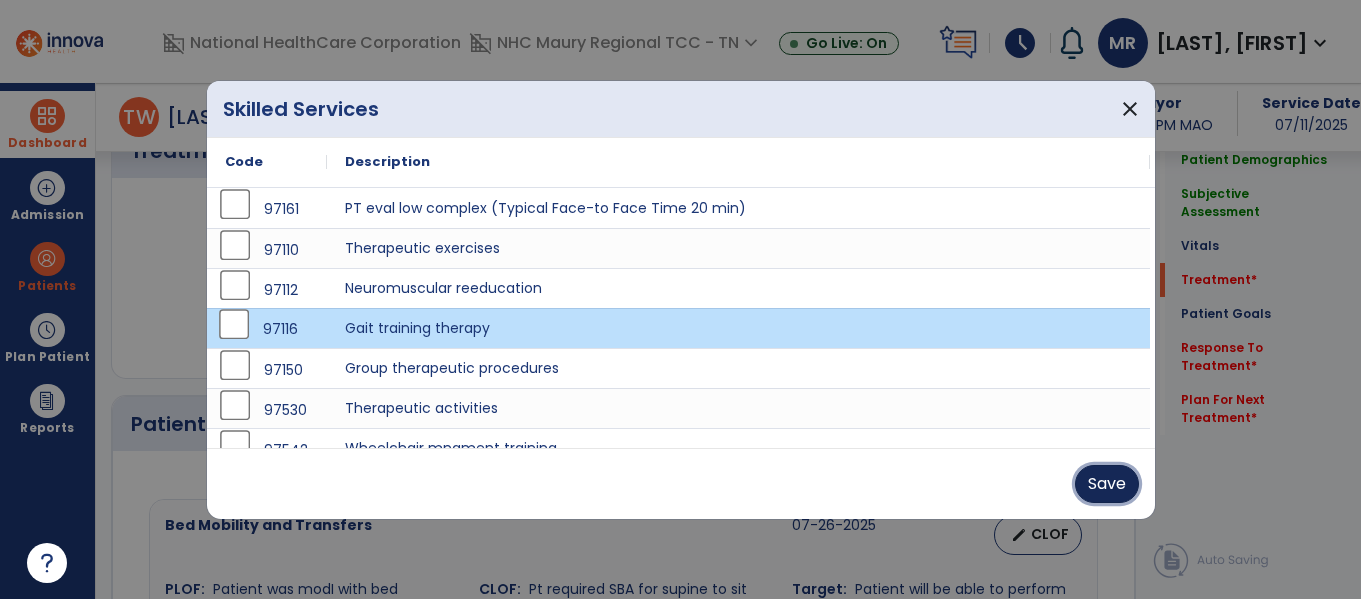 click on "Save" at bounding box center (1107, 484) 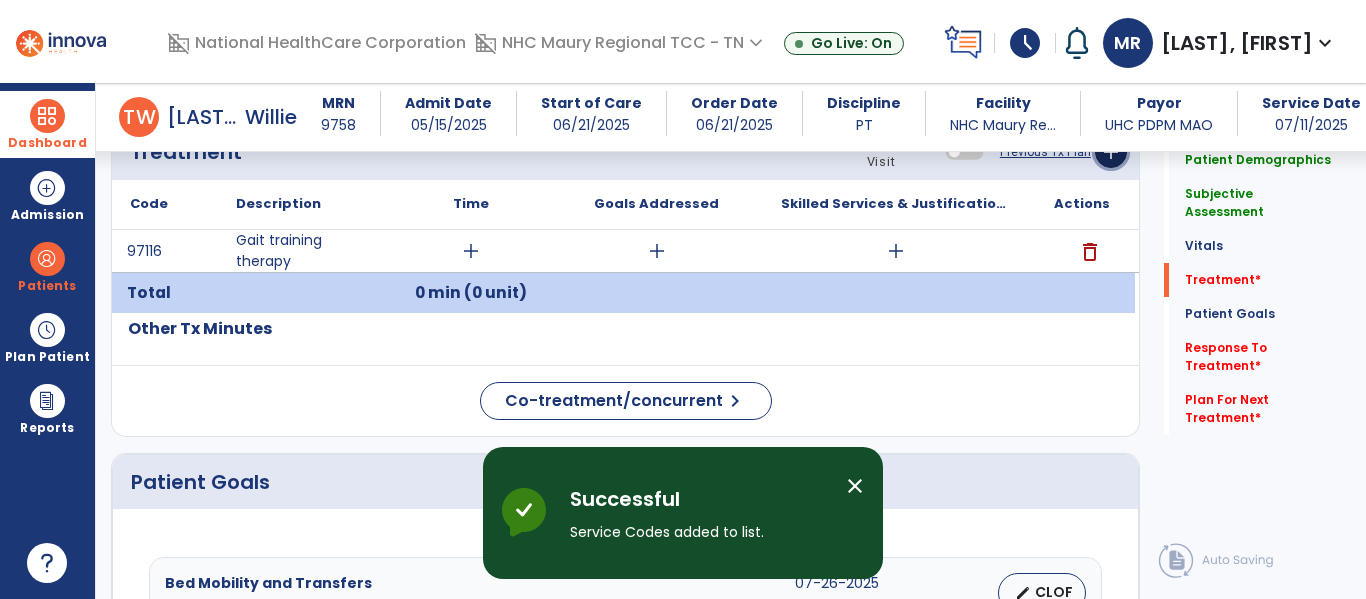 click on "add" 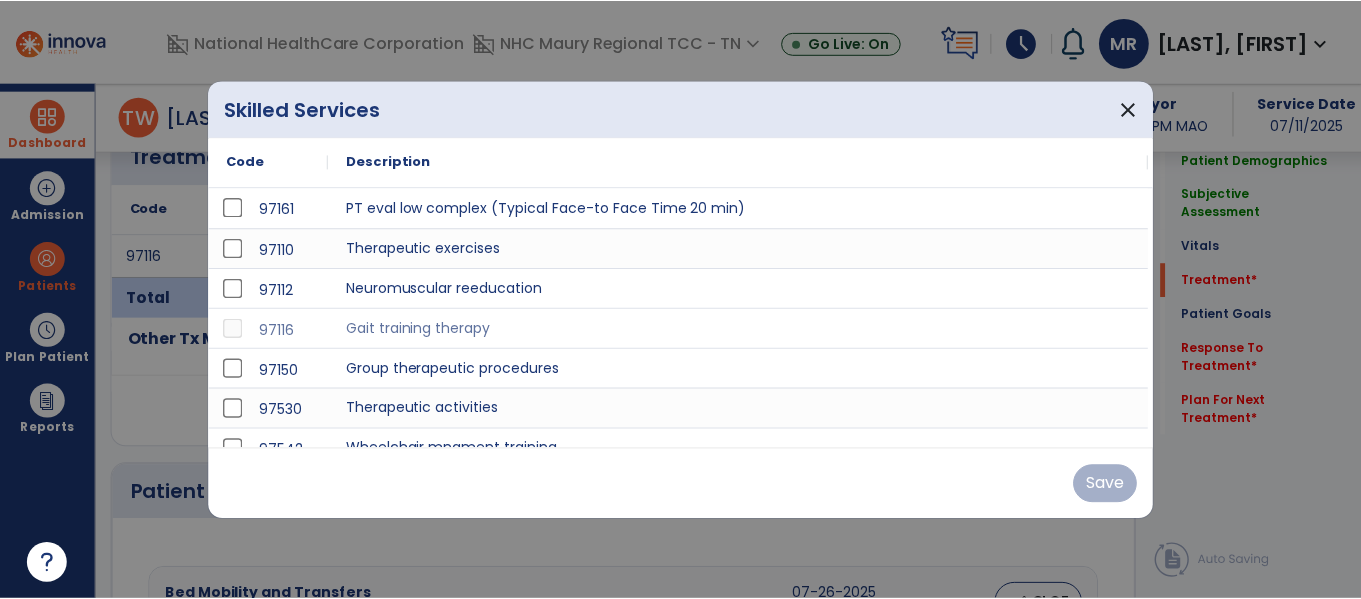 scroll, scrollTop: 1126, scrollLeft: 0, axis: vertical 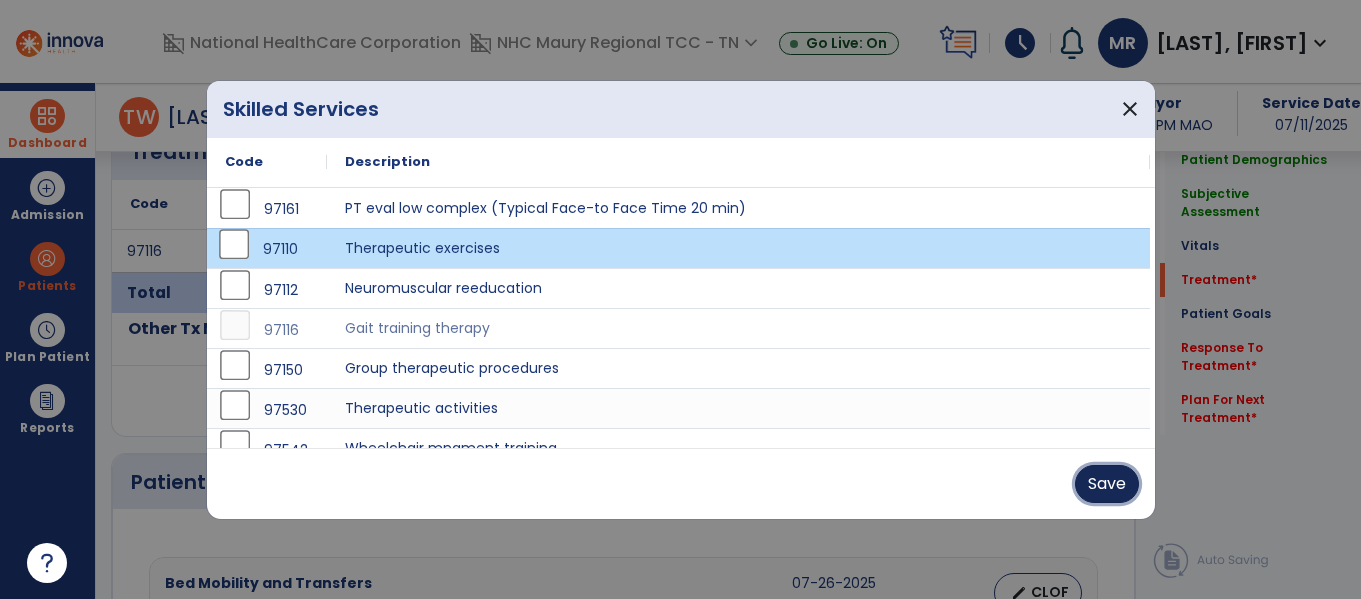 click on "Save" at bounding box center [1107, 484] 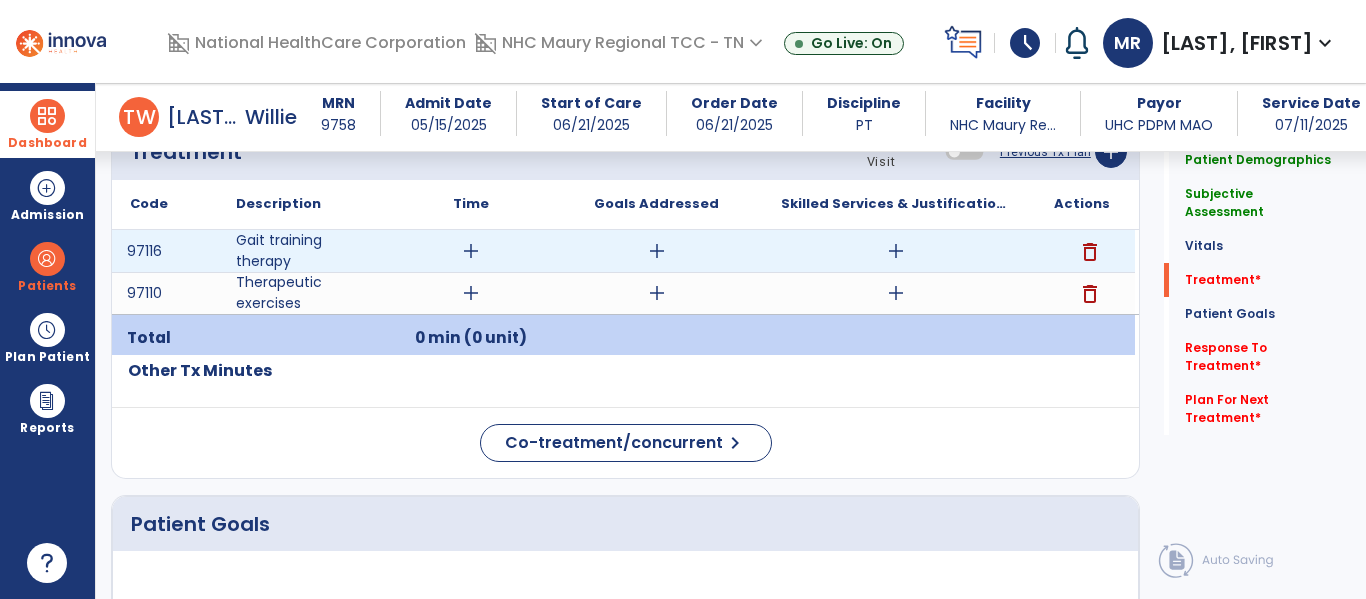 click on "add" at bounding box center [471, 251] 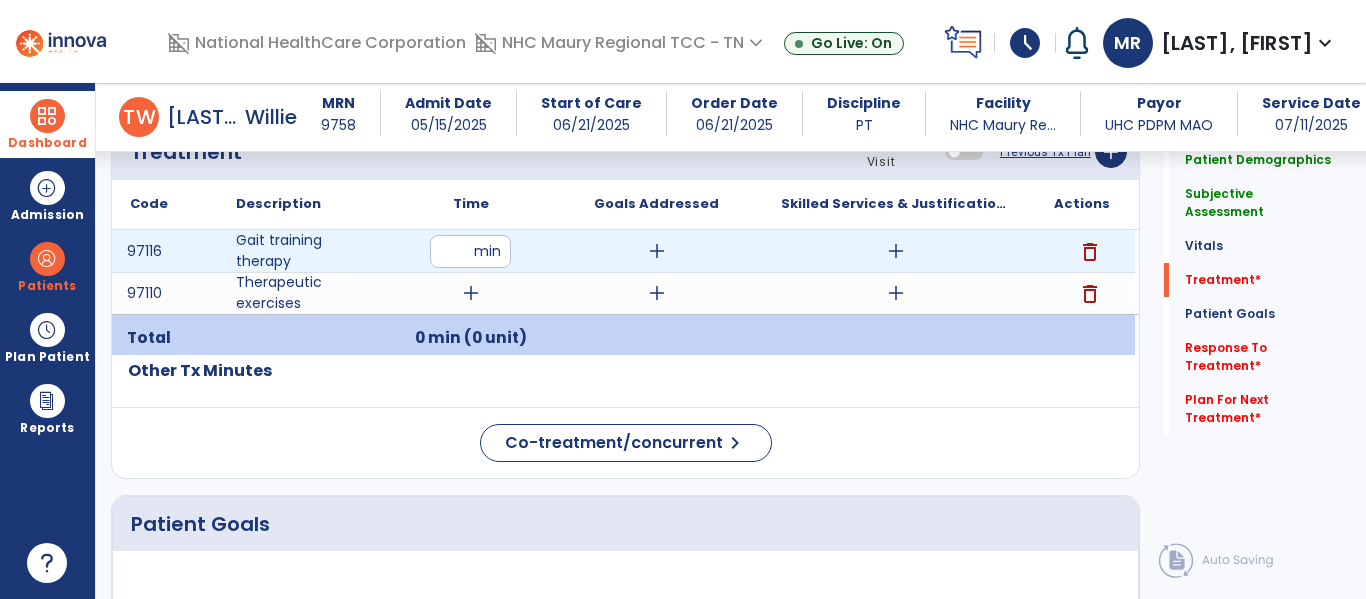 type on "**" 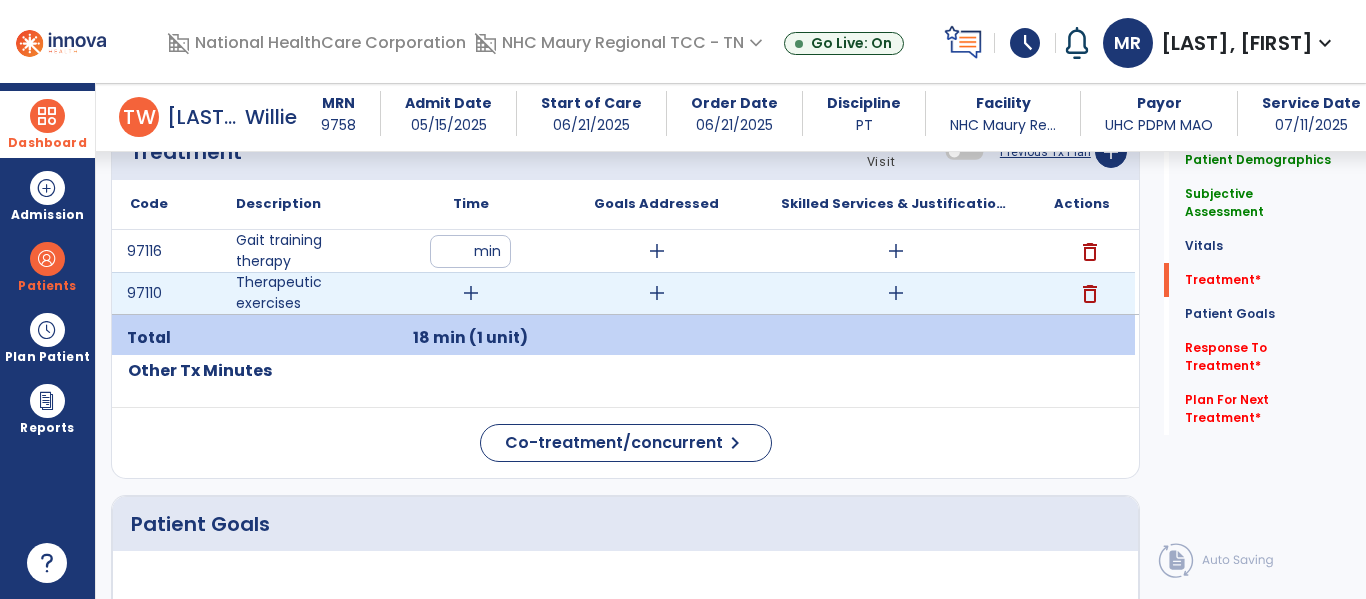 click on "add" at bounding box center [471, 293] 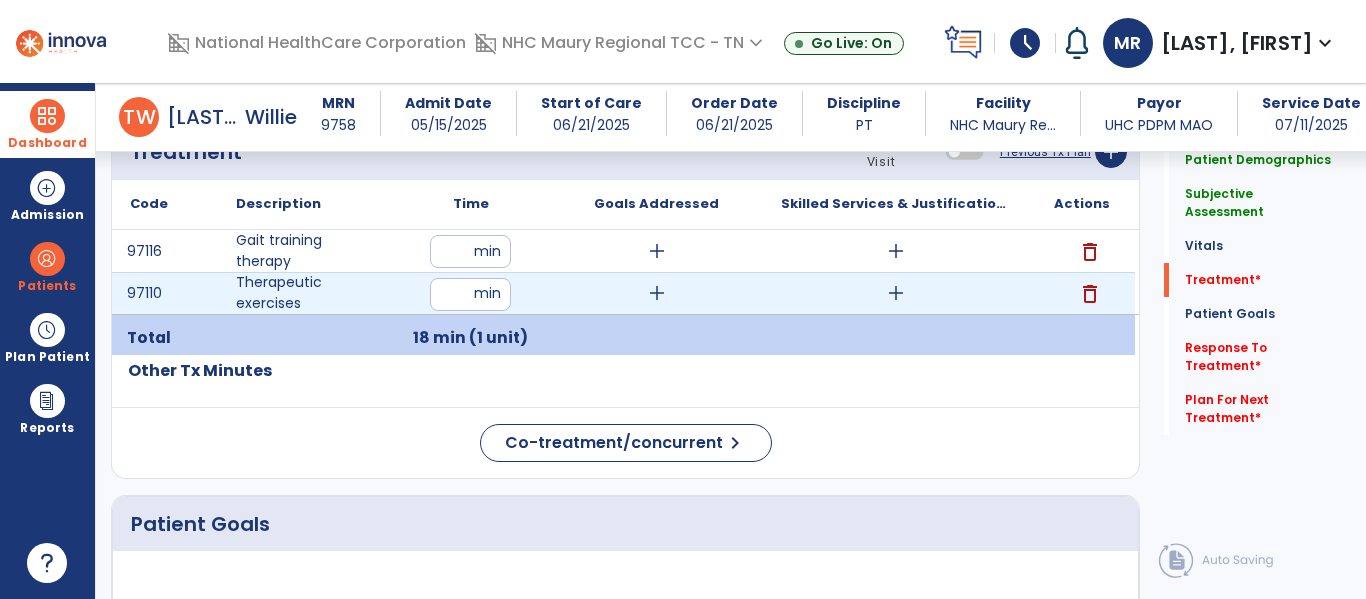 type on "**" 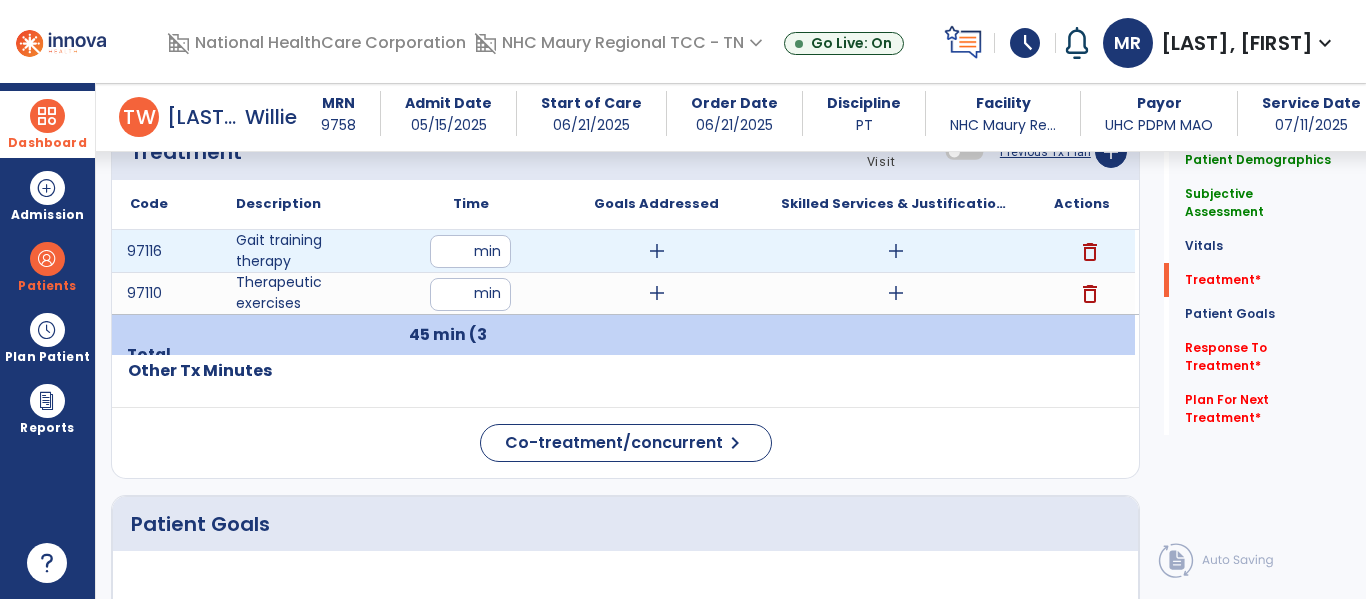 click on "add" at bounding box center [657, 251] 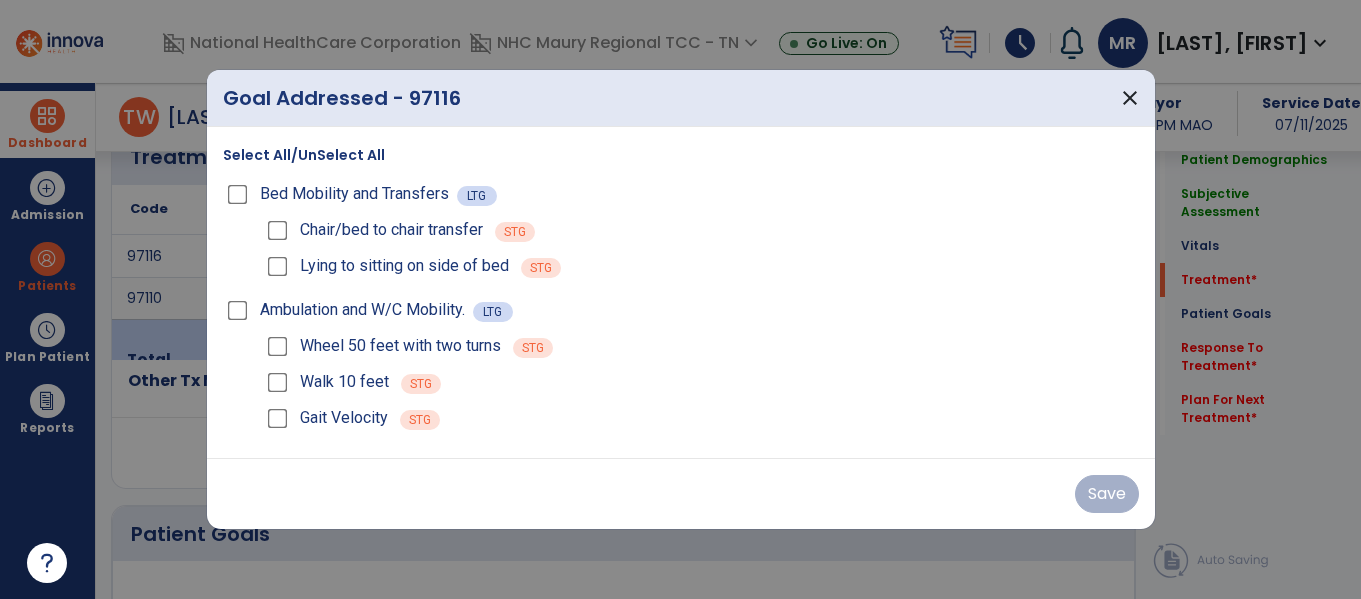 scroll, scrollTop: 1126, scrollLeft: 0, axis: vertical 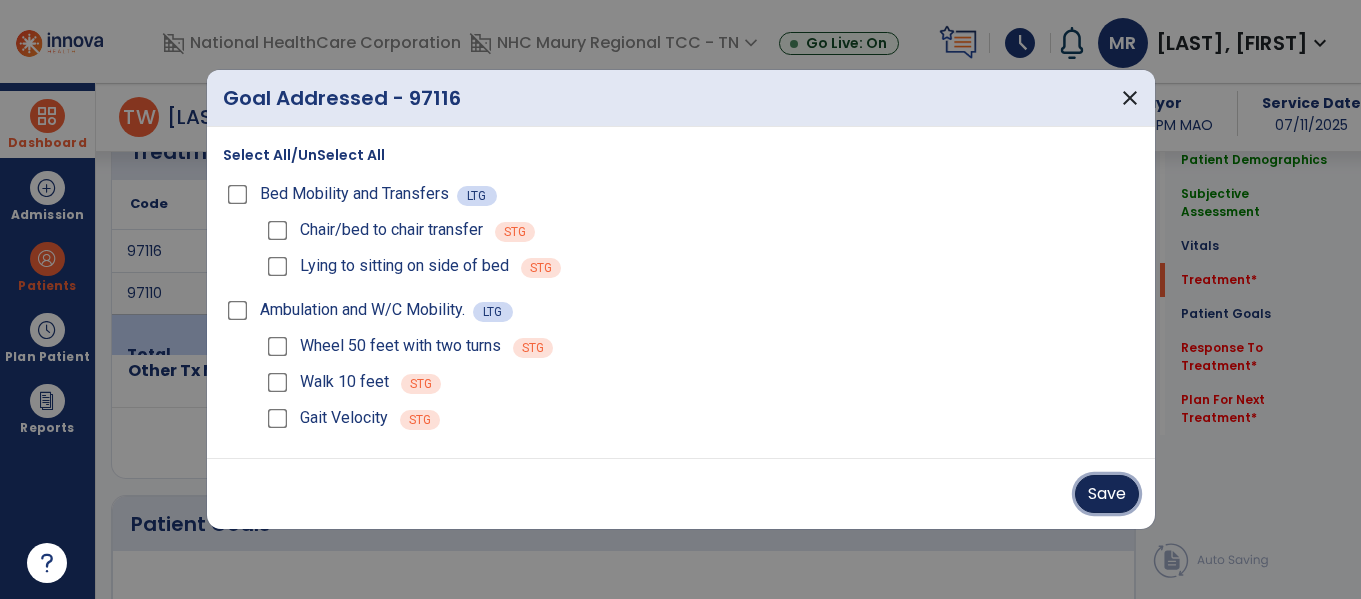 click on "Save" at bounding box center [1107, 494] 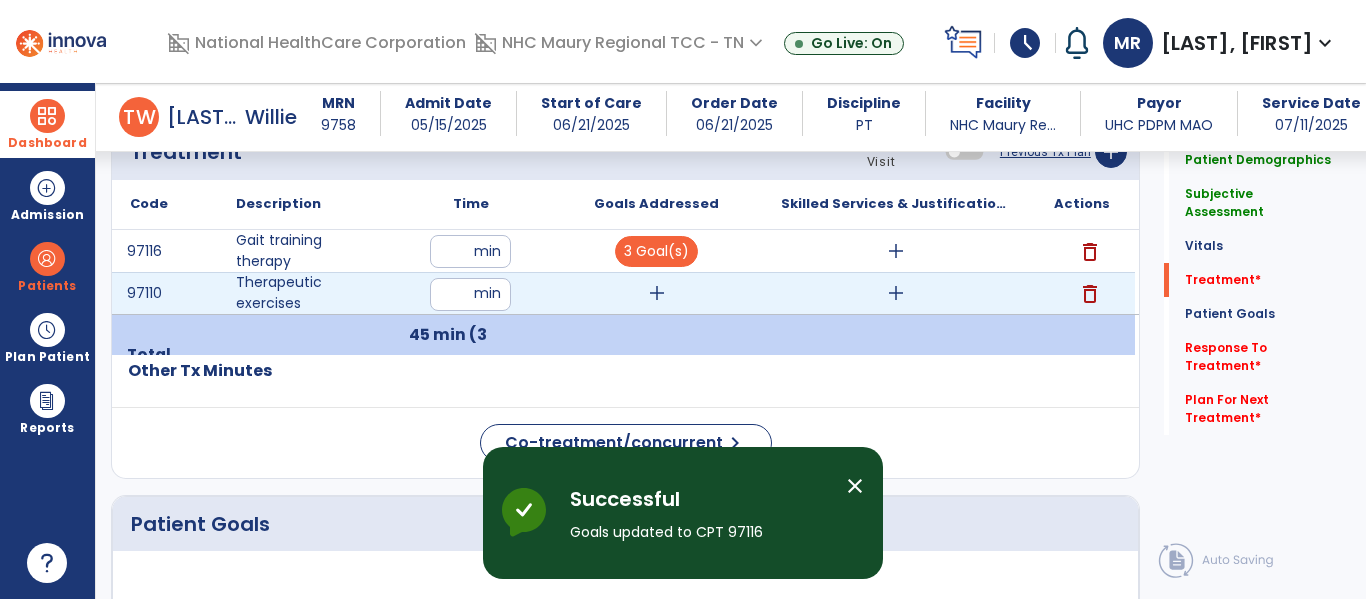 click on "add" at bounding box center (657, 293) 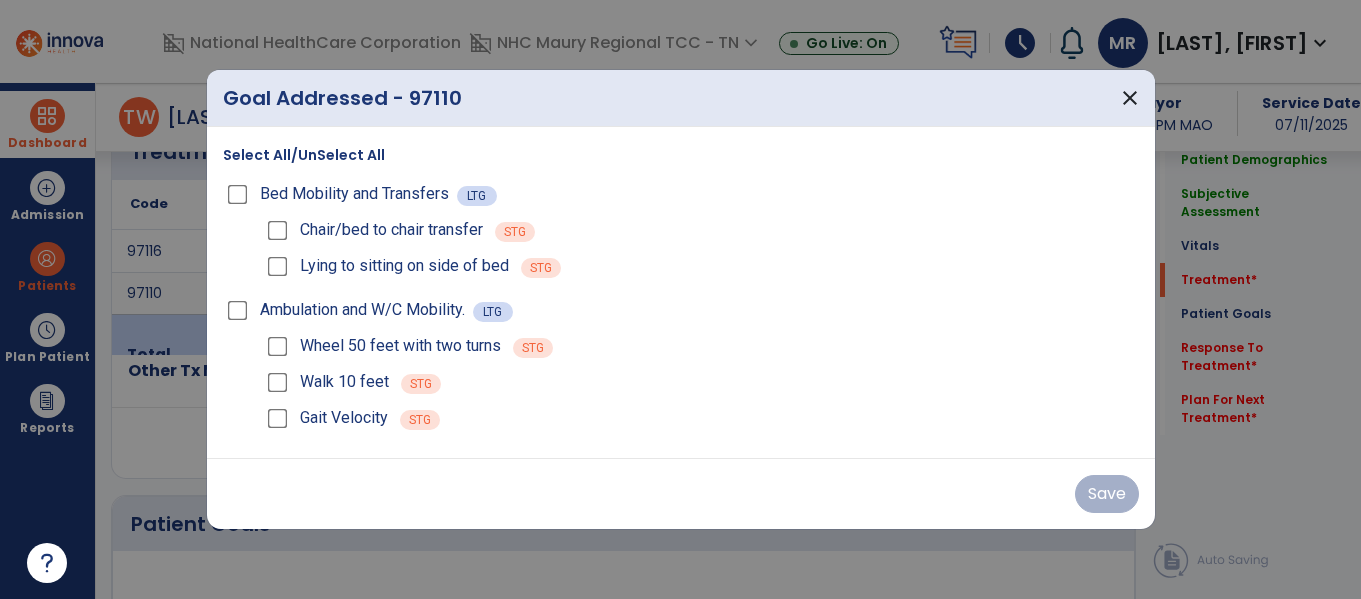 scroll, scrollTop: 1126, scrollLeft: 0, axis: vertical 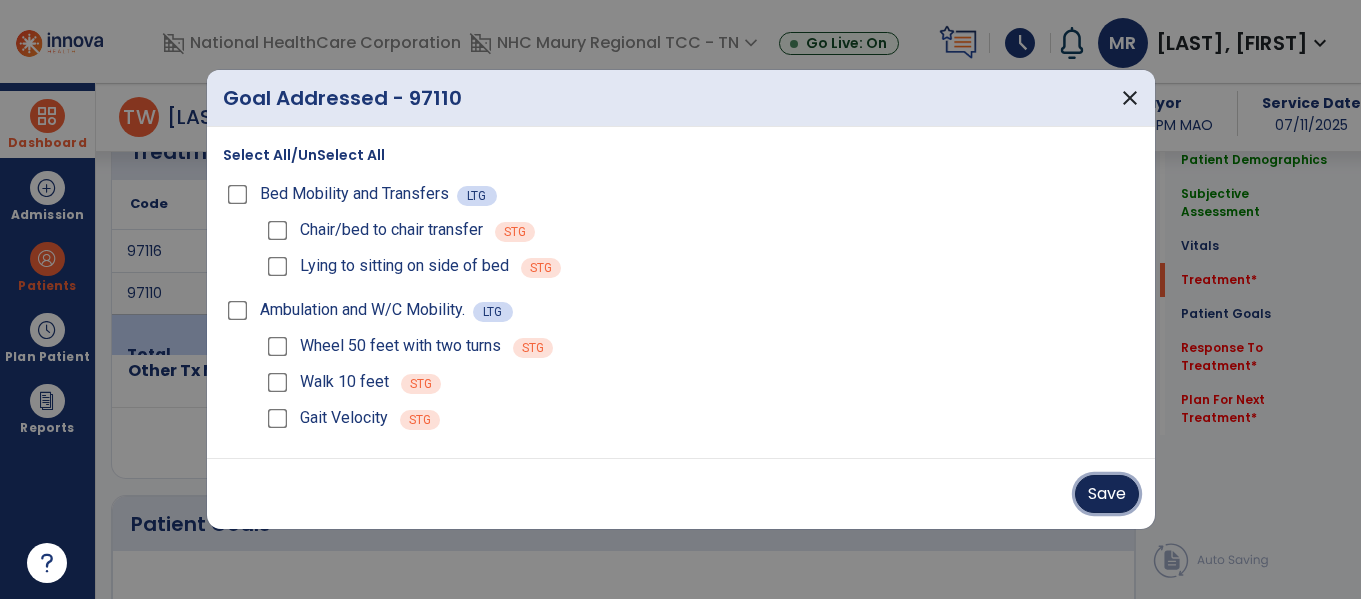 click on "Save" at bounding box center (1107, 494) 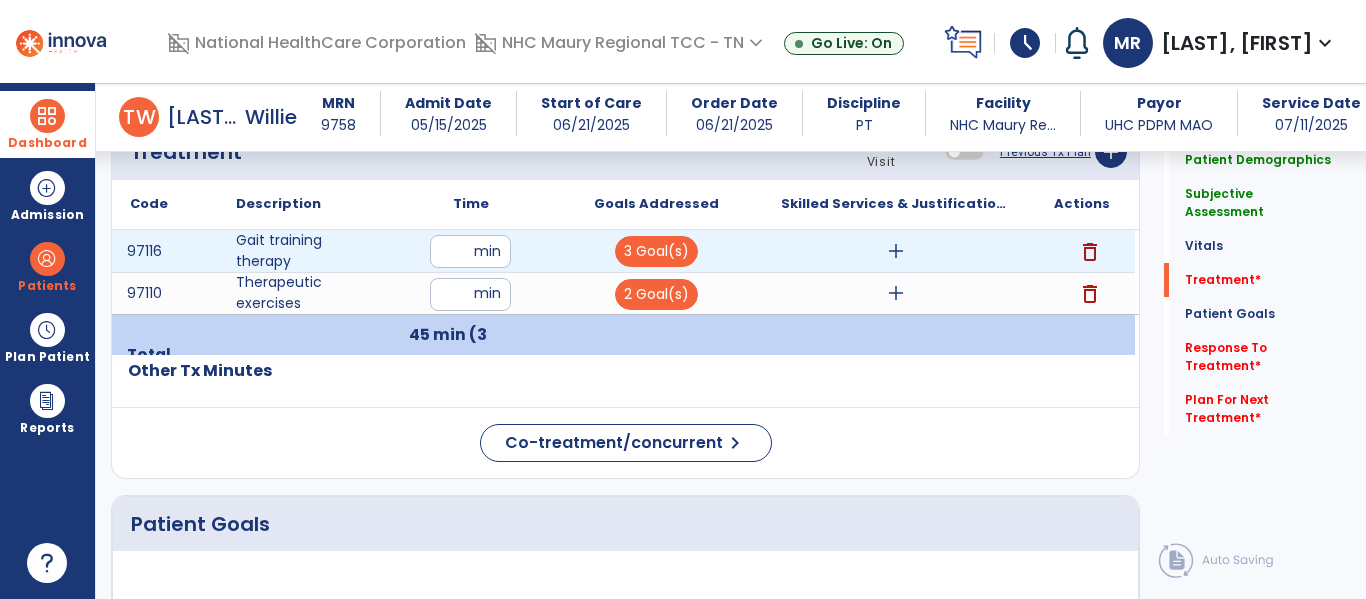 click on "add" at bounding box center (896, 251) 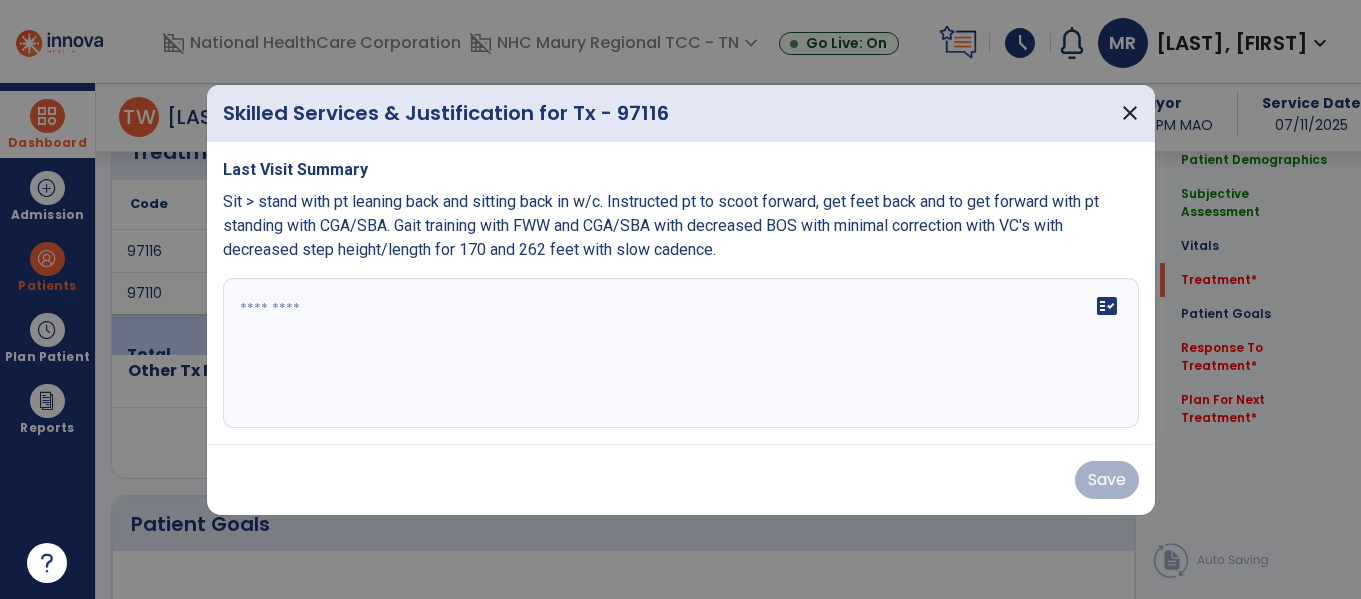 scroll, scrollTop: 1126, scrollLeft: 0, axis: vertical 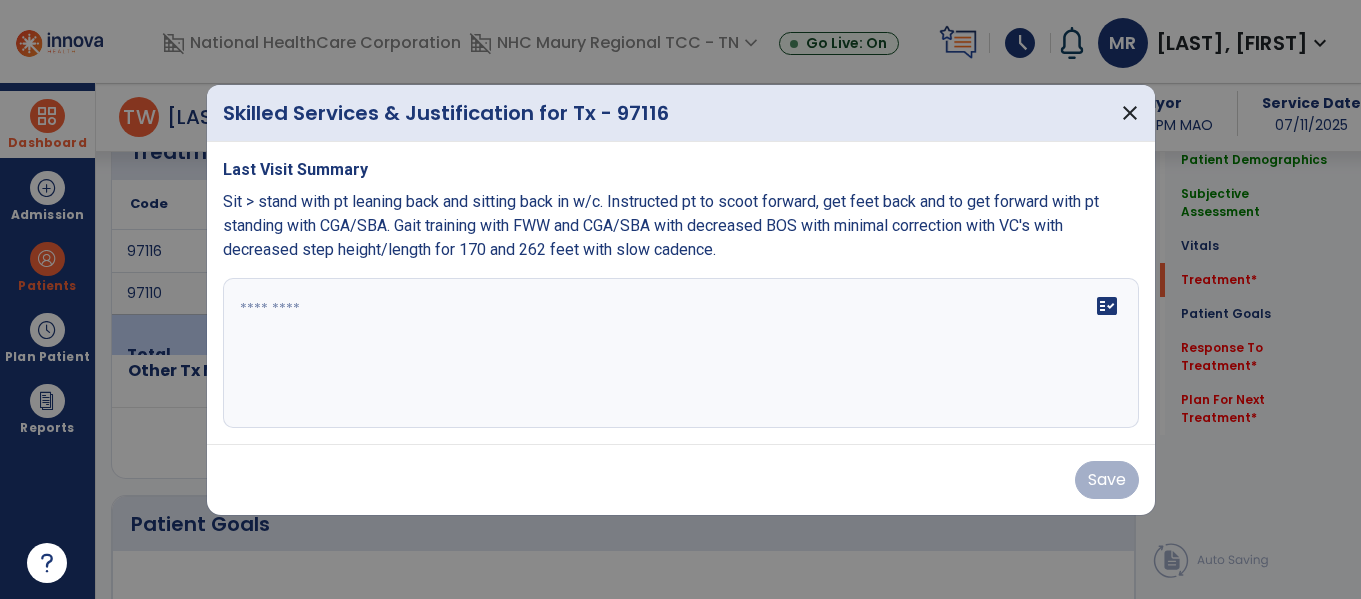 click on "fact_check" at bounding box center (681, 353) 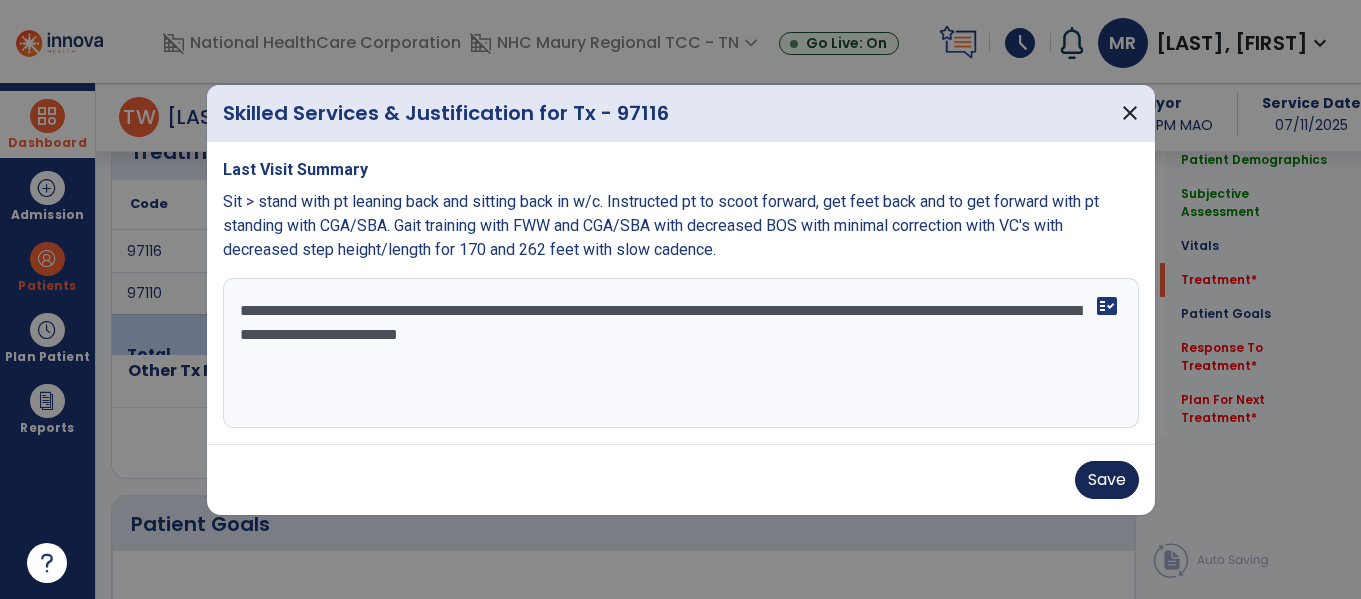 type on "**********" 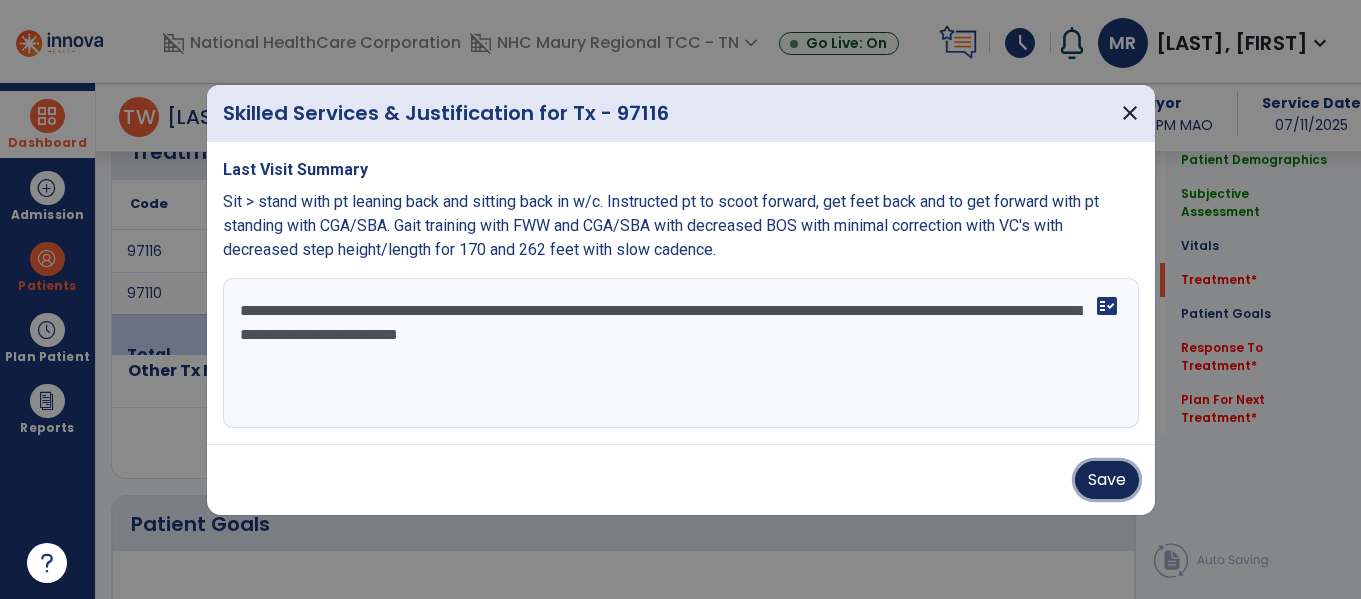click on "Save" at bounding box center (1107, 480) 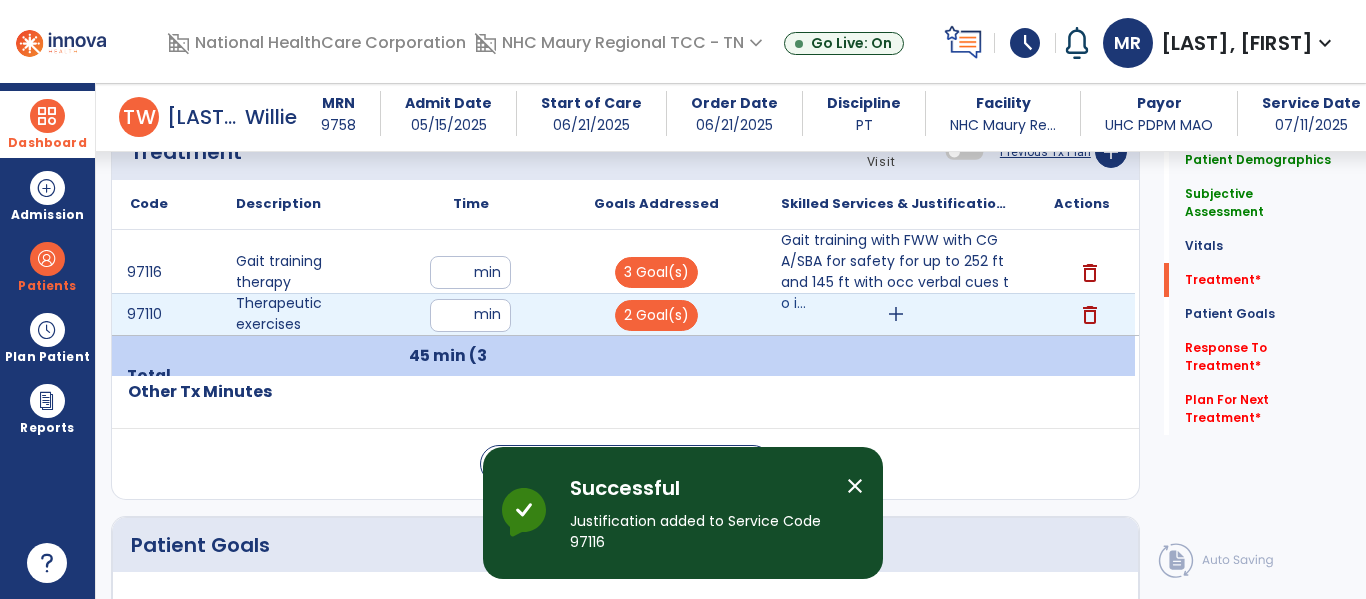 click on "97116  Gait training therapy  ** min  3 Goal(s)  Gait training with FWW with CGA/SBA for safety for up to 252 ft and 145 ft with occ verbal cues to i...  delete 97110  Therapeutic exercises  ** min  2 Goal(s) add delete" at bounding box center (623, 305) 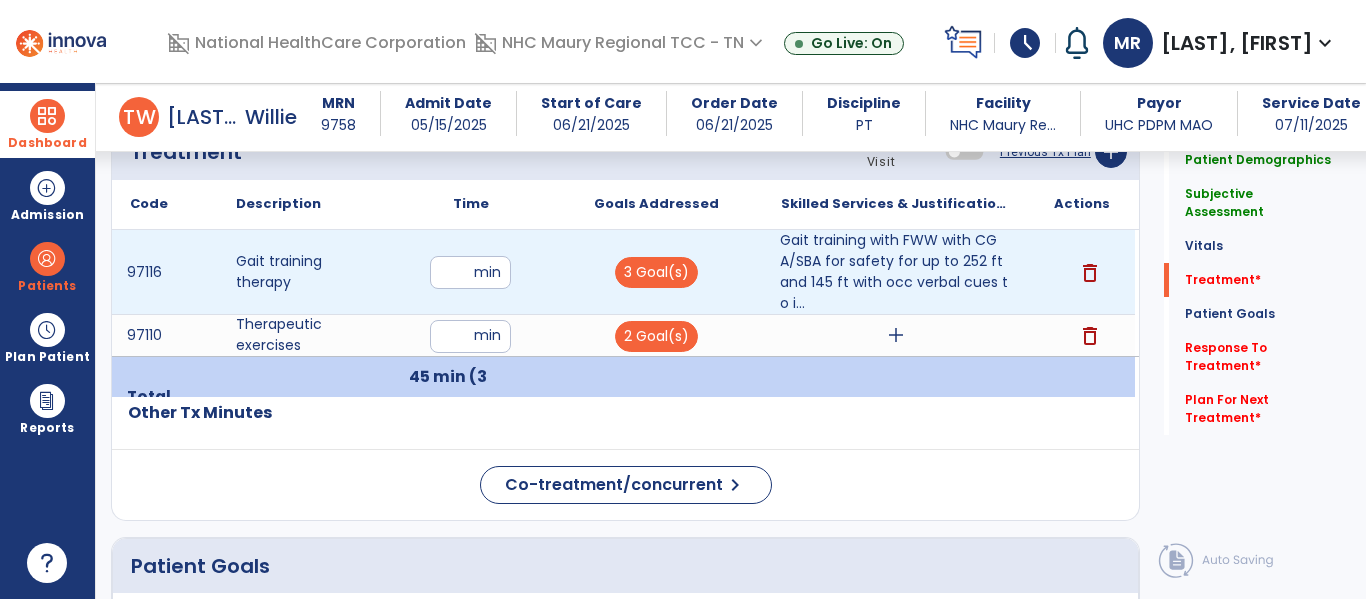 click on "97116  Gait training therapy  ** min  3 Goal(s)  Gait training with FWW with CGA/SBA for safety for up to 252 ft and 145 ft with occ verbal cues to i...  delete 97110  Therapeutic exercises  ** min  2 Goal(s) add delete" at bounding box center [623, 305] 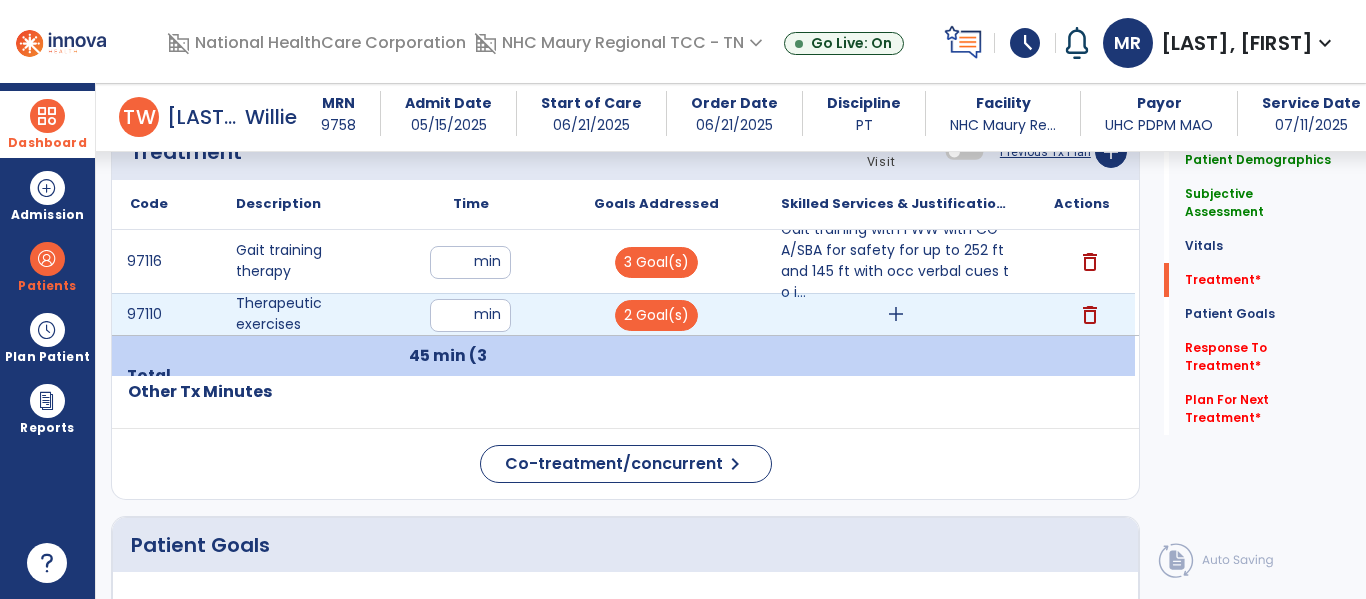 click on "97116  Gait training therapy  ** min  3 Goal(s)  Gait training with FWW with CGA/SBA for safety for up to 252 ft and 145 ft with occ verbal cues to i...  delete 97110  Therapeutic exercises  ** min  2 Goal(s) add delete" at bounding box center [623, 305] 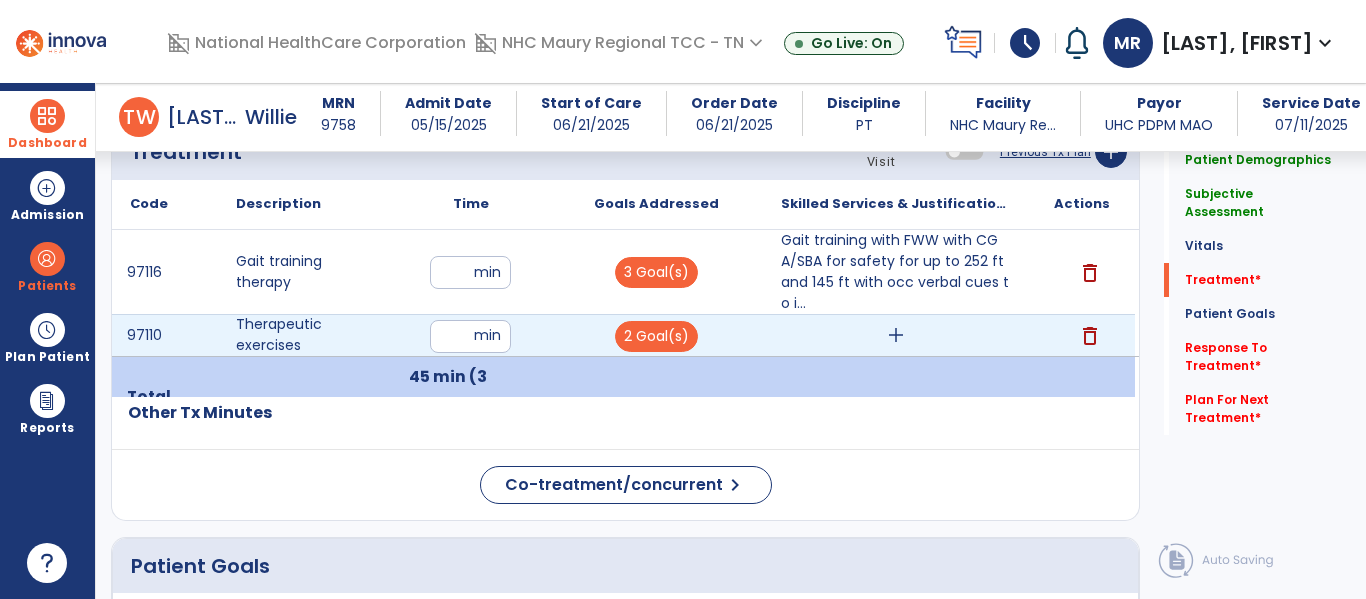 click on "add" at bounding box center [896, 335] 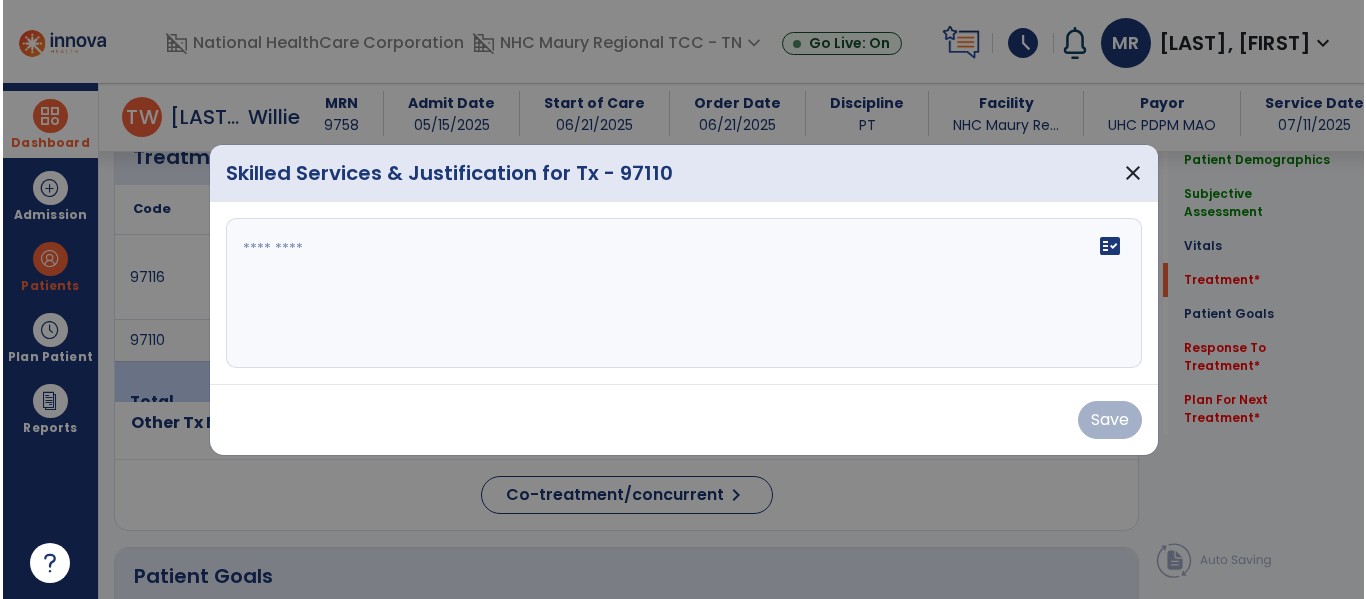 scroll, scrollTop: 1126, scrollLeft: 0, axis: vertical 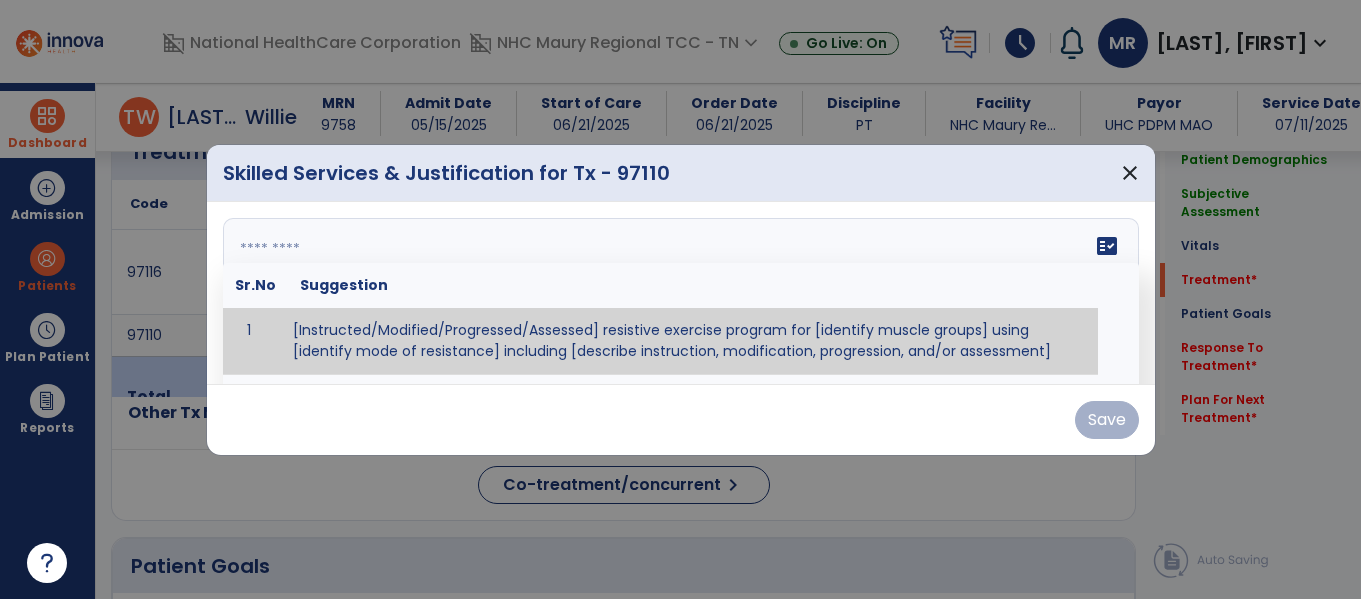 click at bounding box center (678, 293) 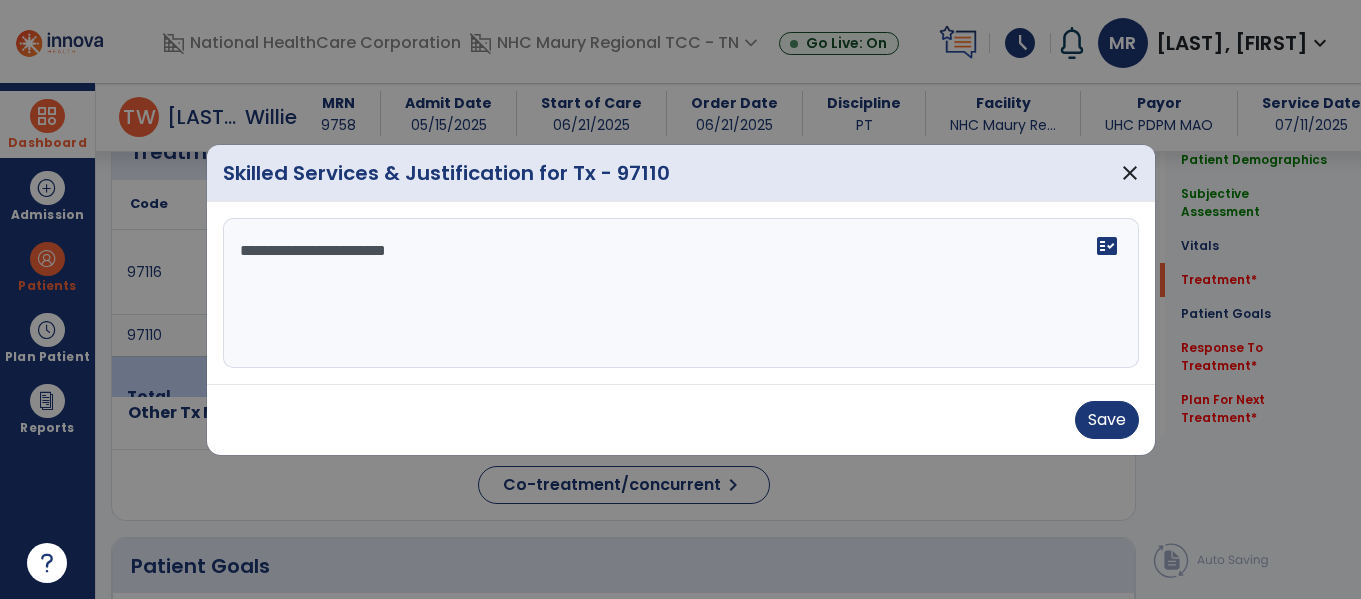 click on "**********" at bounding box center (681, 293) 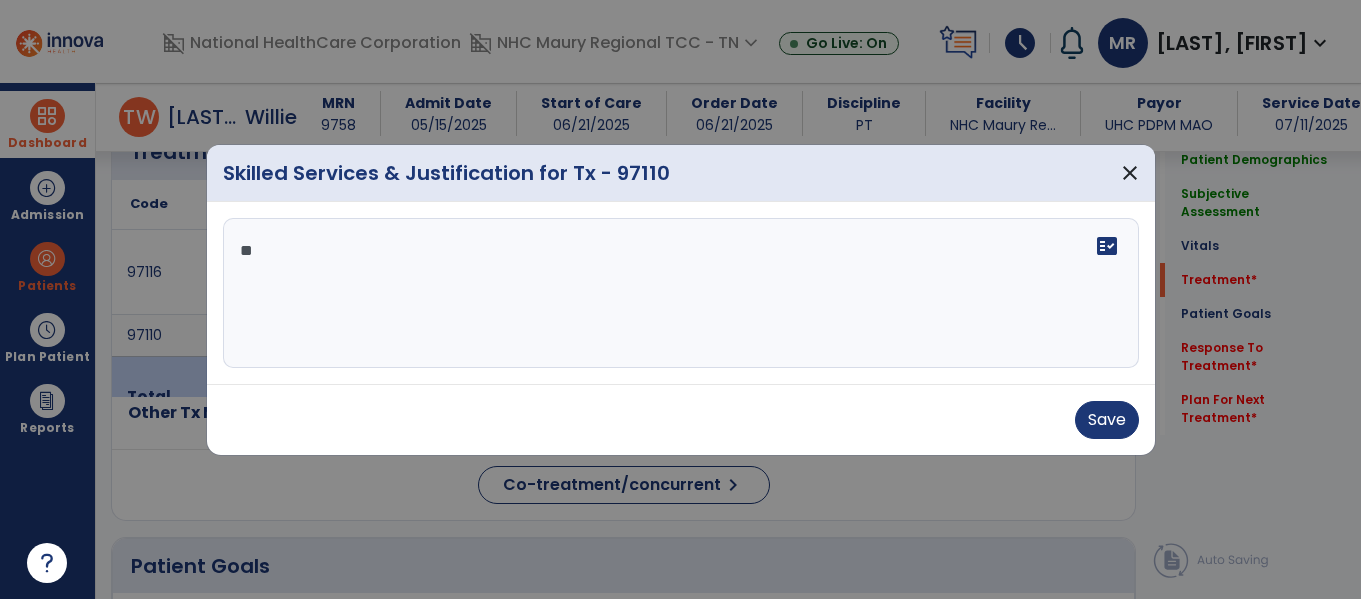 type on "*" 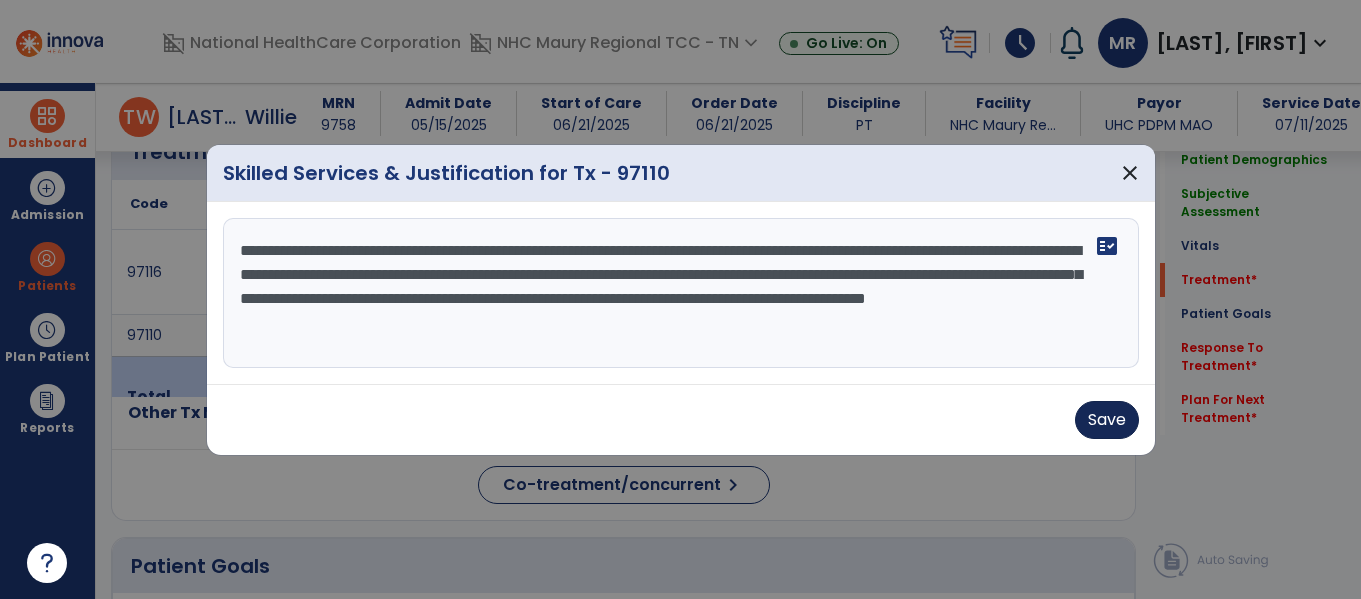 type on "**********" 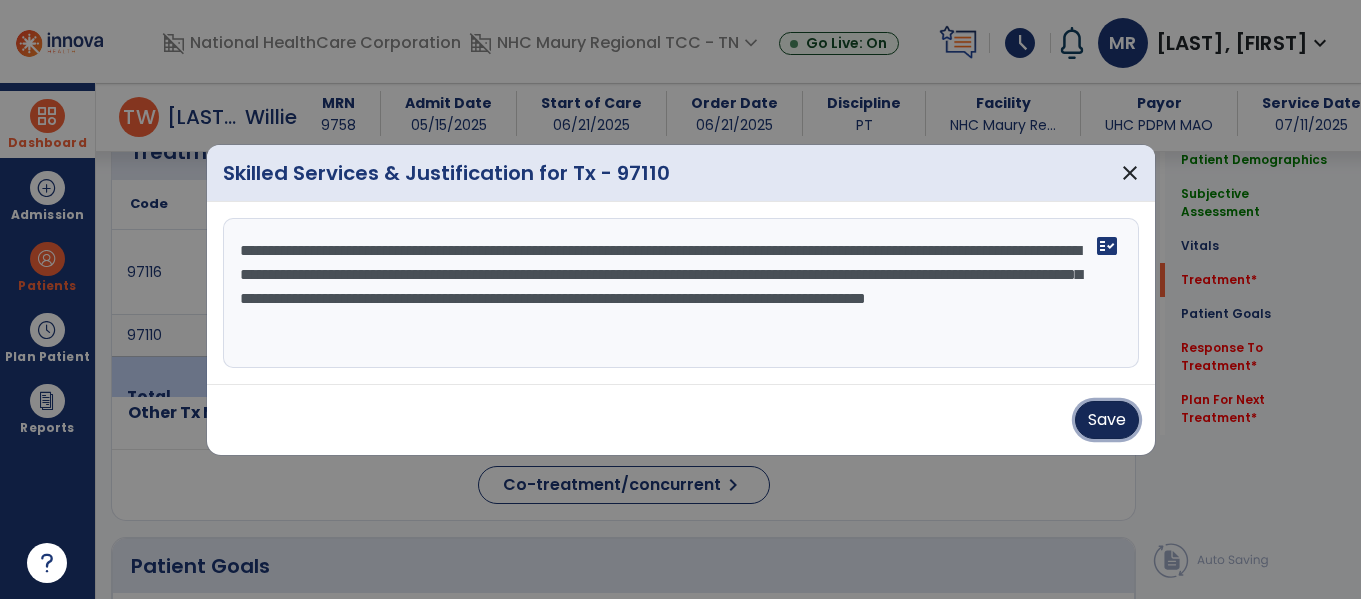 click on "Save" at bounding box center (1107, 420) 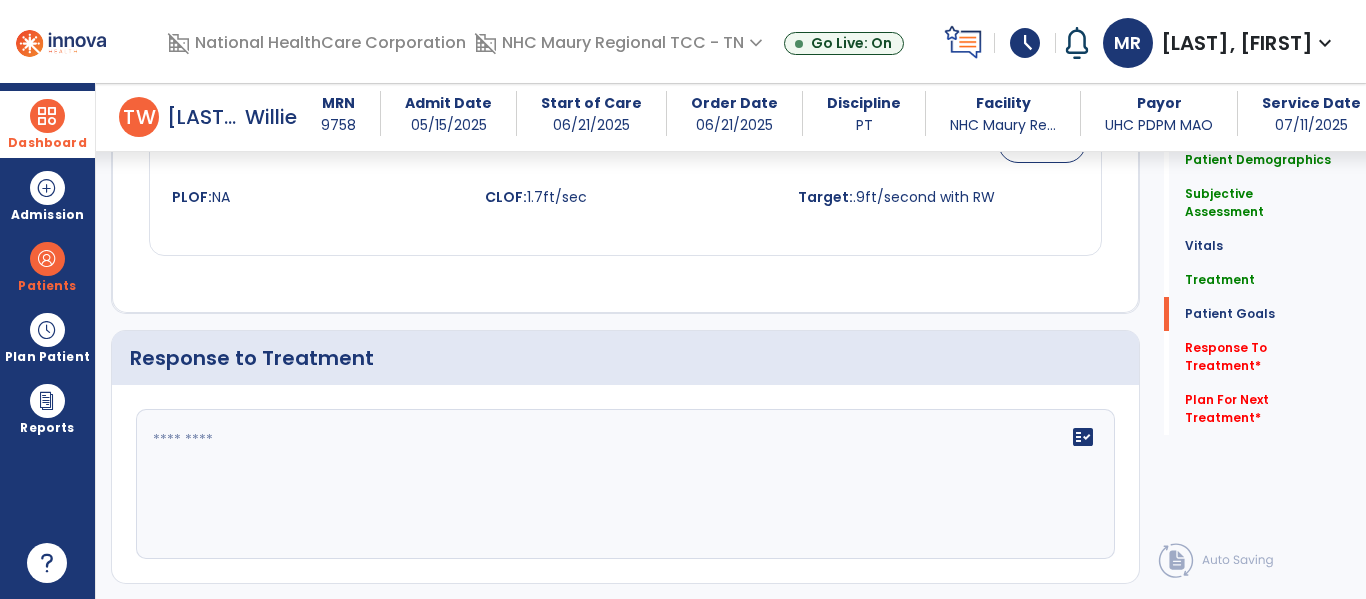 scroll, scrollTop: 2752, scrollLeft: 0, axis: vertical 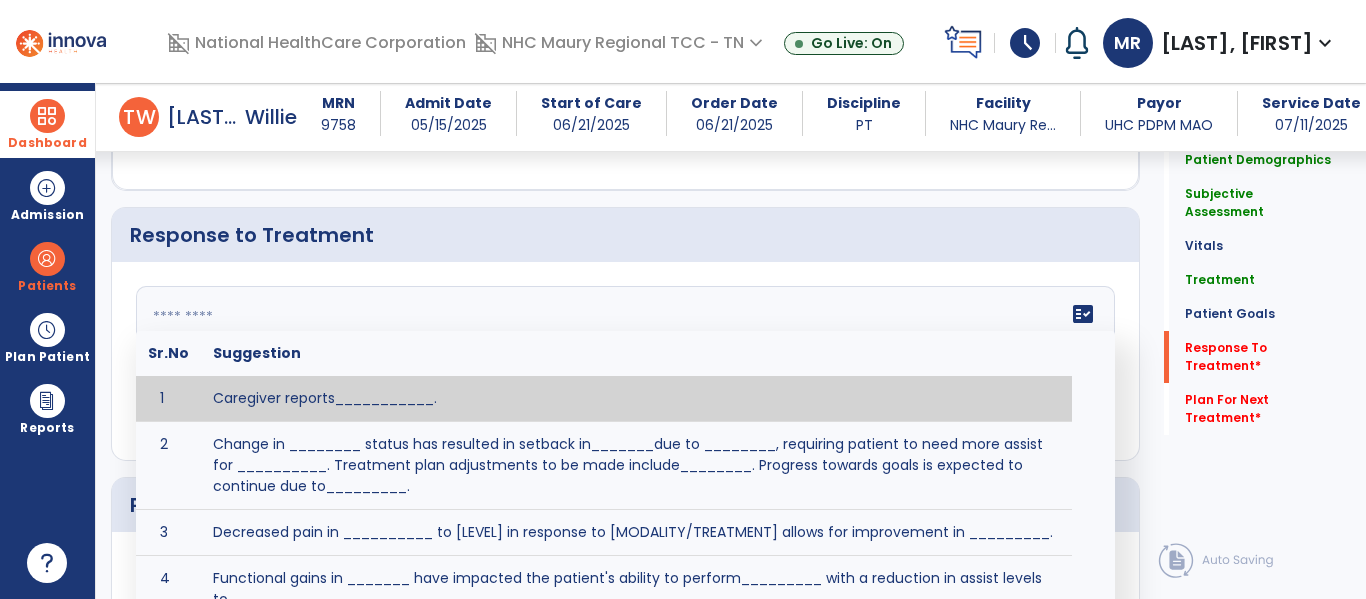 click 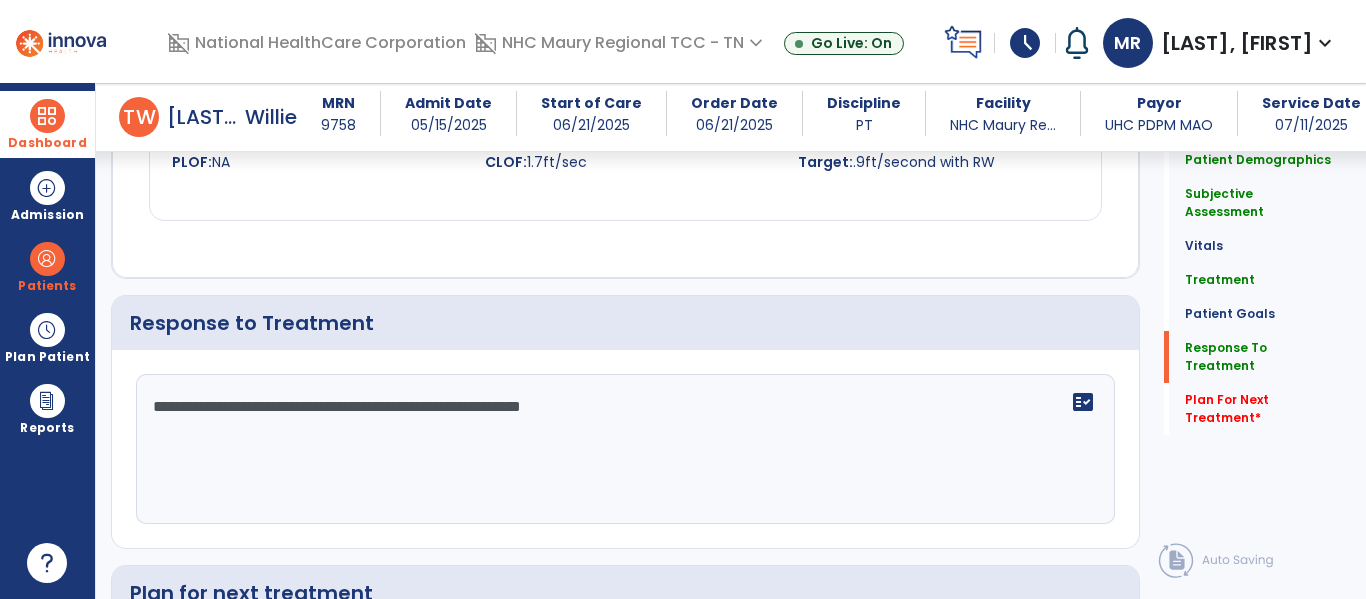 scroll, scrollTop: 2752, scrollLeft: 0, axis: vertical 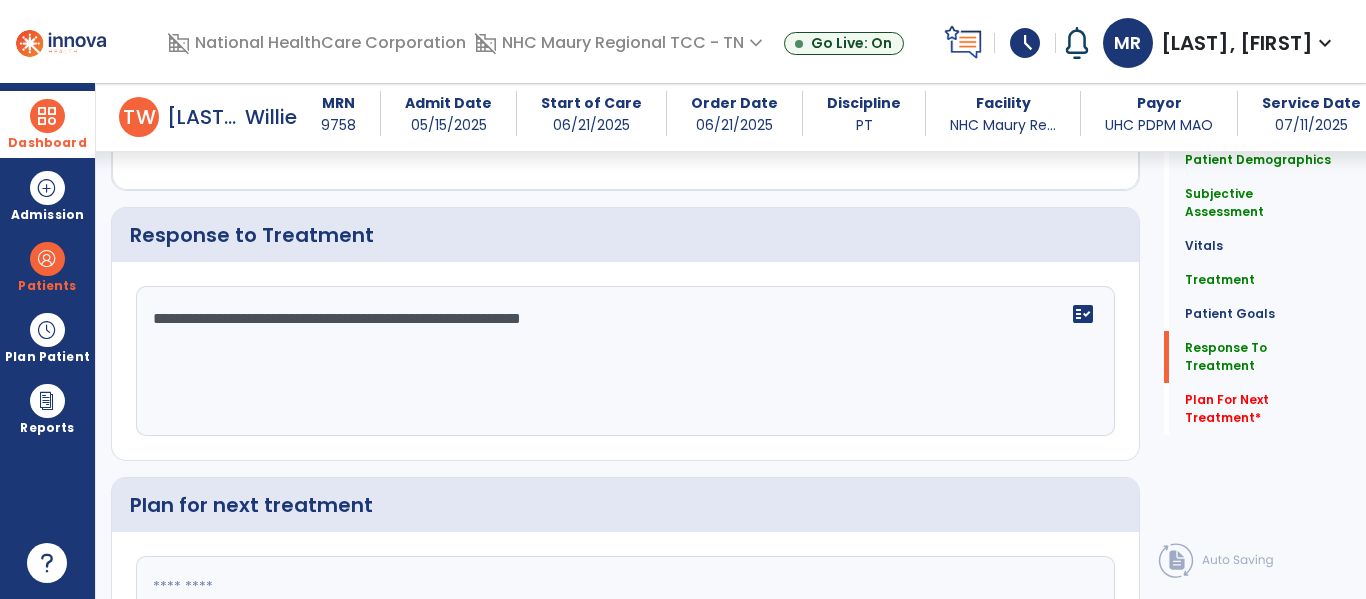 click on "**********" 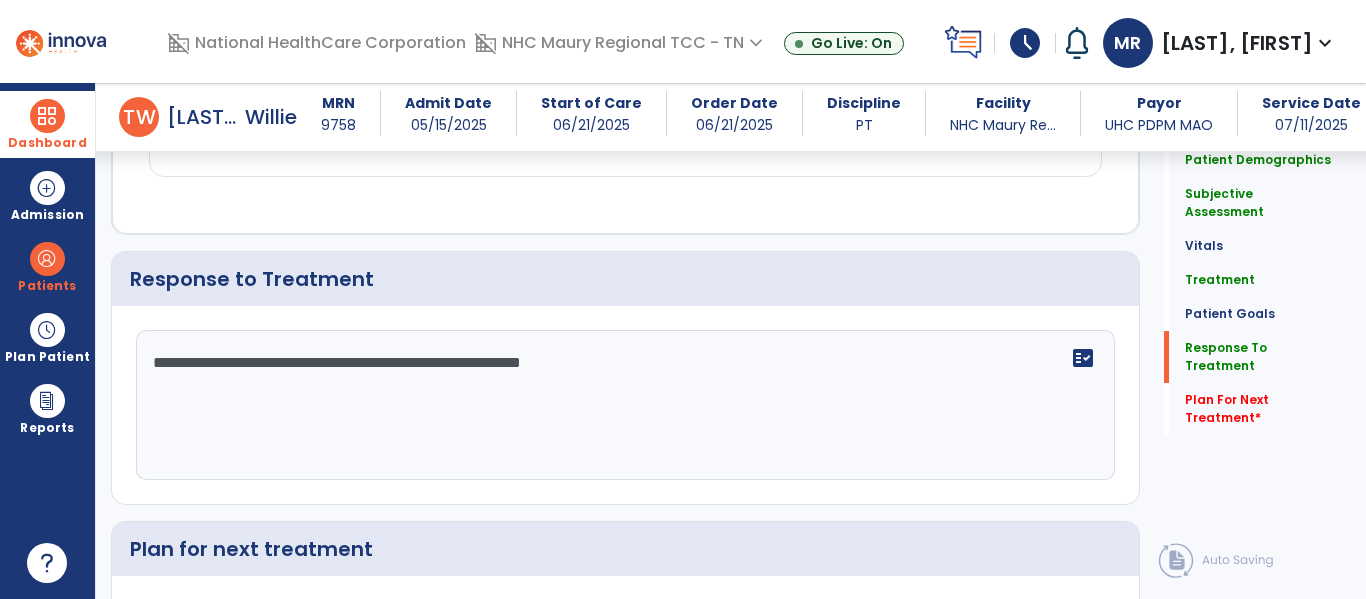 scroll, scrollTop: 2752, scrollLeft: 0, axis: vertical 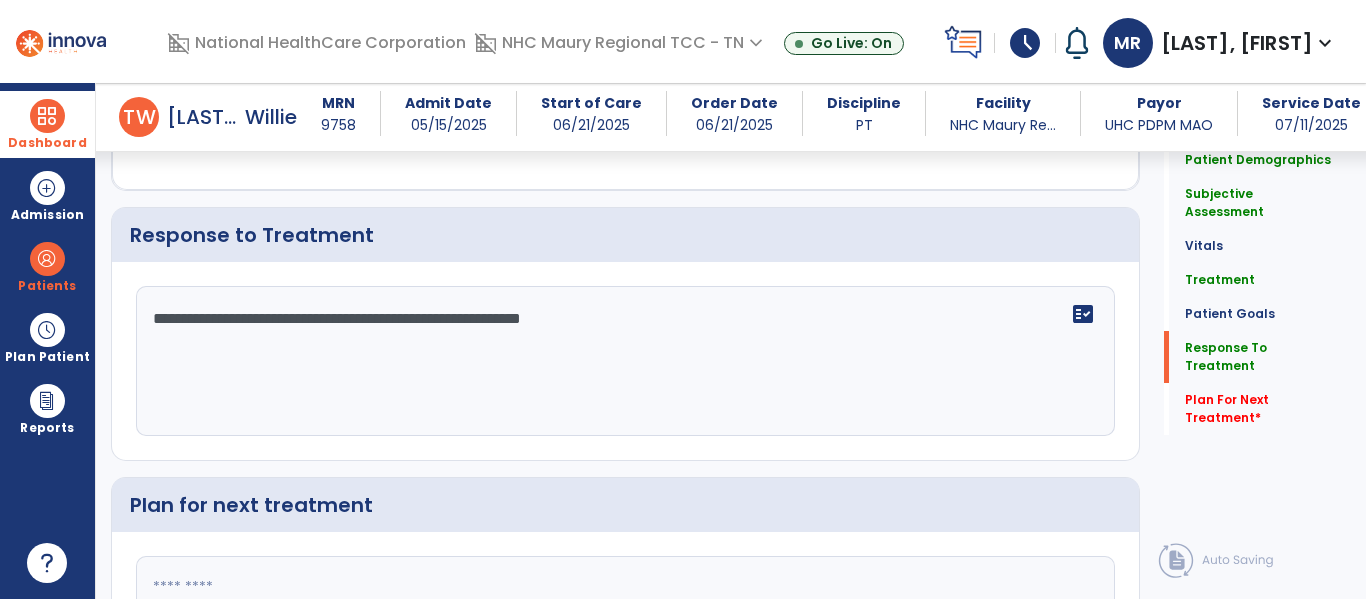 click on "**********" 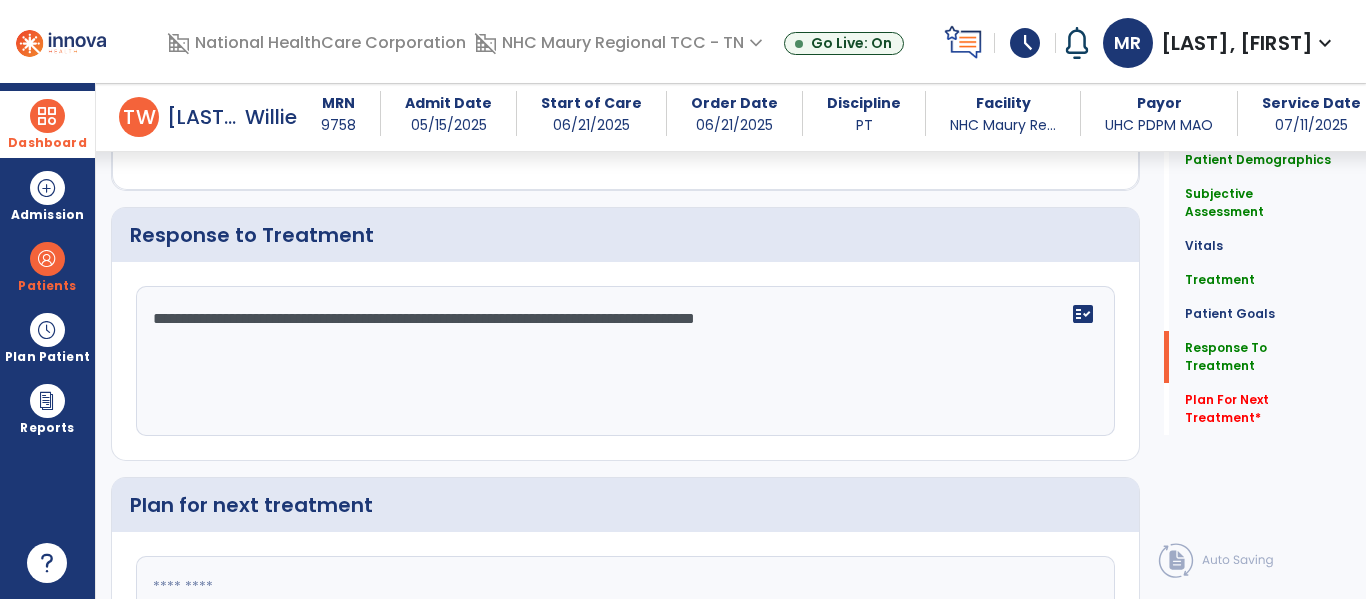 scroll, scrollTop: 2930, scrollLeft: 0, axis: vertical 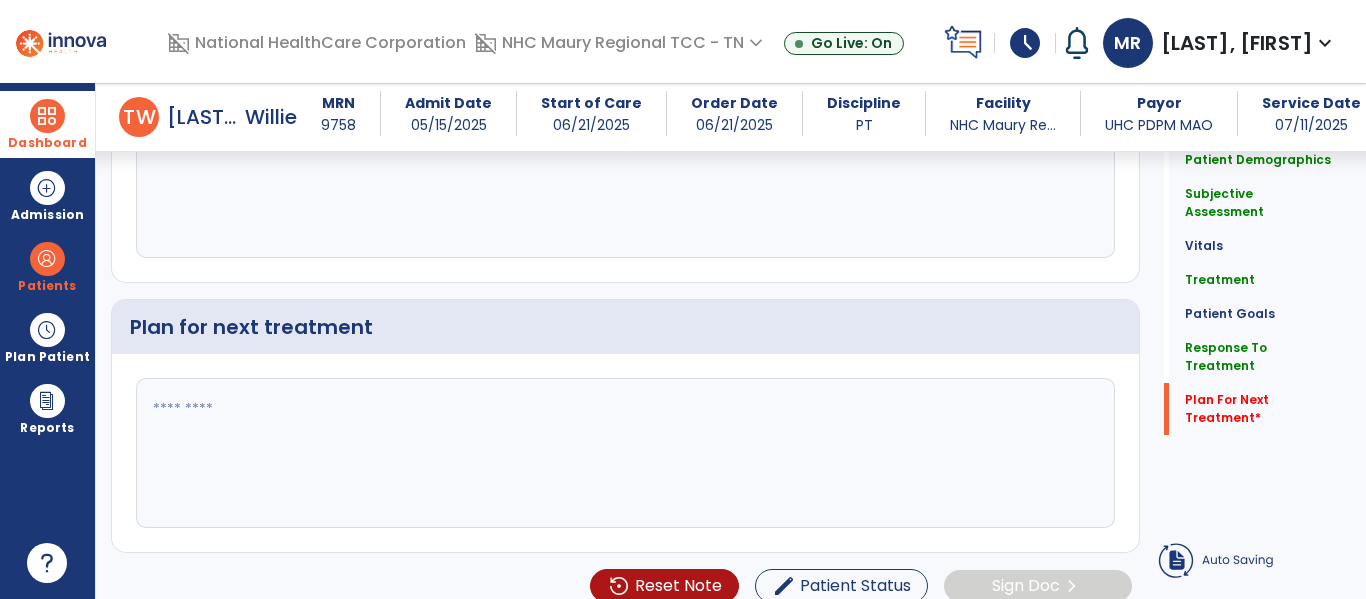 type on "**********" 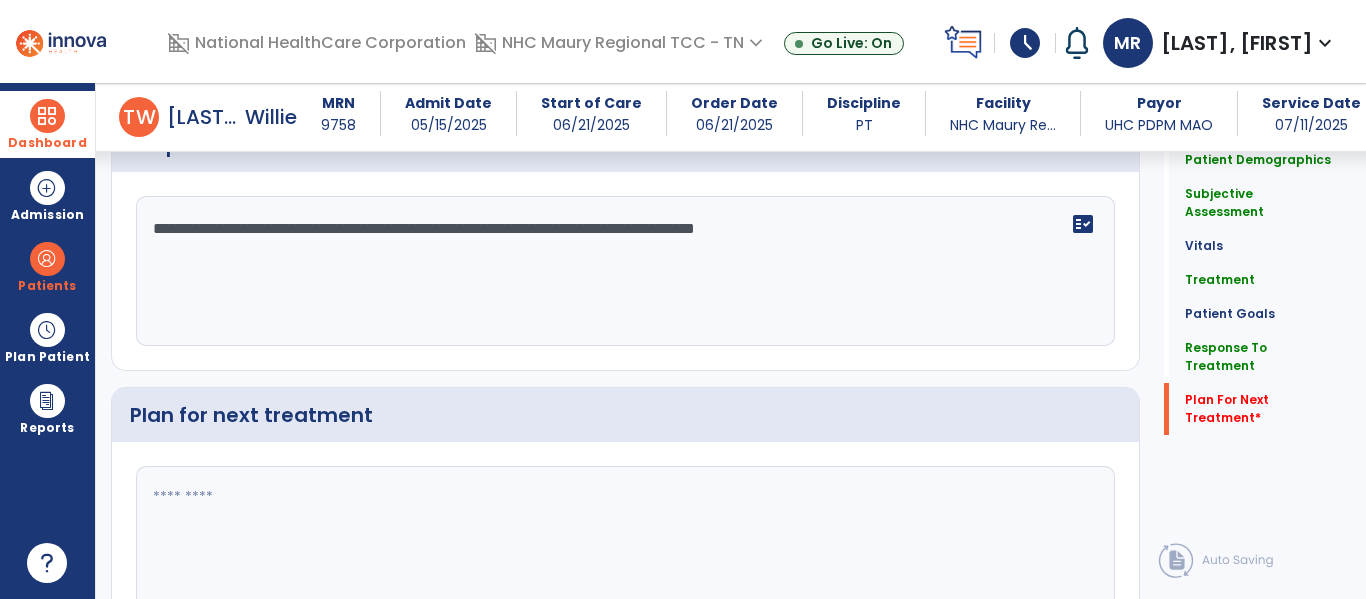 click 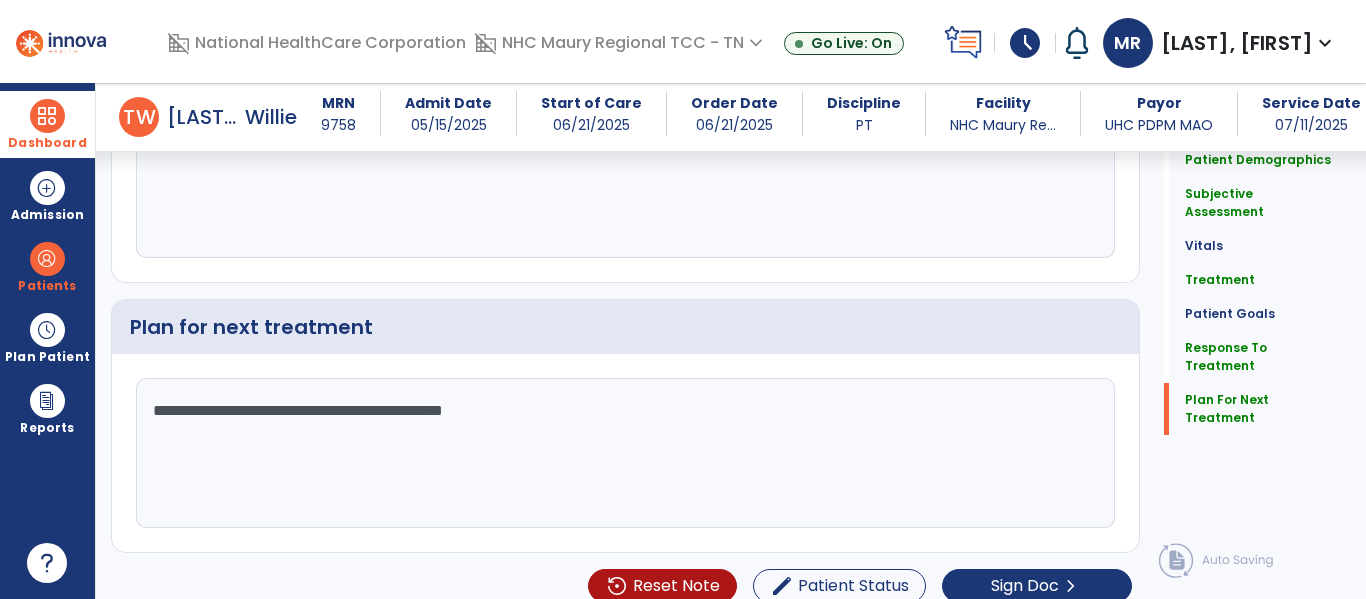 scroll, scrollTop: 2930, scrollLeft: 0, axis: vertical 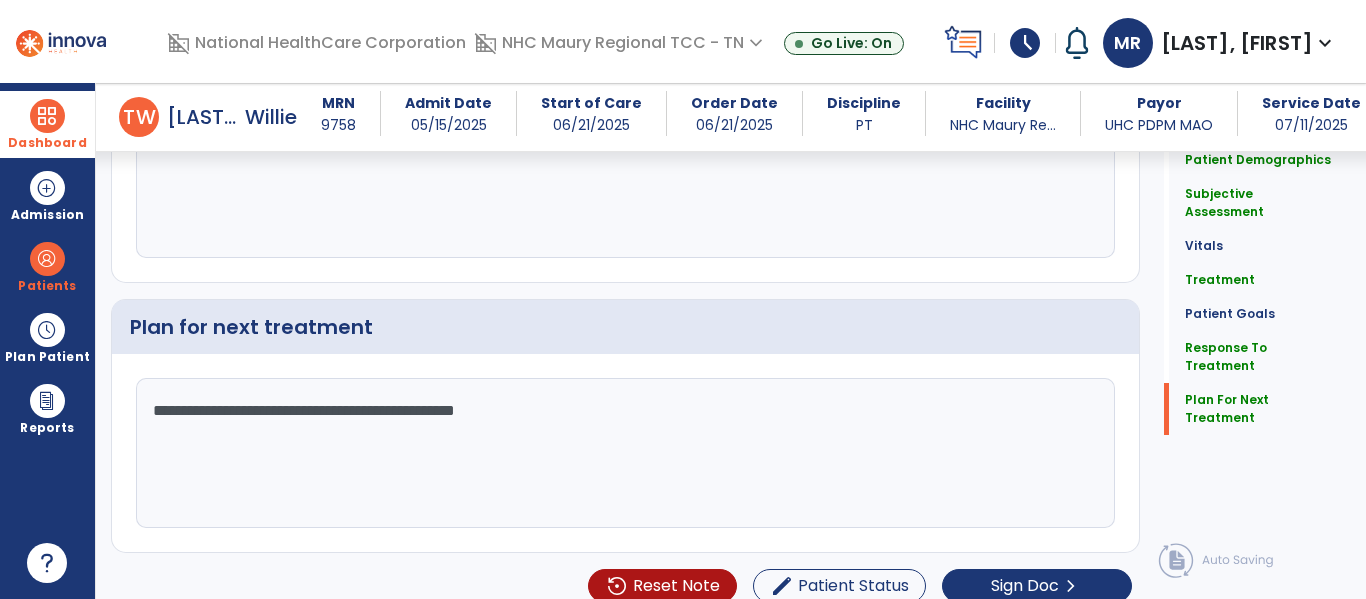 click on "**********" 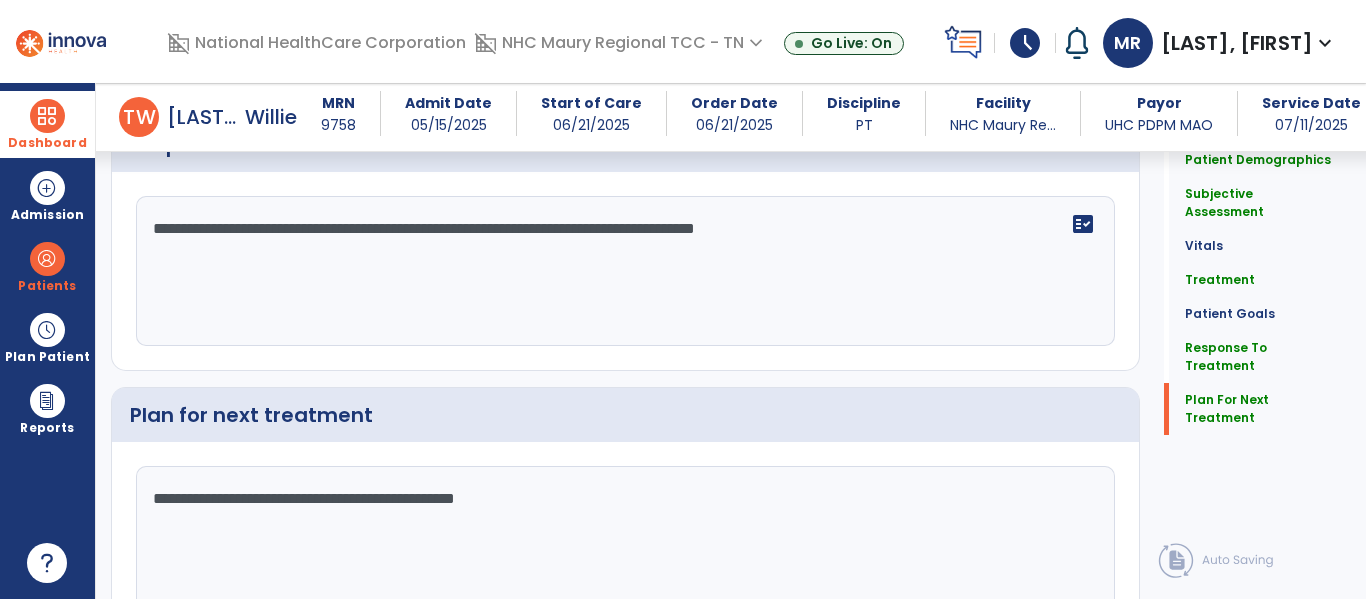 scroll, scrollTop: 2930, scrollLeft: 0, axis: vertical 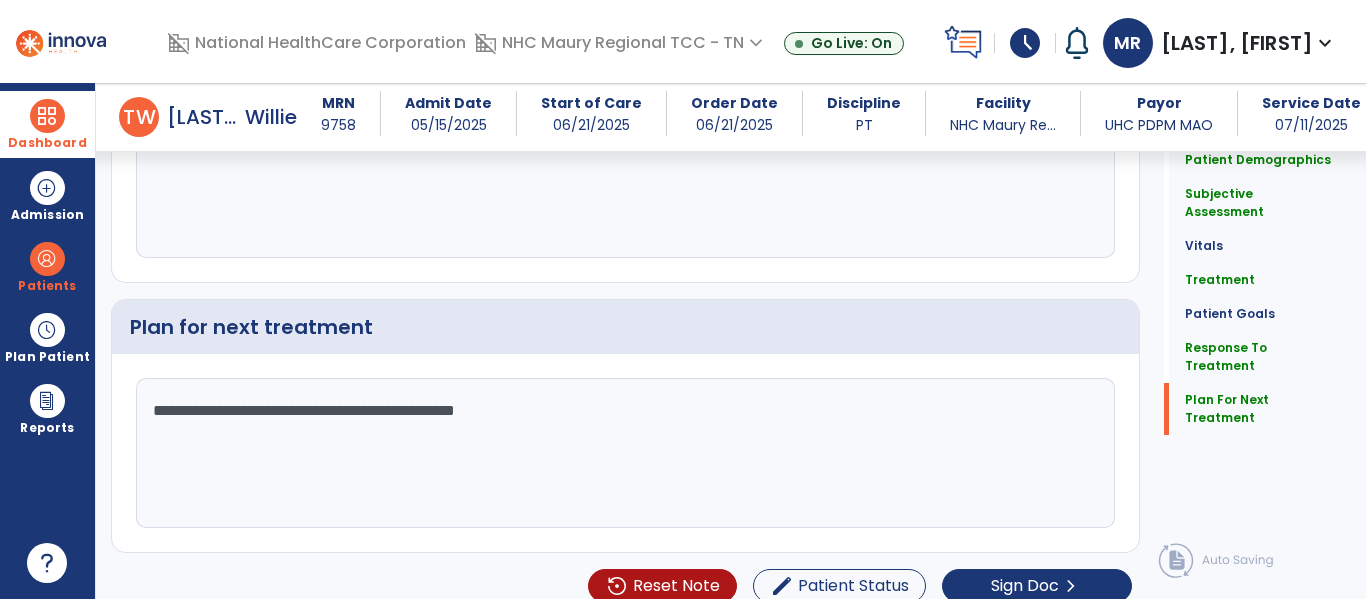 click on "**********" 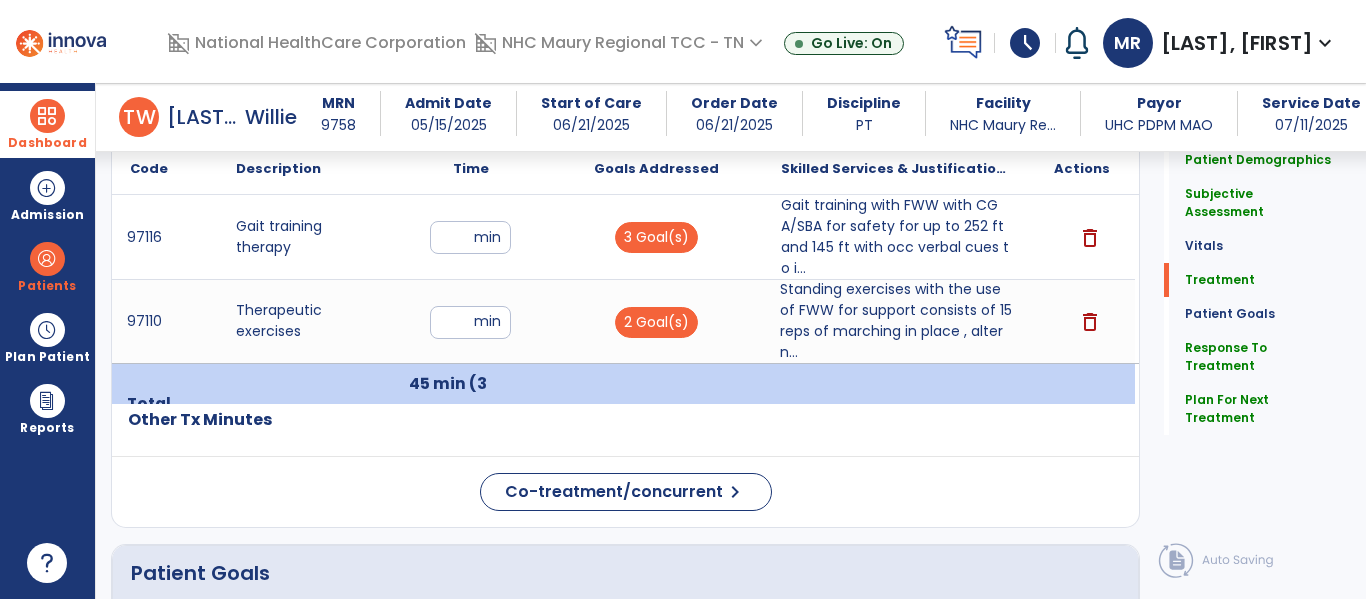 scroll, scrollTop: 1157, scrollLeft: 0, axis: vertical 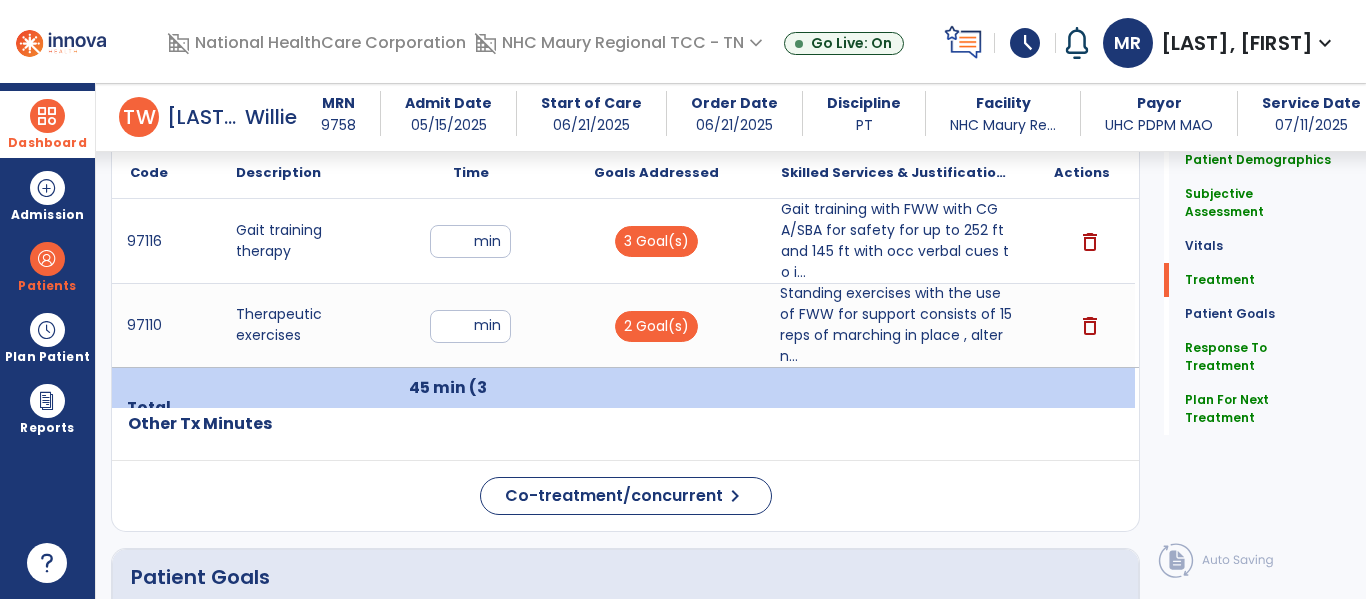type on "**********" 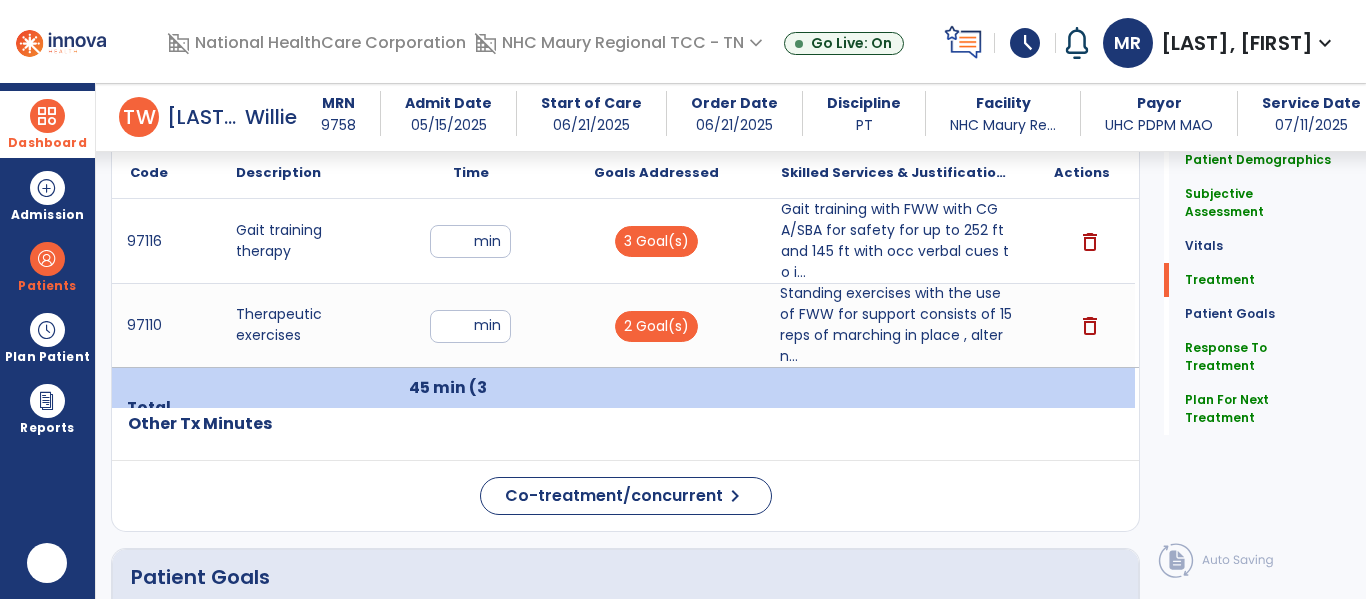 scroll, scrollTop: 0, scrollLeft: 0, axis: both 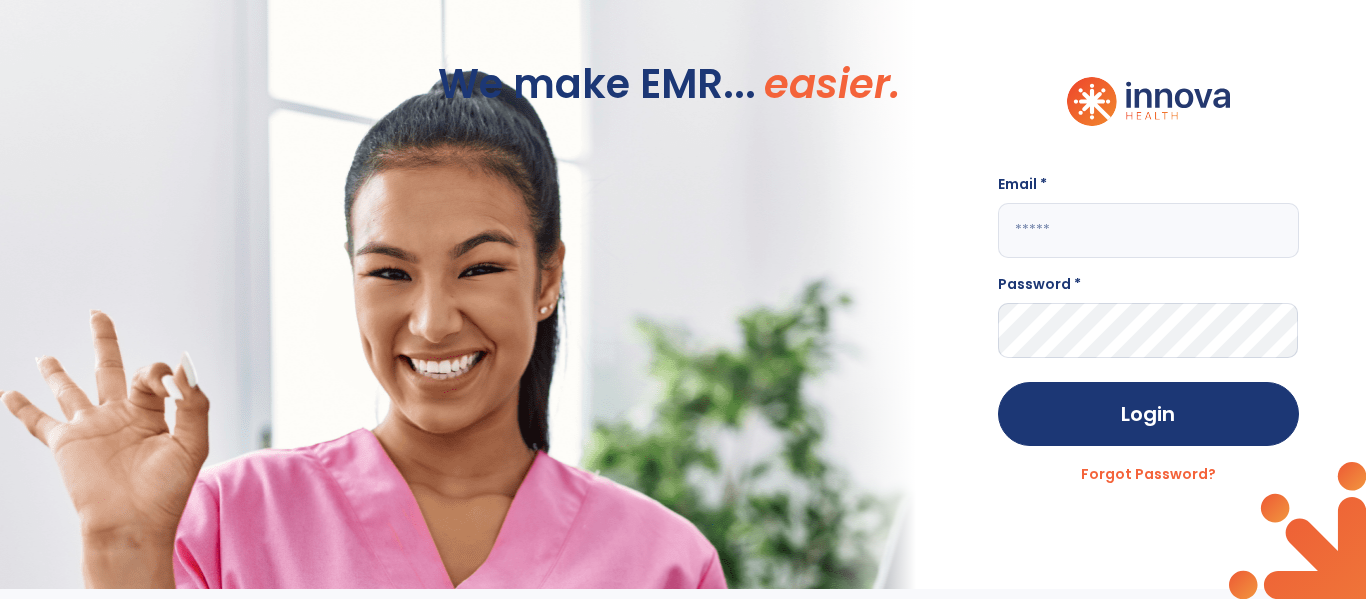 click 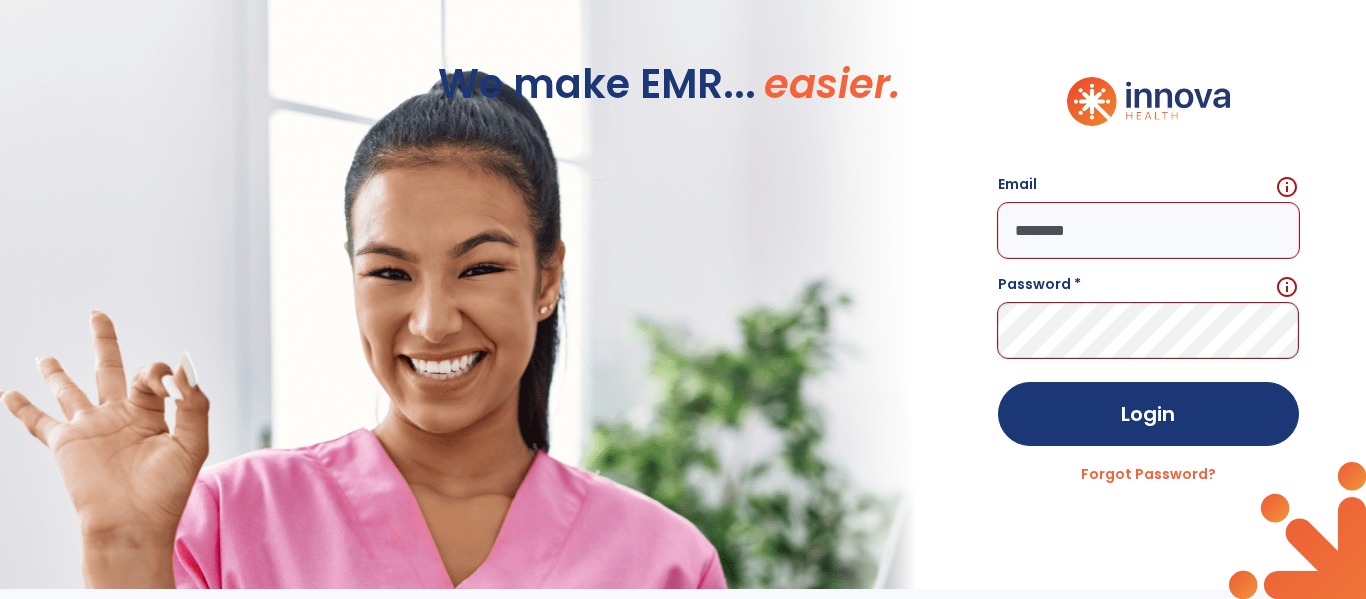 click on "********" 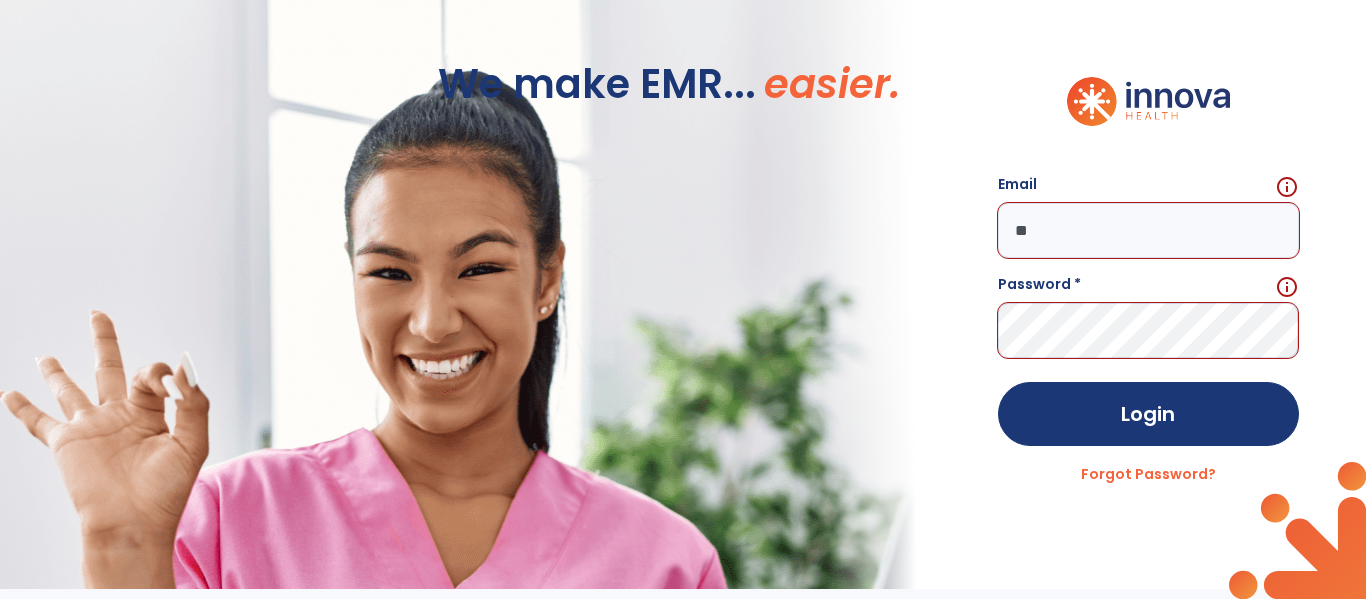 type on "*" 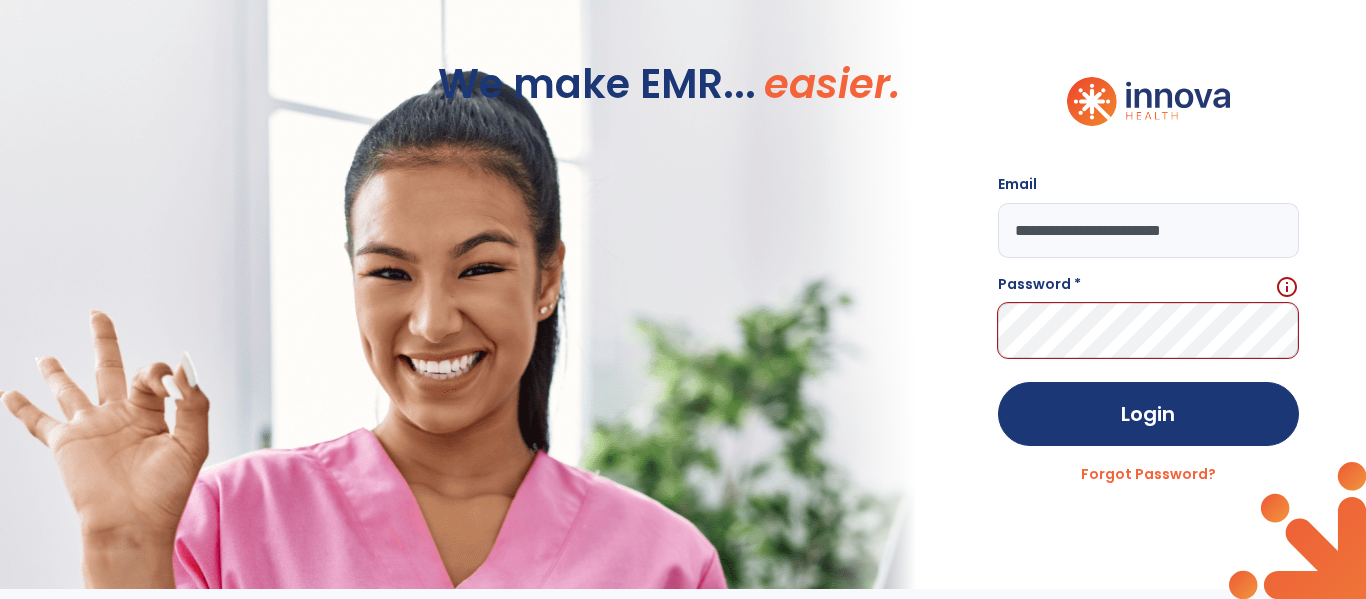 type on "**********" 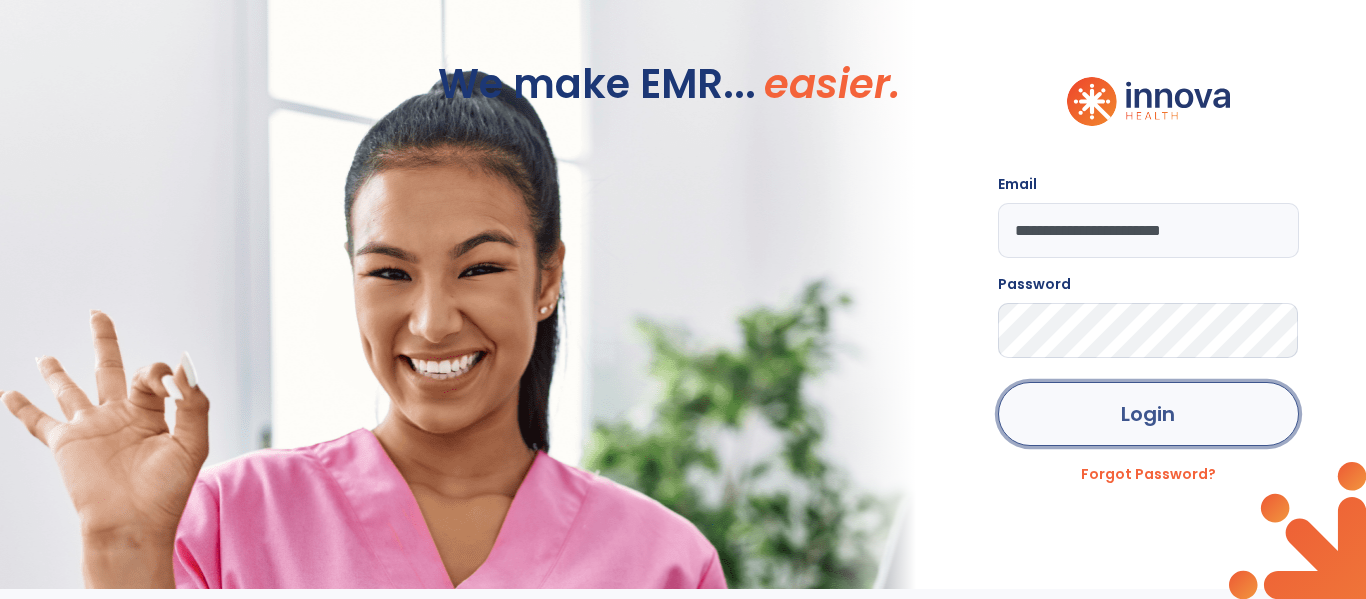 click on "Login" 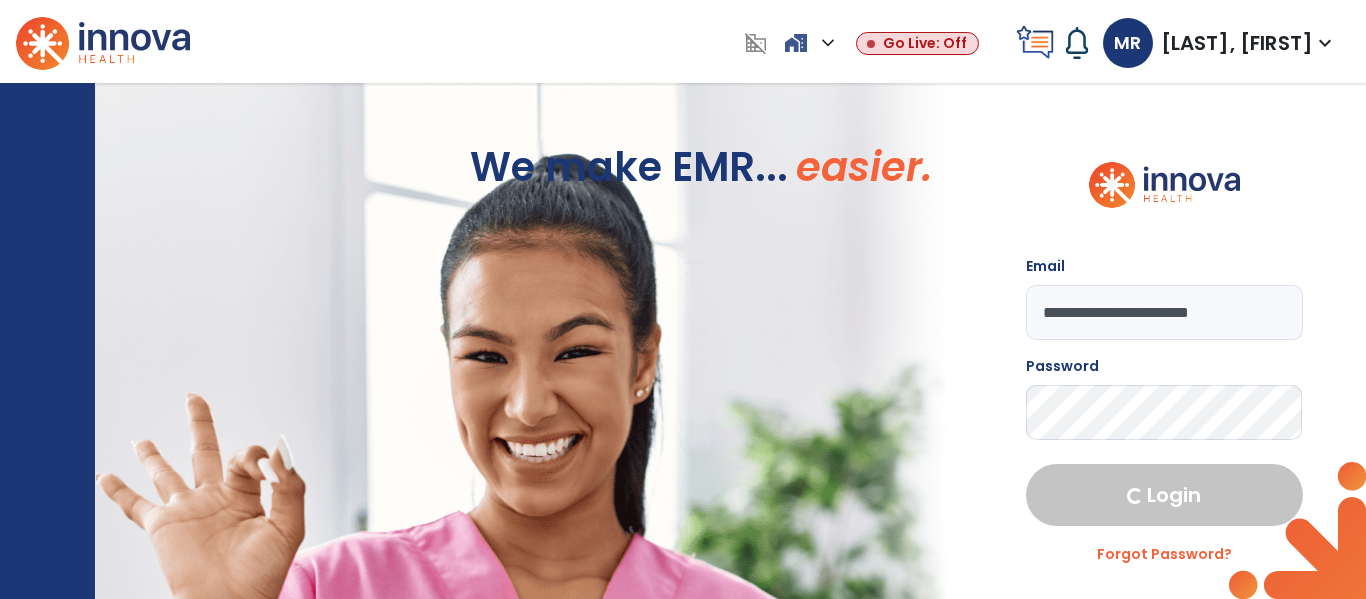 select on "****" 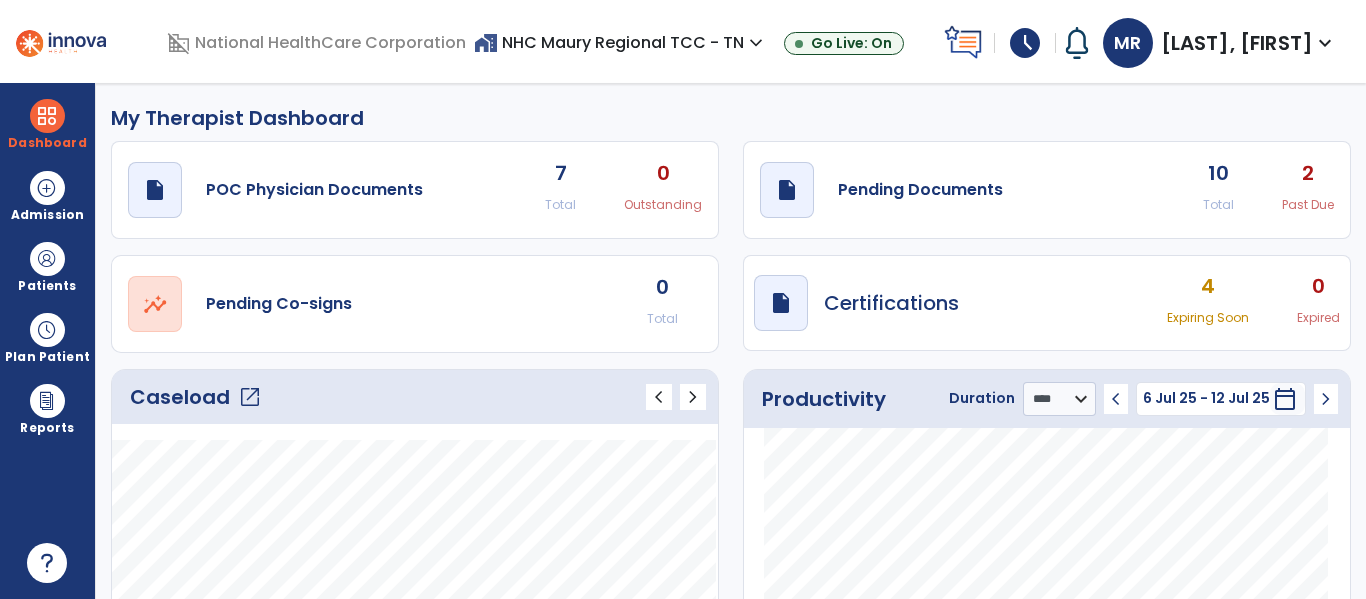 click on "Caseload   open_in_new" 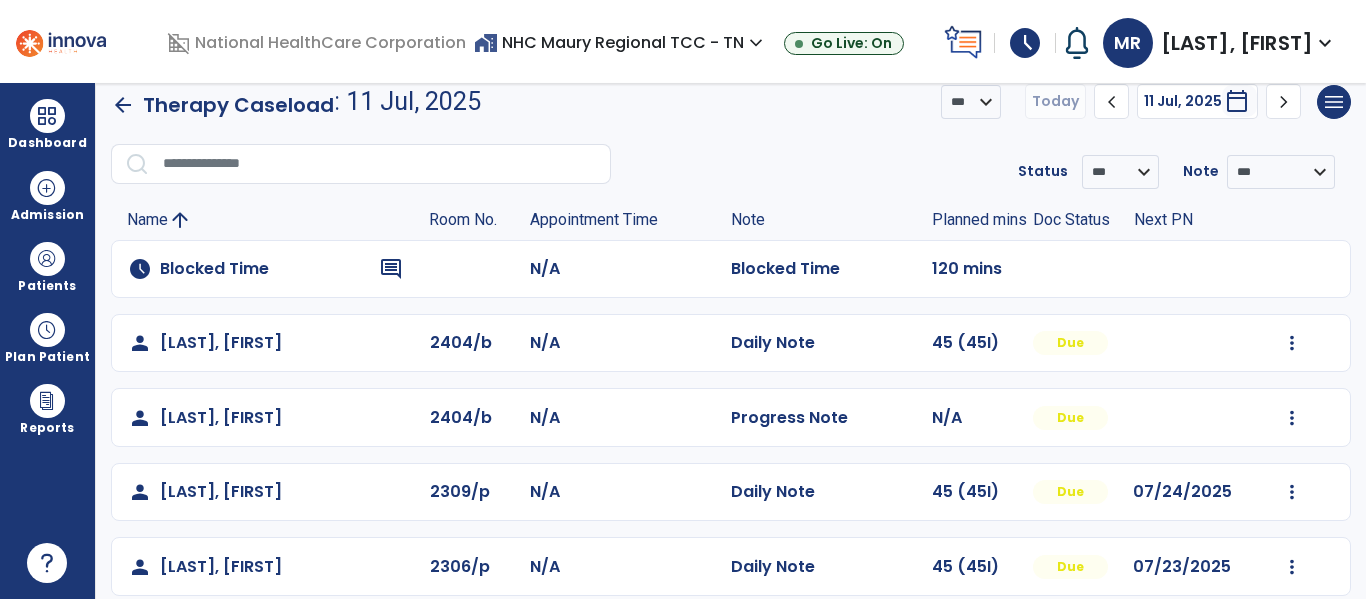 scroll, scrollTop: 0, scrollLeft: 0, axis: both 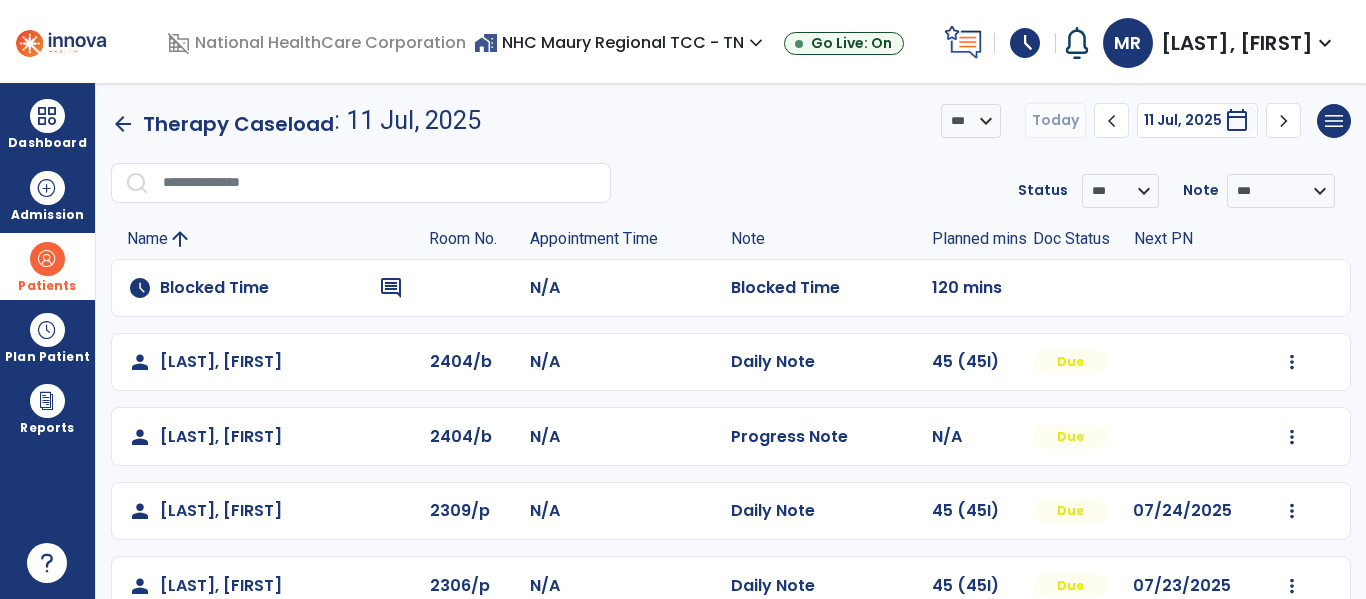 click at bounding box center [47, 259] 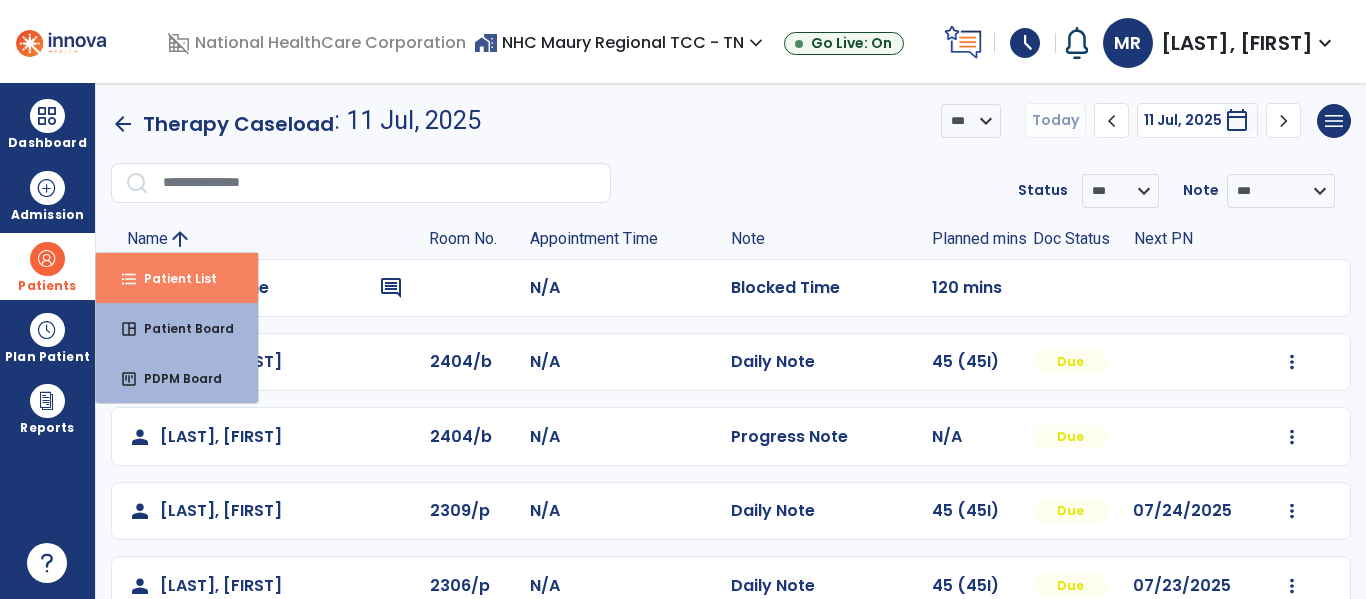 click on "Patient List" at bounding box center (172, 278) 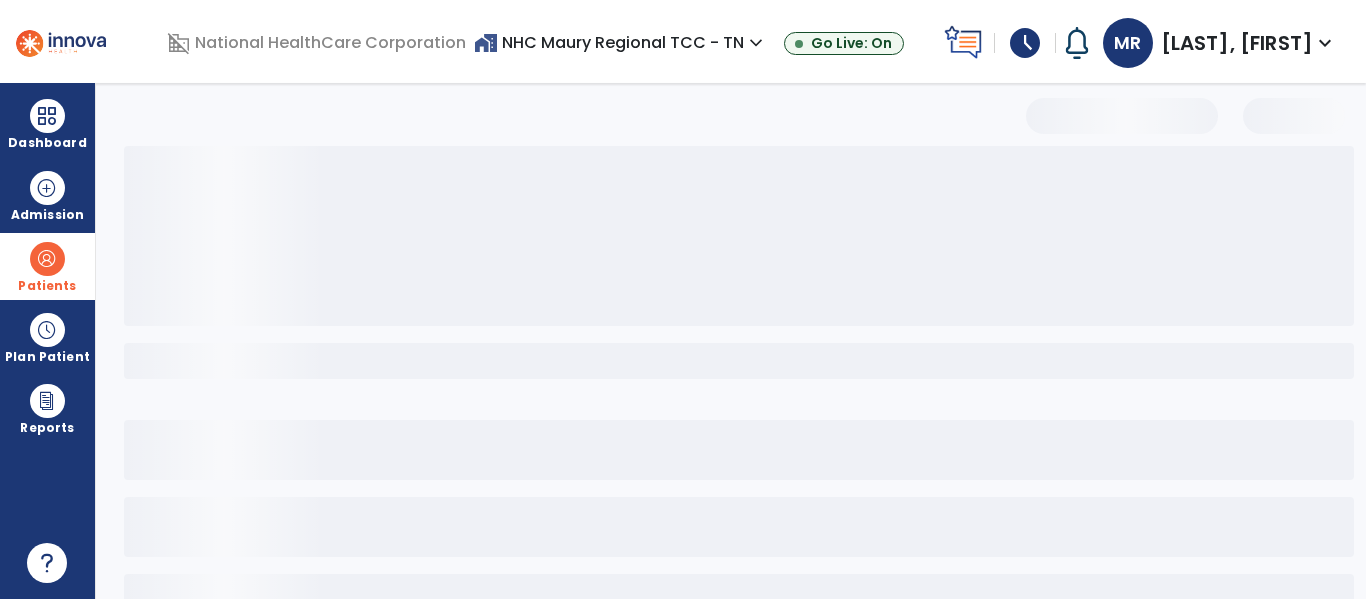 select on "***" 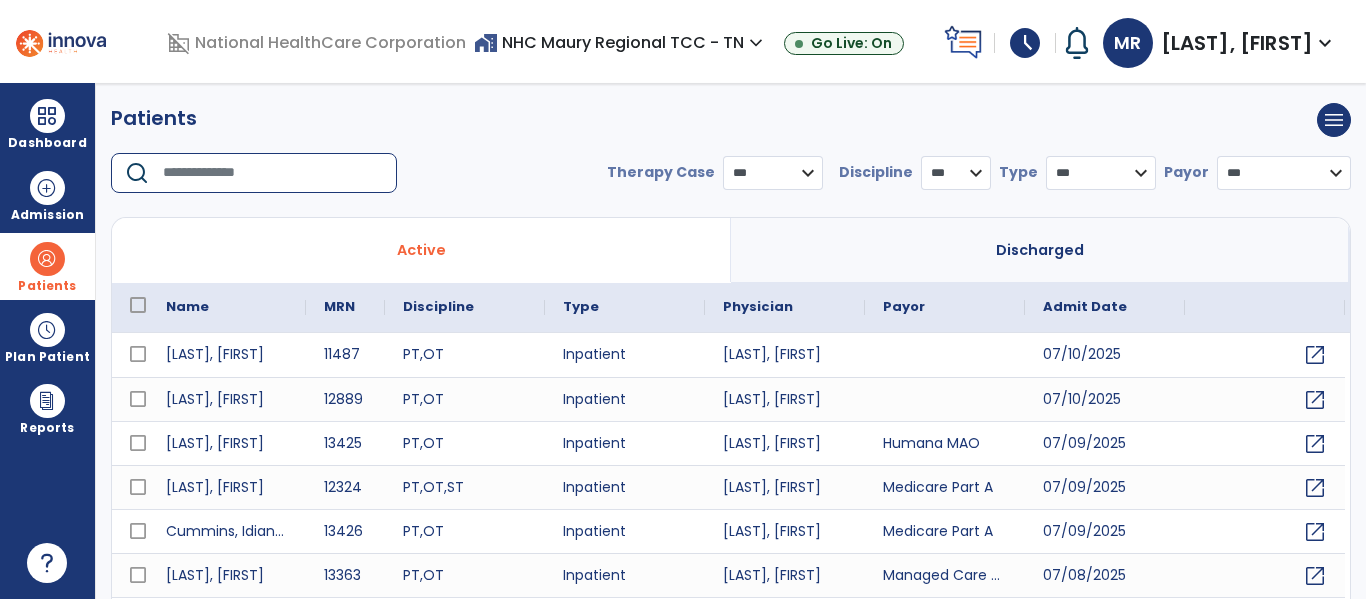 click at bounding box center [273, 173] 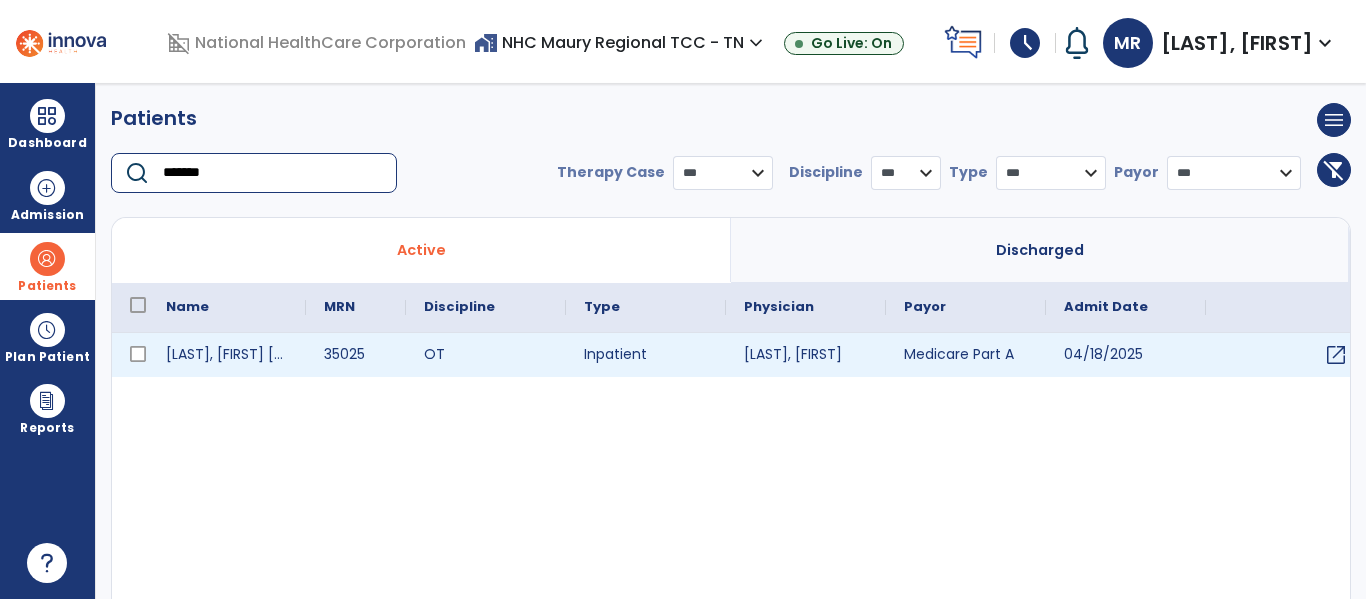 type on "*******" 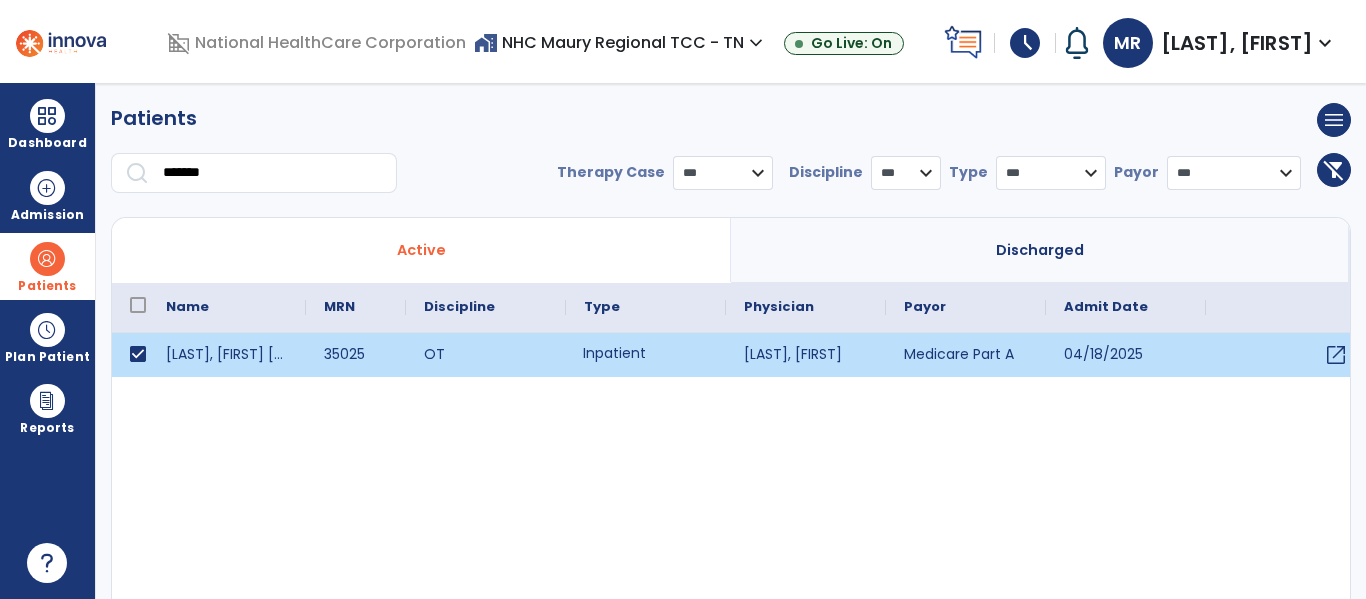 click on "Inpatient" at bounding box center (646, 355) 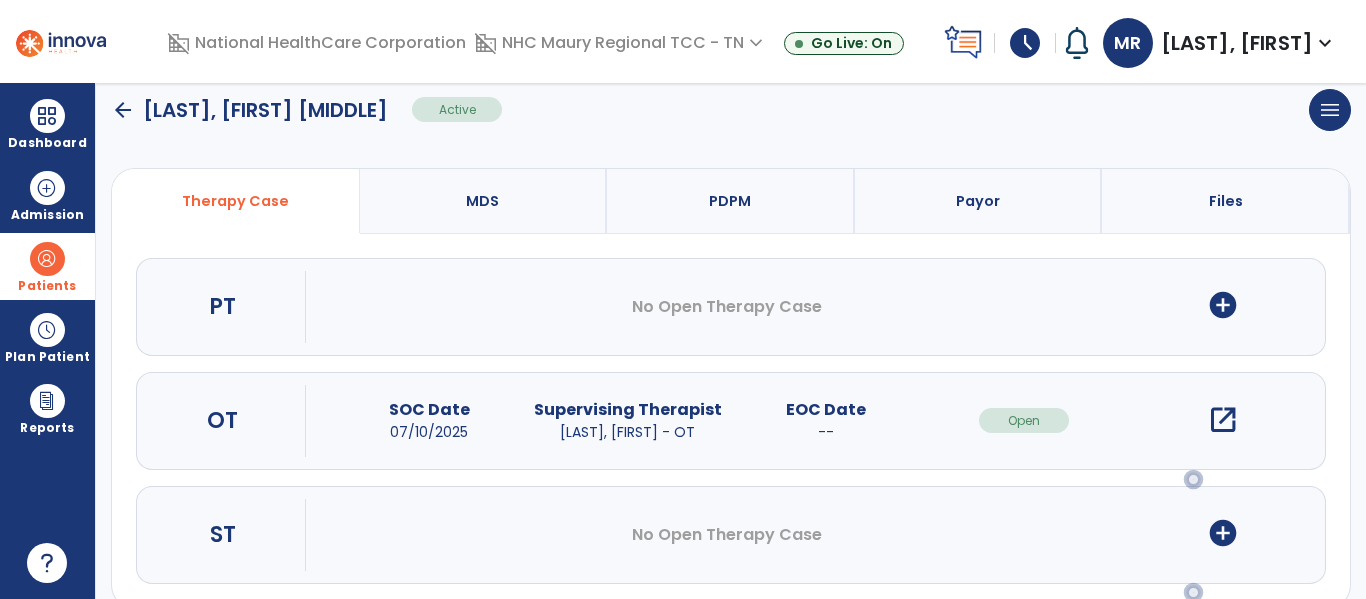 scroll, scrollTop: 174, scrollLeft: 0, axis: vertical 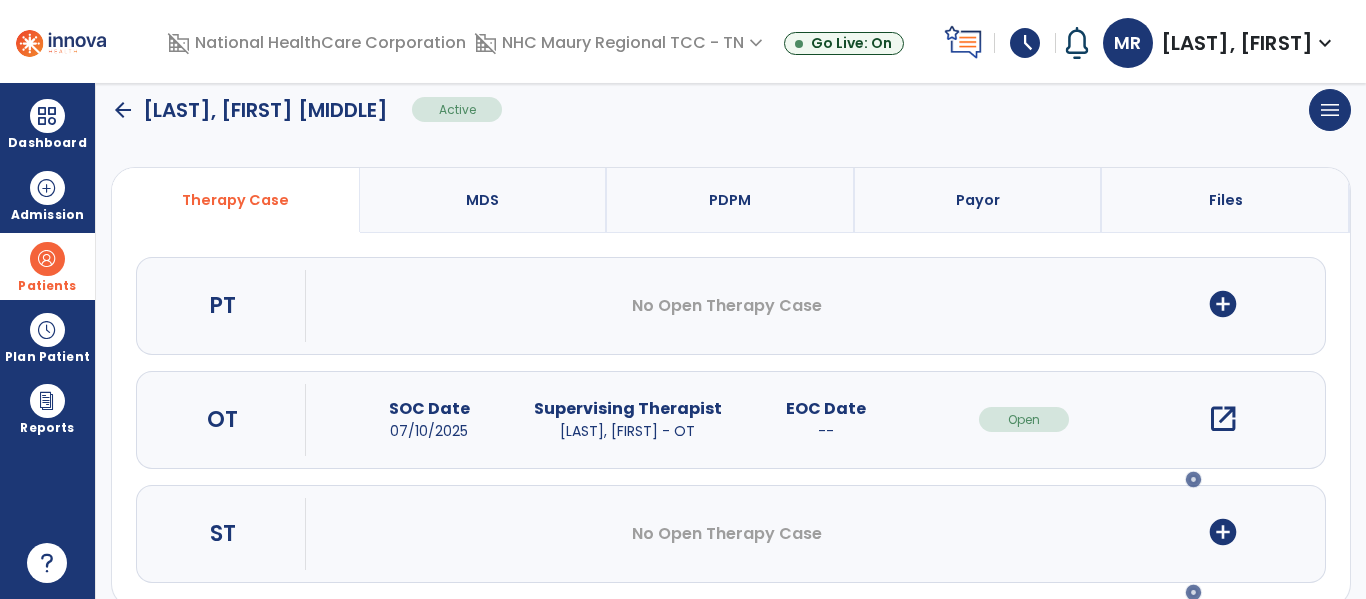 click on "add_circle" at bounding box center [1223, 304] 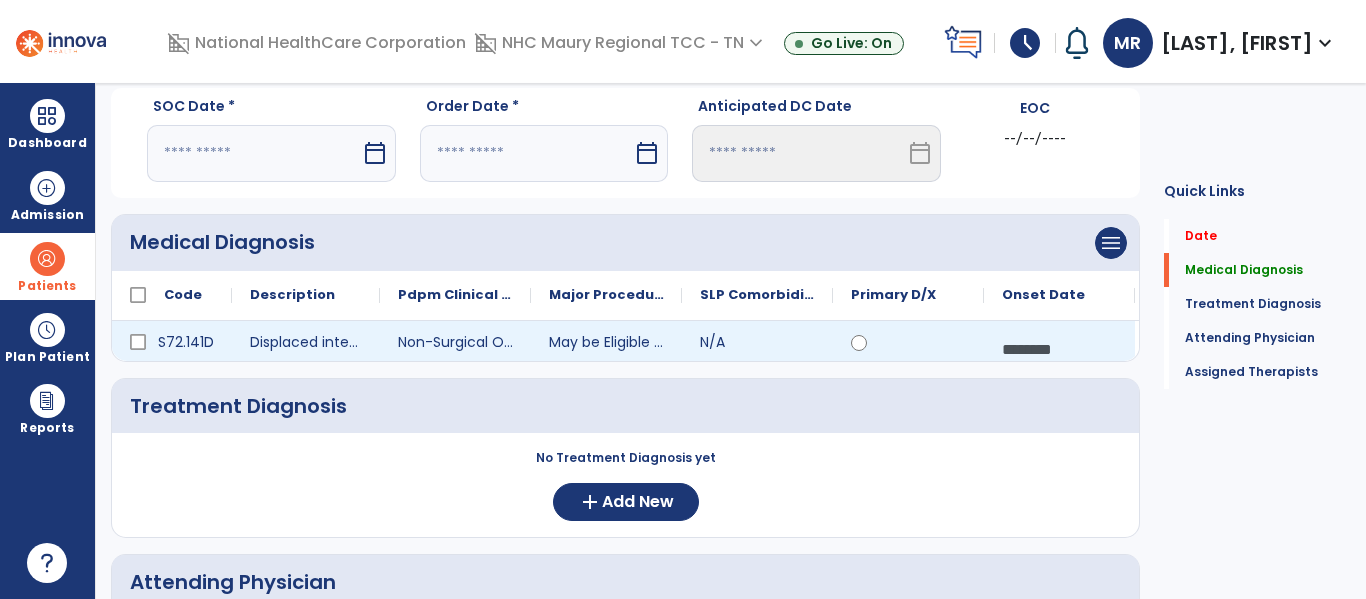 scroll, scrollTop: 0, scrollLeft: 0, axis: both 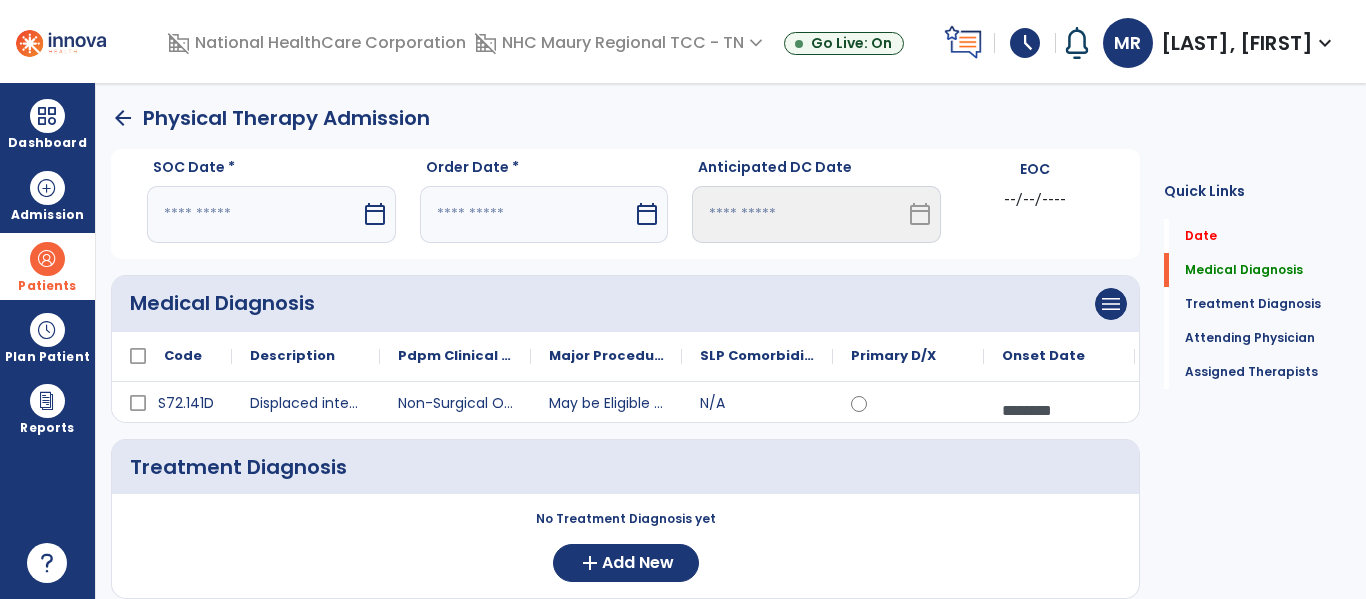 click on "calendar_today" at bounding box center [375, 214] 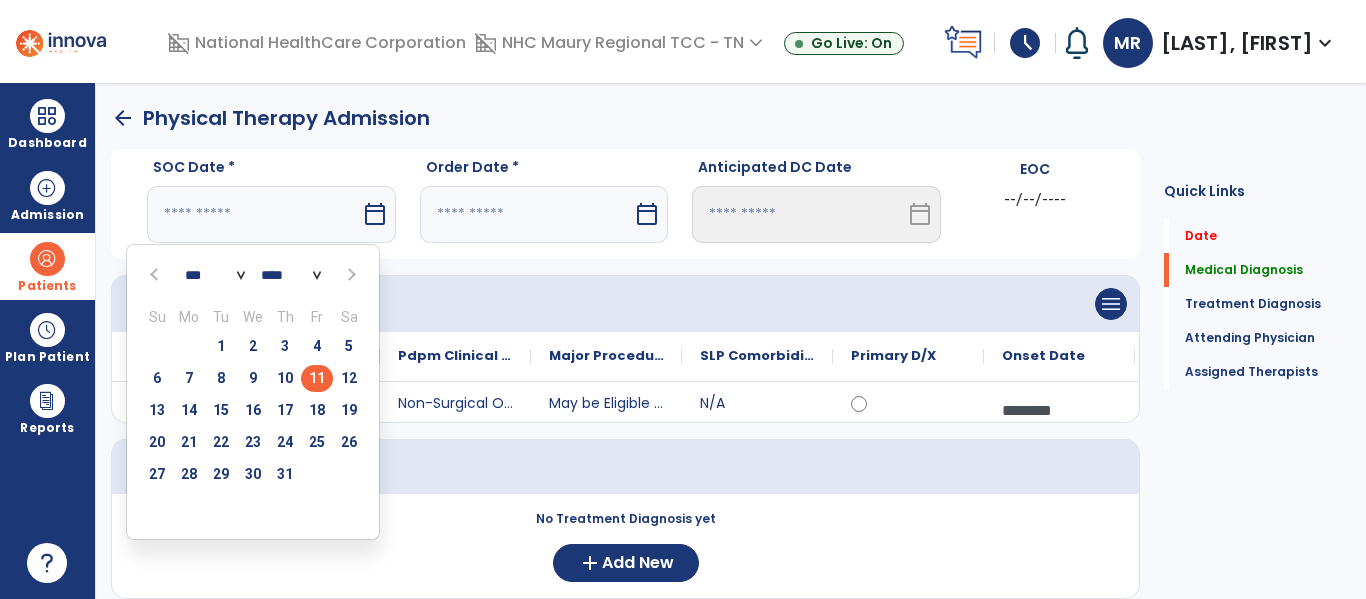 click on "11" at bounding box center [317, 378] 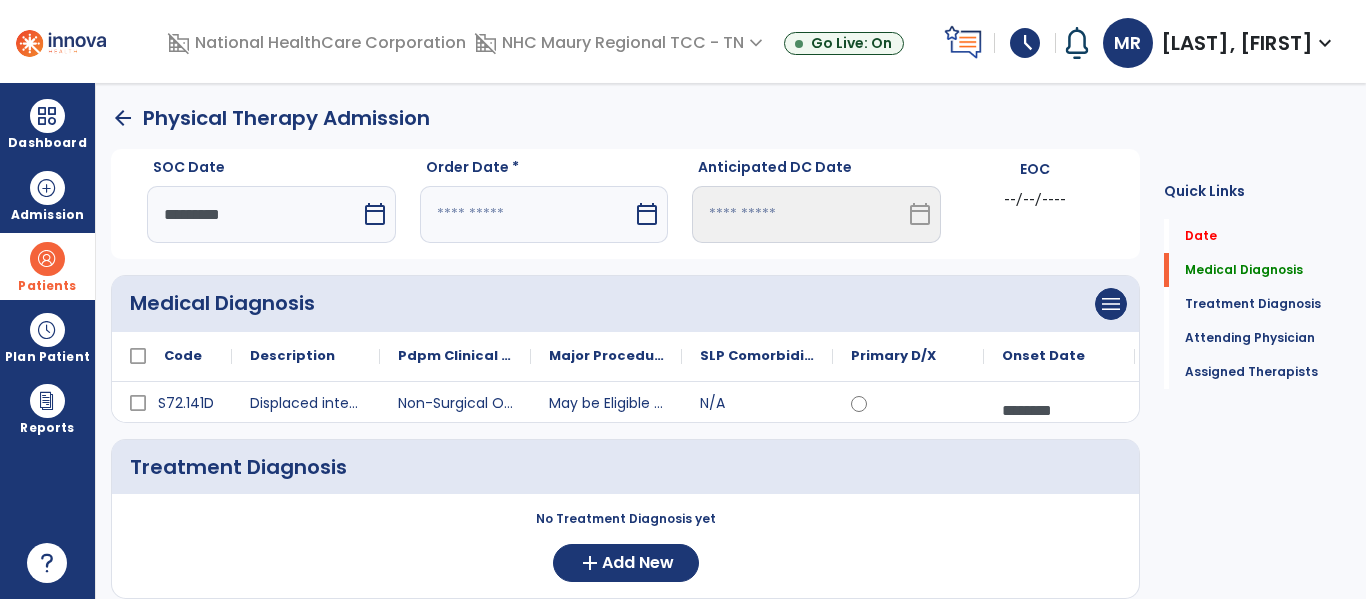 click on "calendar_today" at bounding box center [647, 214] 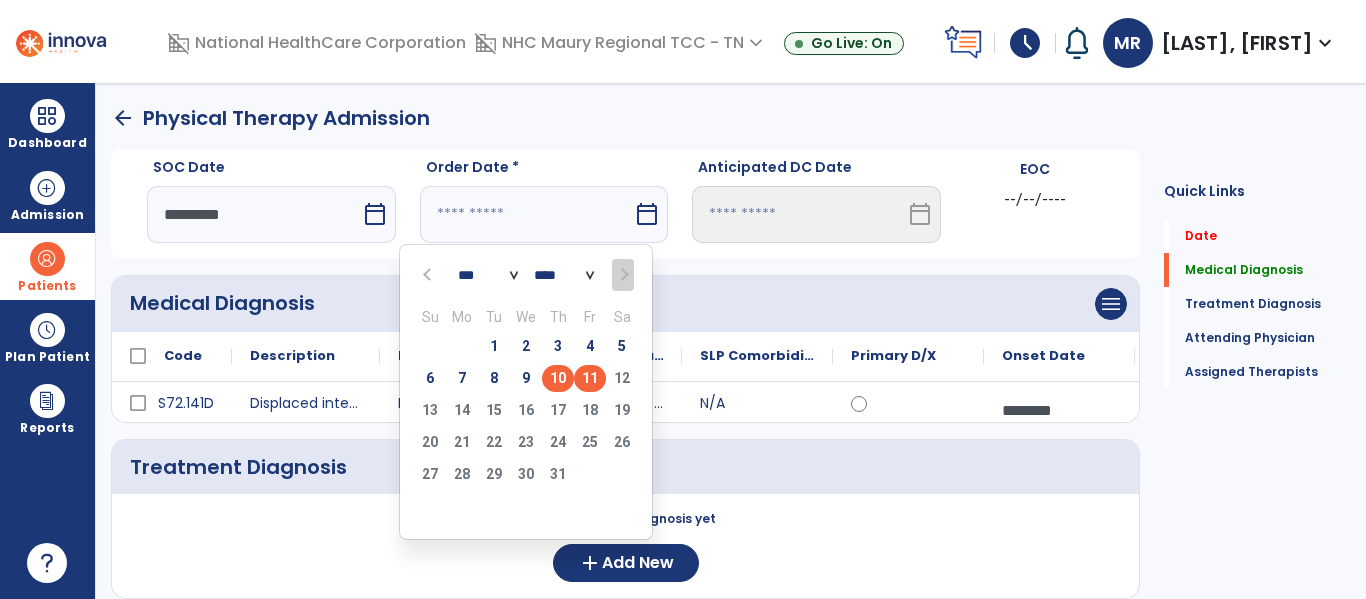 click on "10" at bounding box center (558, 378) 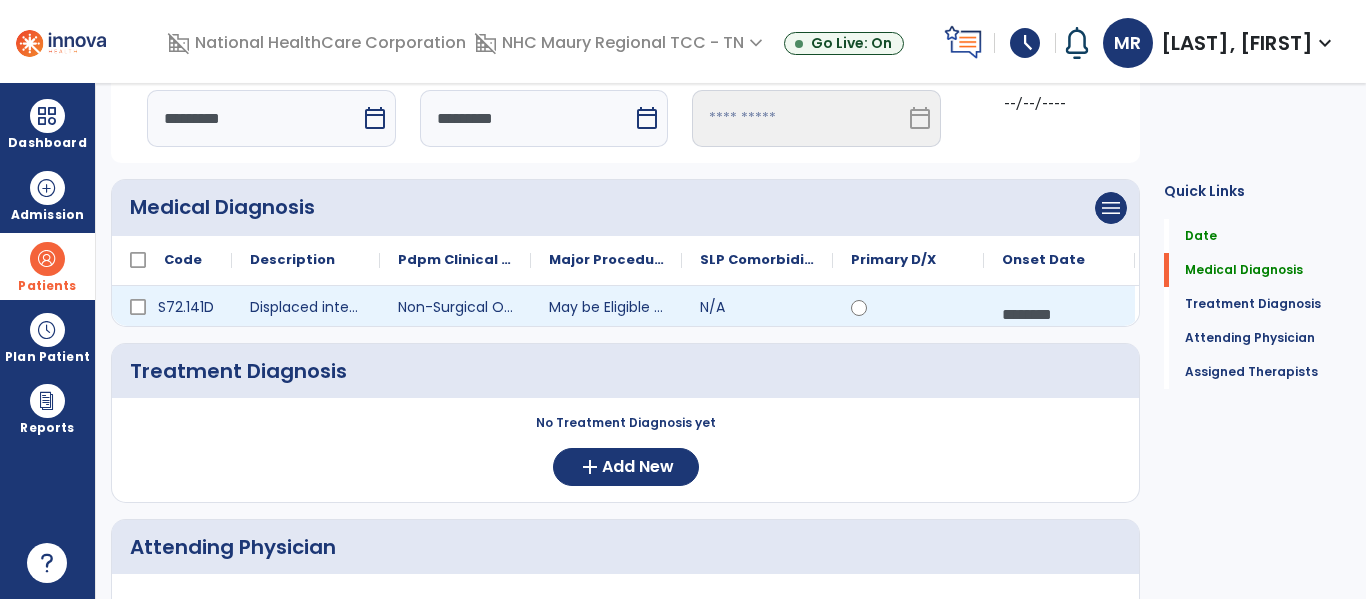scroll, scrollTop: 228, scrollLeft: 0, axis: vertical 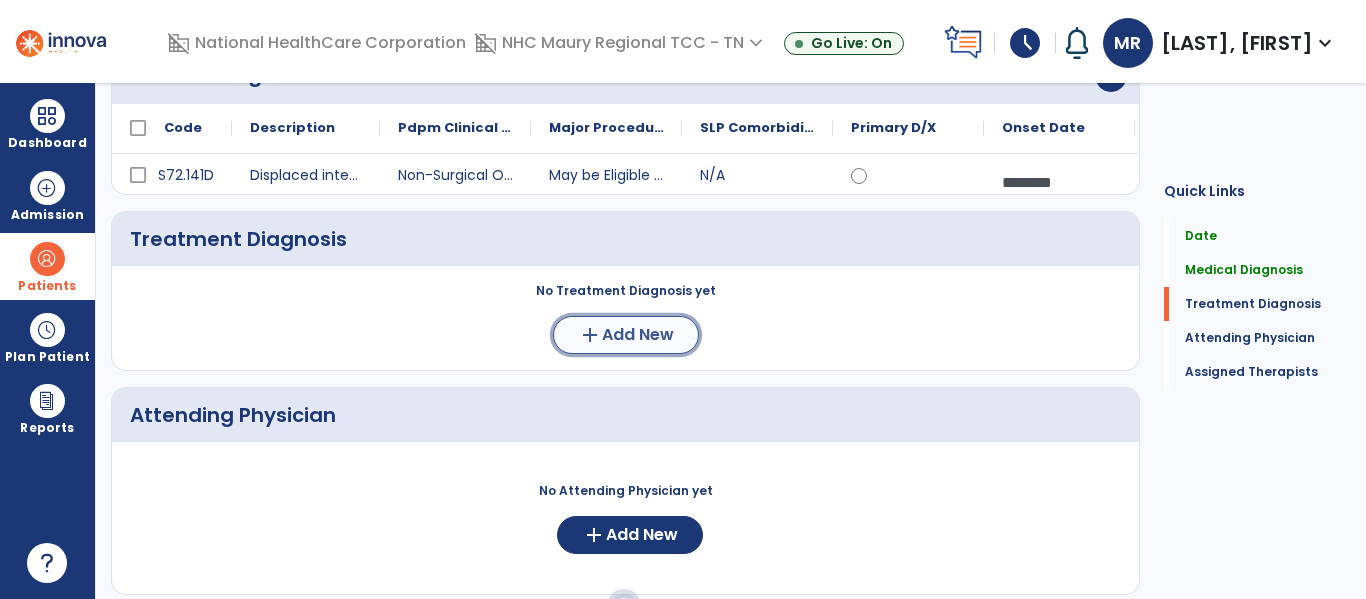 click on "add" 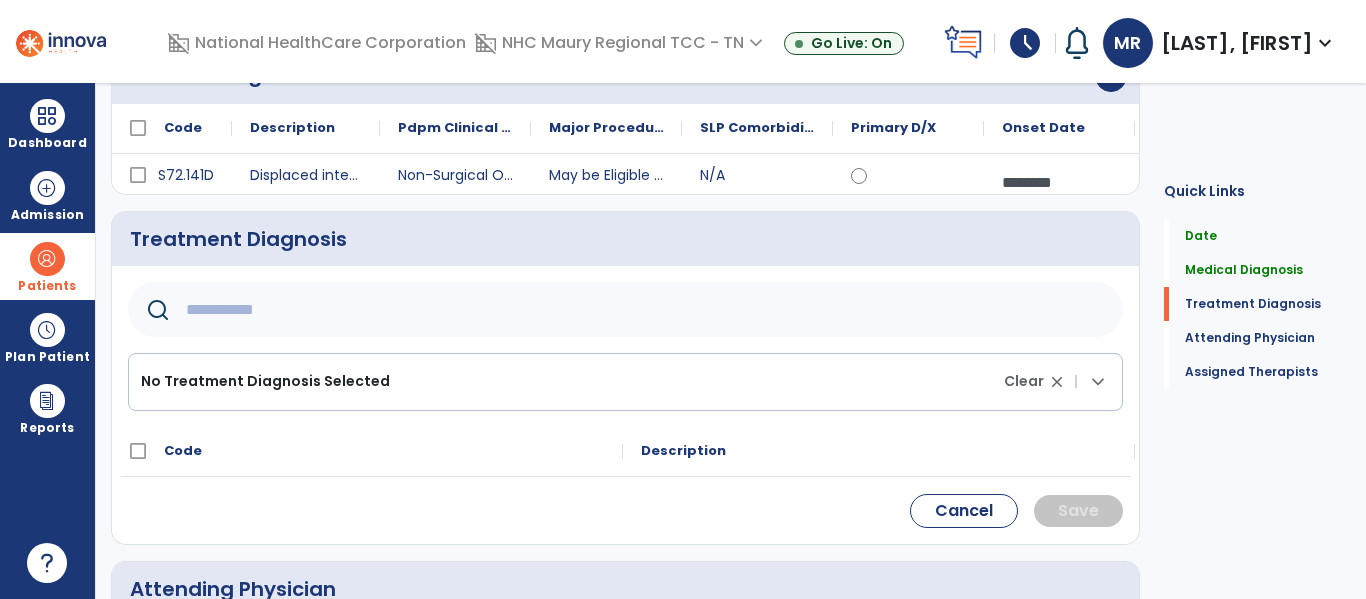 click 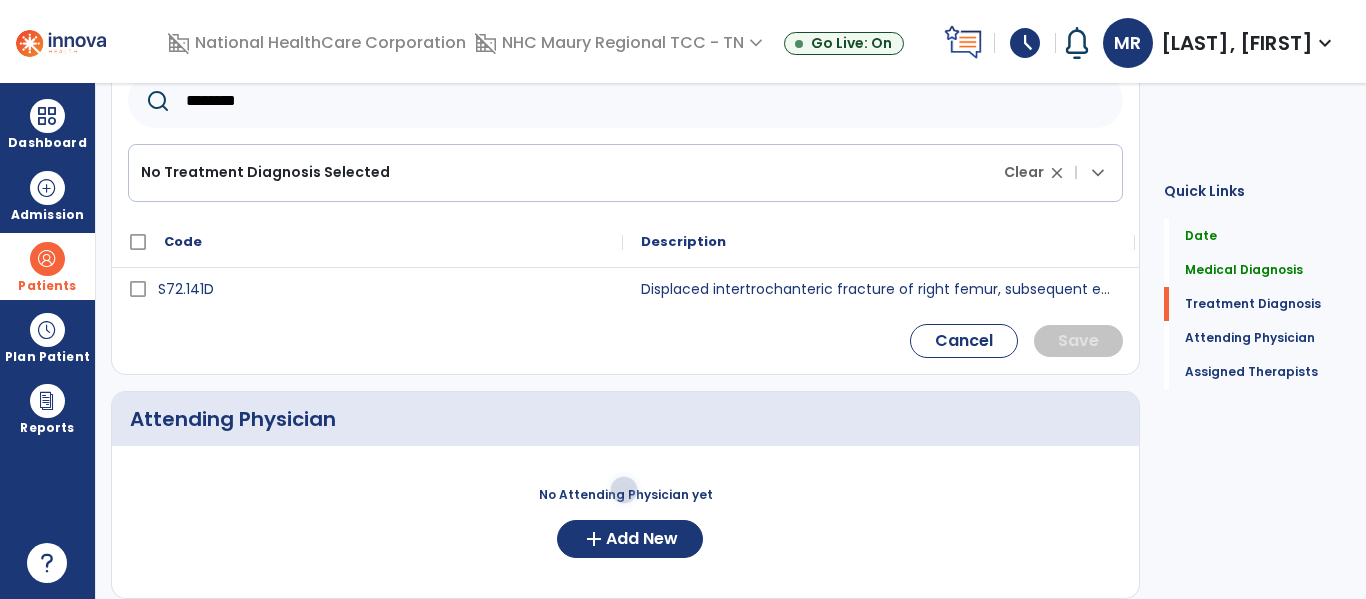 scroll, scrollTop: 442, scrollLeft: 0, axis: vertical 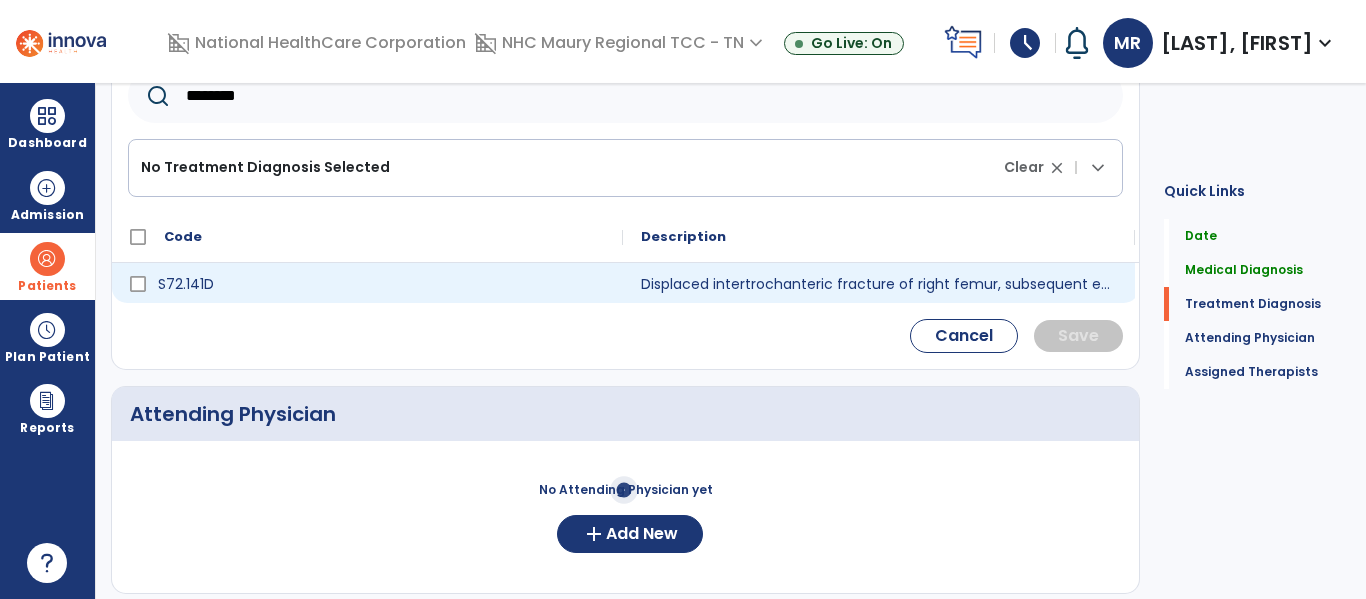 type on "********" 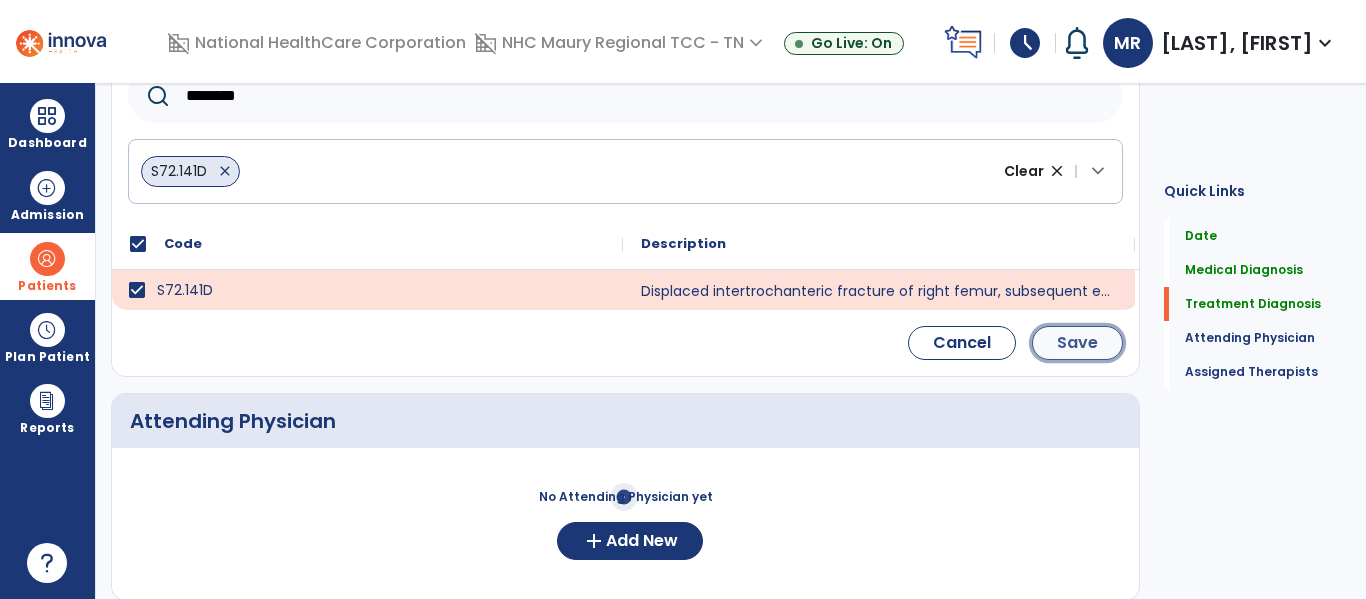 click on "Save" 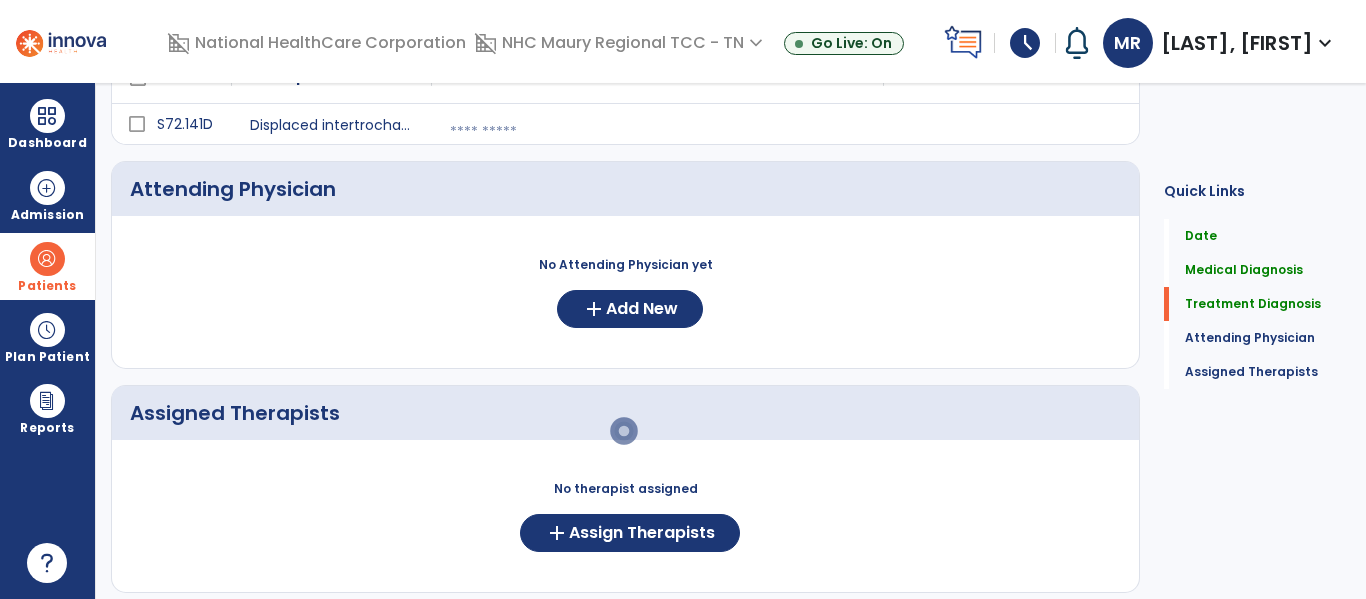scroll, scrollTop: 276, scrollLeft: 0, axis: vertical 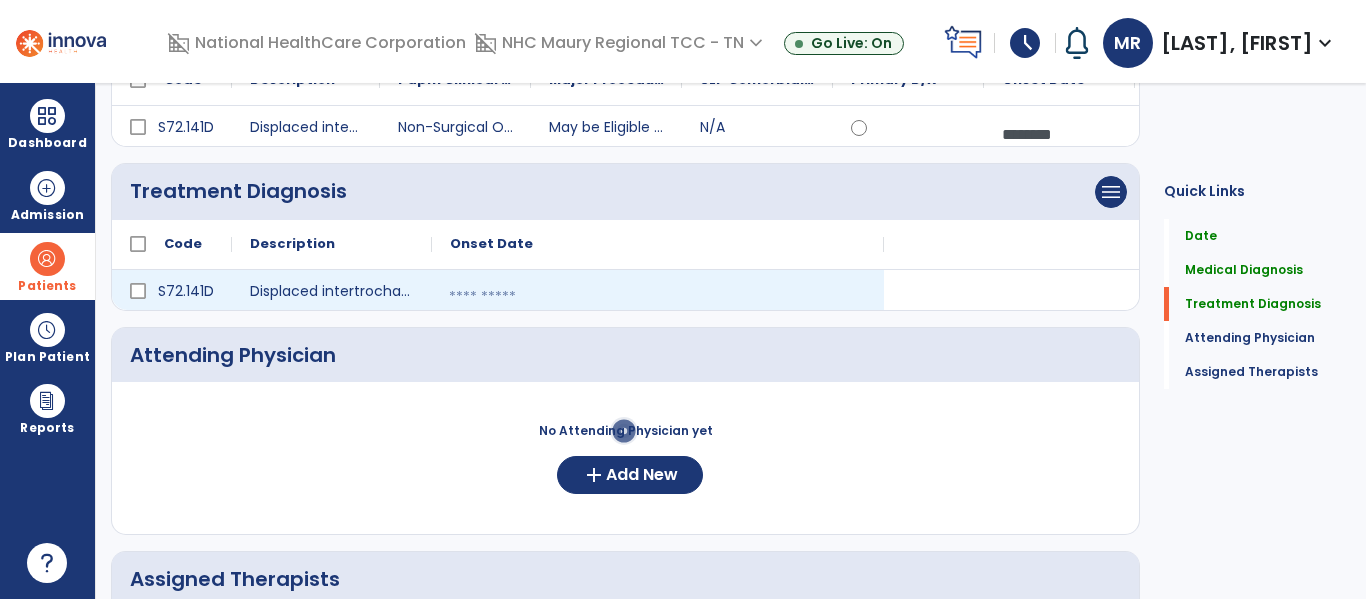 click at bounding box center [658, 297] 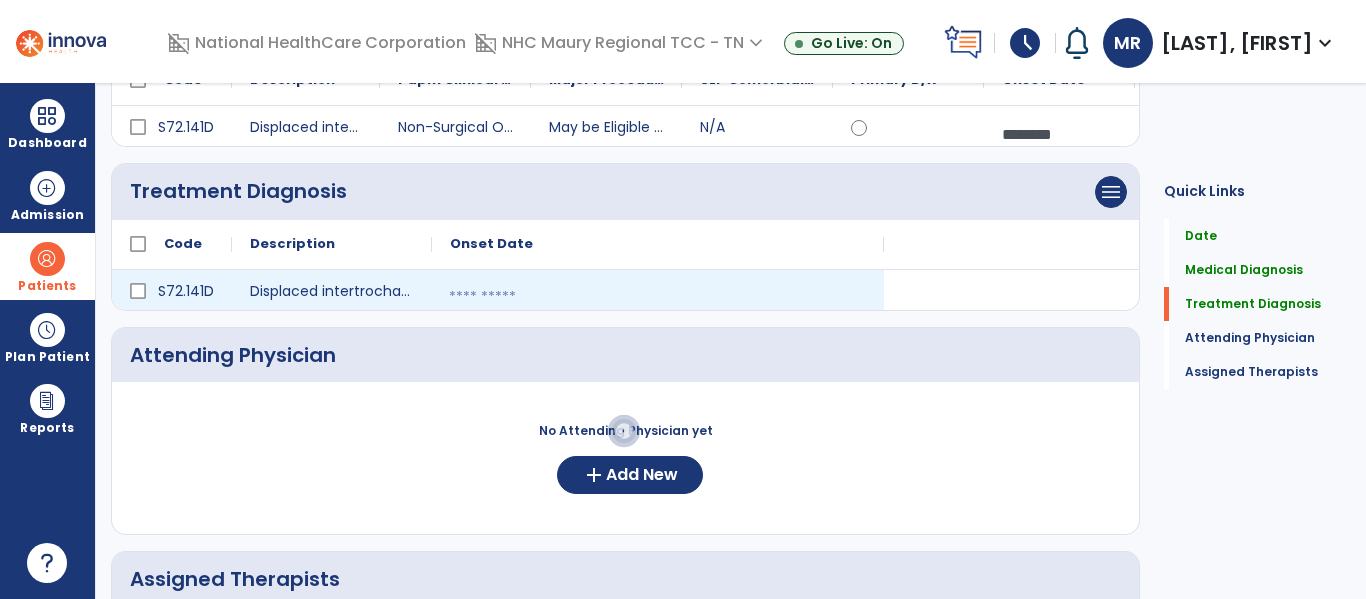 select on "*" 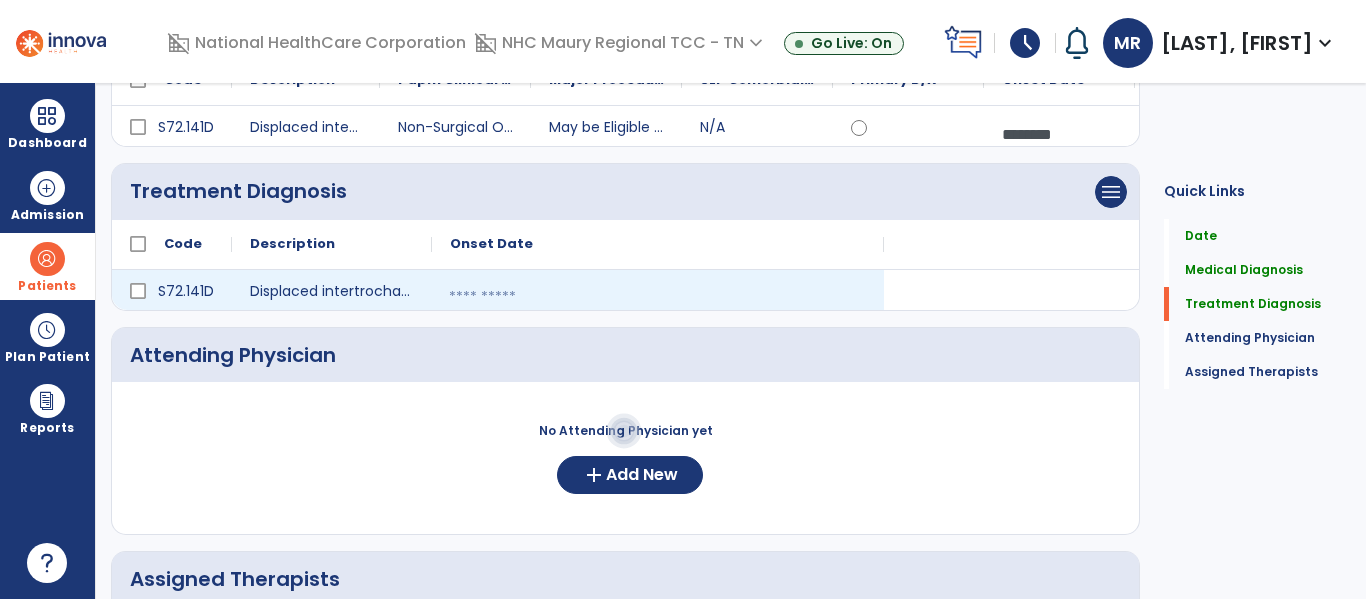 select on "****" 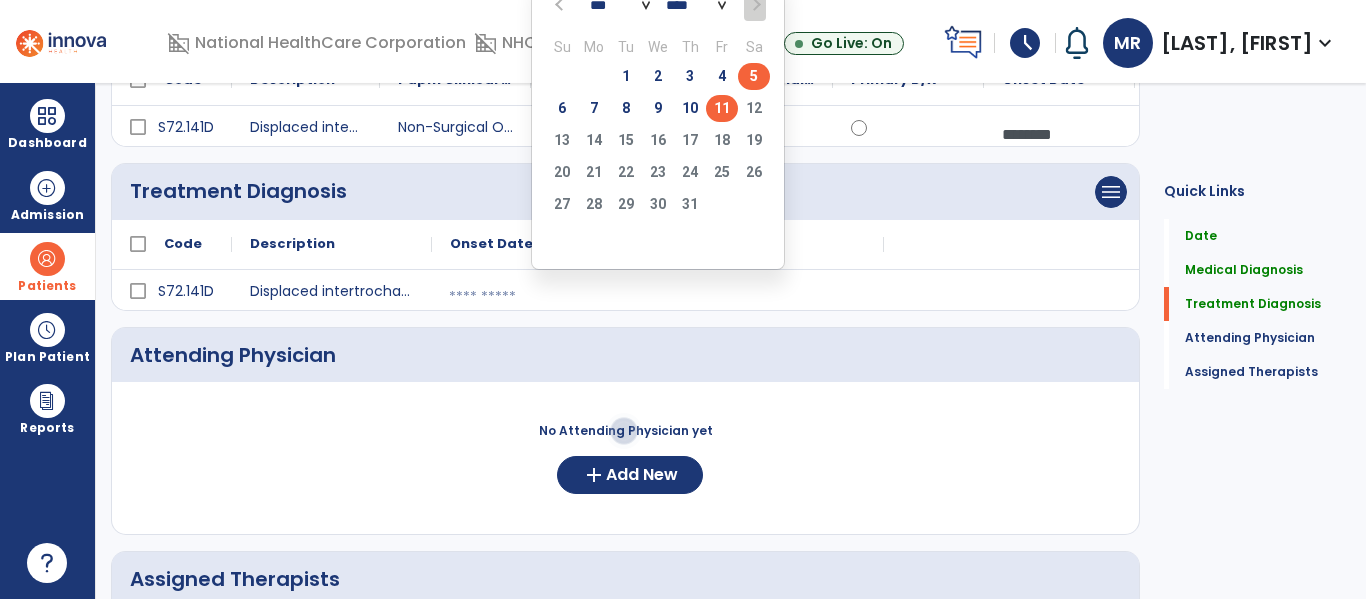 click on "5" 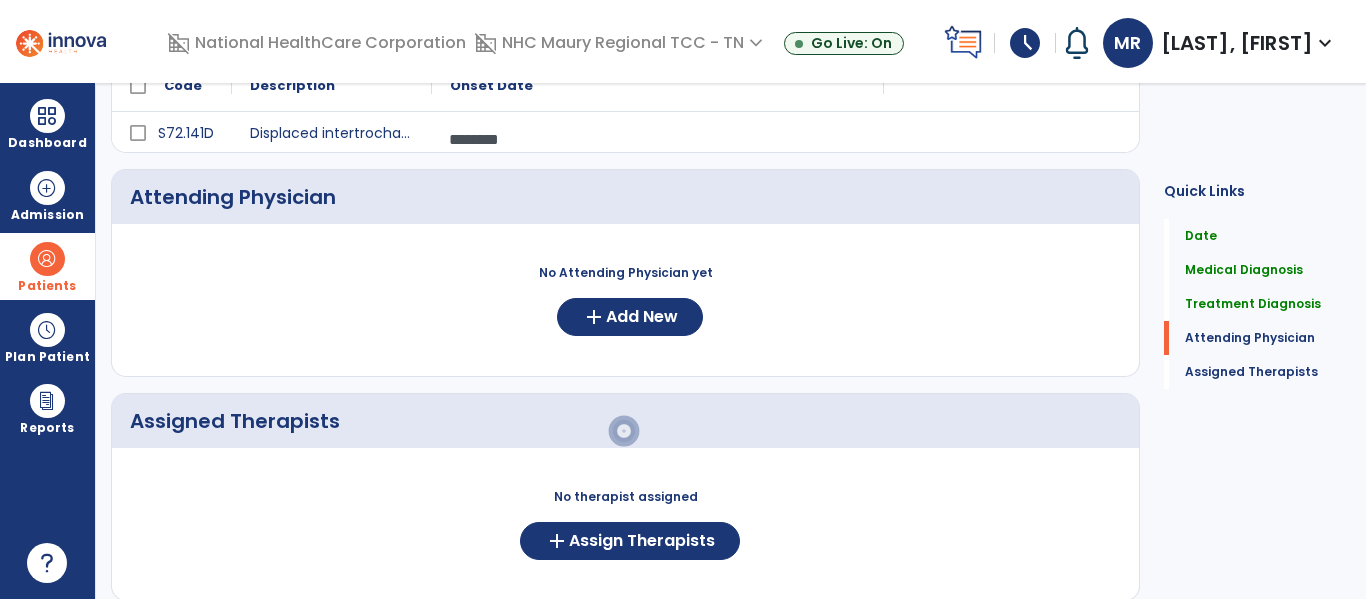 scroll, scrollTop: 435, scrollLeft: 0, axis: vertical 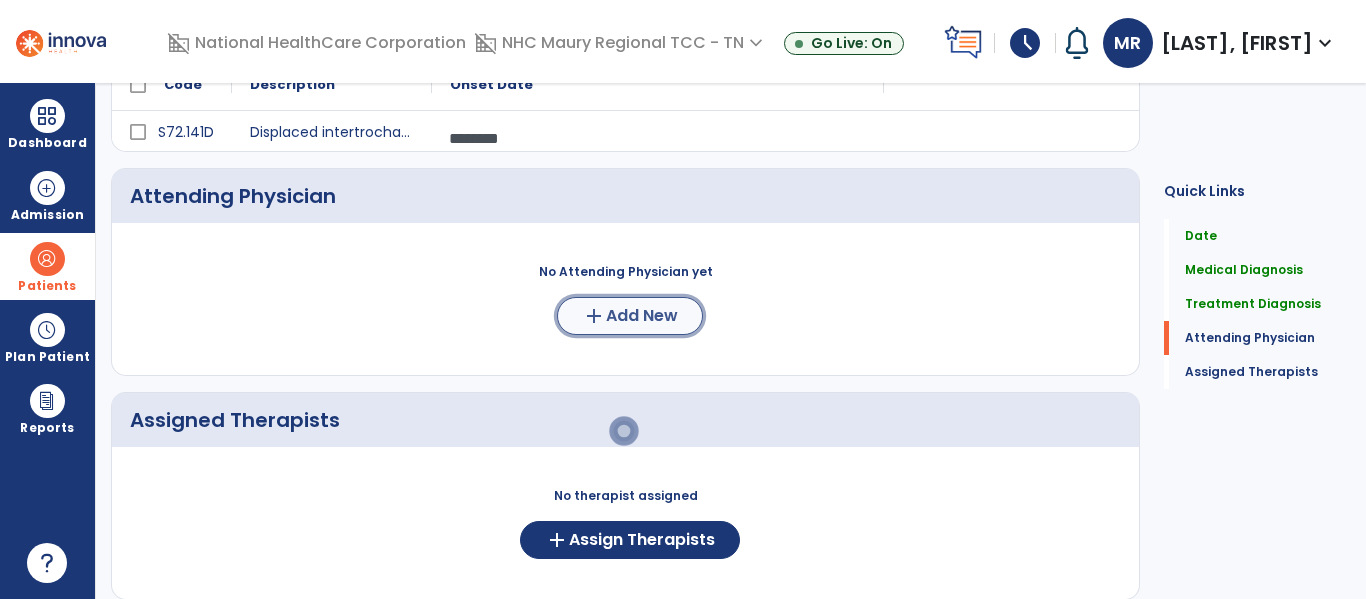 click on "add" 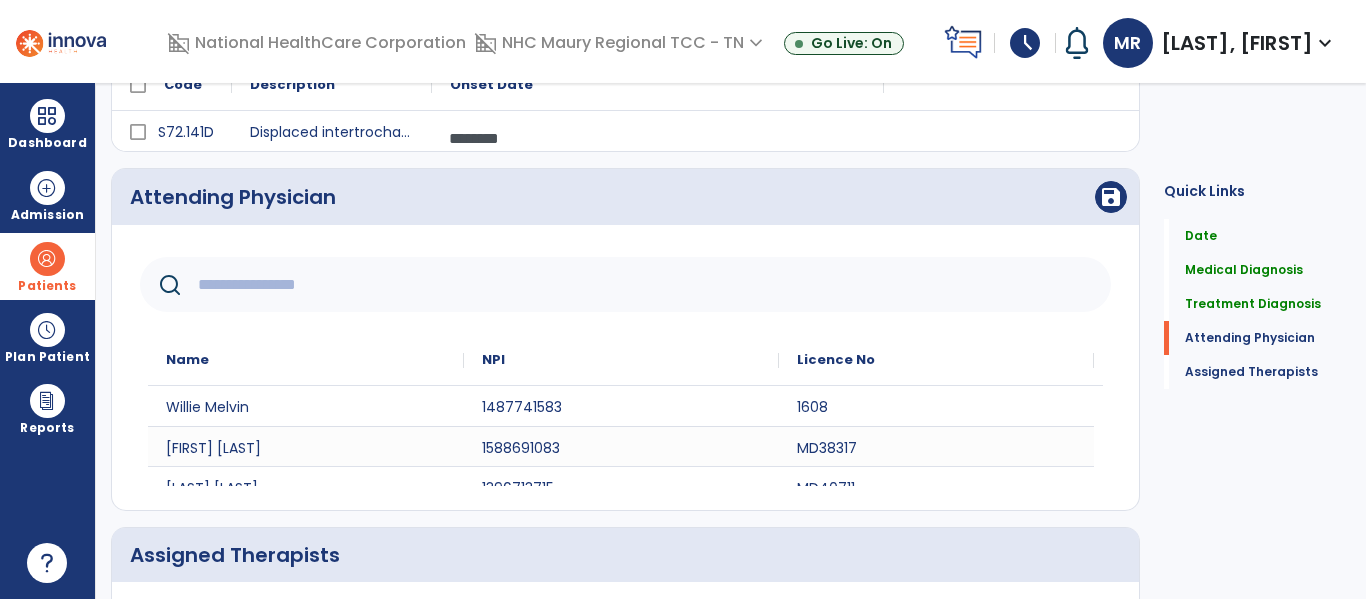 click 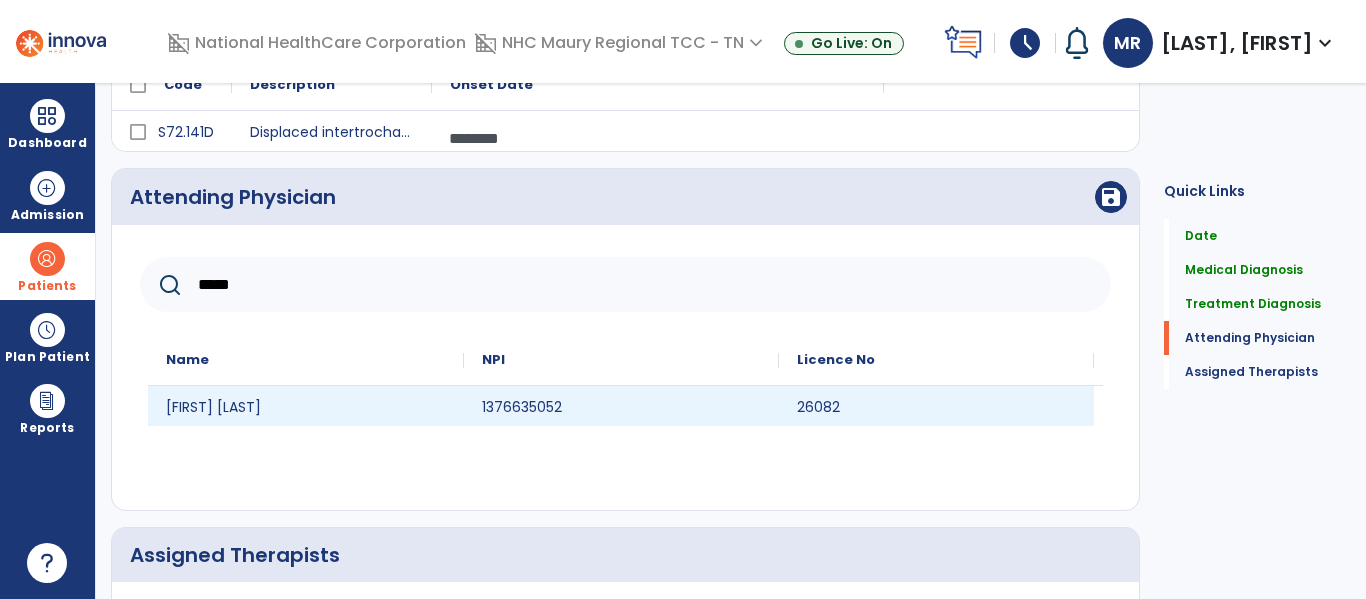 type on "*****" 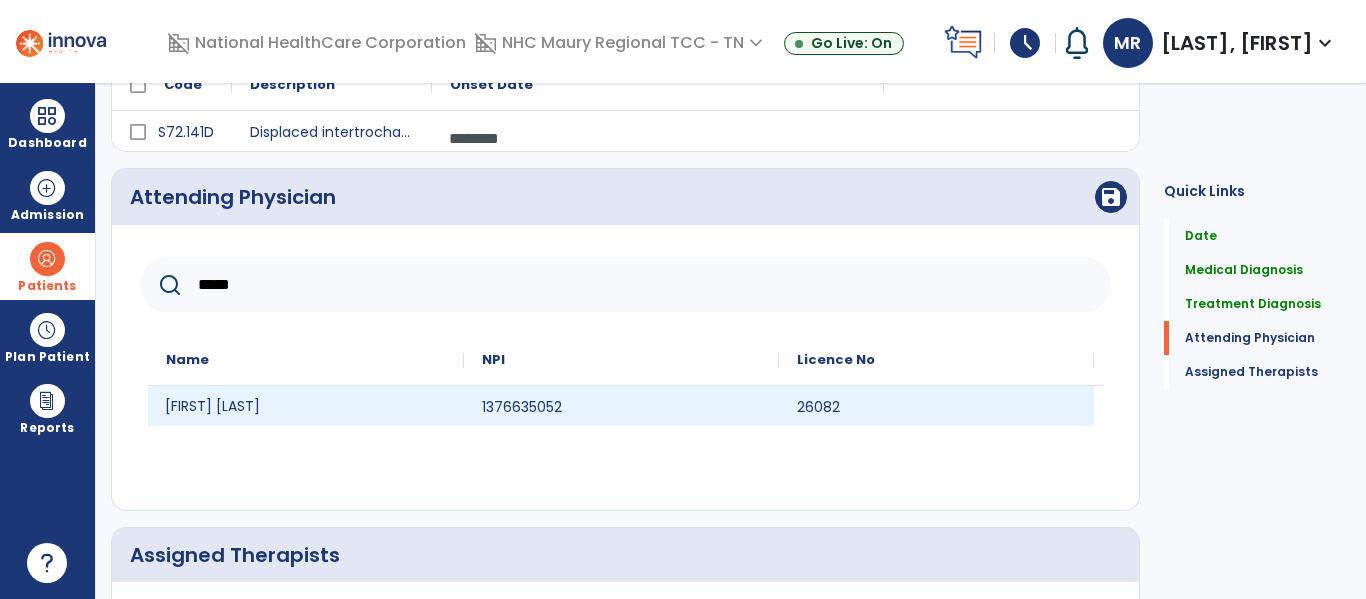 click on "[FIRST] [LAST]" 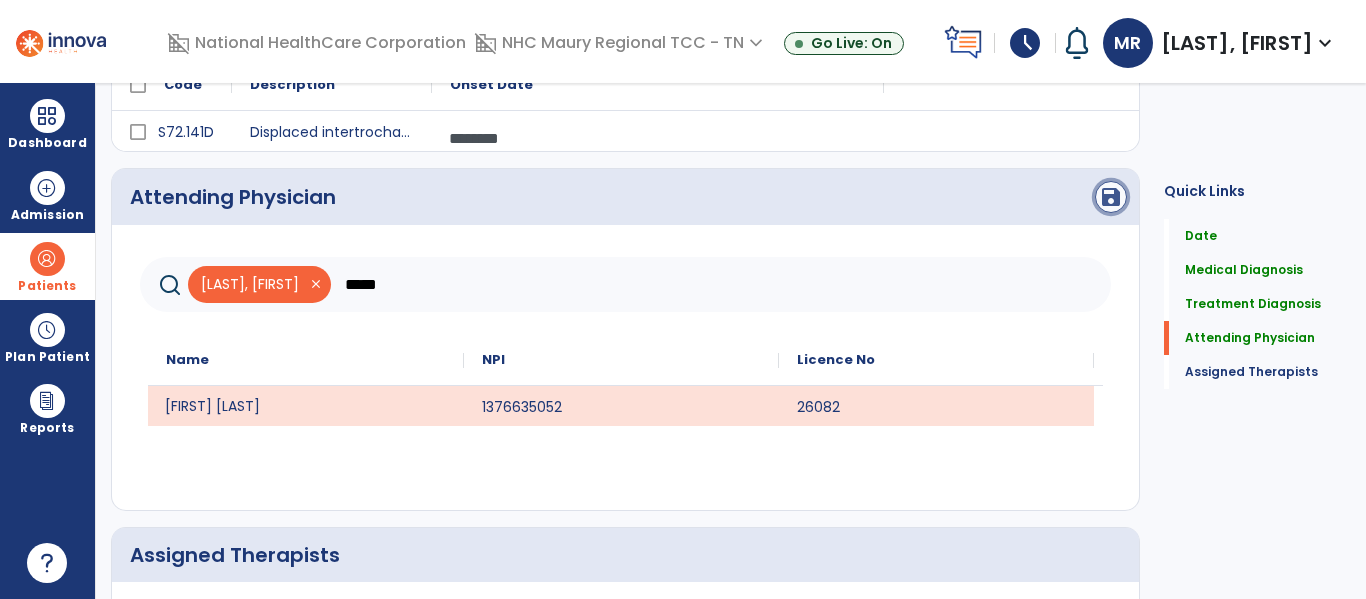 click on "save" 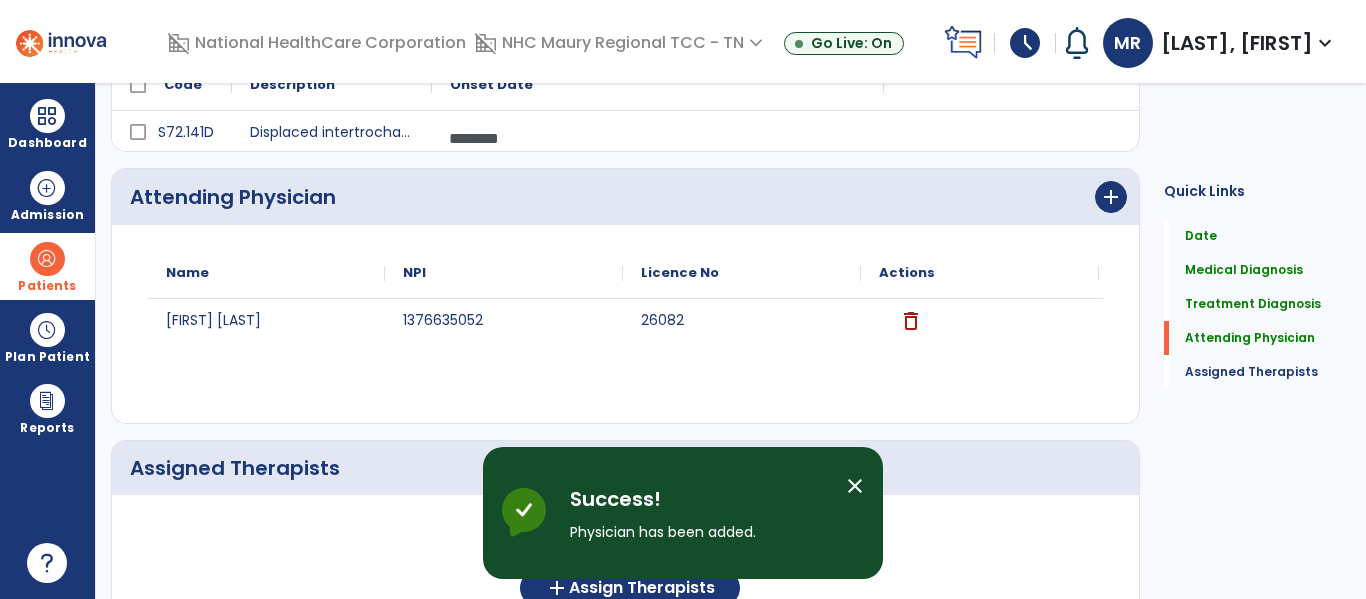 scroll, scrollTop: 577, scrollLeft: 0, axis: vertical 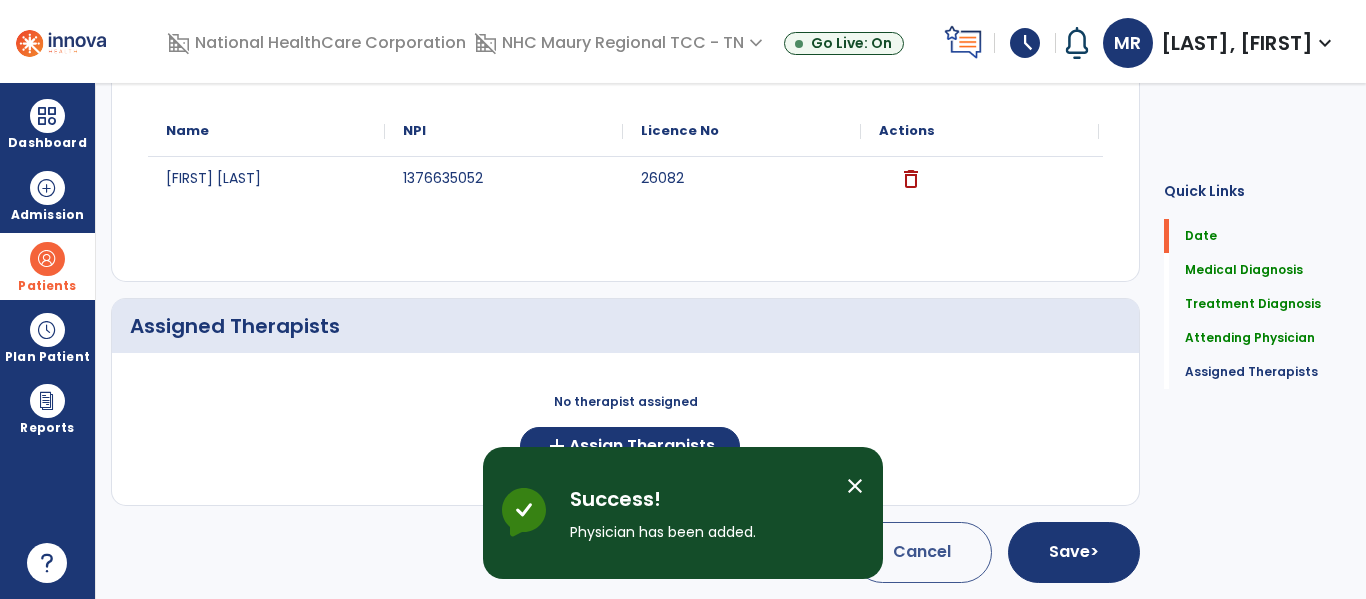 click on "No therapist assigned  add  Assign Therapists" 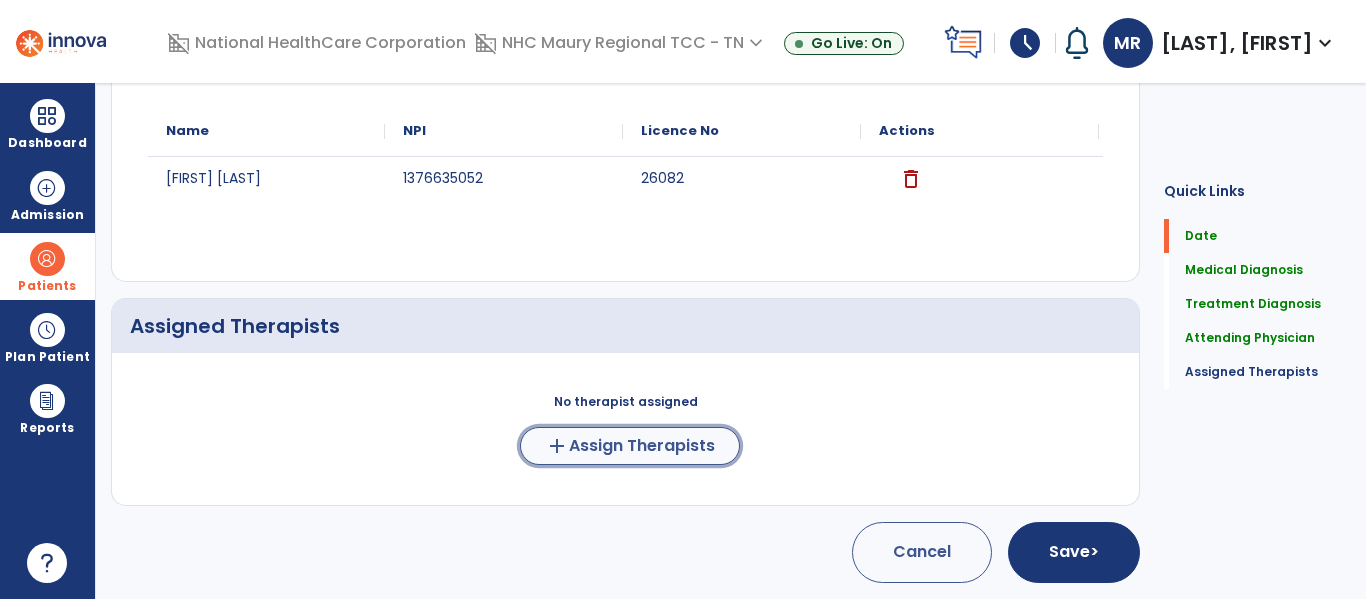 click on "add" 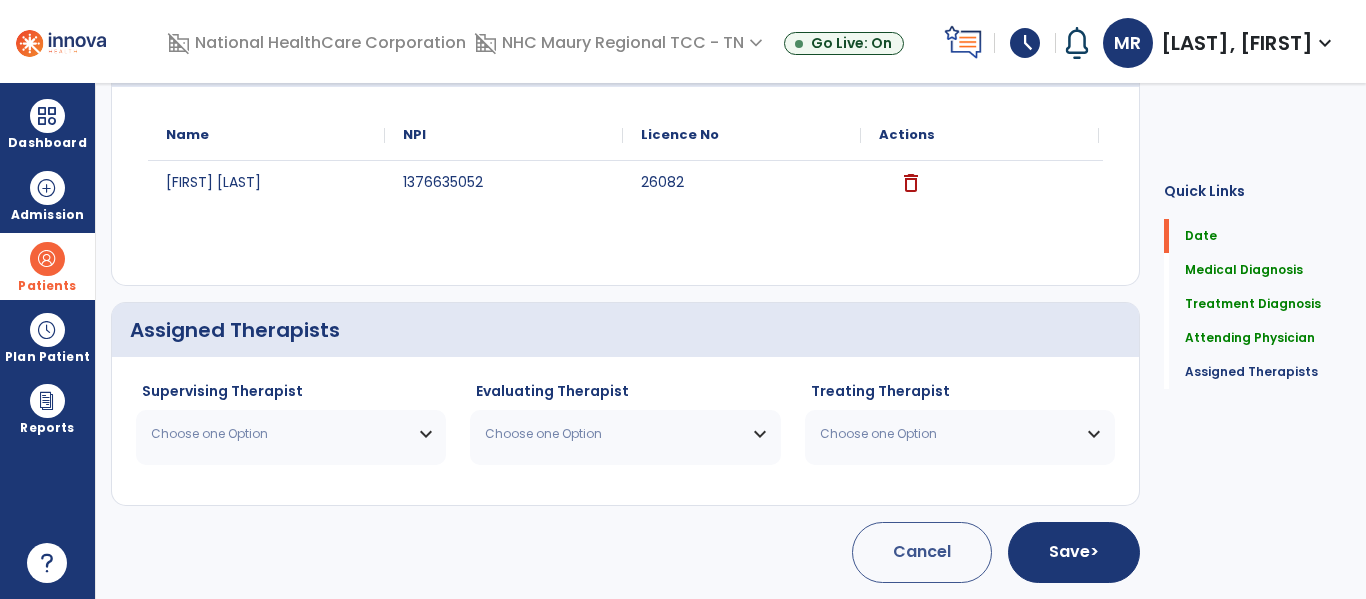scroll, scrollTop: 573, scrollLeft: 0, axis: vertical 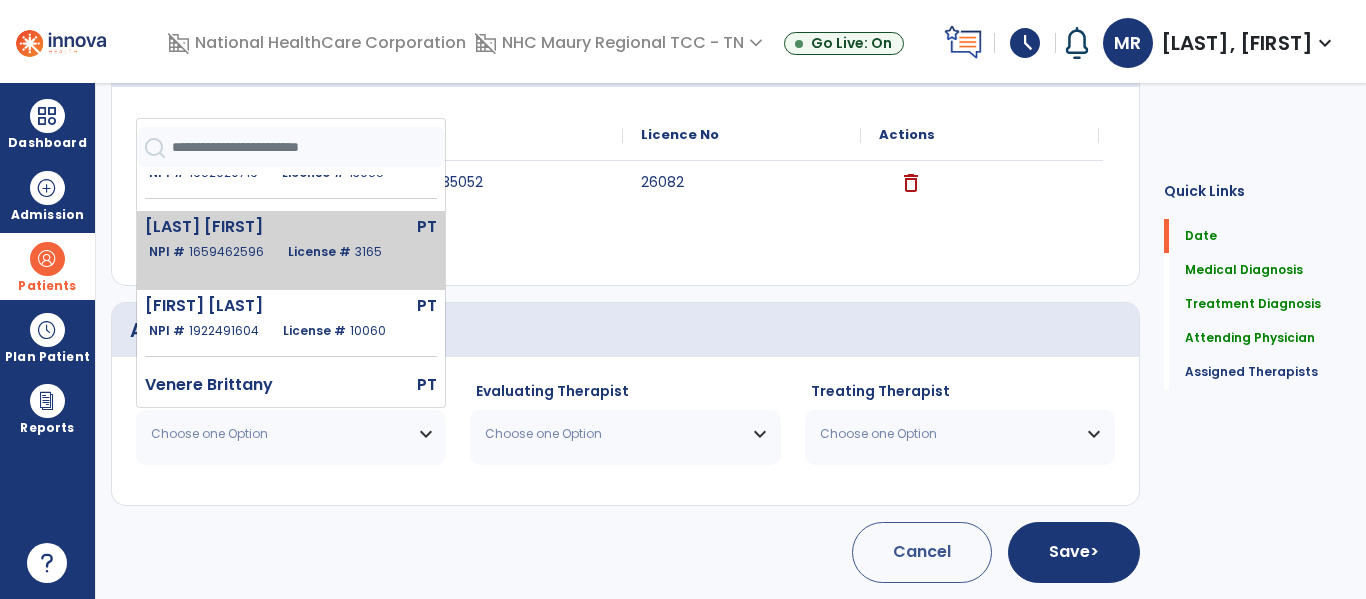 click on "[LAST] [FIRST]" 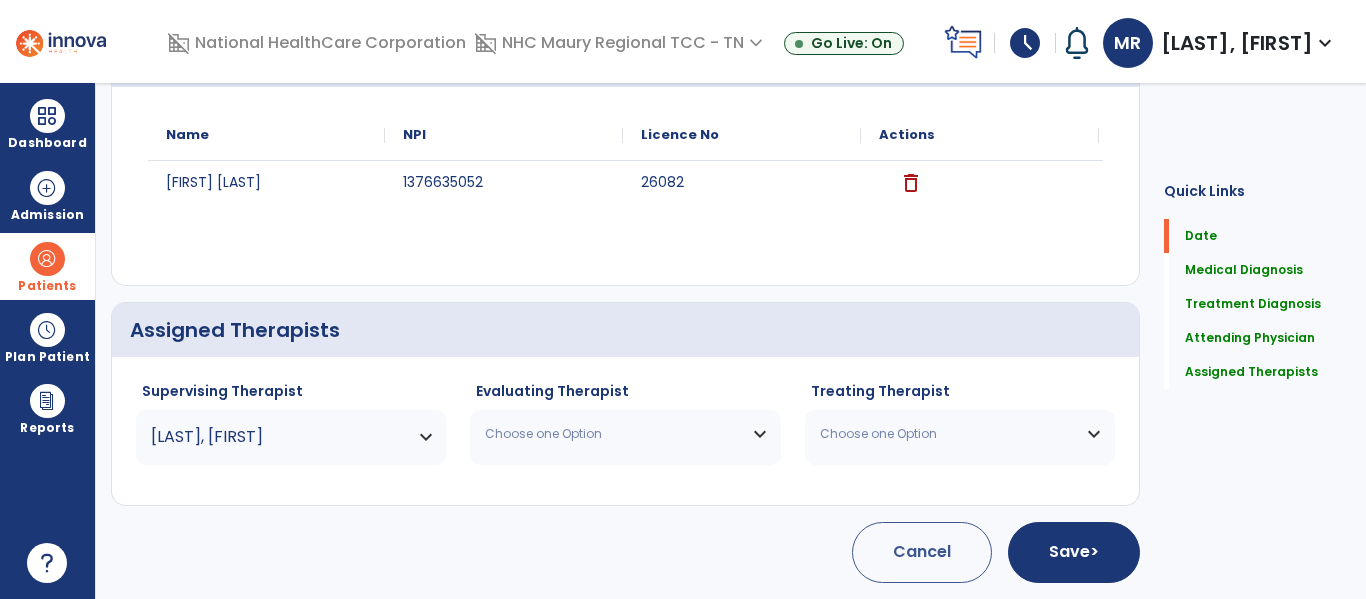 click on "Choose one Option" at bounding box center [625, 434] 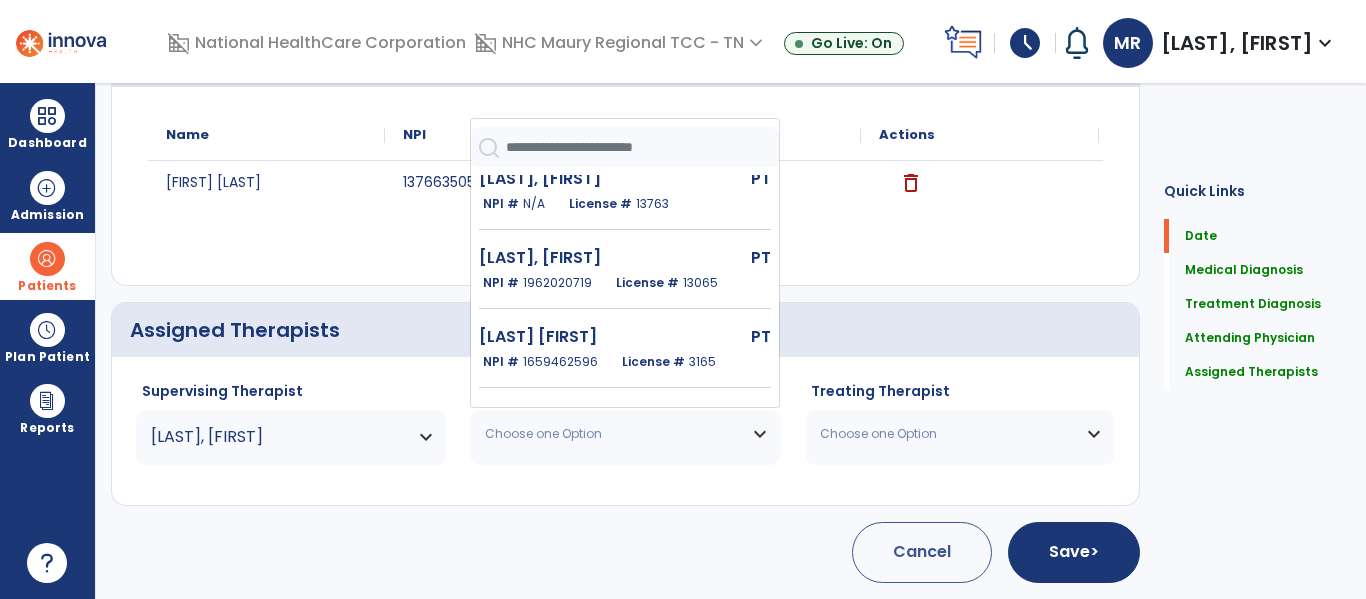 scroll, scrollTop: 857, scrollLeft: 0, axis: vertical 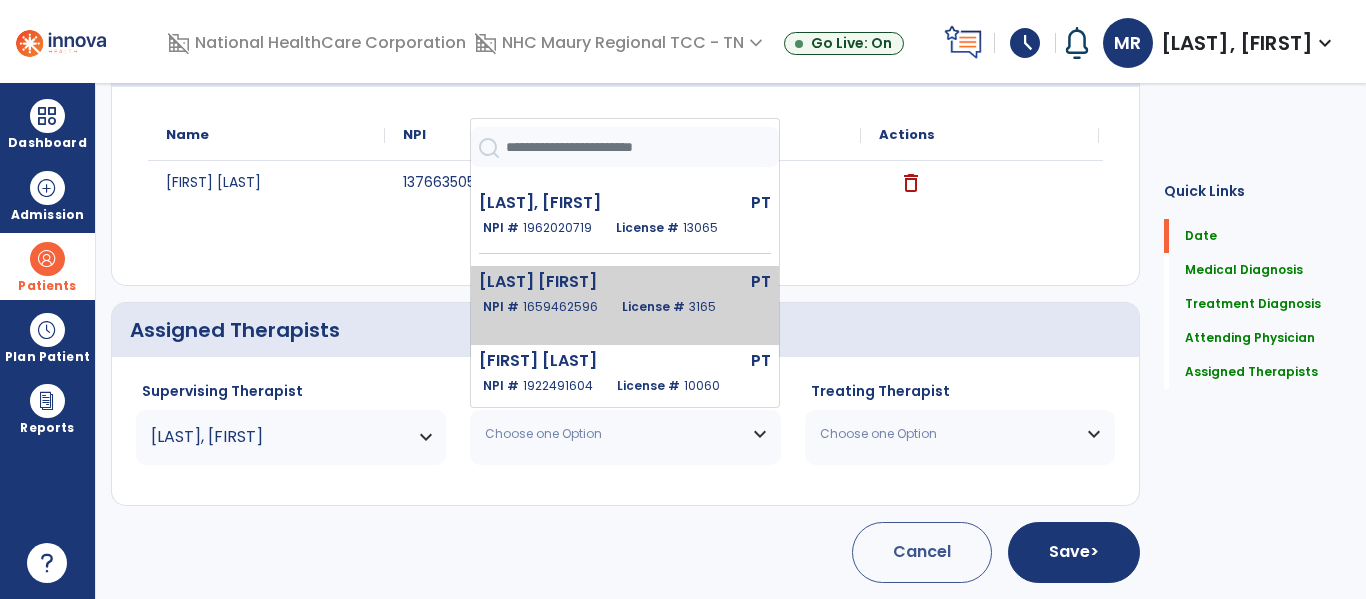 click on "License # [NUMBER]" 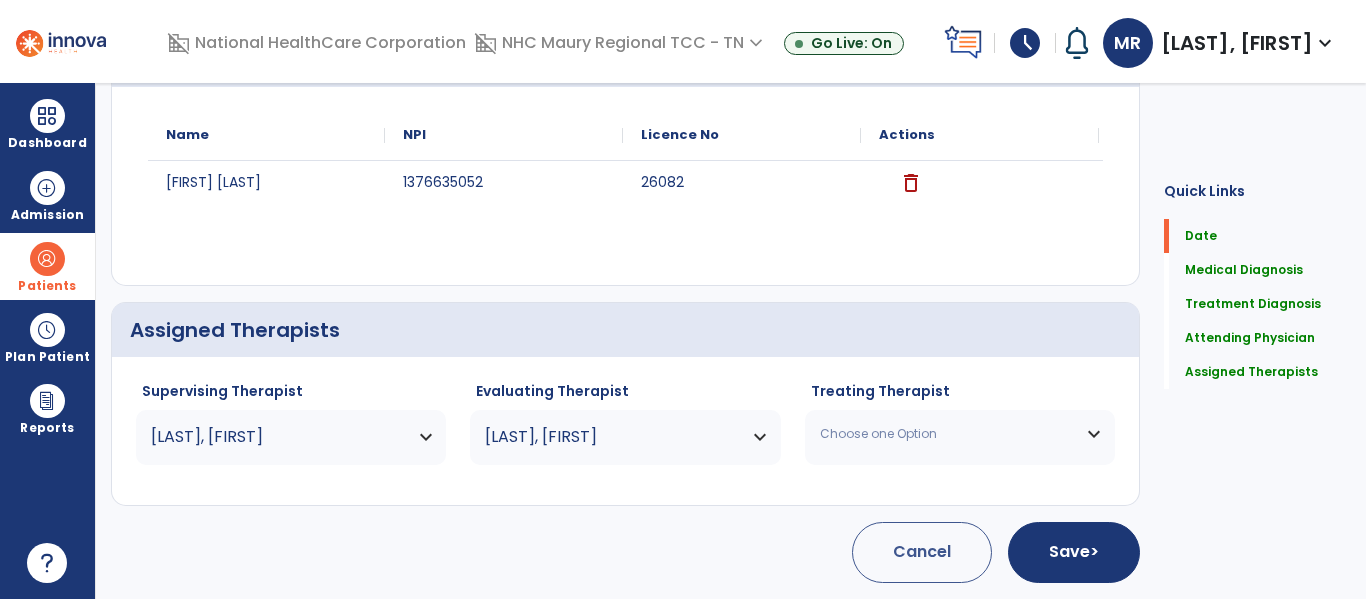 click on "Choose one Option" at bounding box center [960, 434] 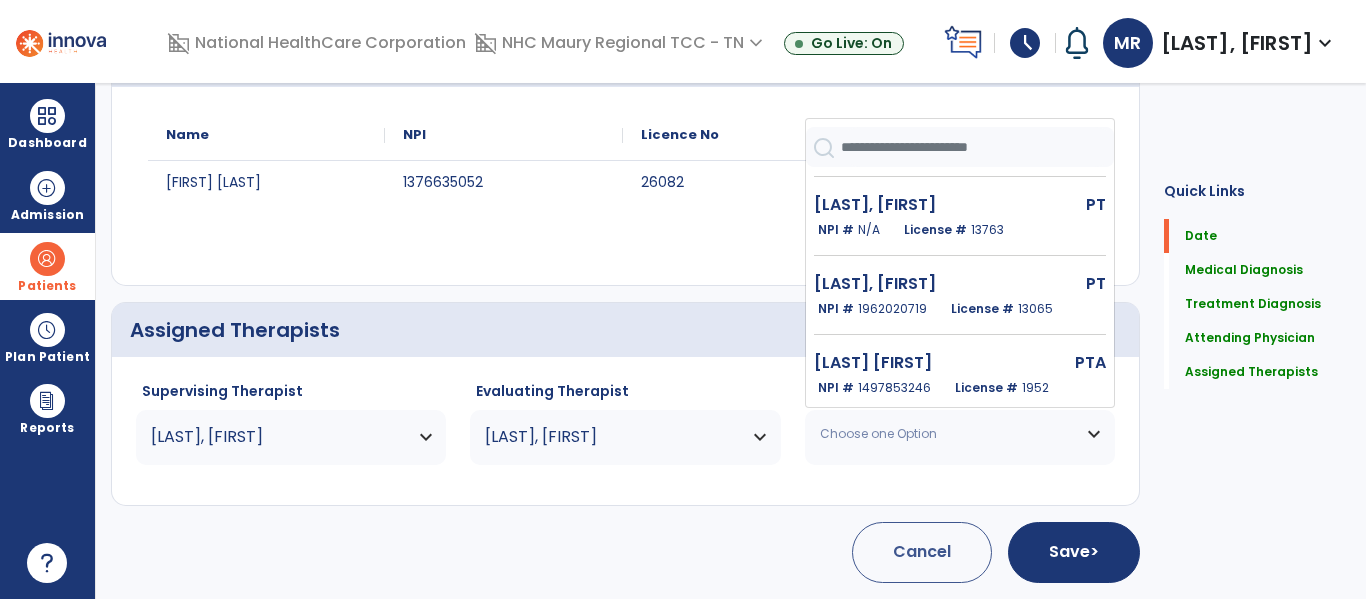 scroll, scrollTop: 1457, scrollLeft: 0, axis: vertical 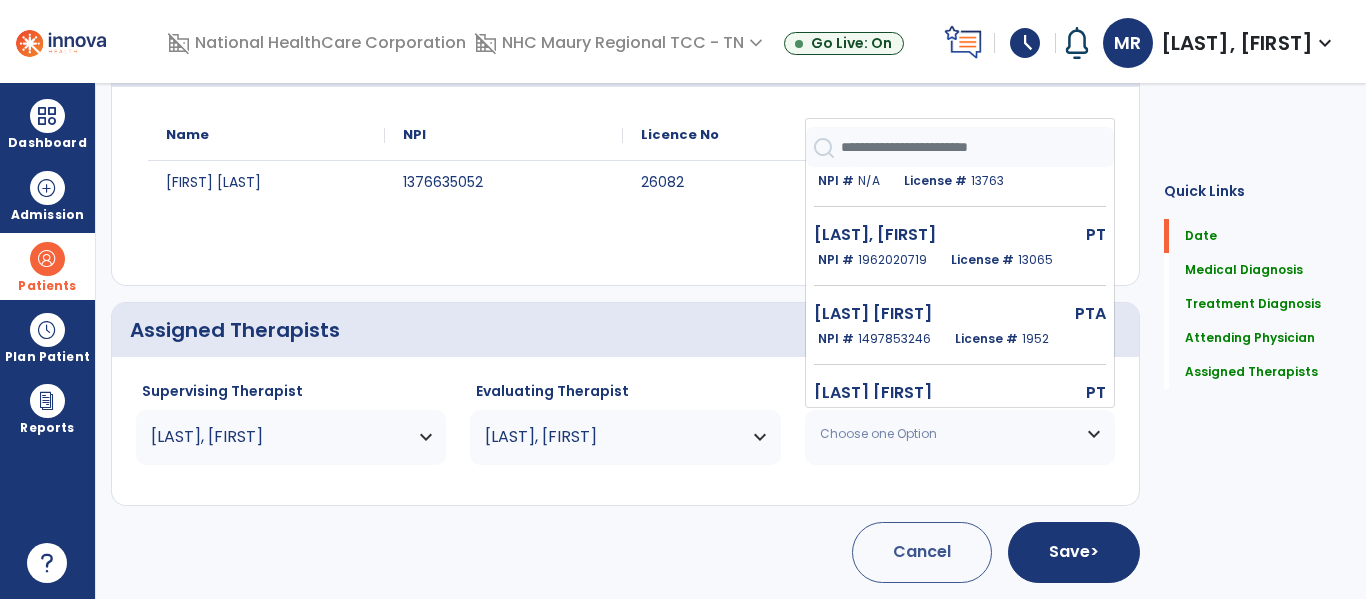 click on "[LAST] [FIRST]" 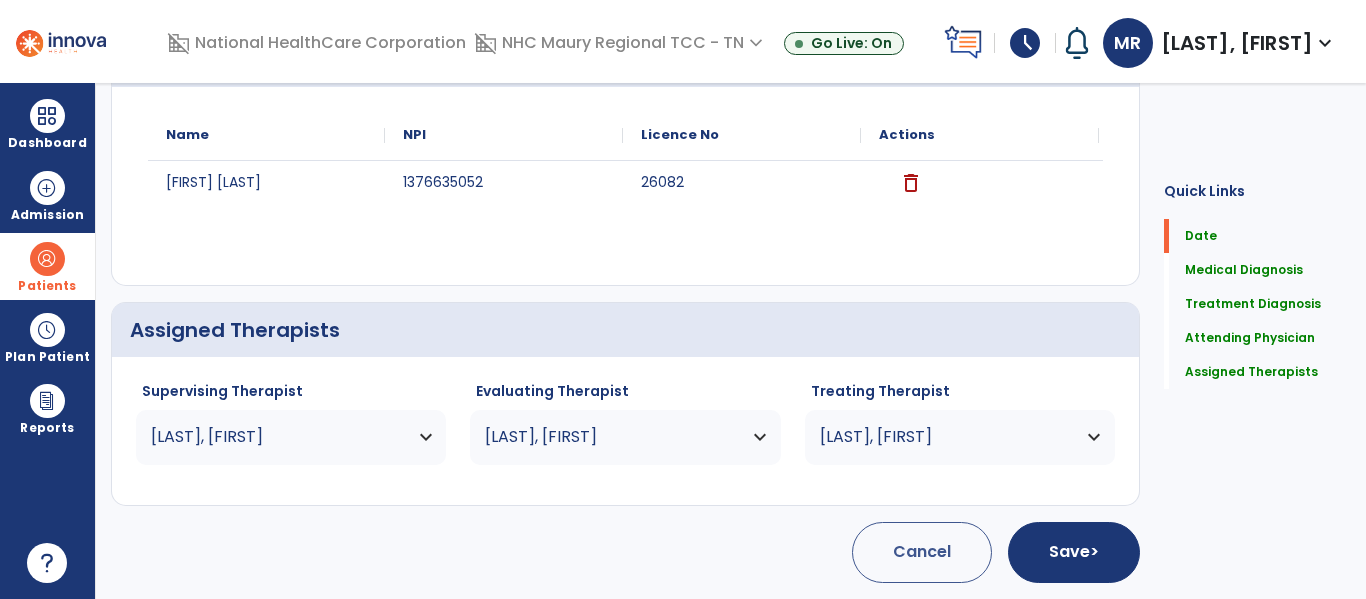 click on "[LAST], [FIRST]" at bounding box center [291, 437] 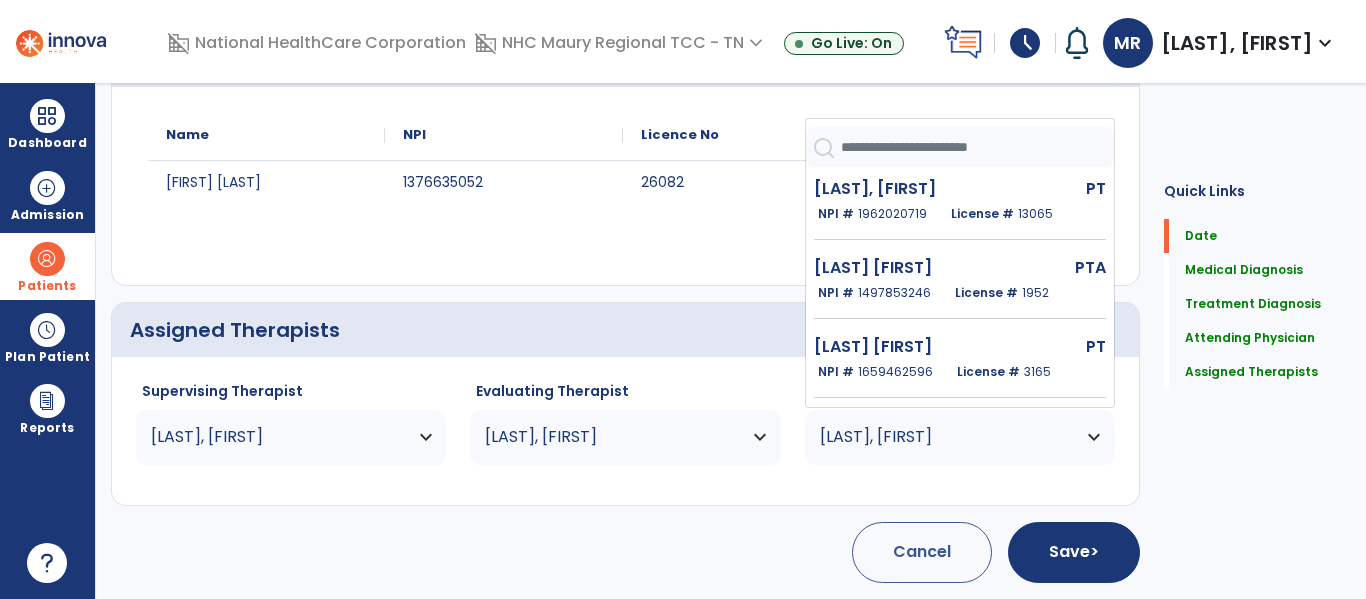 scroll, scrollTop: 1504, scrollLeft: 0, axis: vertical 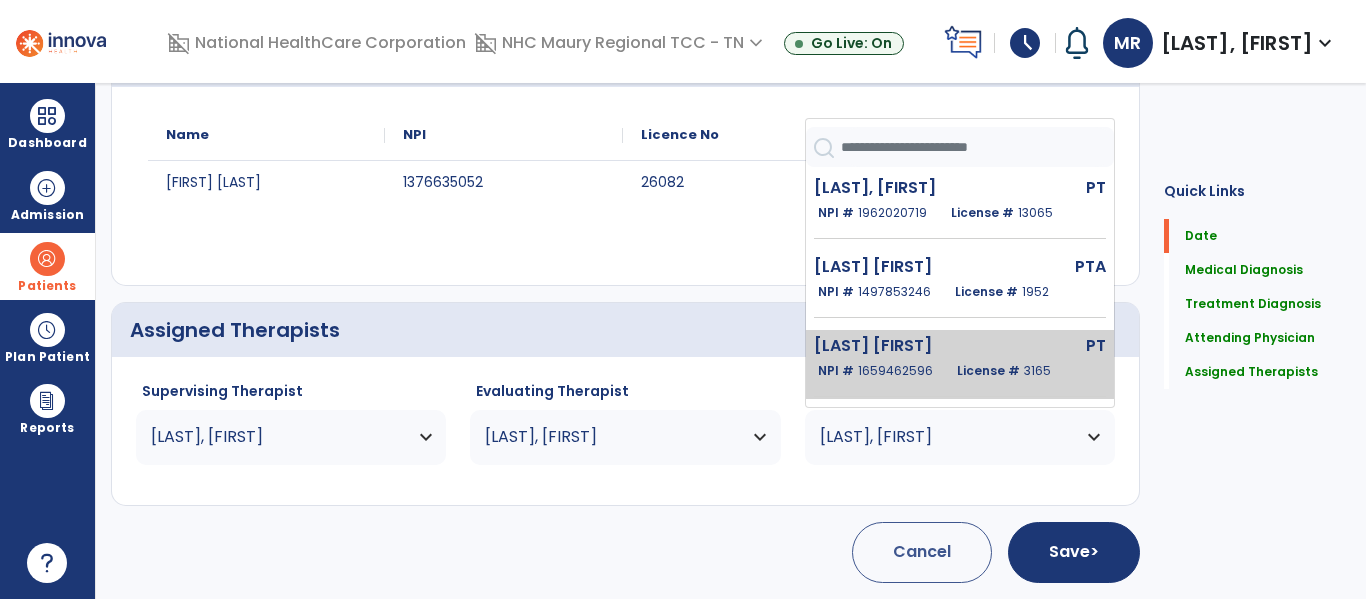 click on "[LAST] [LAST] [PROFESSION] [NPI] [LICENSE]" 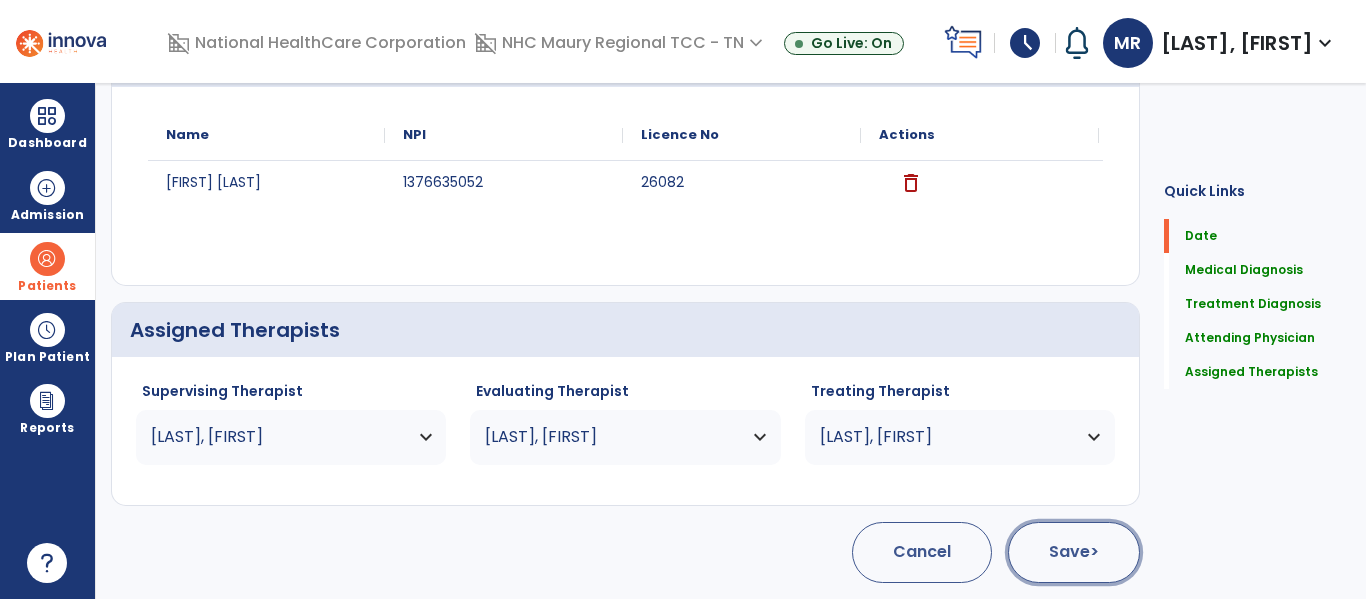 click on "Save  >" 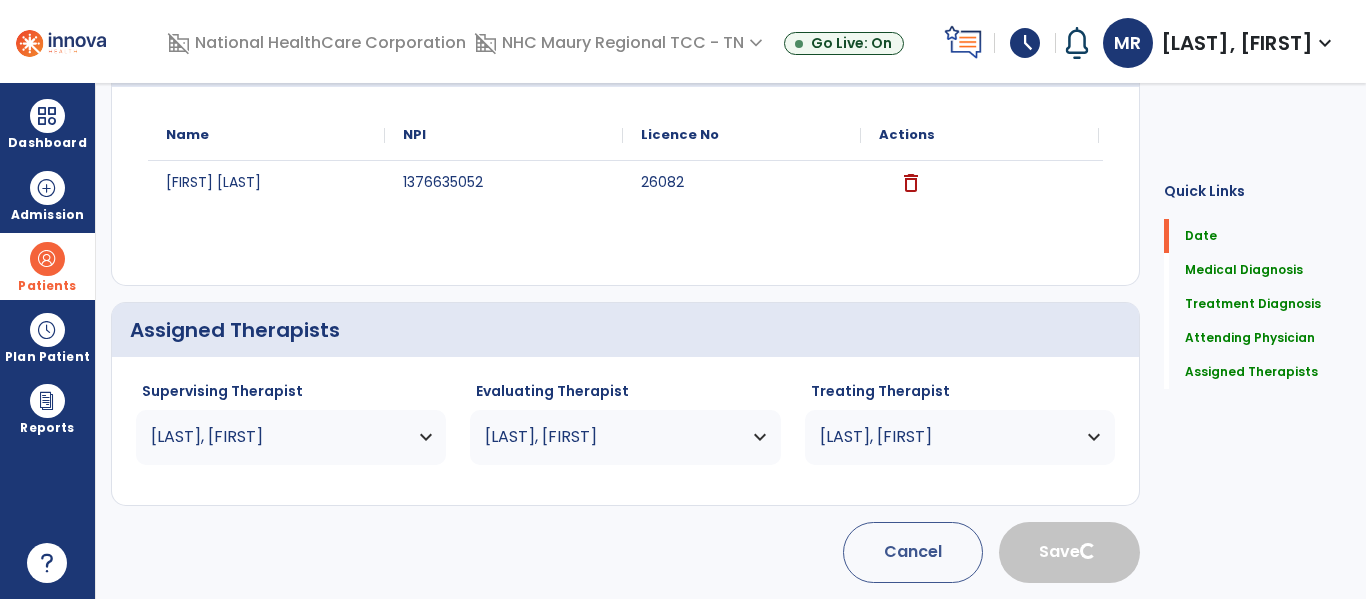 type 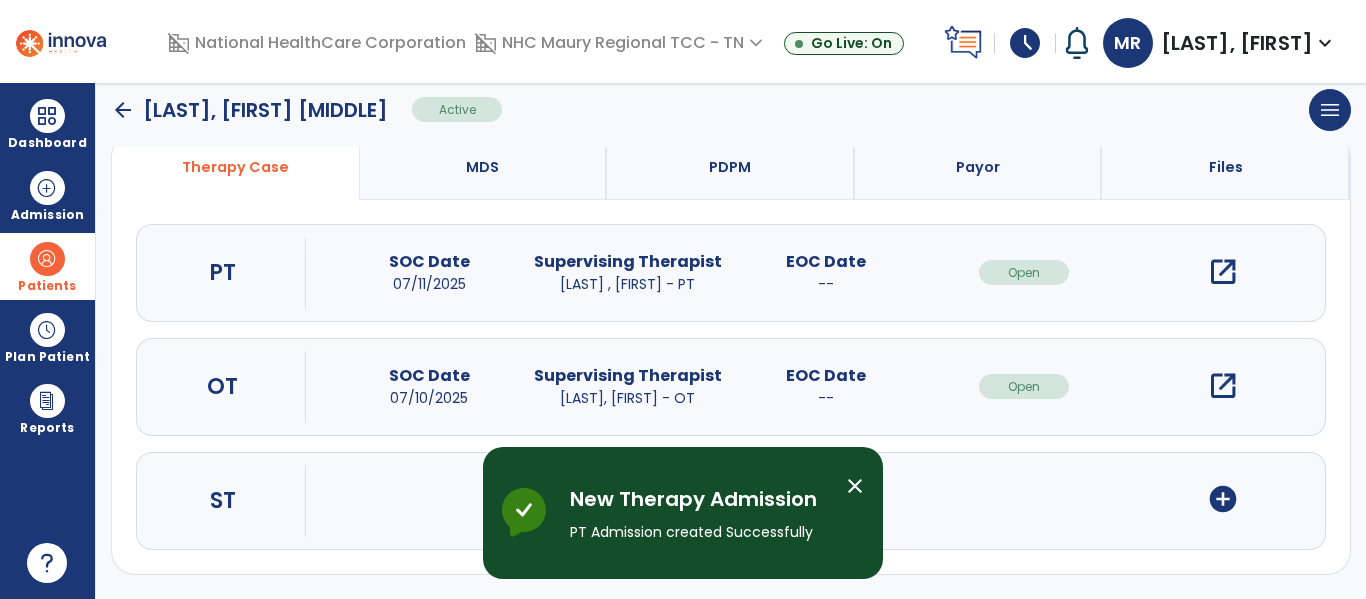 scroll, scrollTop: 0, scrollLeft: 0, axis: both 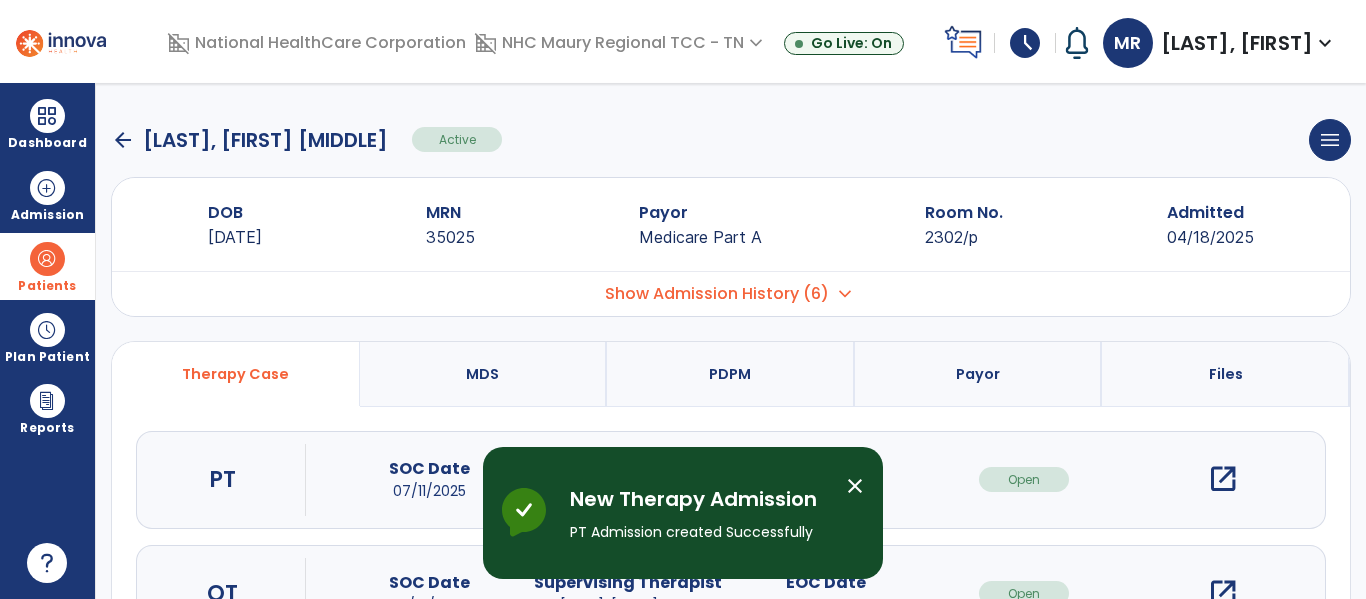click on "open_in_new" at bounding box center (1223, 479) 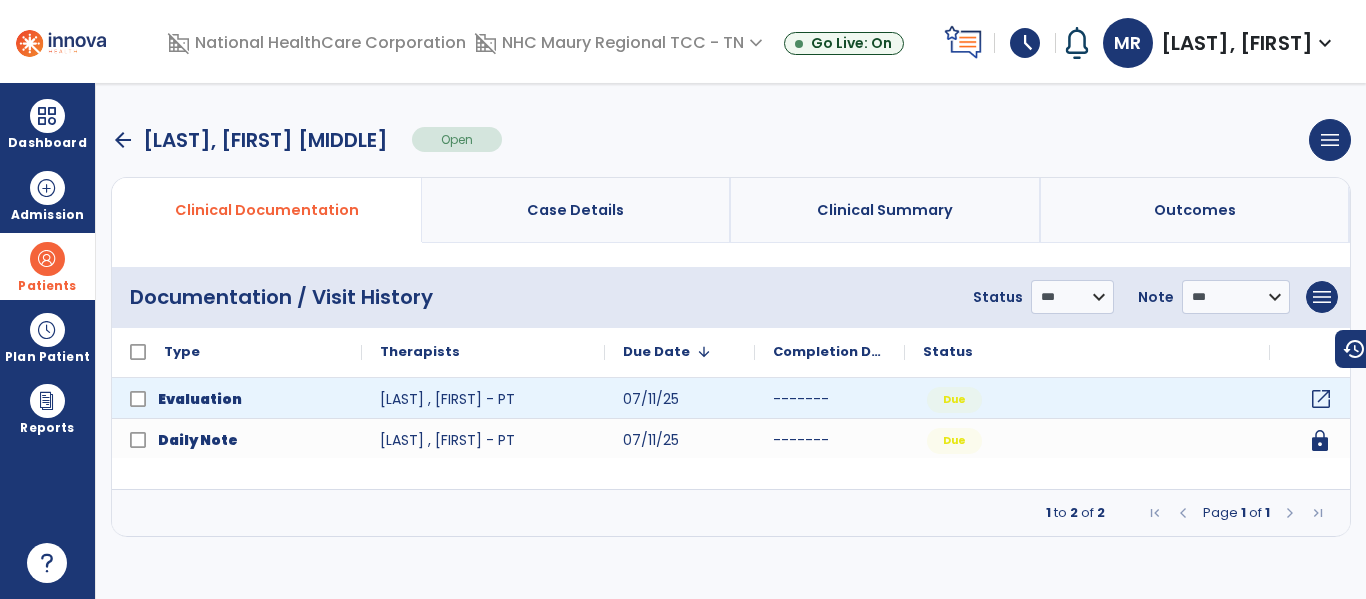 click on "open_in_new" 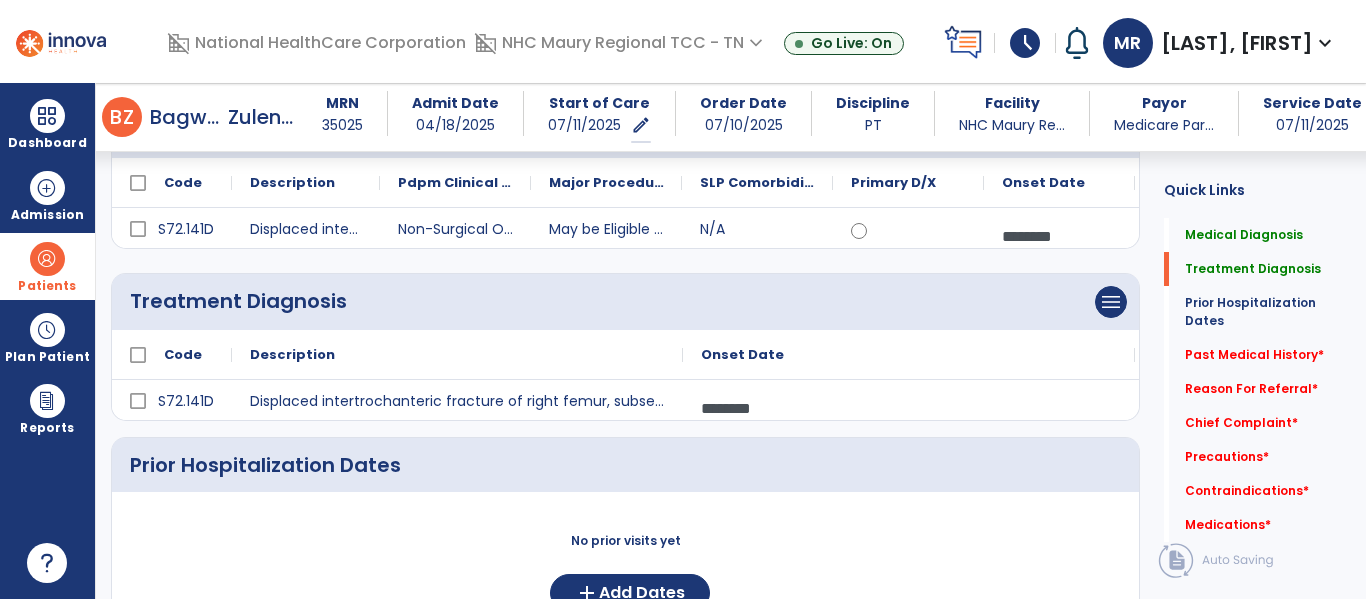 scroll, scrollTop: 354, scrollLeft: 0, axis: vertical 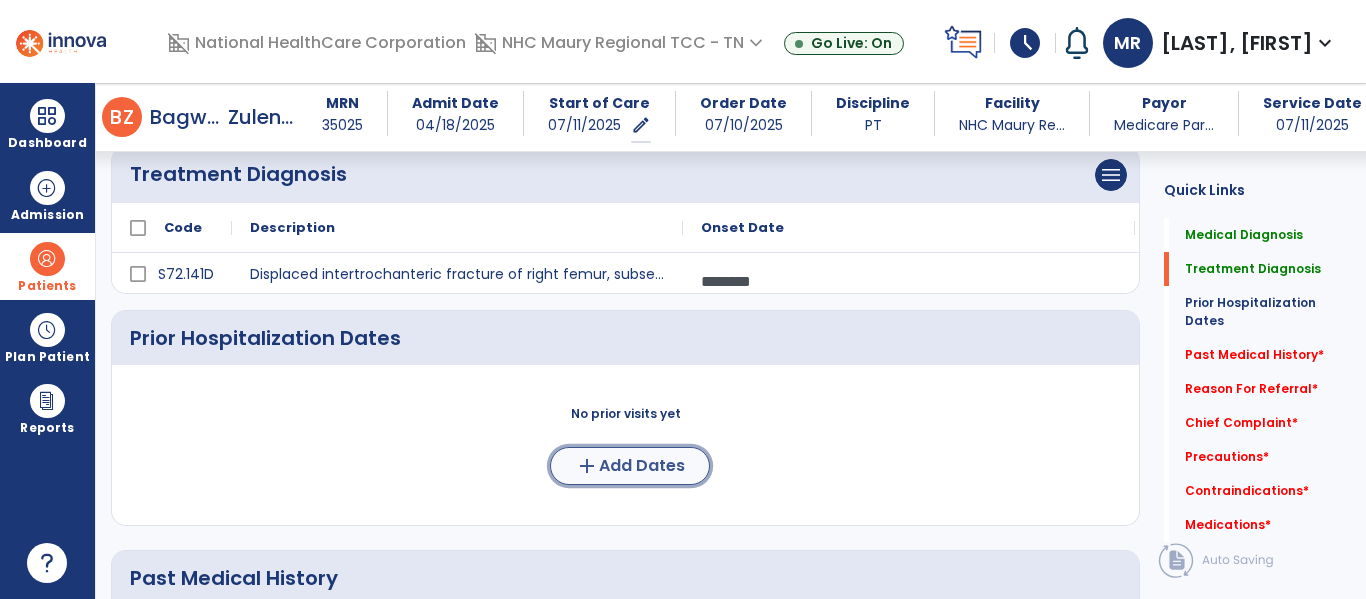 click on "add" 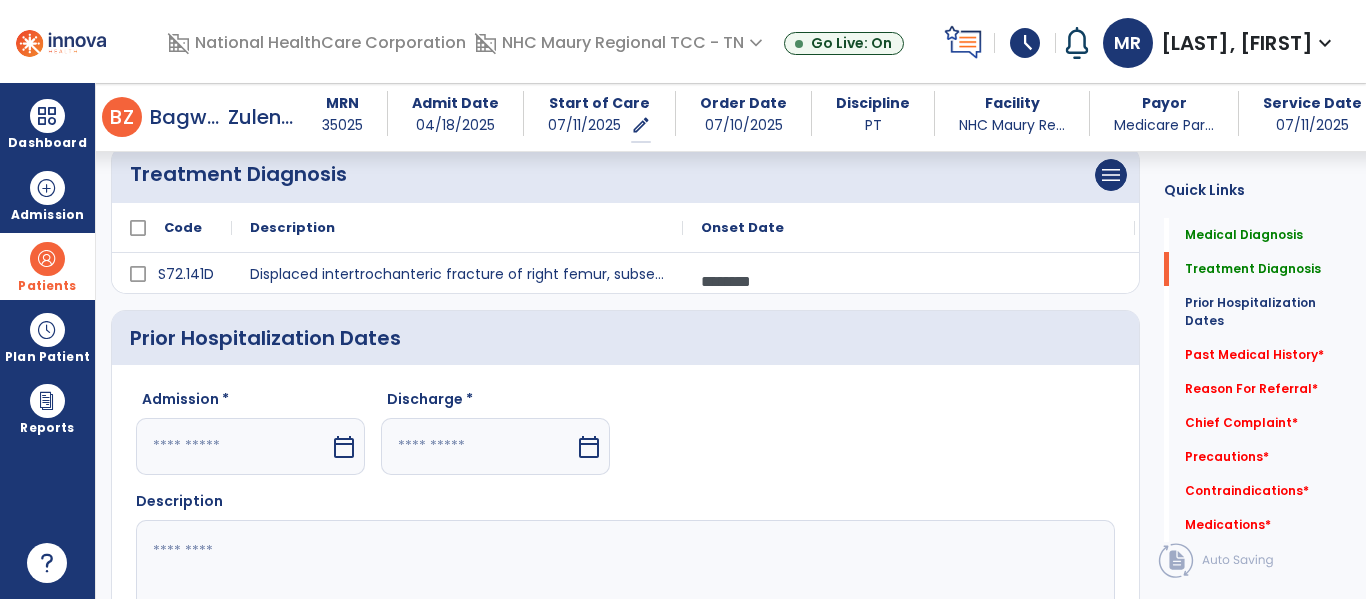 click on "calendar_today" at bounding box center (344, 447) 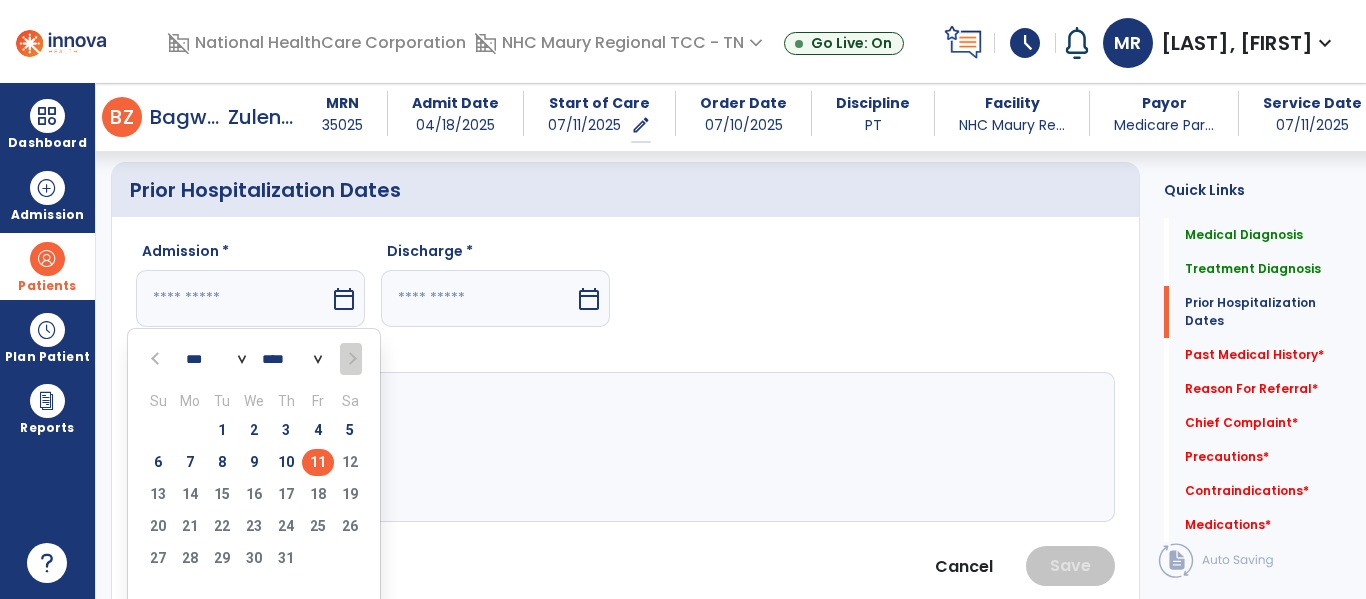 scroll, scrollTop: 503, scrollLeft: 0, axis: vertical 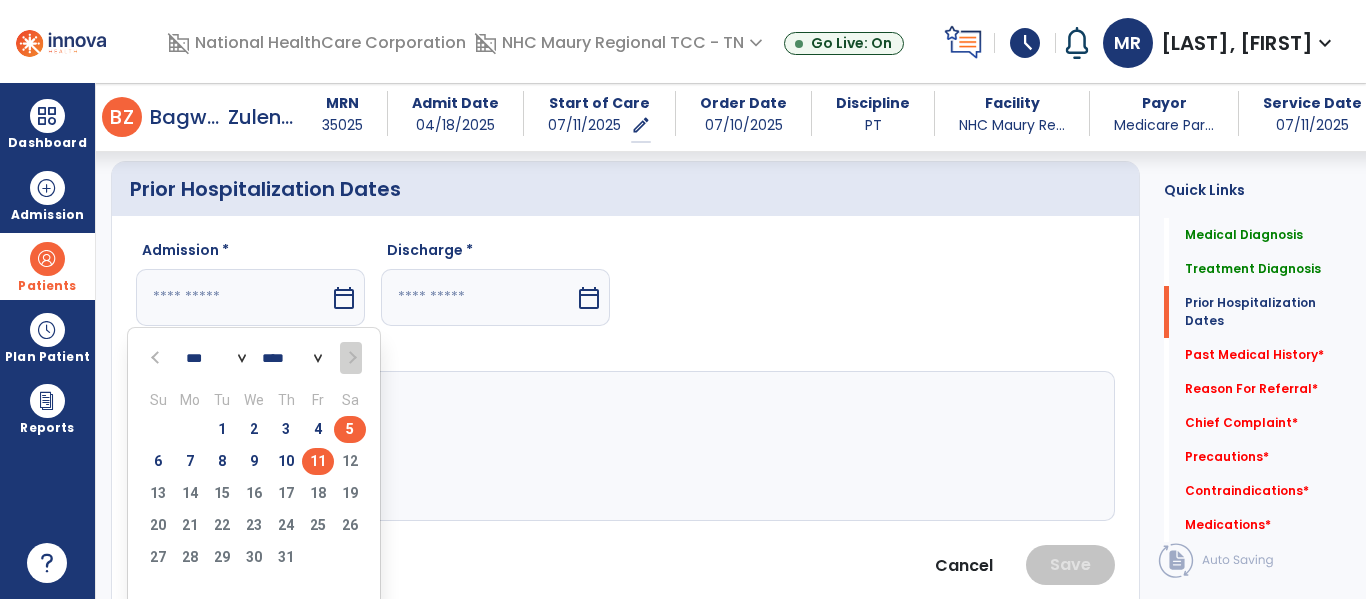 click on "5" at bounding box center [350, 429] 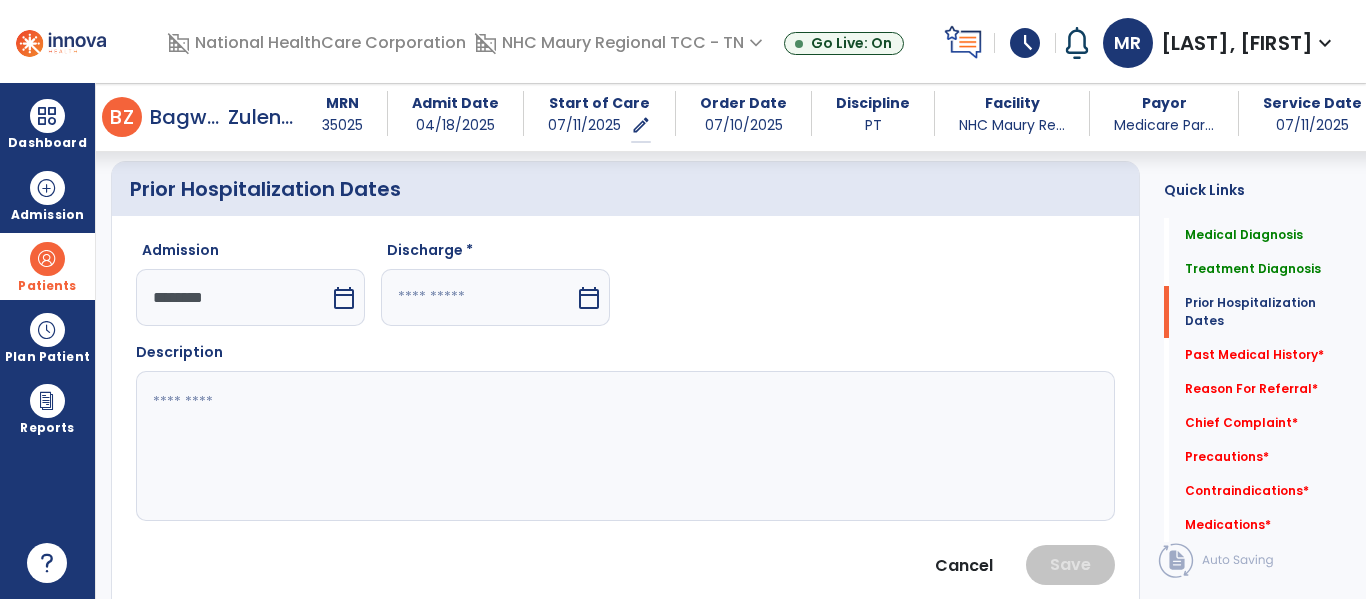 click on "calendar_today" at bounding box center (589, 298) 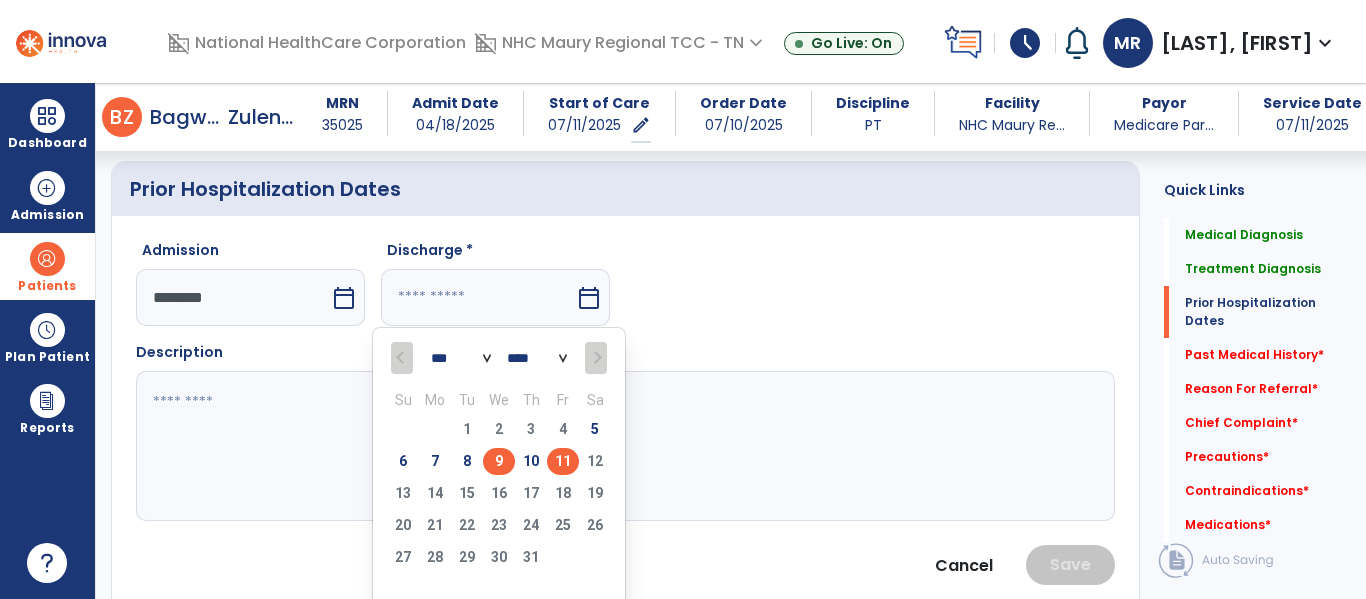 click on "9" at bounding box center (499, 461) 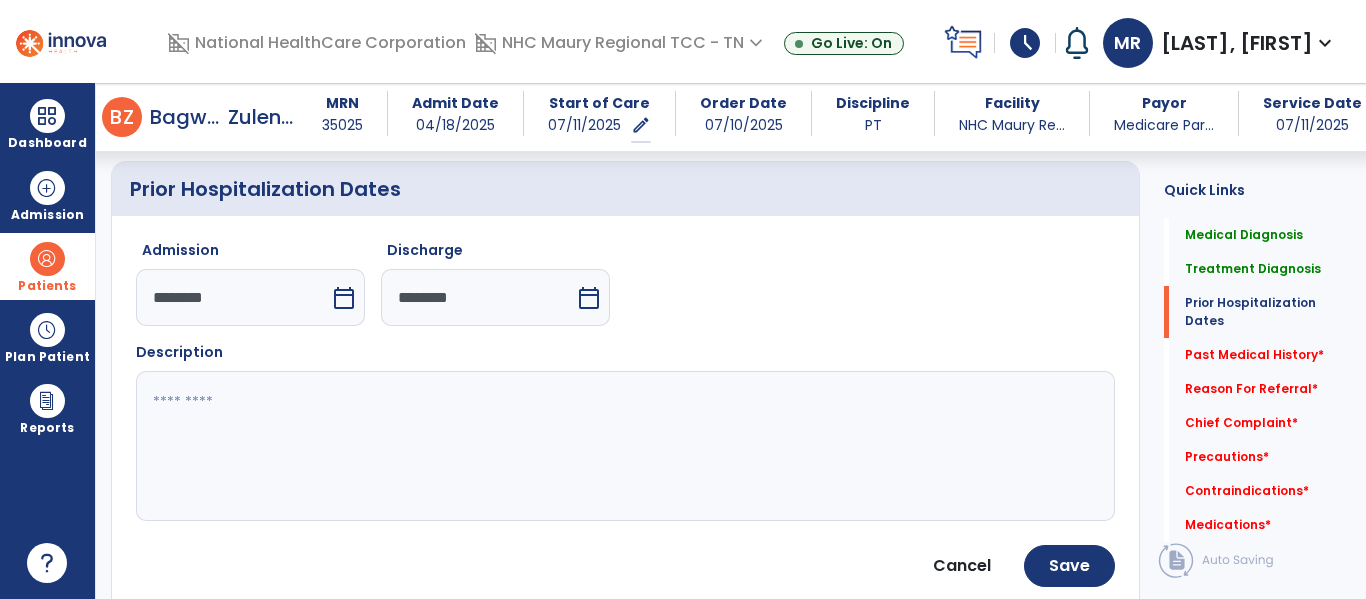 click 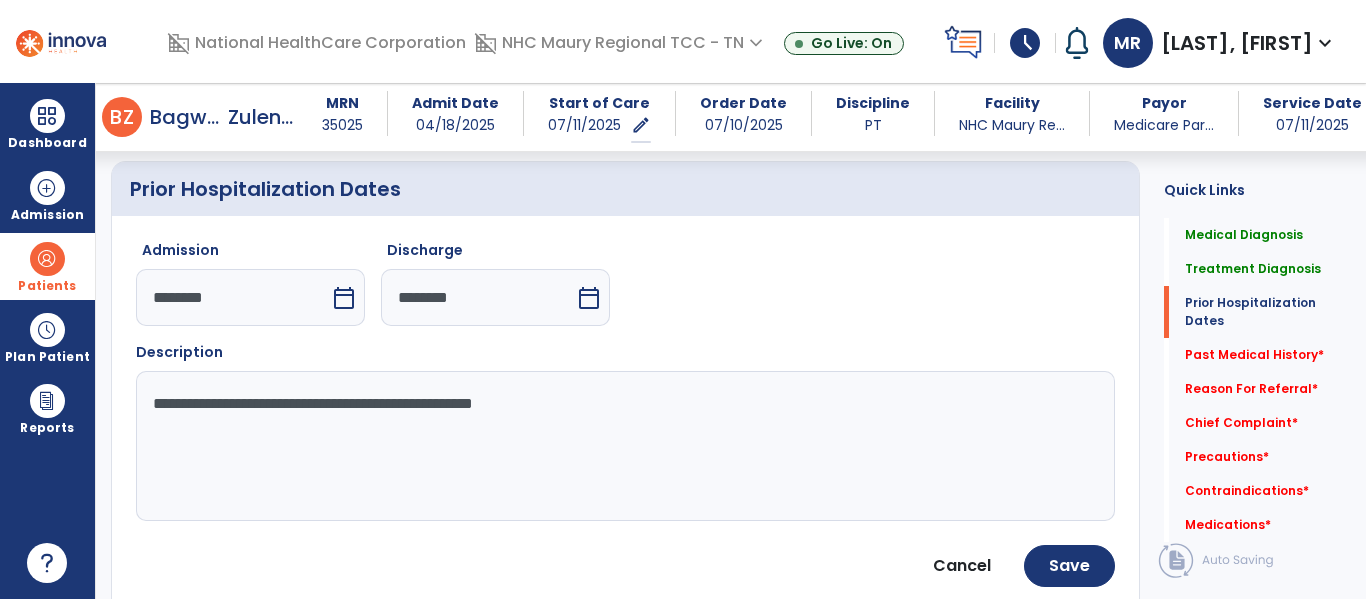 click on "**********" 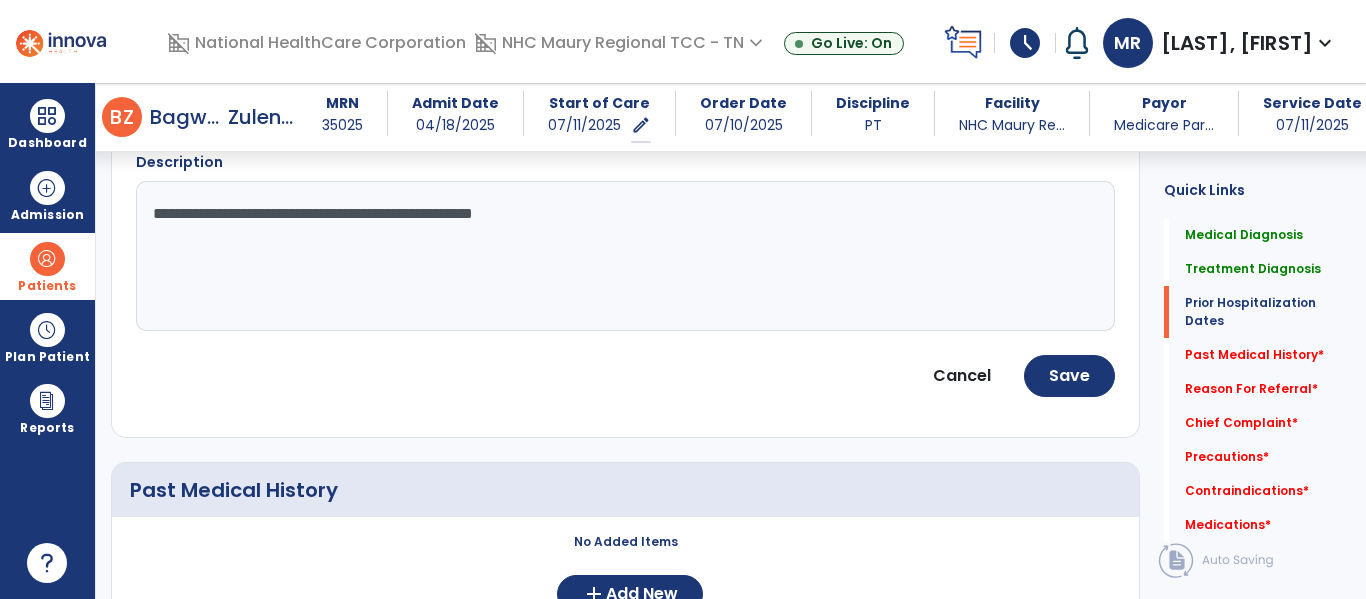 scroll, scrollTop: 698, scrollLeft: 0, axis: vertical 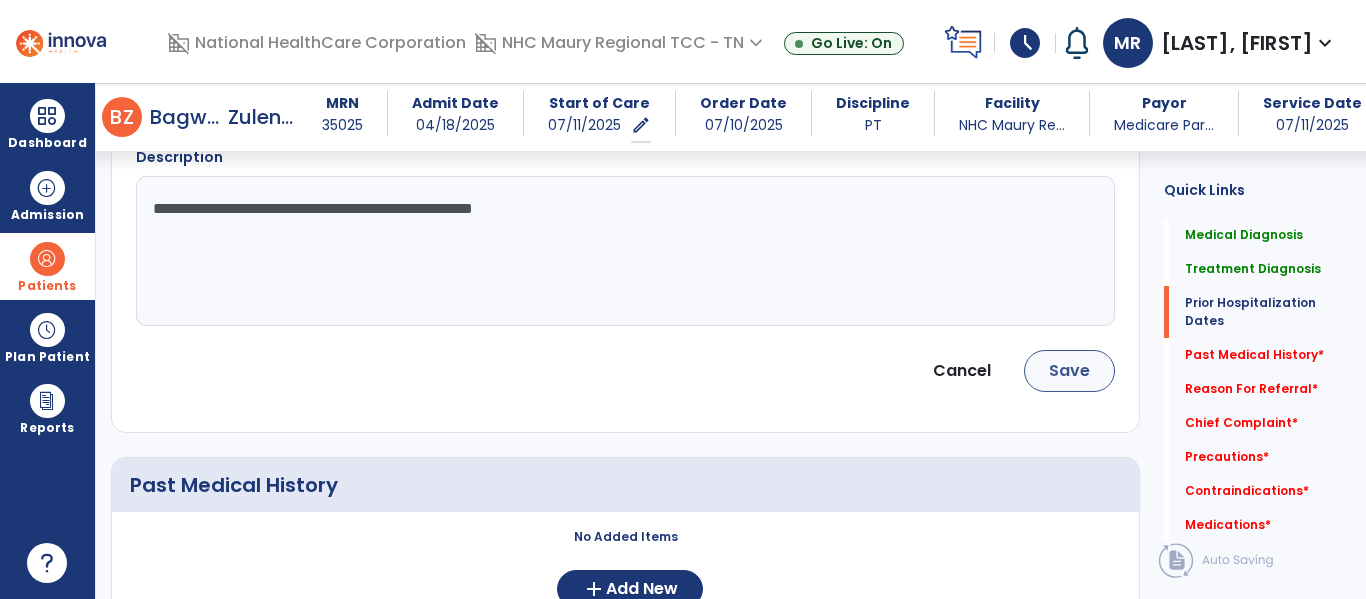 type on "**********" 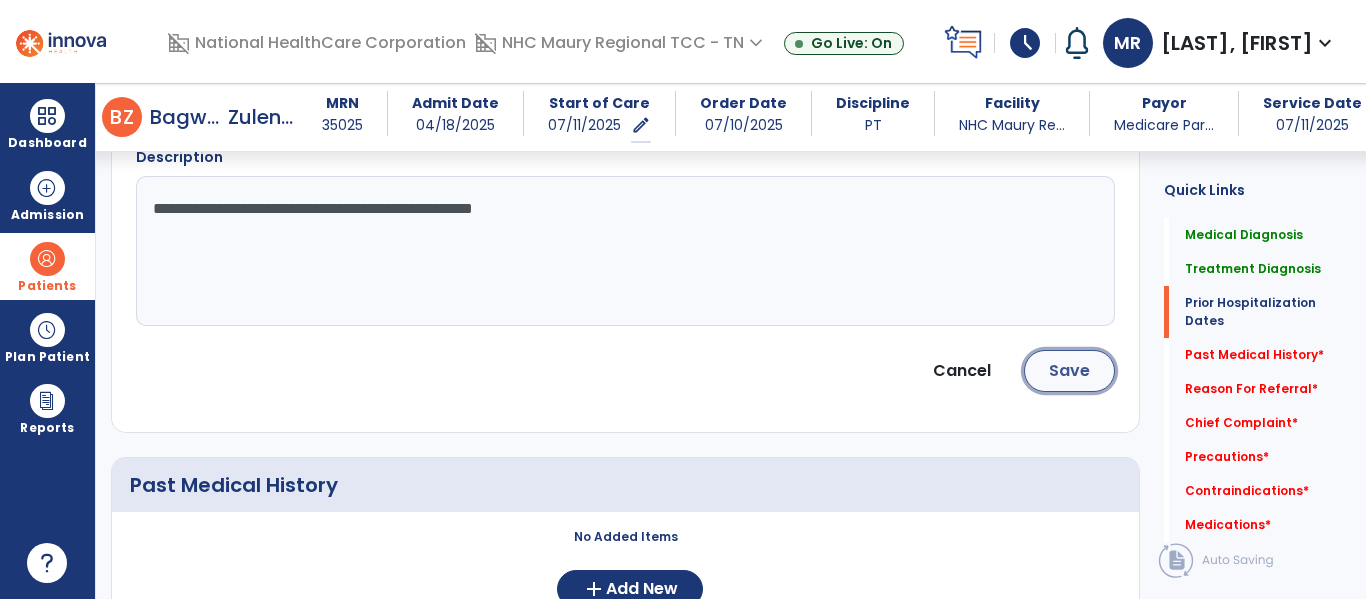 click on "Save" 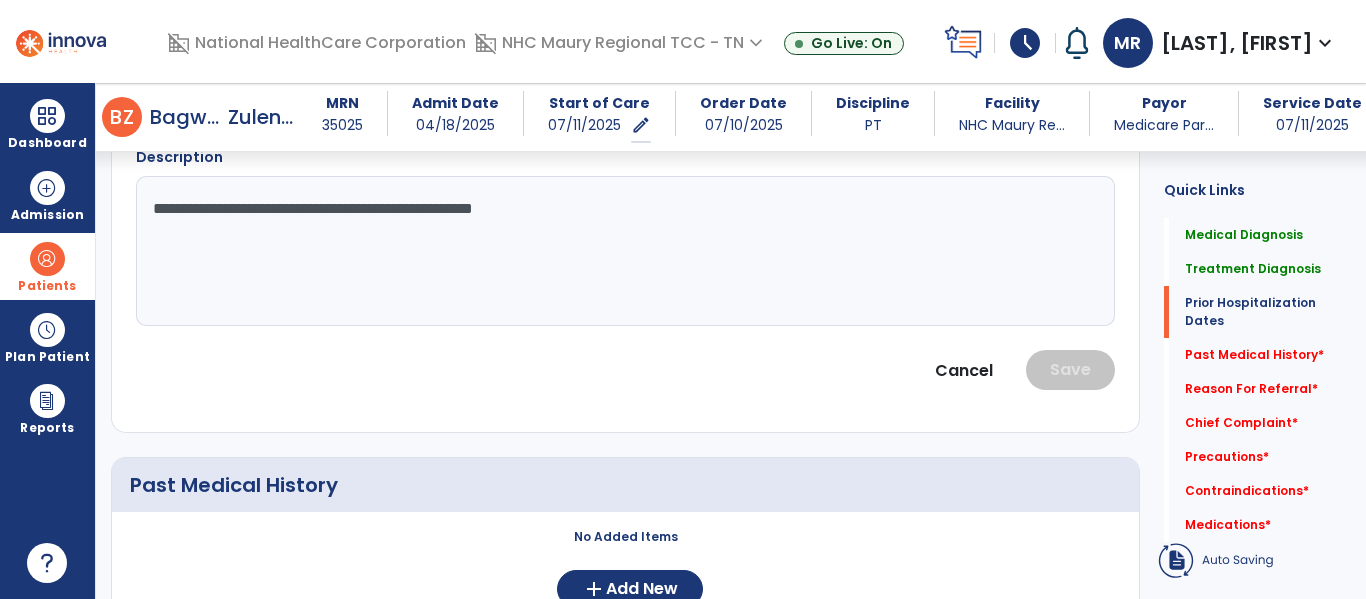 scroll, scrollTop: 724, scrollLeft: 0, axis: vertical 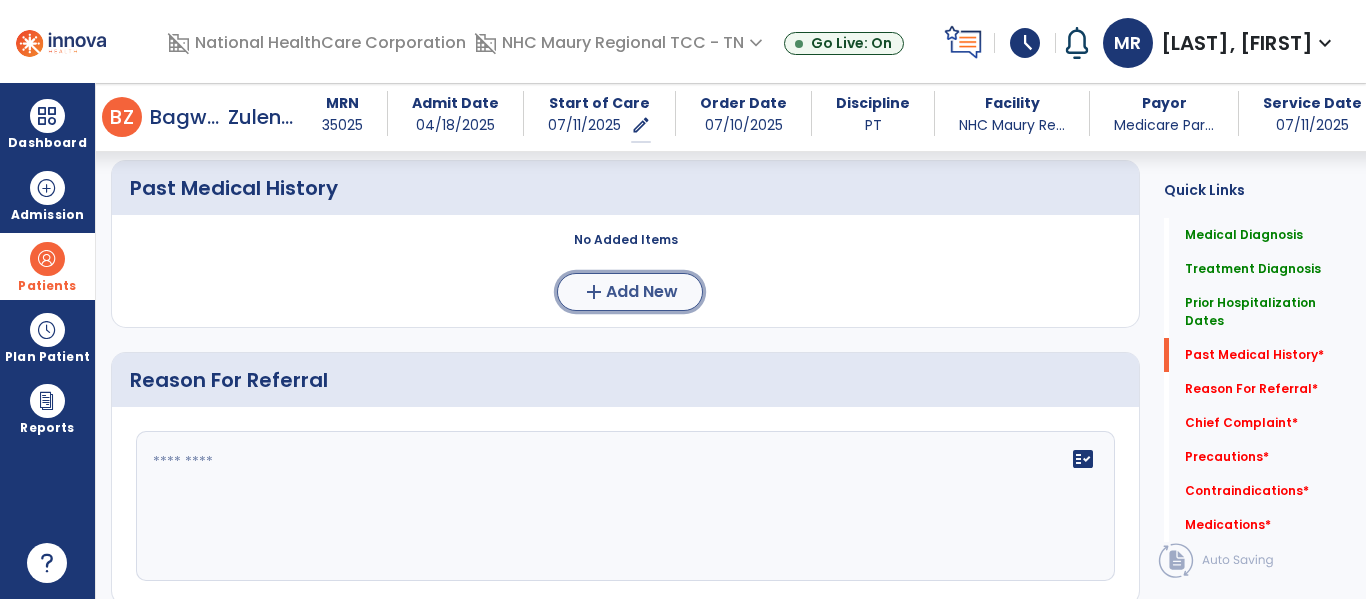 click on "add" 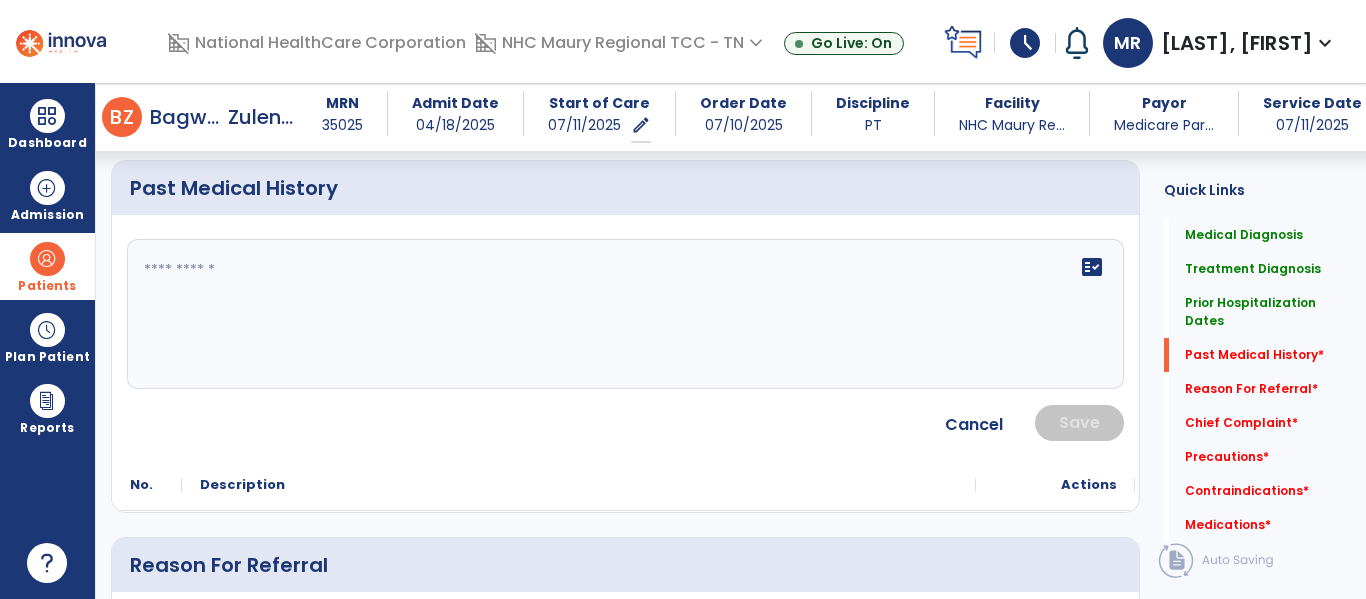 click on "fact_check" 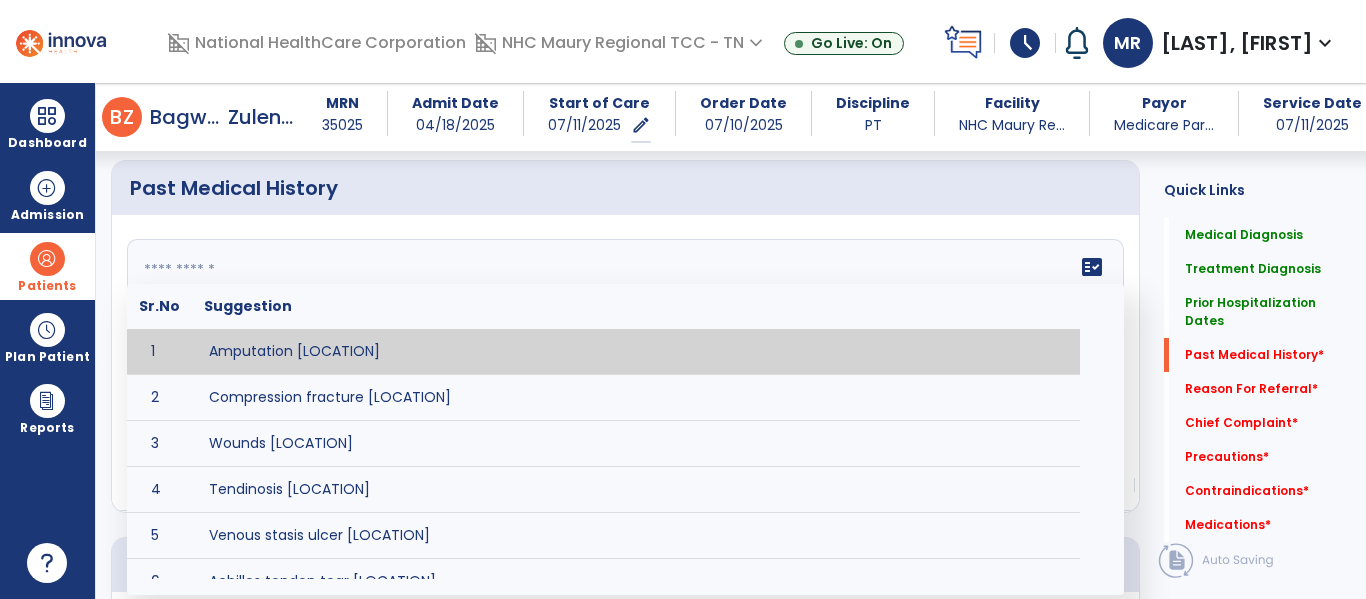 paste on "**********" 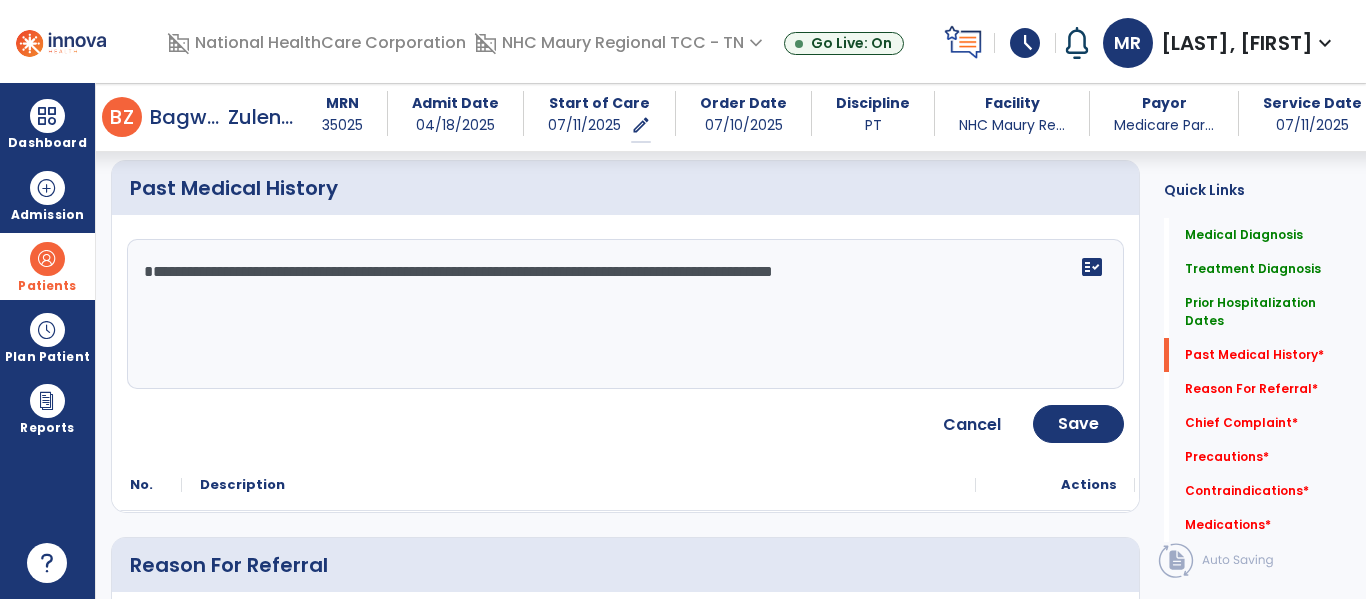 click on "**********" 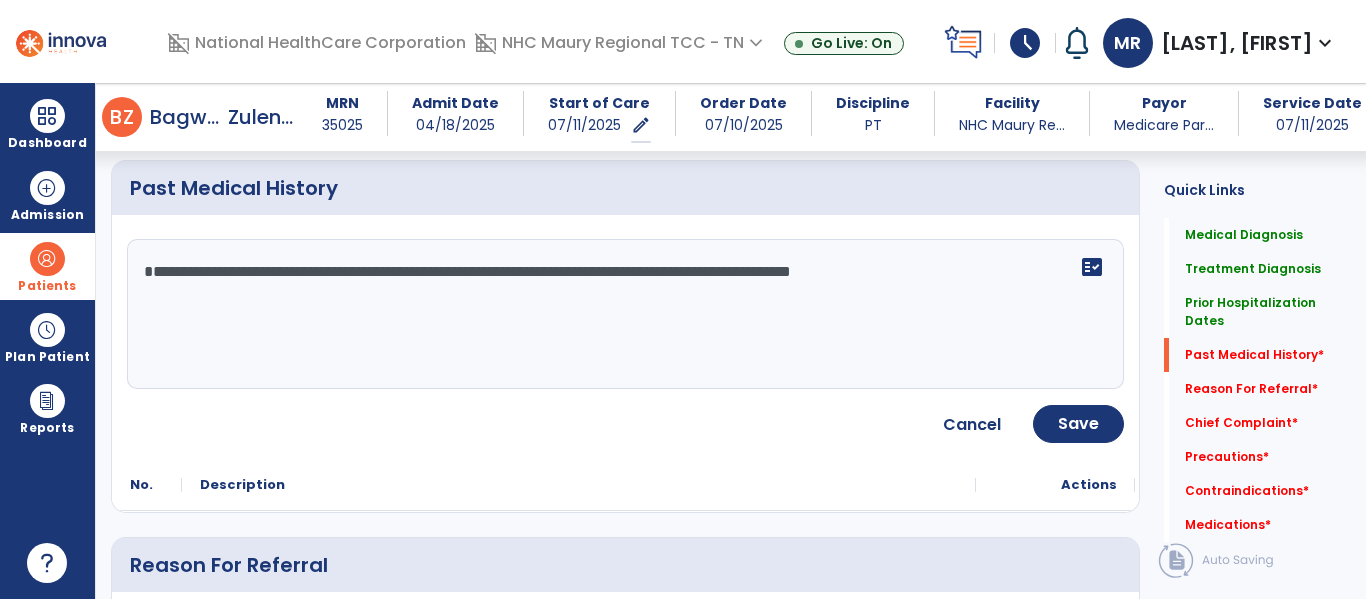 click on "**********" 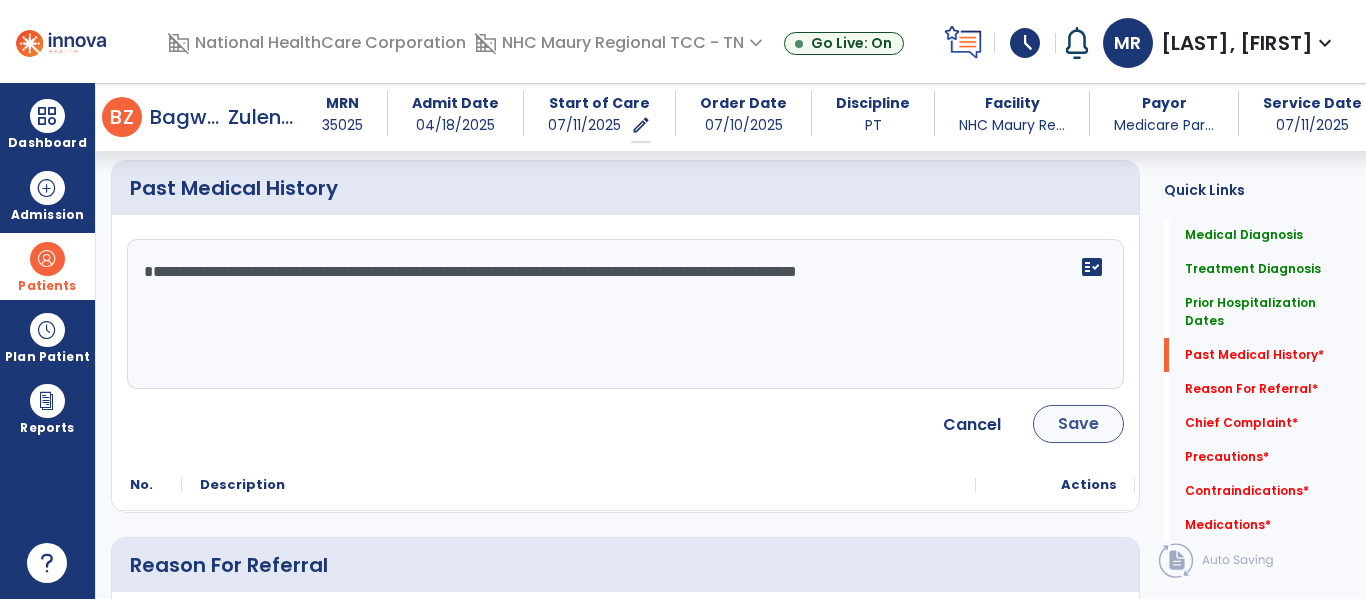 type on "**********" 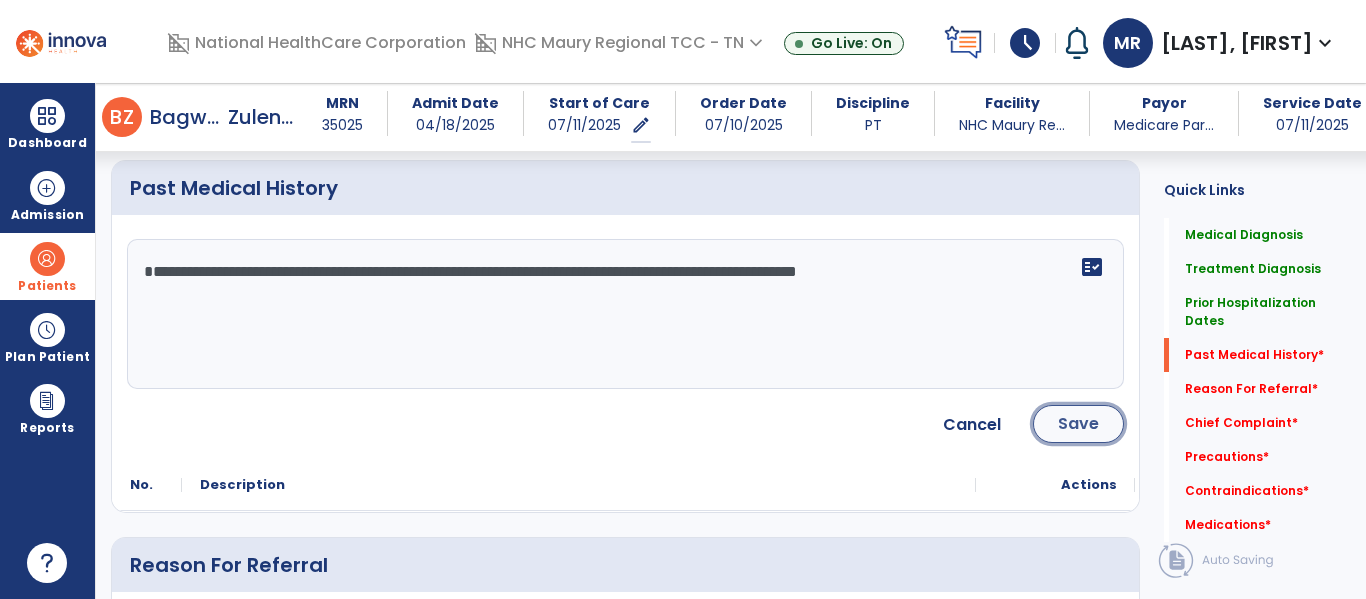 click on "Save" 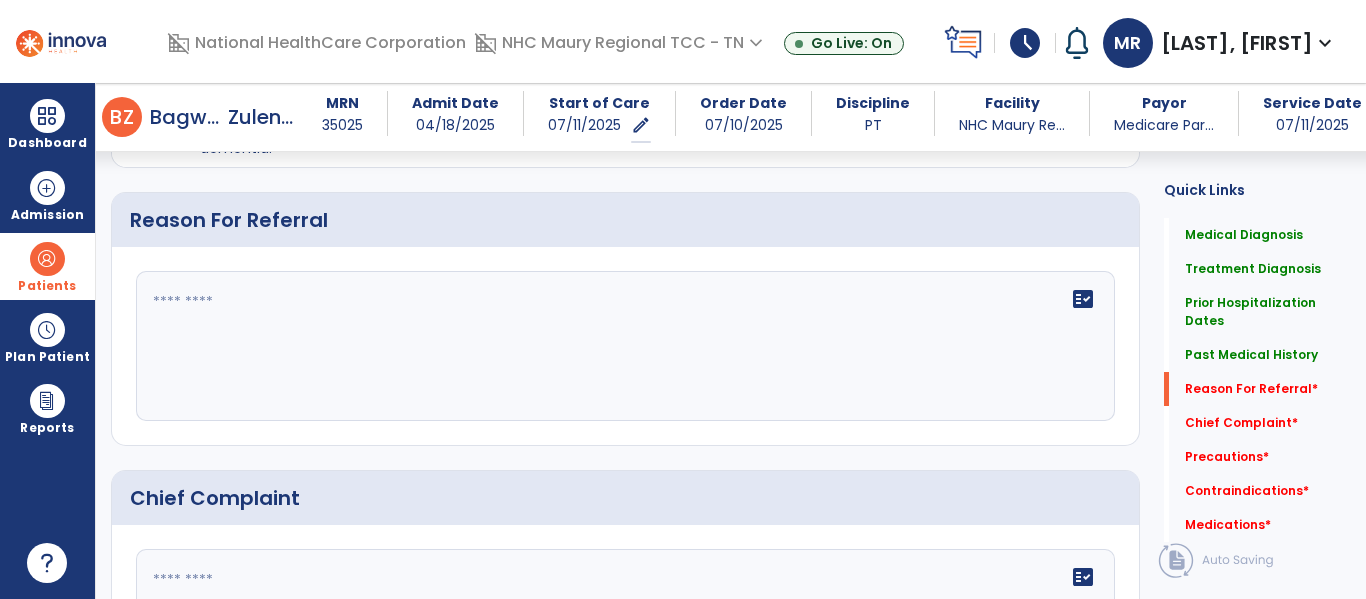 scroll, scrollTop: 919, scrollLeft: 0, axis: vertical 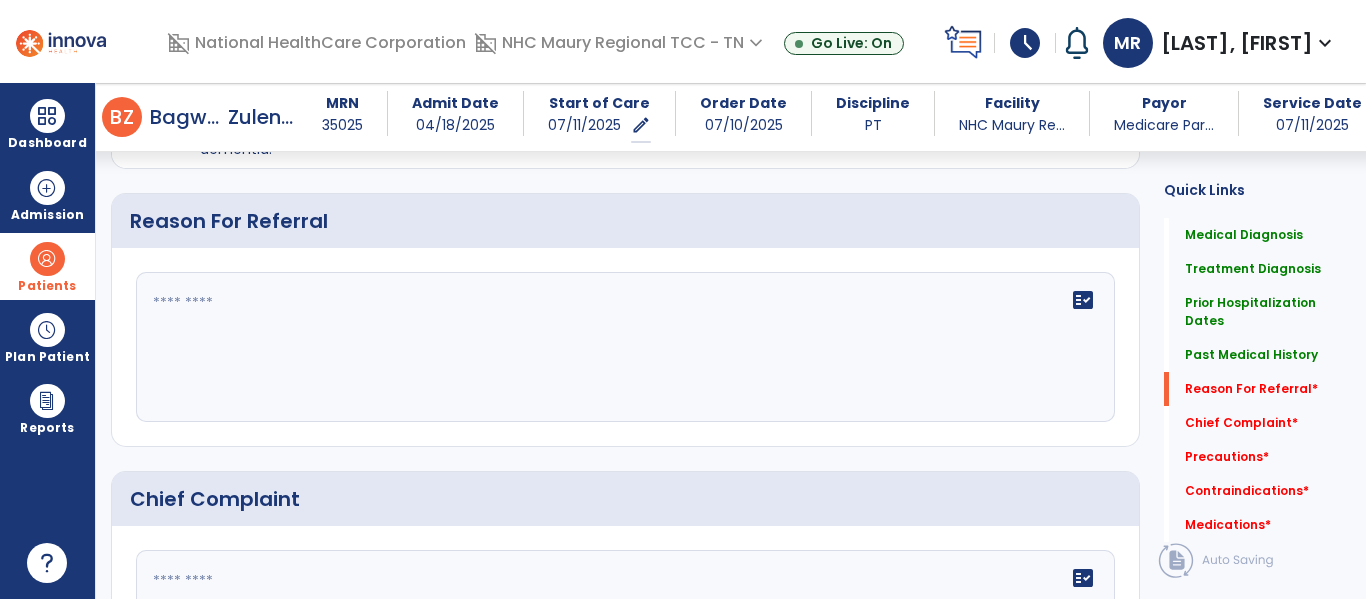 click 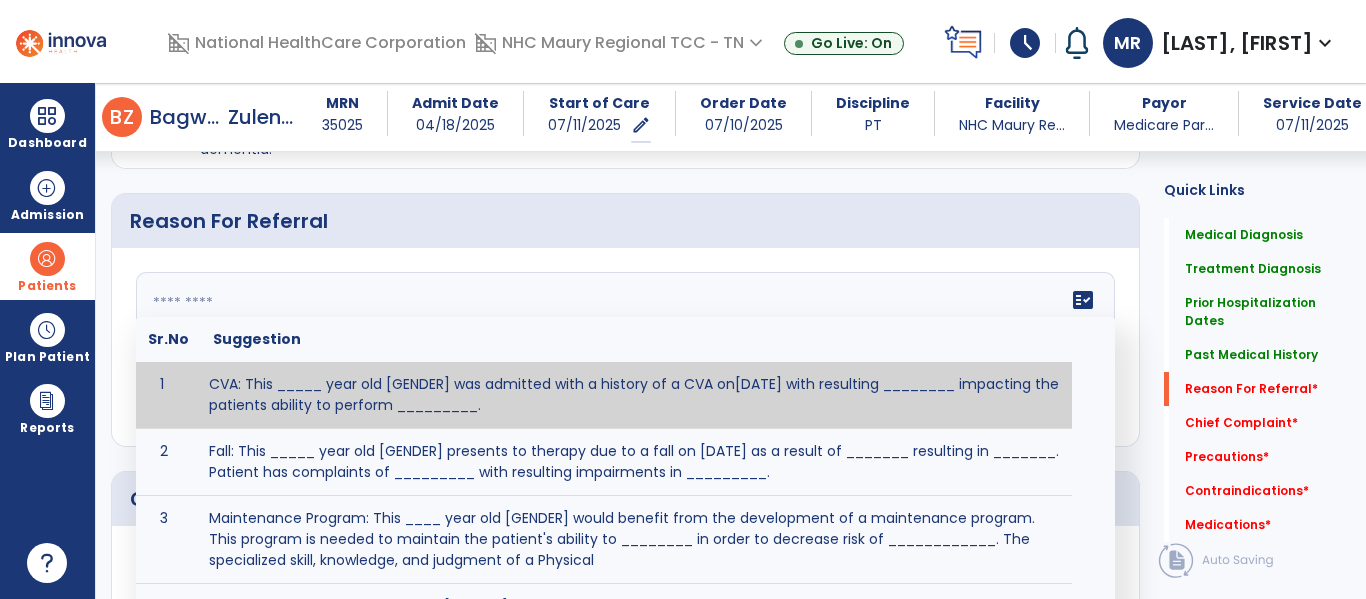 paste on "**********" 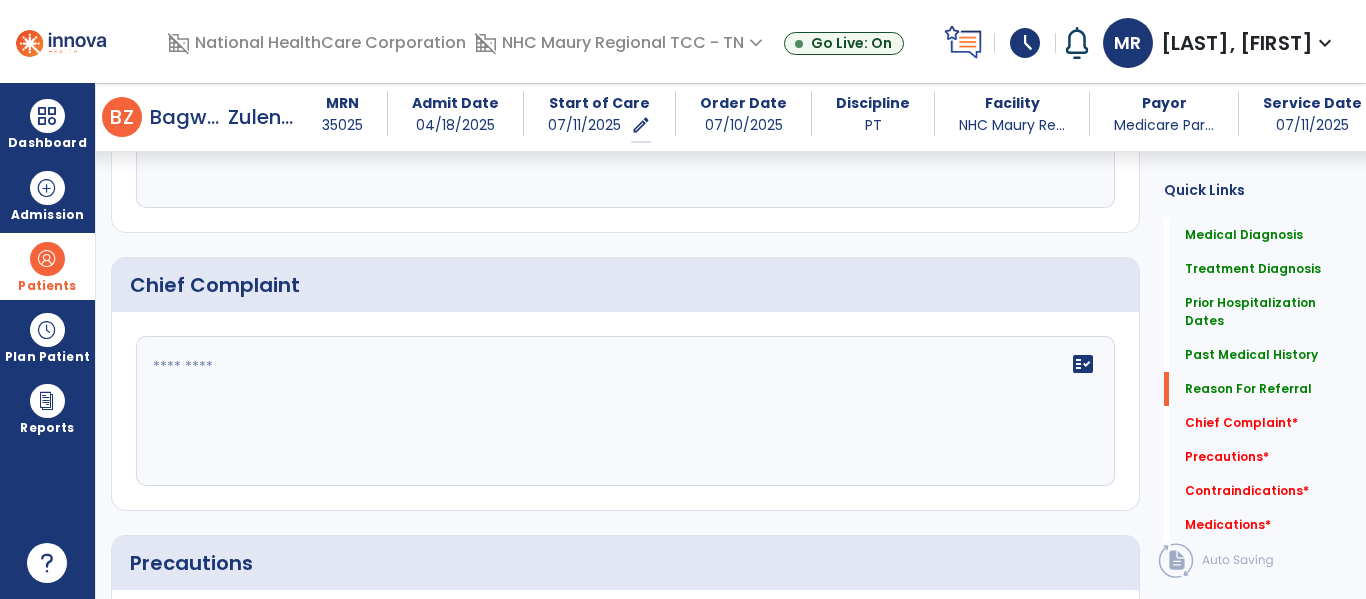 scroll, scrollTop: 1134, scrollLeft: 0, axis: vertical 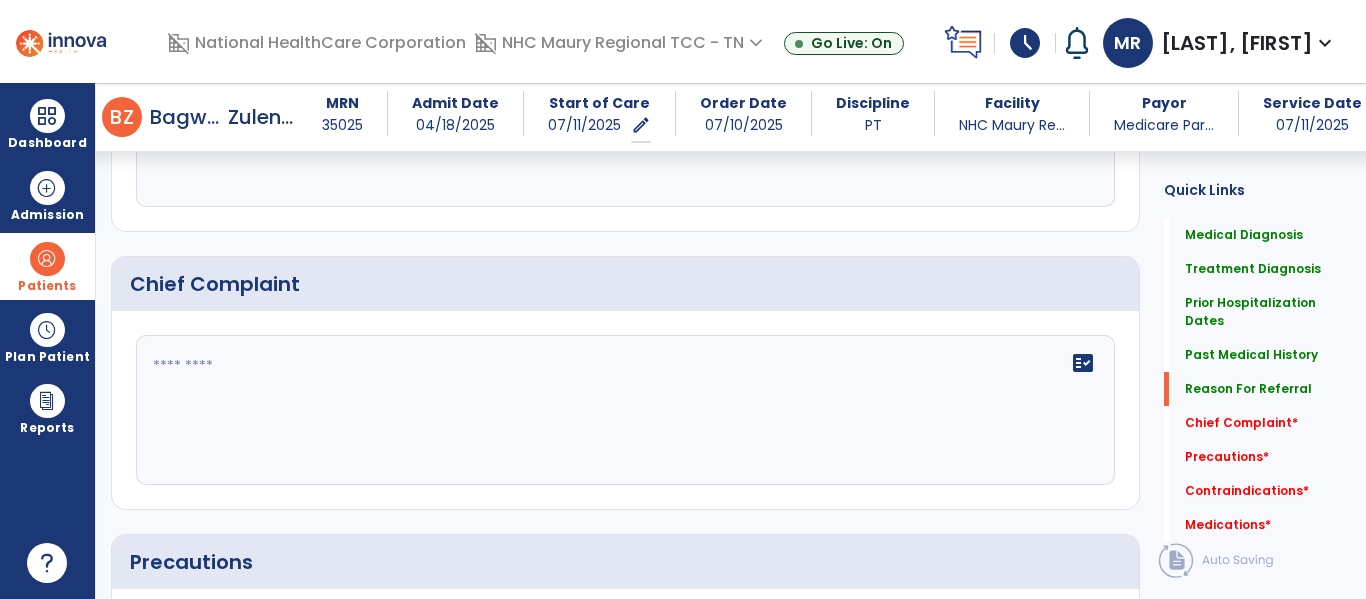 type on "**********" 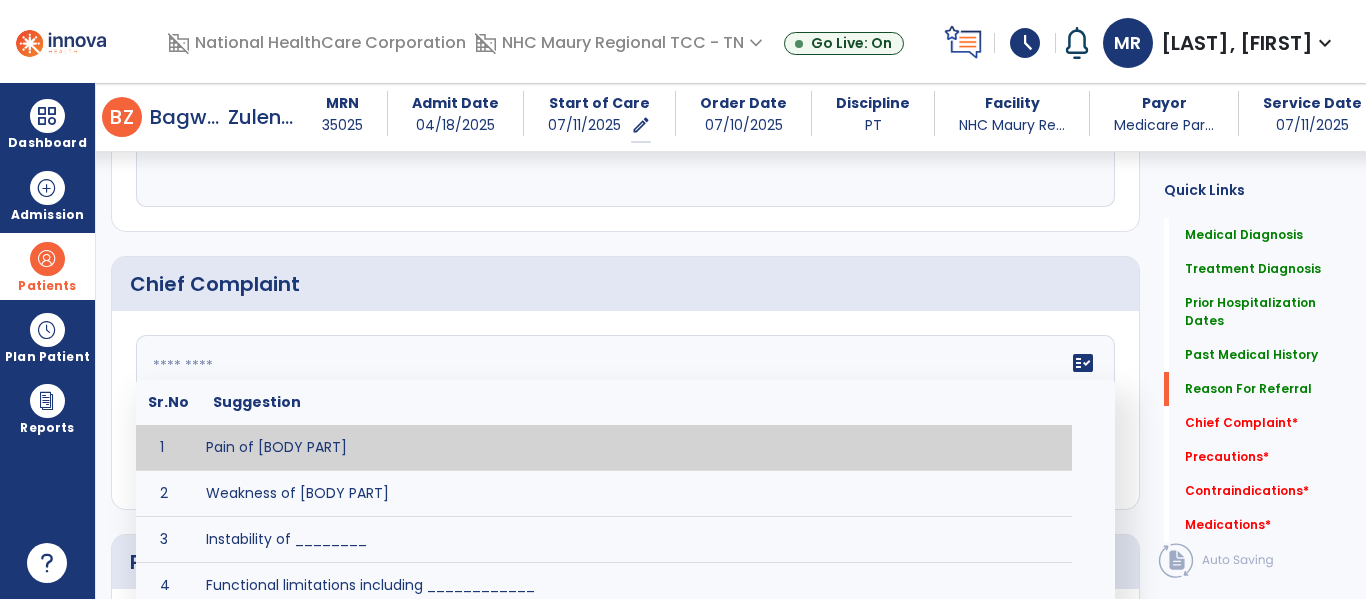 click 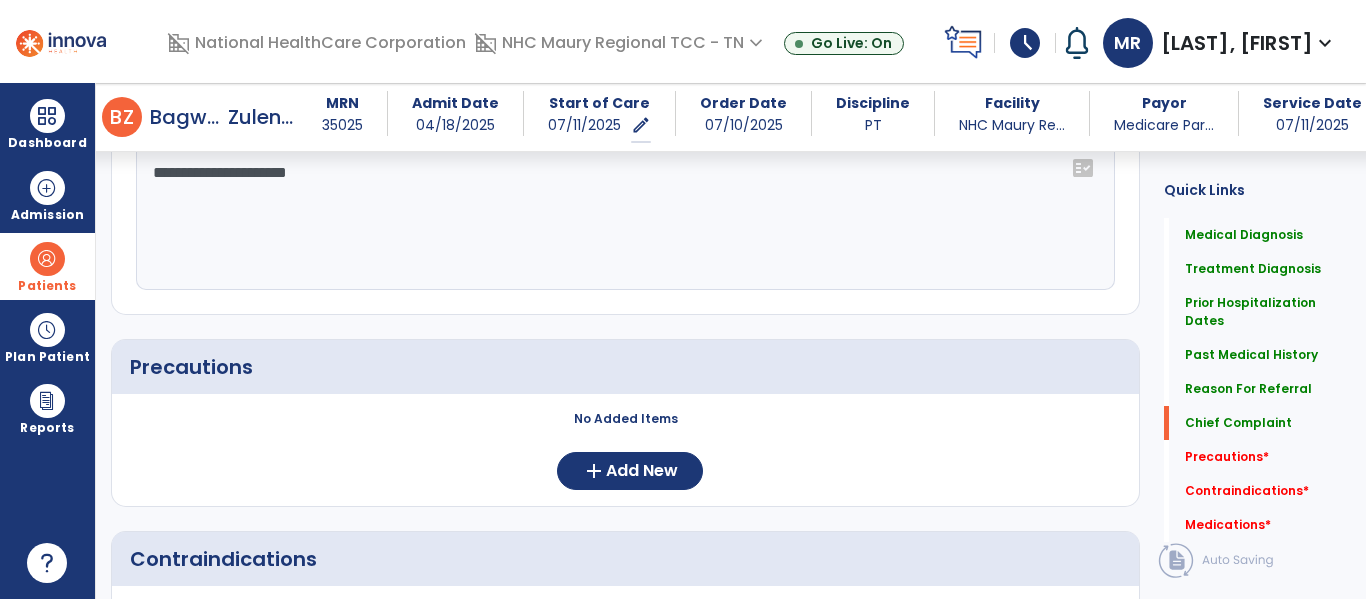 scroll, scrollTop: 1329, scrollLeft: 0, axis: vertical 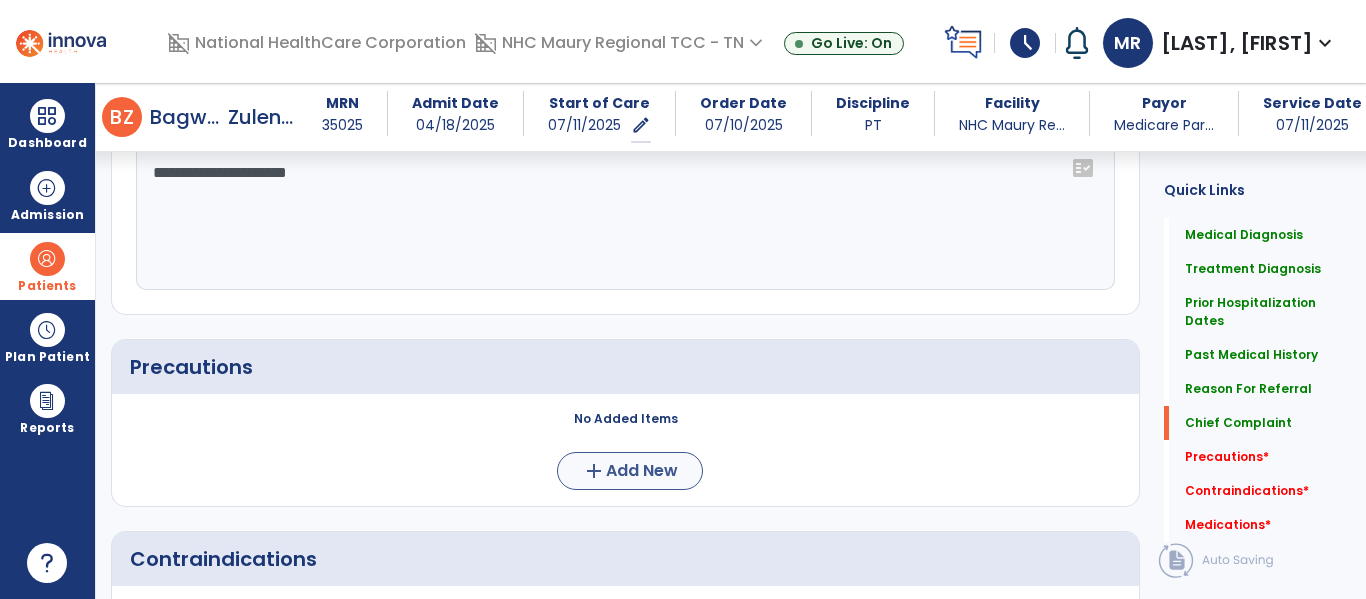 type on "**********" 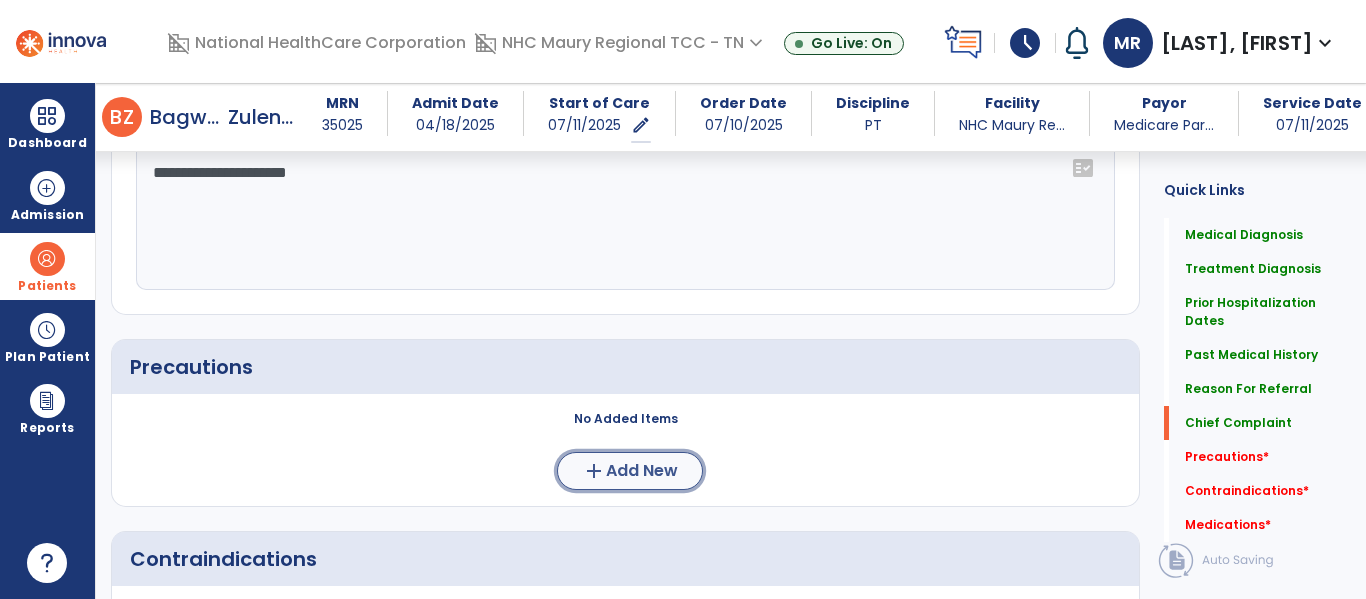 click on "add" 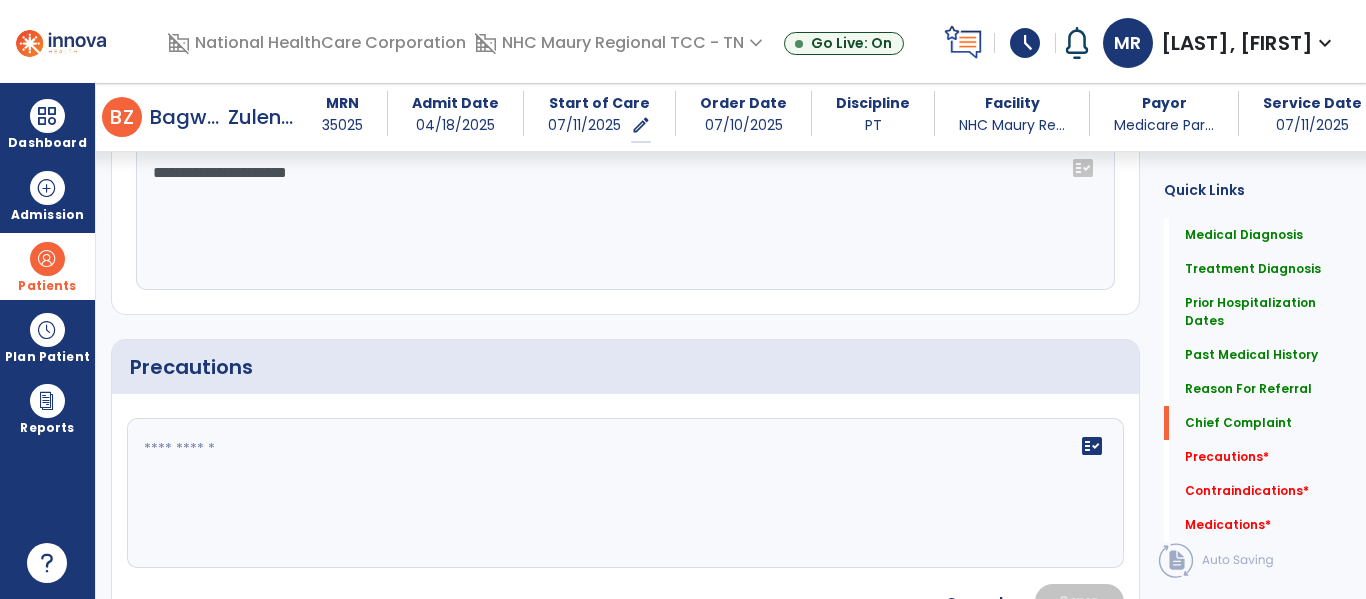 click 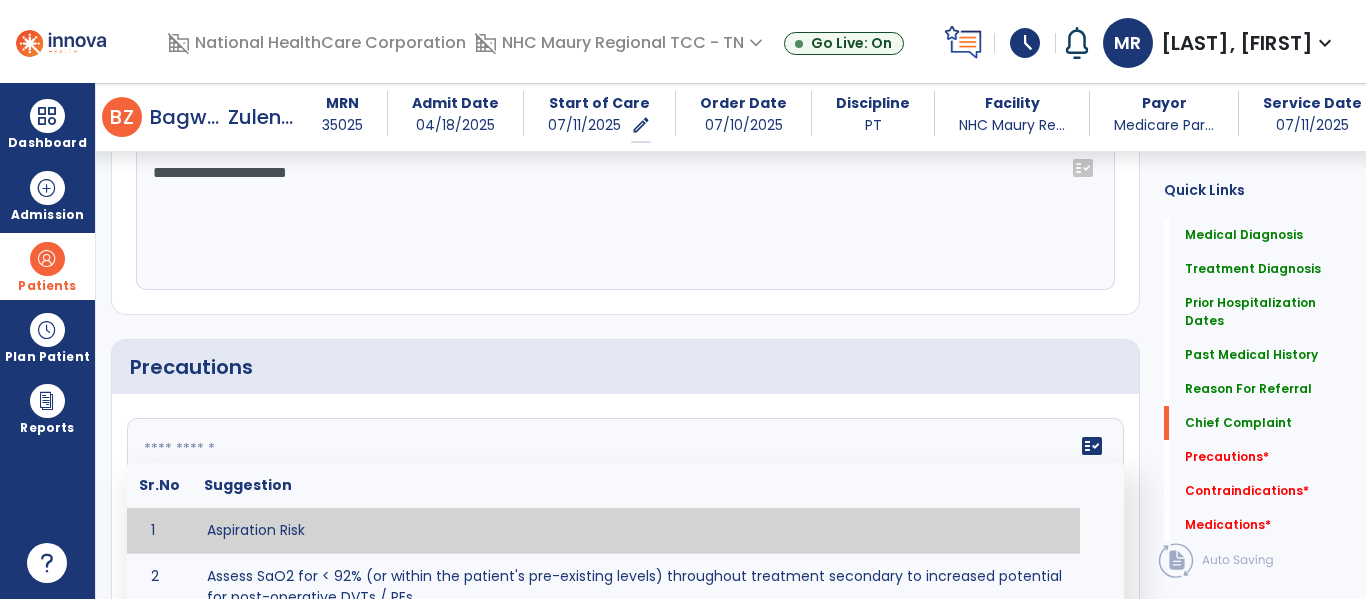 paste on "**********" 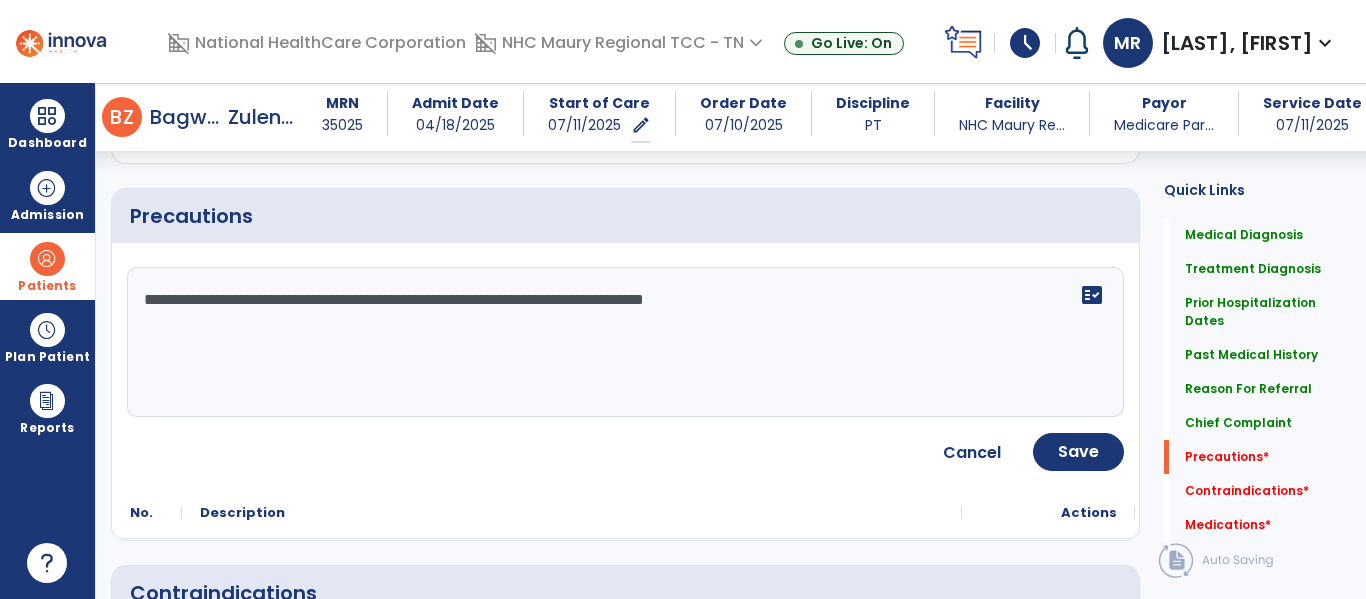 scroll, scrollTop: 1481, scrollLeft: 0, axis: vertical 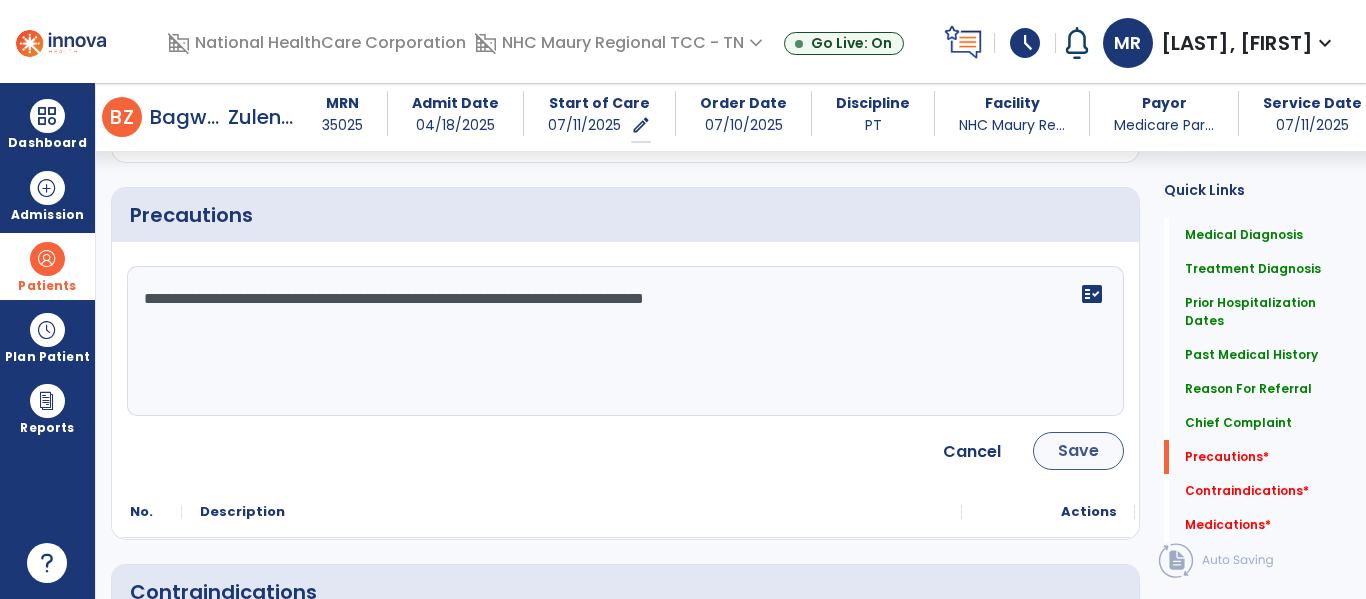 type on "**********" 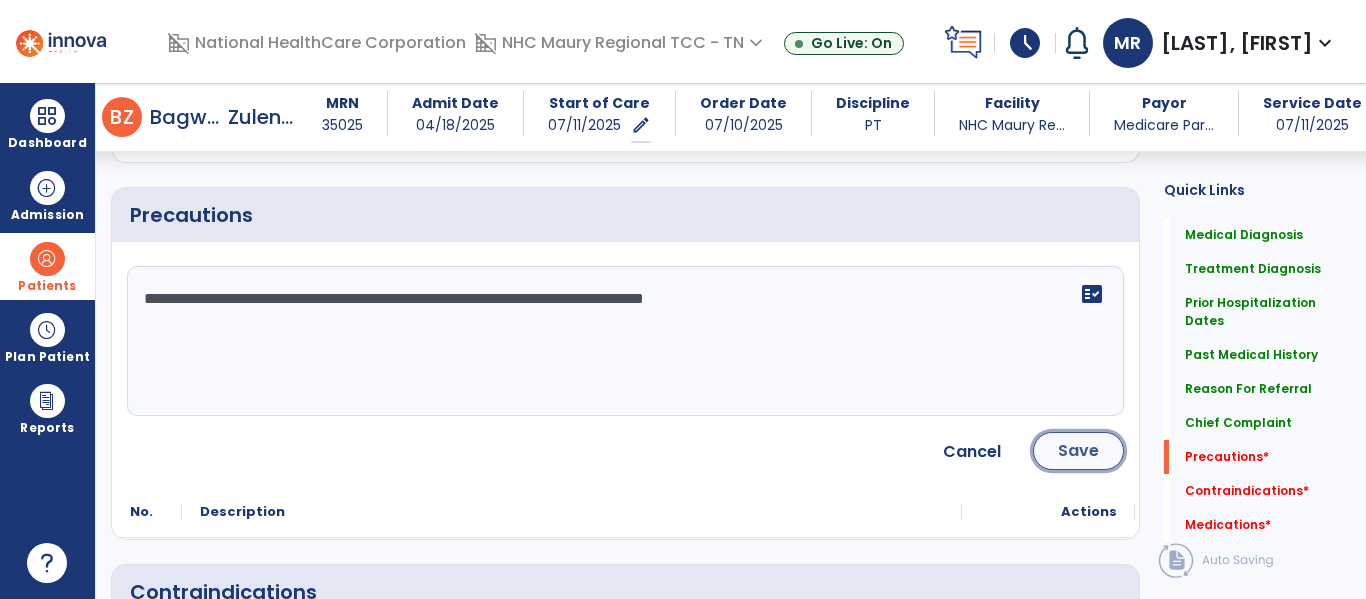 click on "Save" 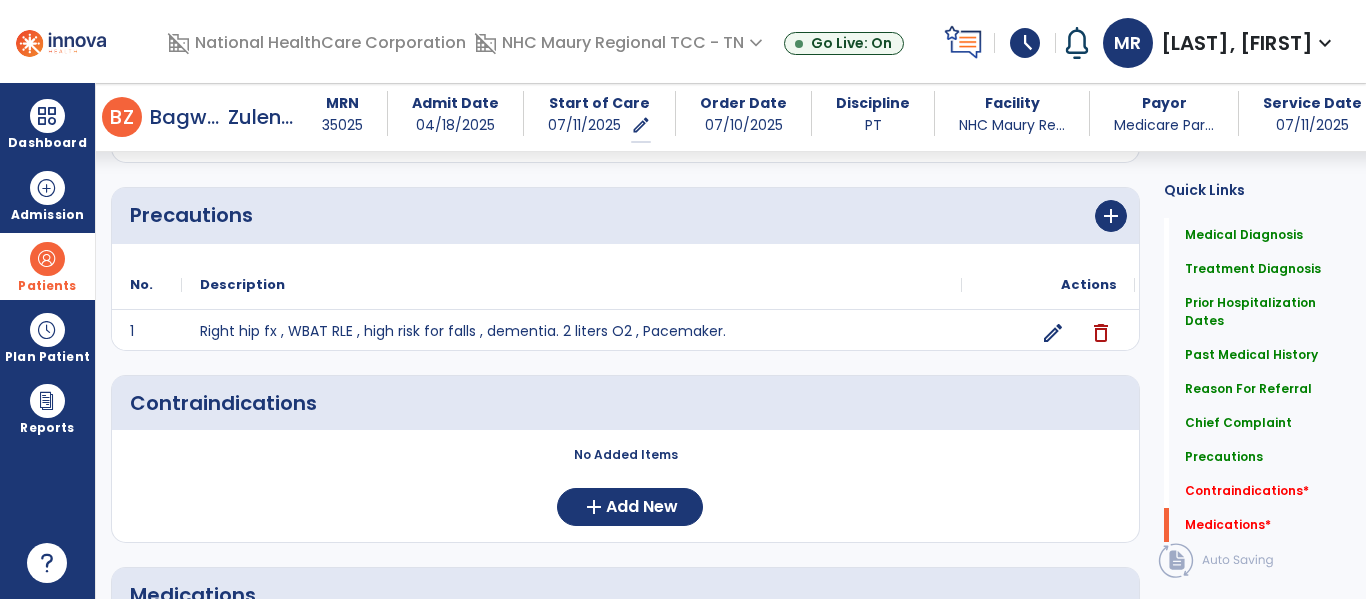 scroll, scrollTop: 1634, scrollLeft: 0, axis: vertical 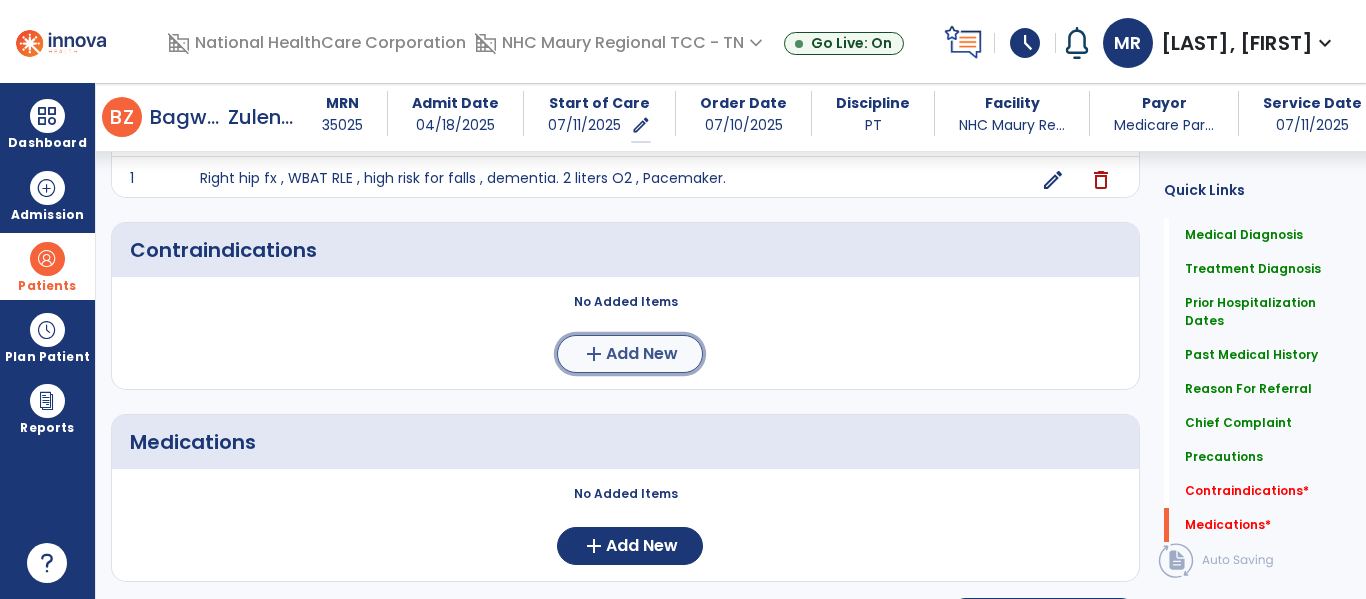 click on "add" 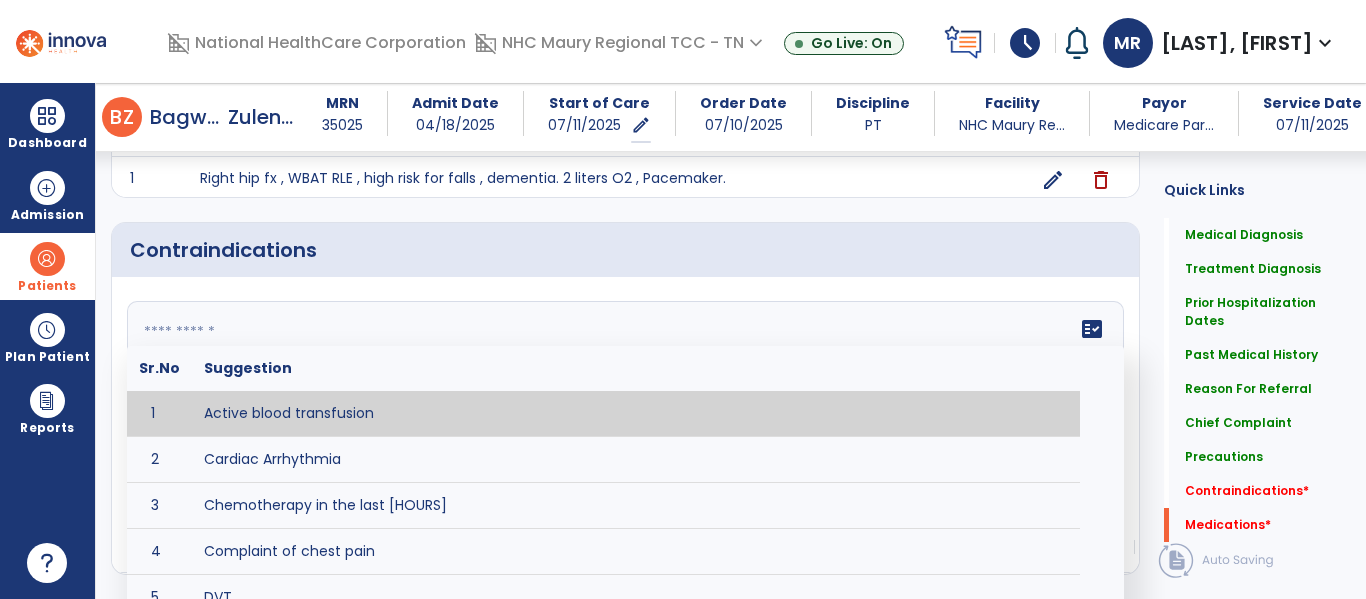 click on "fact_check  Sr.No Suggestion 1 Active blood transfusion 2 Cardiac Arrhythmia 3 Chemotherapy in the last [HOURS] 4 Complaint of chest pain 5 DVT 6 Hypertension [VALUES] 7 Inflammation or infection in the heart. 8 Oxygen saturation lower than [VALUE] 9 Pacemaker 10 Pulmonary infarction 11 Recent changes in EKG 12 Severe aortic stenosis 13 Severe dehydration 14 Severe diaphoresis 15 Severe orthostatic hypotension 16 Severe shortness of breath/dyspnea 17 Significantly elevated potassium levels 18 Significantly low potassium levels 19 Suspected or known dissecting aneurysm 20 Systemic infection 21 Uncontrolled diabetes with blood sugar levels greater than [VALUE] or less than [Value]  22 Unstable angina 23 Untreated blood clots" 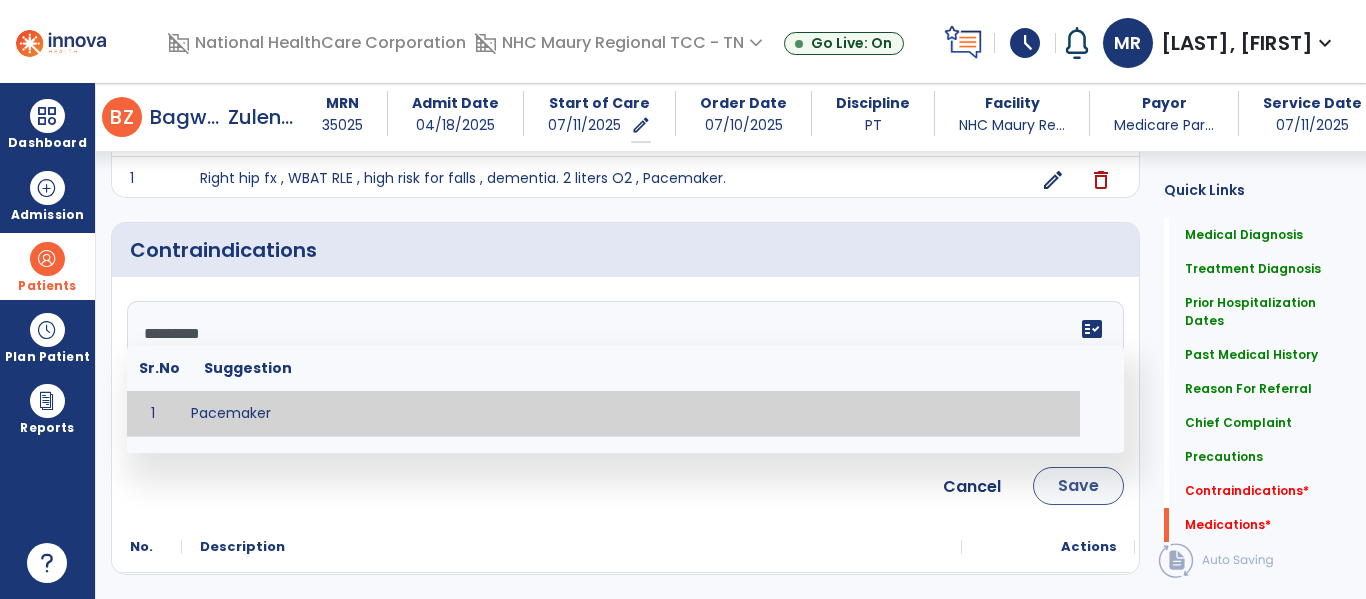 type on "*********" 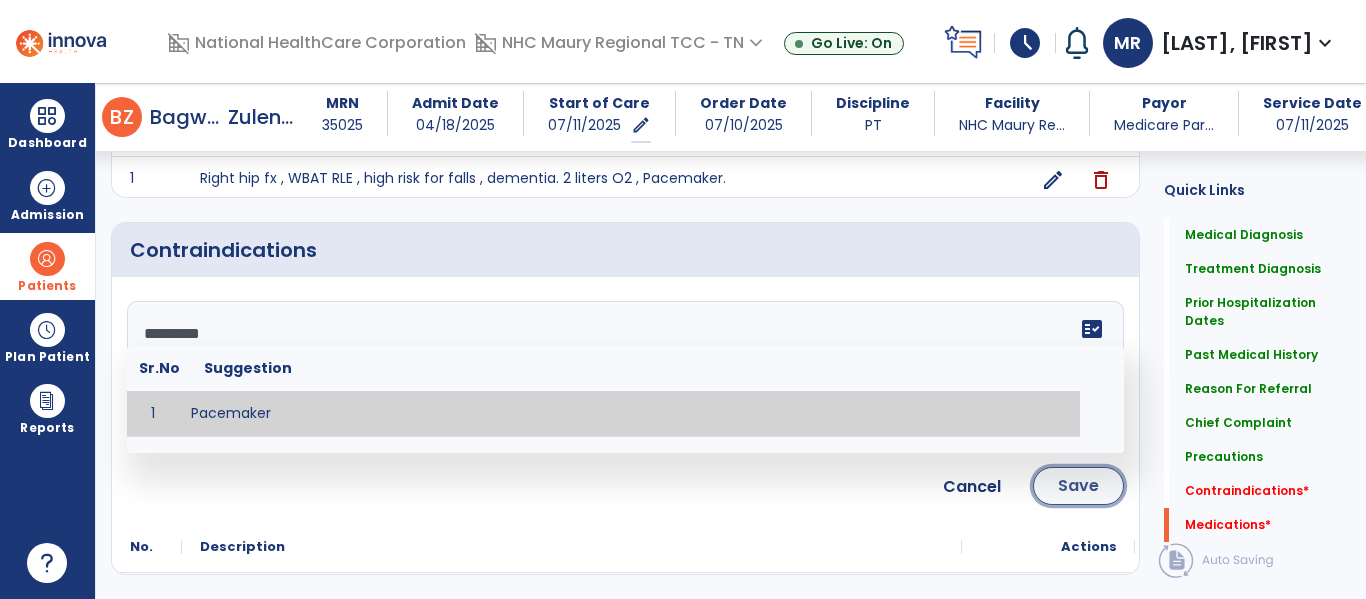 click on "Save" 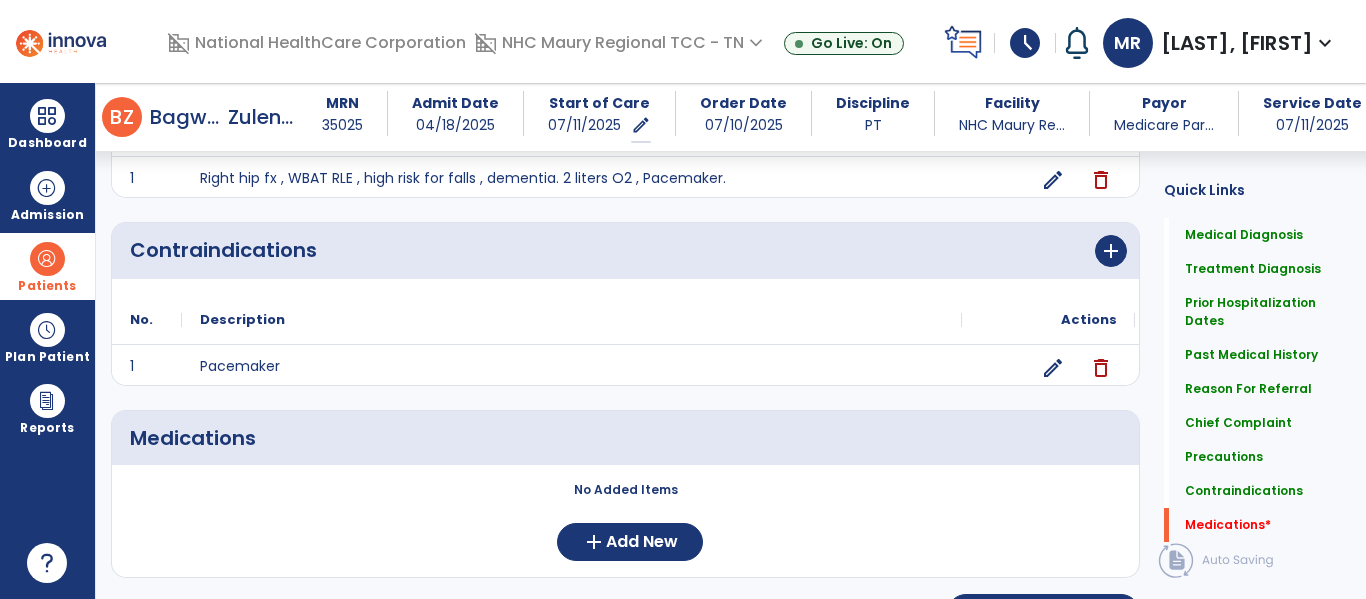 scroll, scrollTop: 1683, scrollLeft: 0, axis: vertical 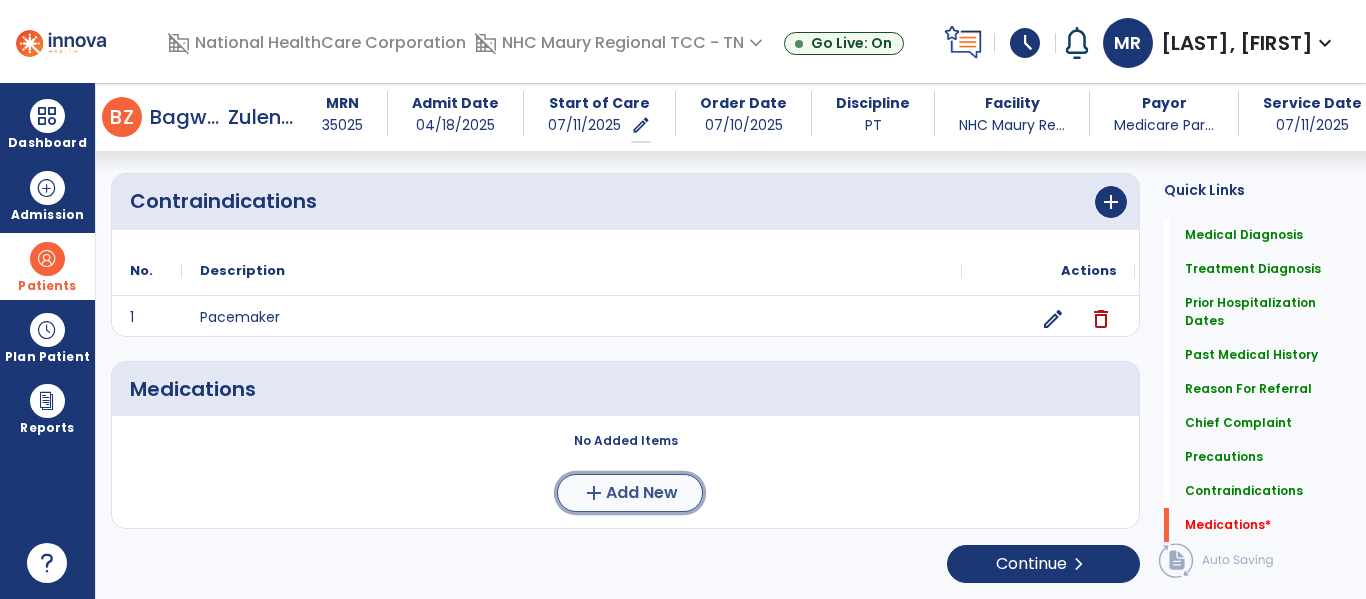 click on "add" 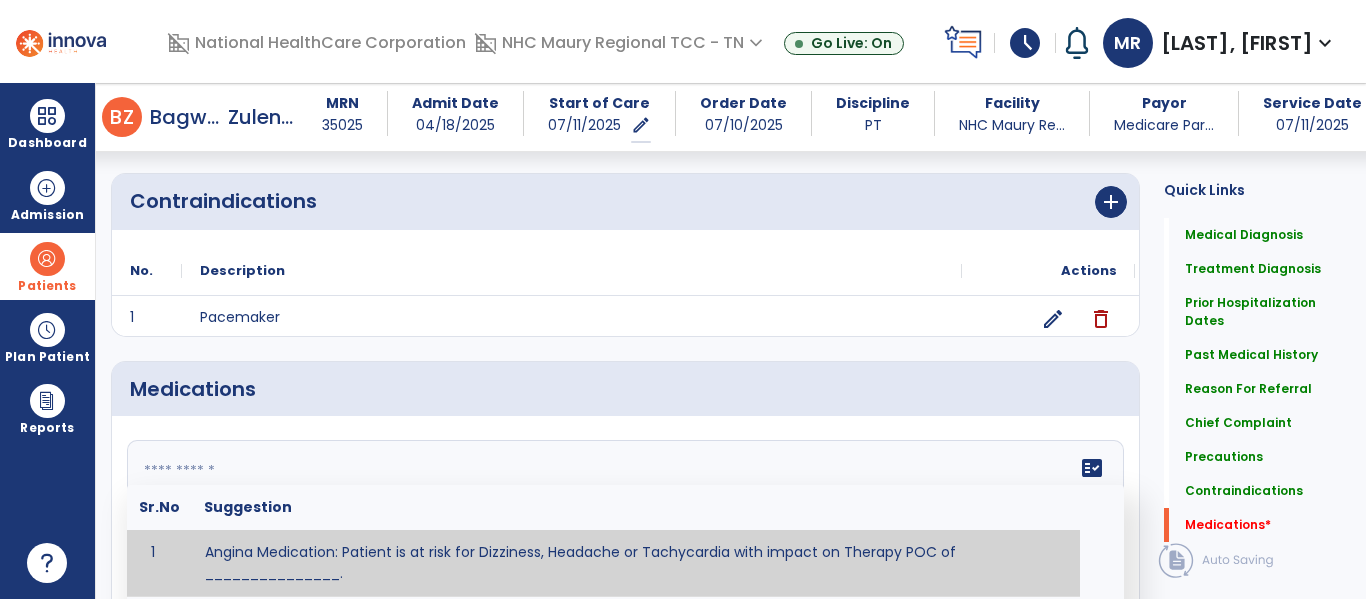 click on "fact_check  Sr.No Suggestion 1 Angina Medication: Patient is at risk for Dizziness, Headache or Tachycardia with impact on Therapy POC of _______________. 2 Anti-Anxiety Medication: at risk for Abnormal thinking, Anxiety, Arrhythmias, Clumsiness, Dizziness, Drowsiness, Dry mouth, GI disturbances, Headache, Increased appetite, Loss of appetite, Orthostatic hypotension, Sedation, Seizures, Tachycardia, Unsteadiness, Weakness or Weight gain with impact on Therapy POC of _____________. 3 Anti-Arrhythmic Agents: at risk for Arrhythmias, Confusion, EKG changes, Hallucinations, Hepatotoxicity, Increased blood pressure, Increased heart rate, Lethargy or Toxicity with impact on Therapy POC of 4 Anti-Coagulant medications: with potential risk for hemorrhage (including rectal bleeding and coughing up blood), and heparin-induced thrombocytopenia(HIT syndrome). Potential impact on therapy progress includes _________. 5 6 7 8 Aspirin for ______________. 9 10 11 12 13 14 15 16 17 18 19 20 21 22 23 24" 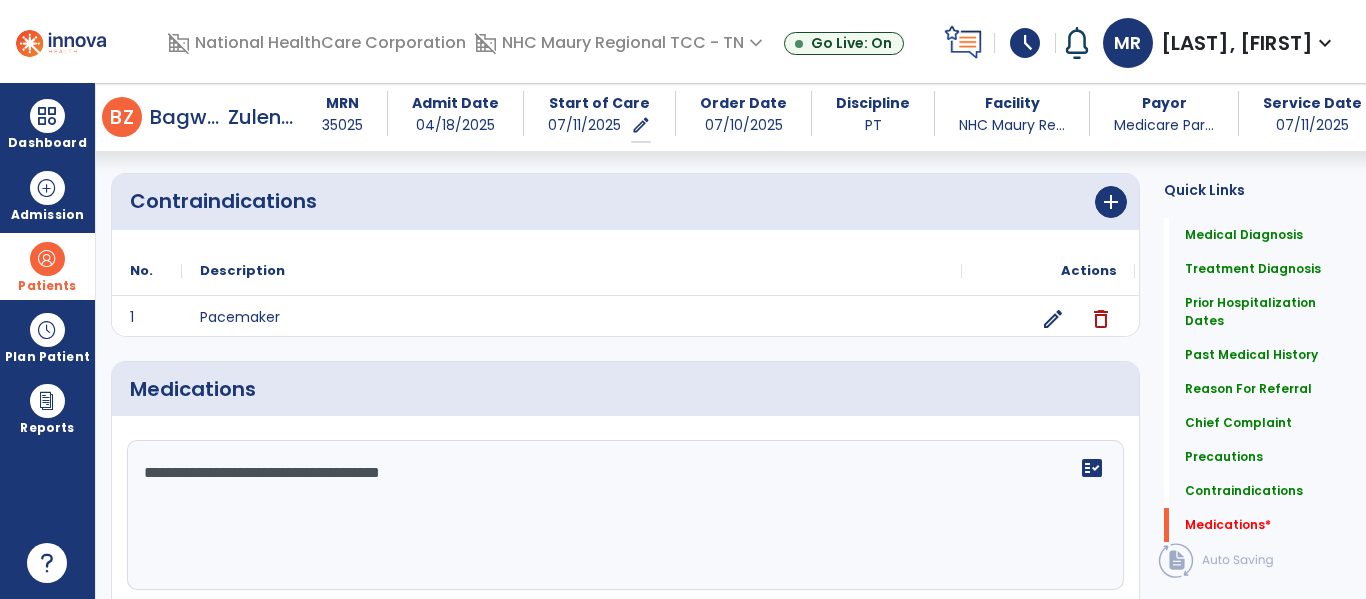 scroll, scrollTop: 1868, scrollLeft: 0, axis: vertical 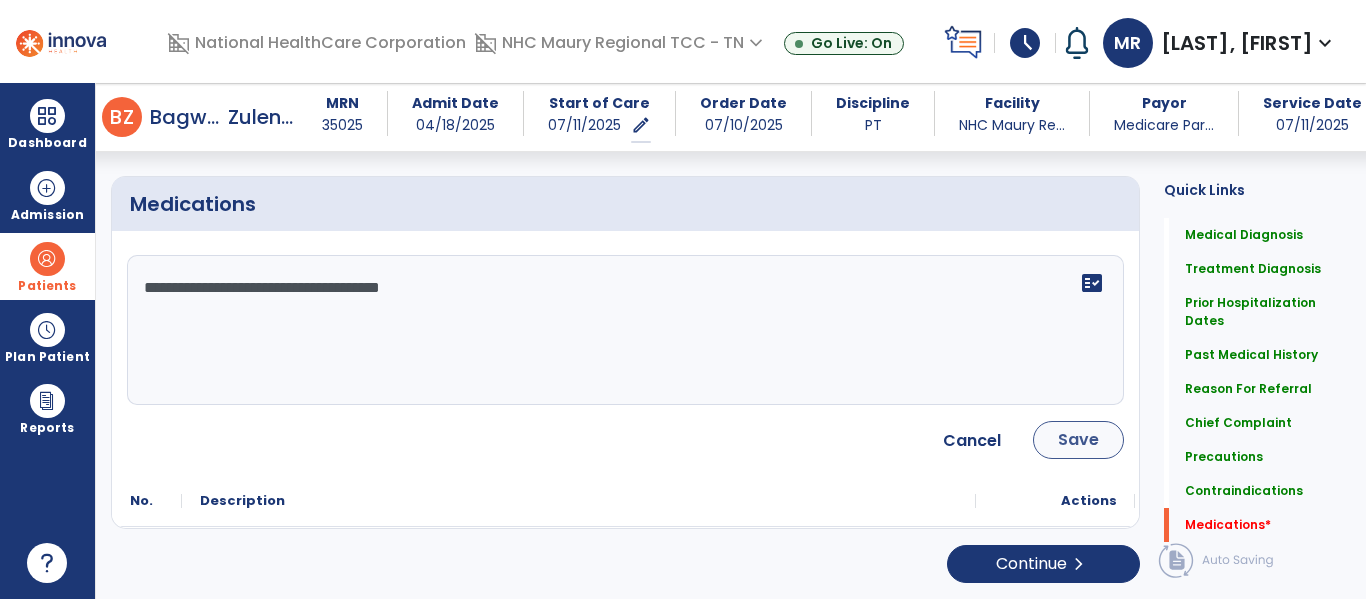 type on "**********" 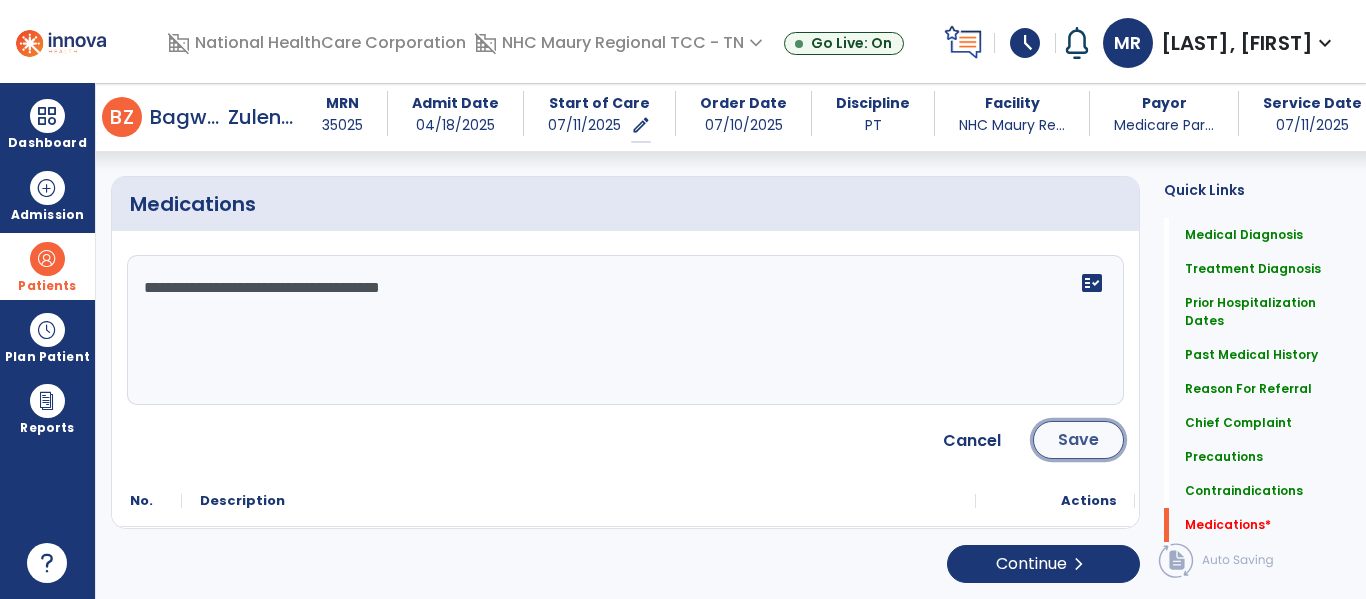 click on "Save" 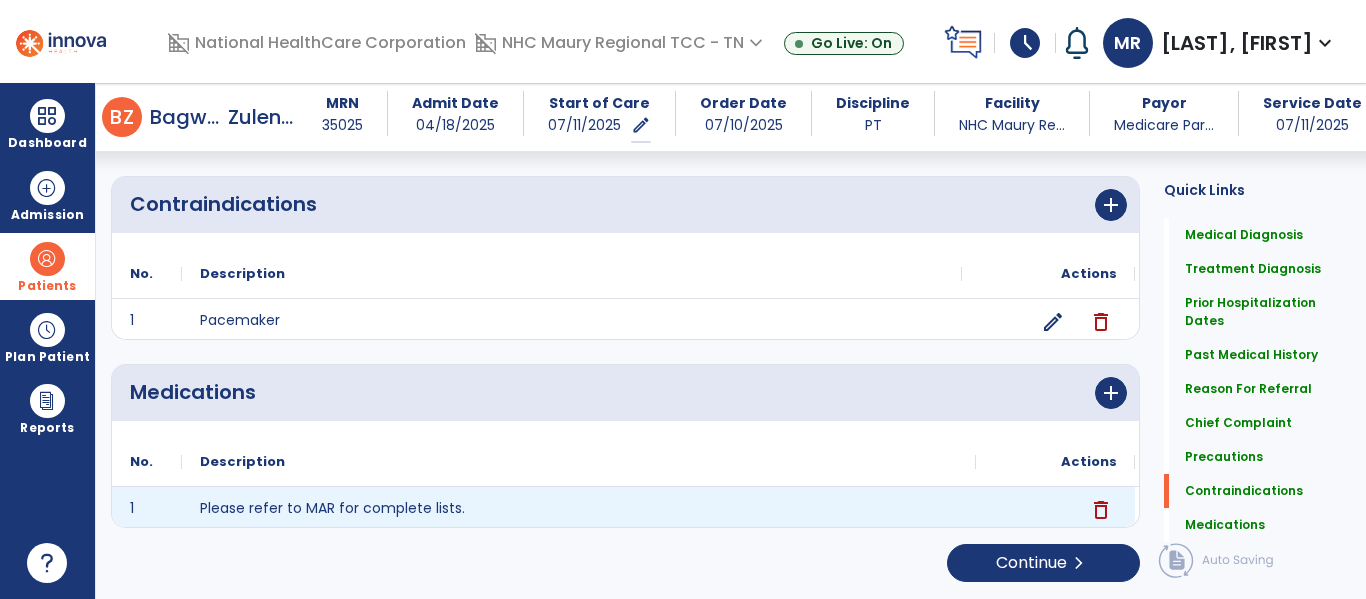 scroll, scrollTop: 1679, scrollLeft: 0, axis: vertical 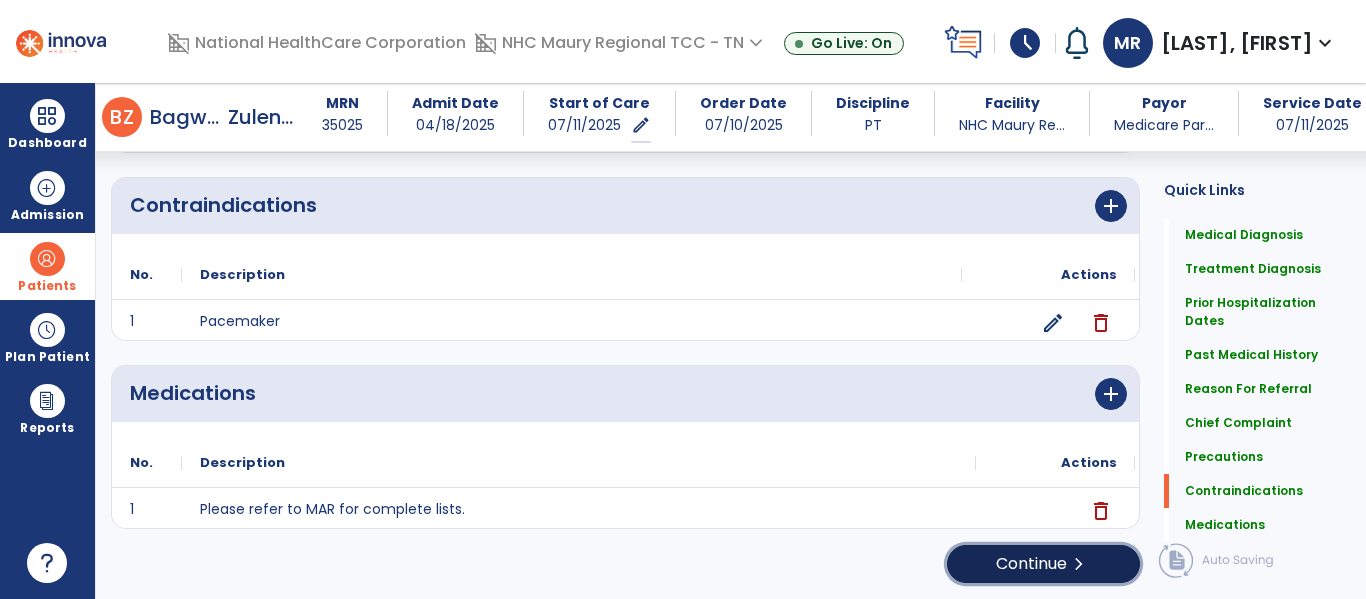 click on "Continue  chevron_right" 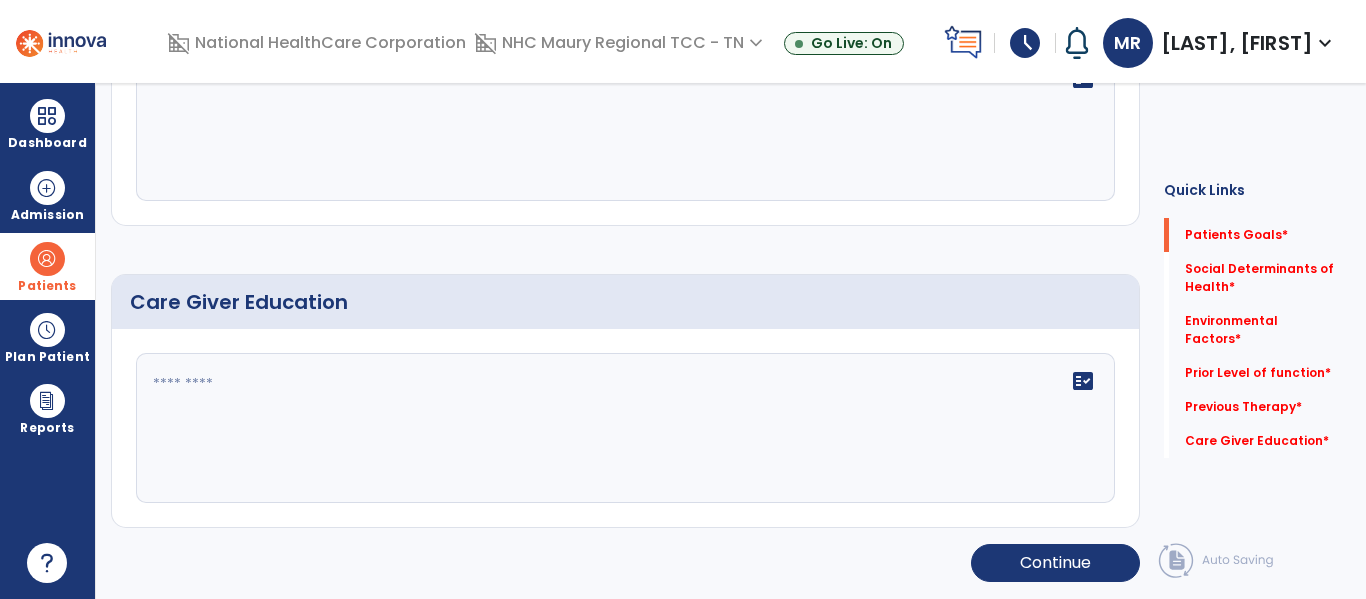 scroll, scrollTop: 0, scrollLeft: 0, axis: both 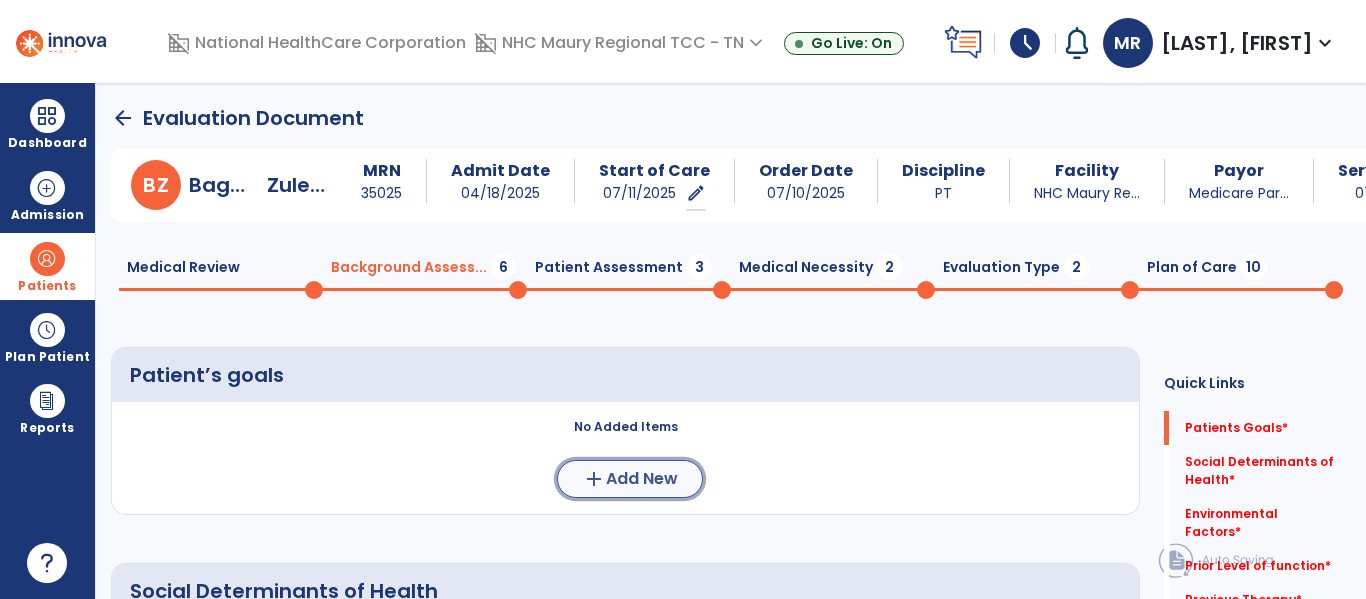 click on "add" 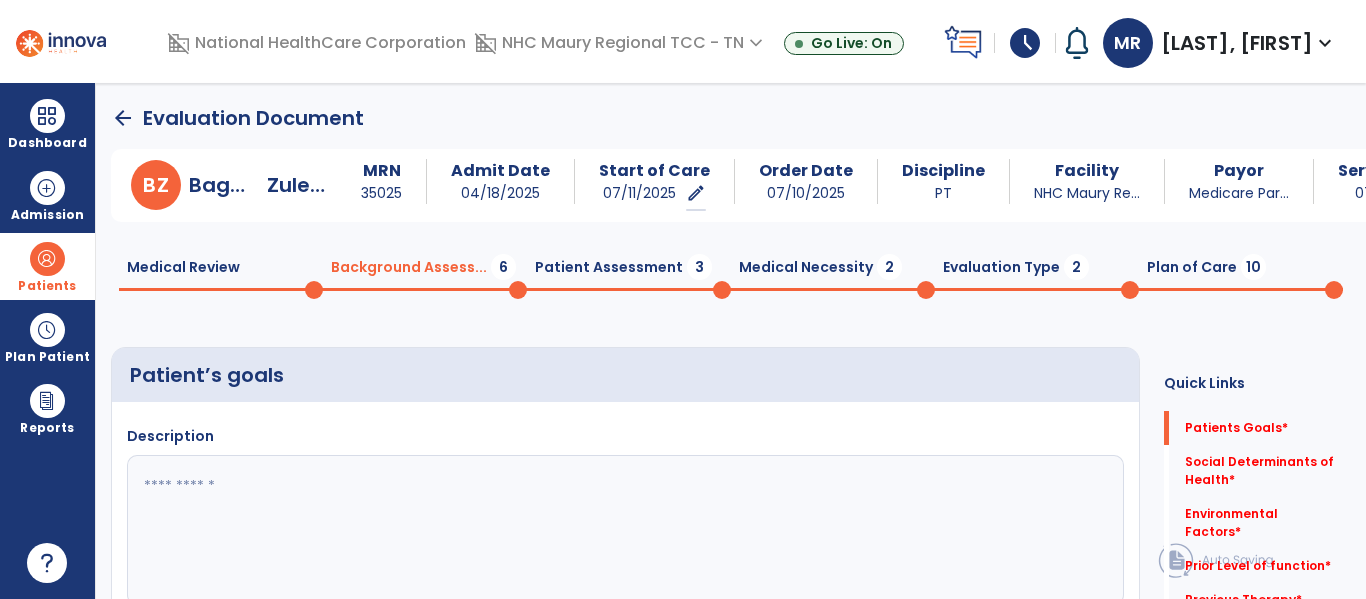 click 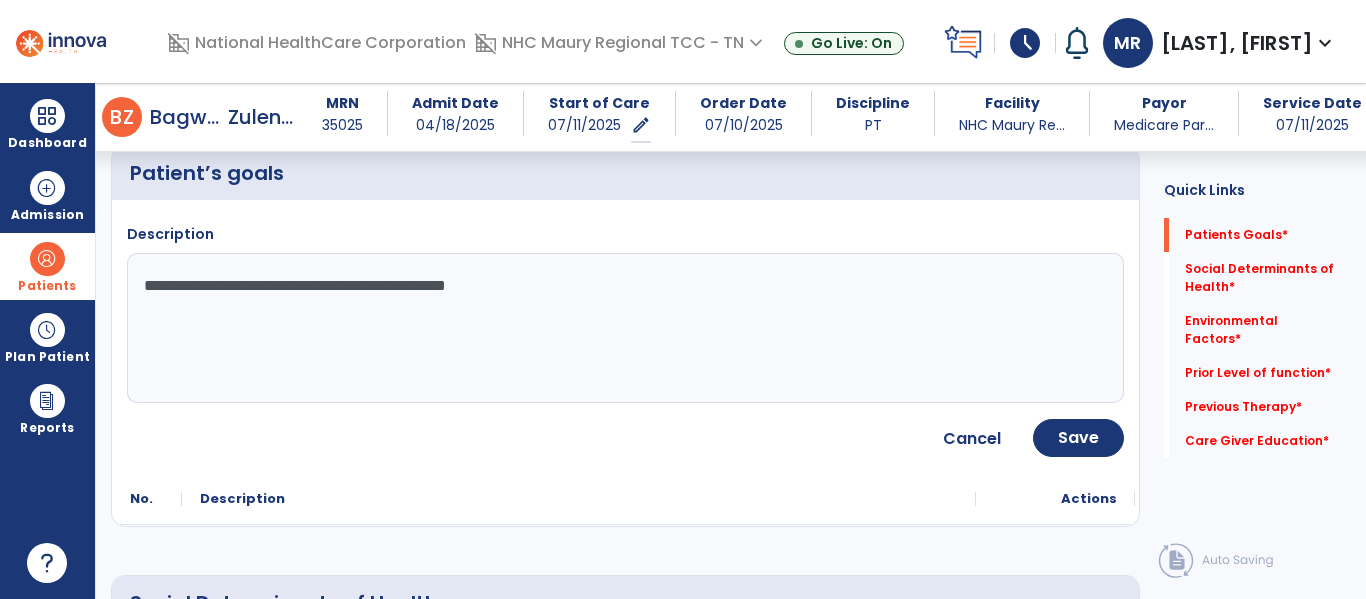 scroll, scrollTop: 190, scrollLeft: 0, axis: vertical 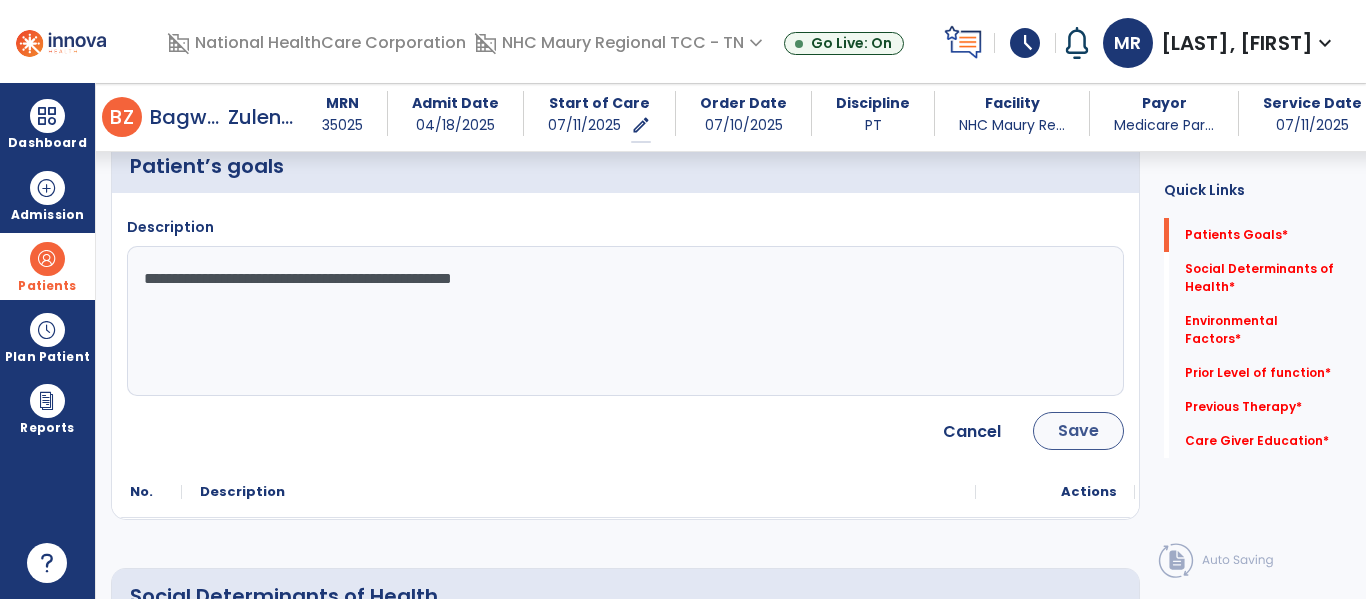 type on "**********" 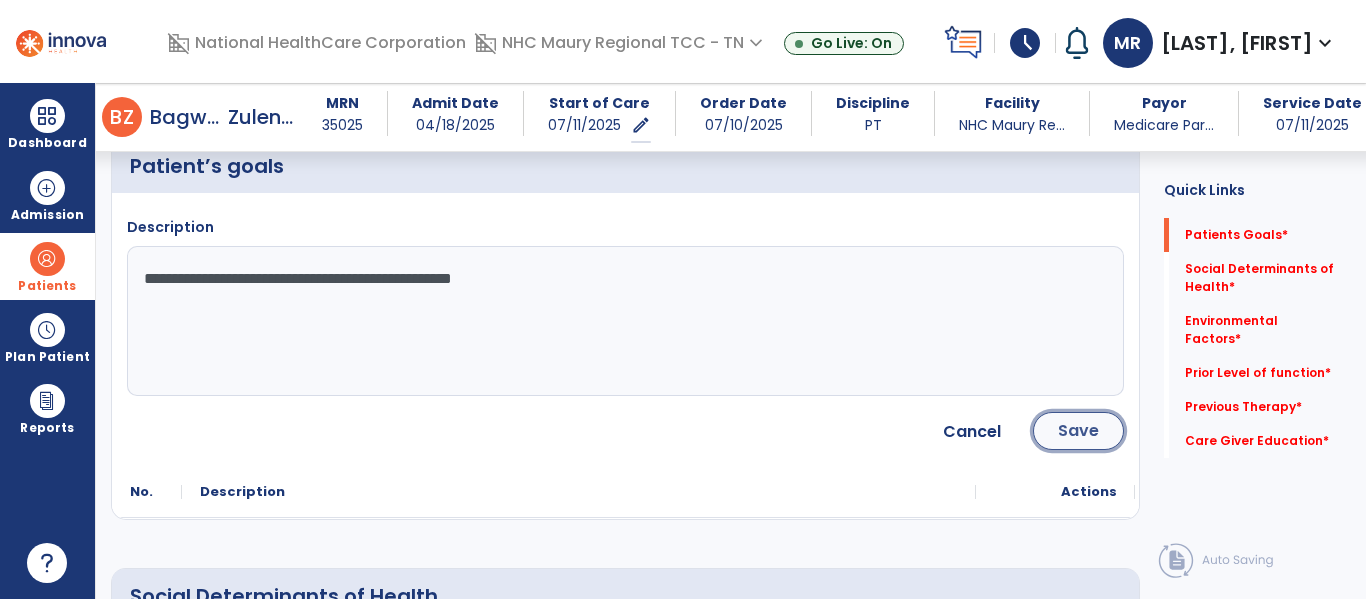click on "Save" 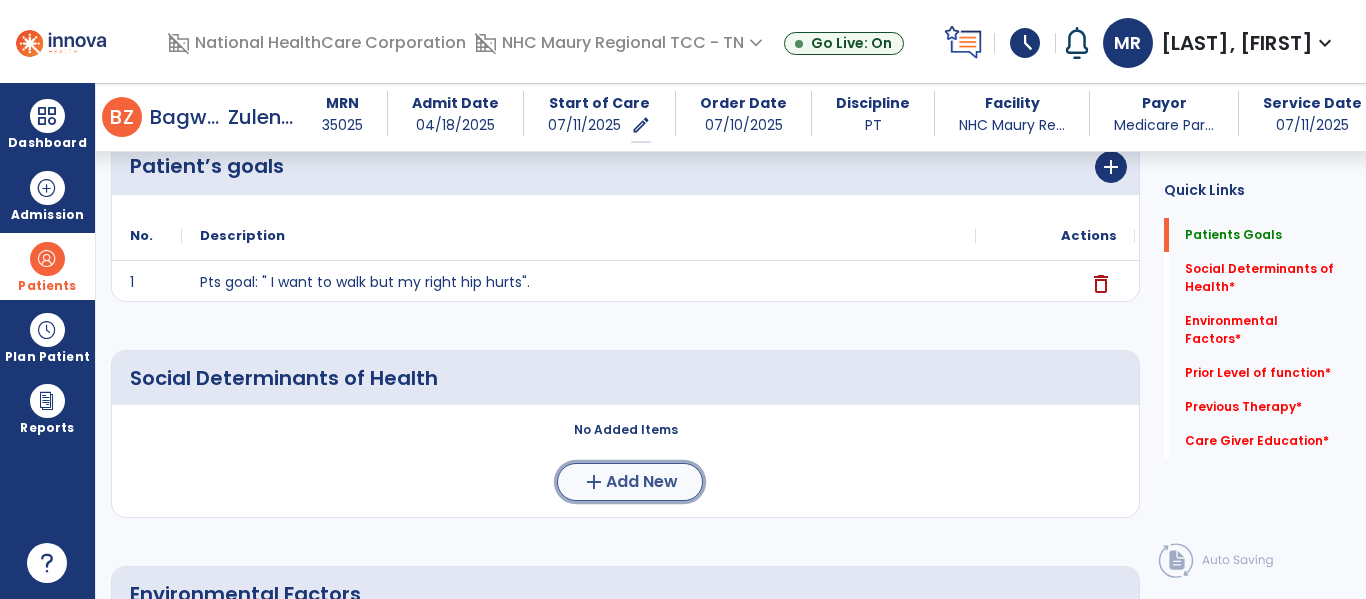 click on "add" 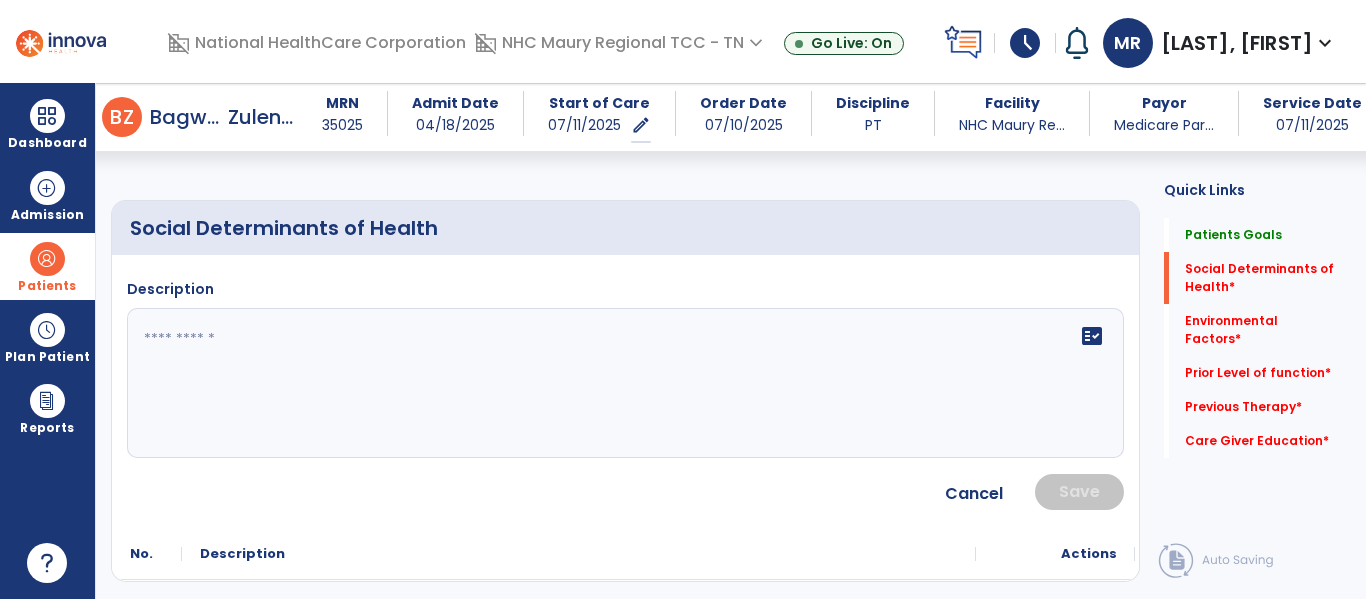 scroll, scrollTop: 341, scrollLeft: 0, axis: vertical 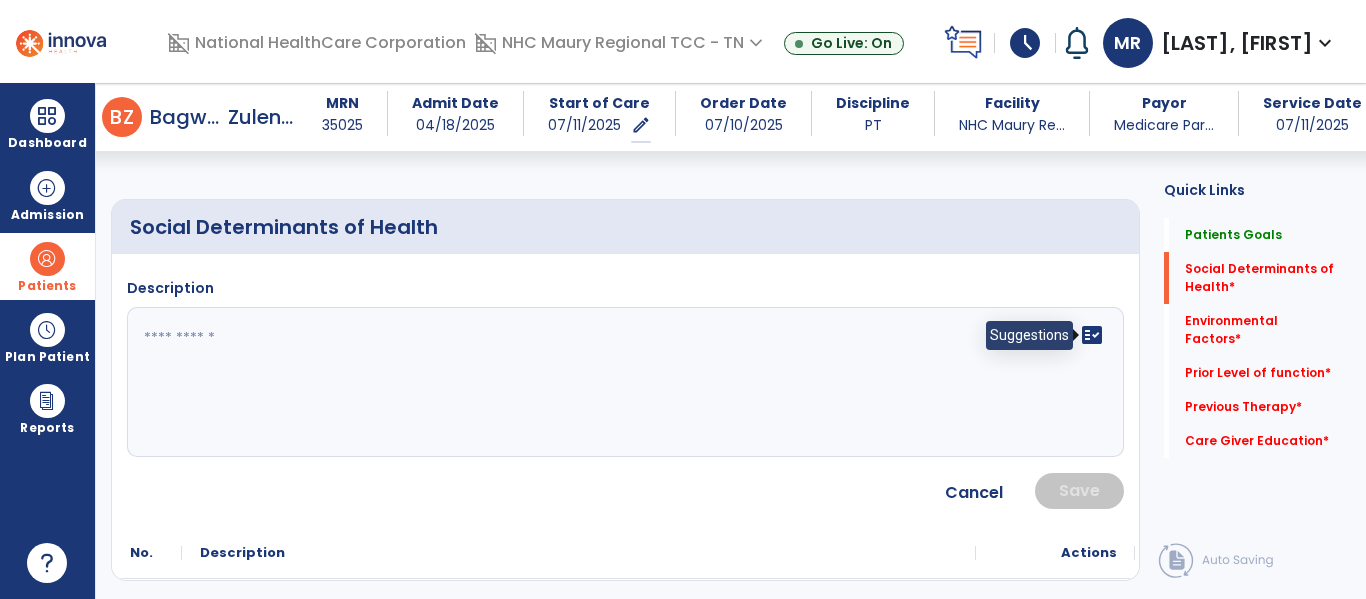 click on "fact_check" 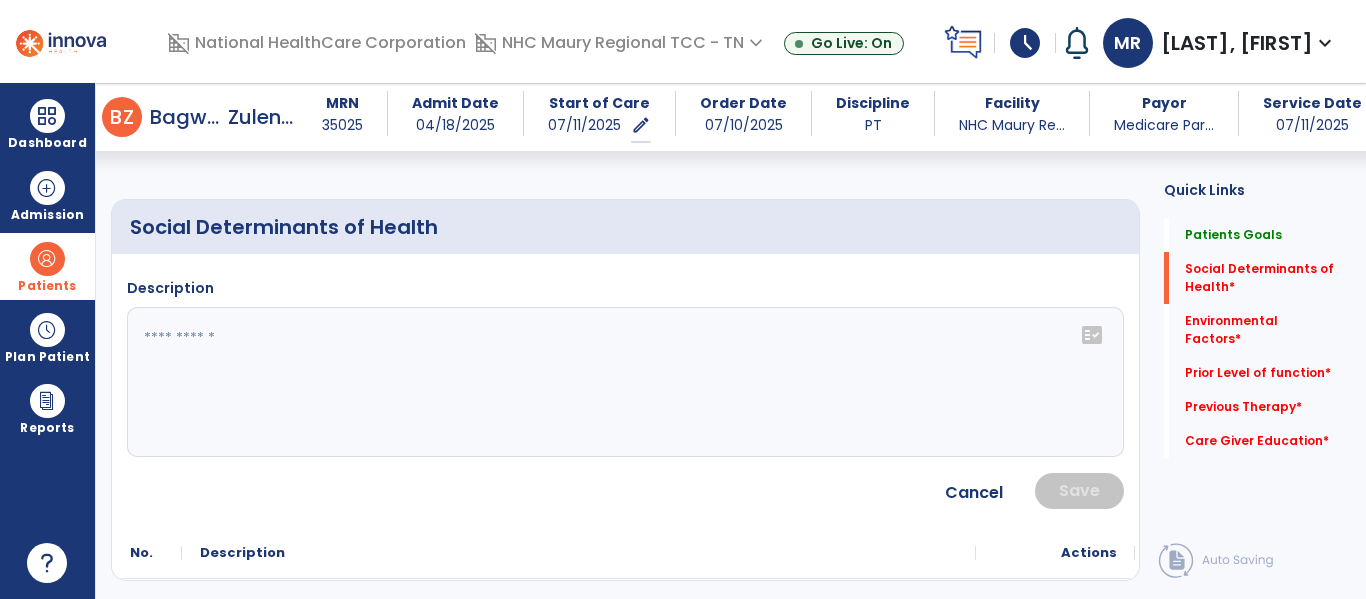 click on "fact_check" 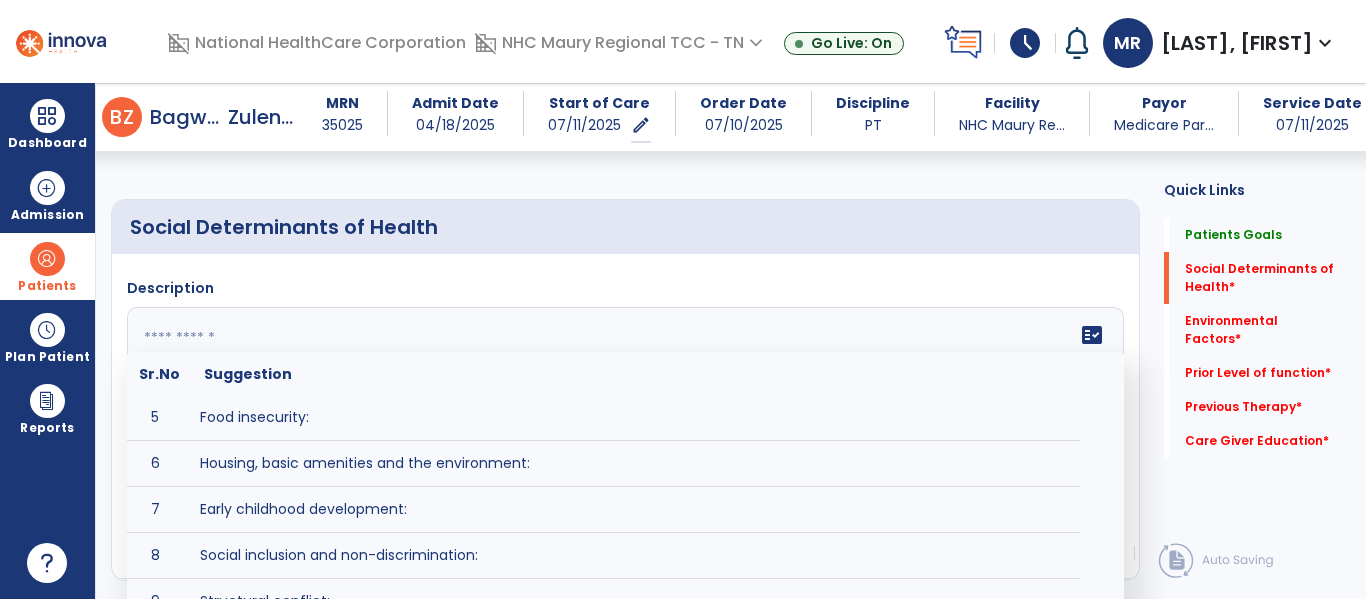 scroll, scrollTop: 210, scrollLeft: 0, axis: vertical 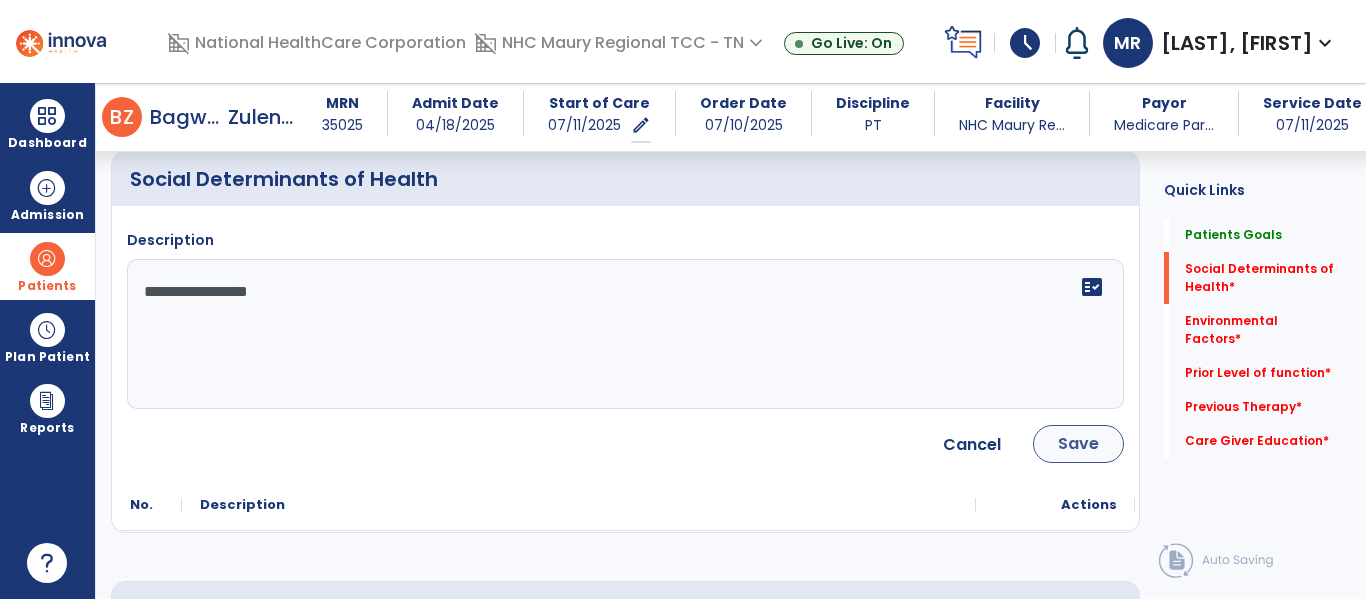 type on "**********" 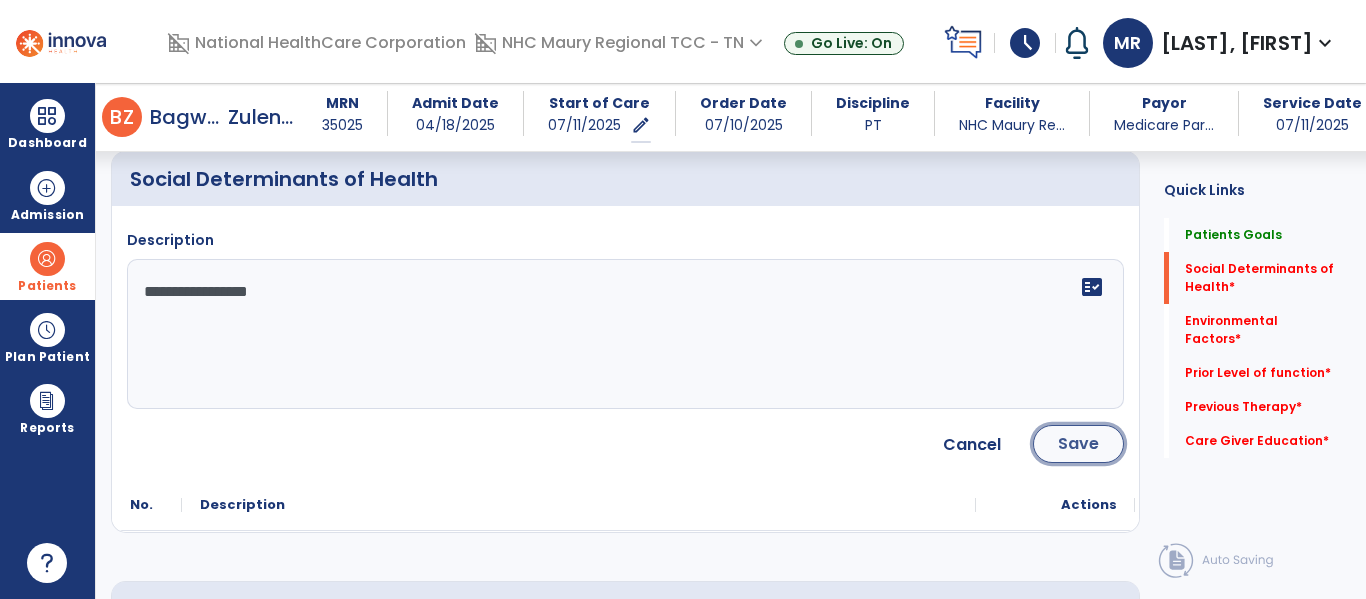 click on "Save" 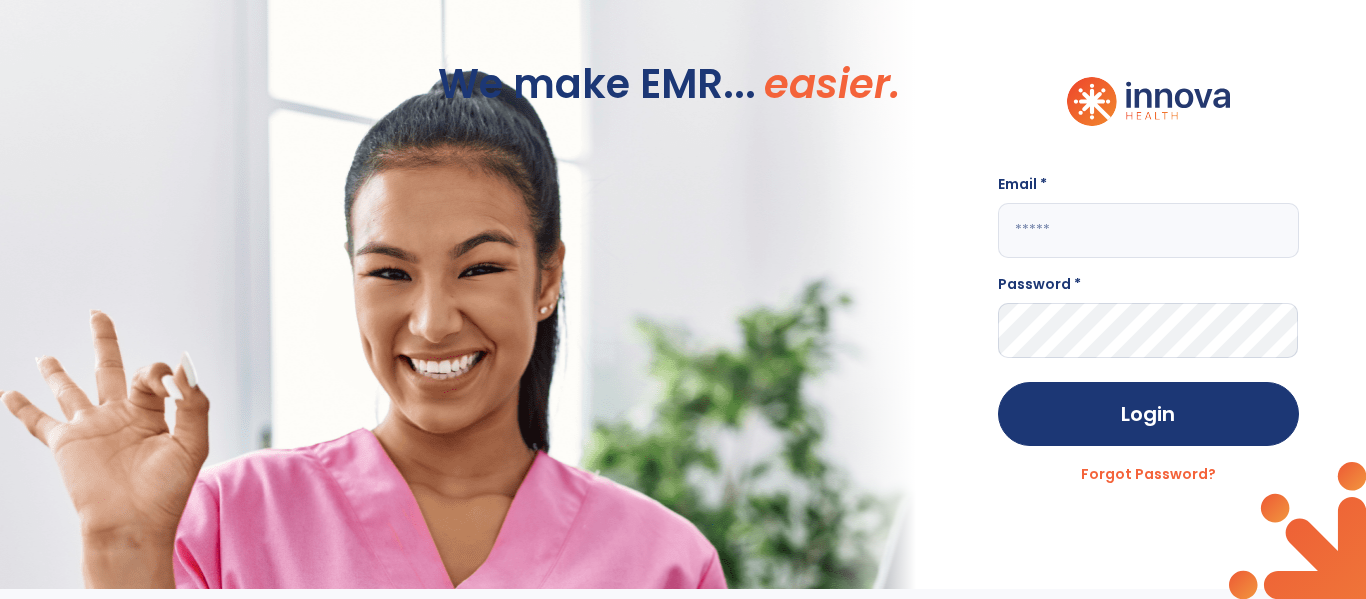 scroll, scrollTop: 0, scrollLeft: 0, axis: both 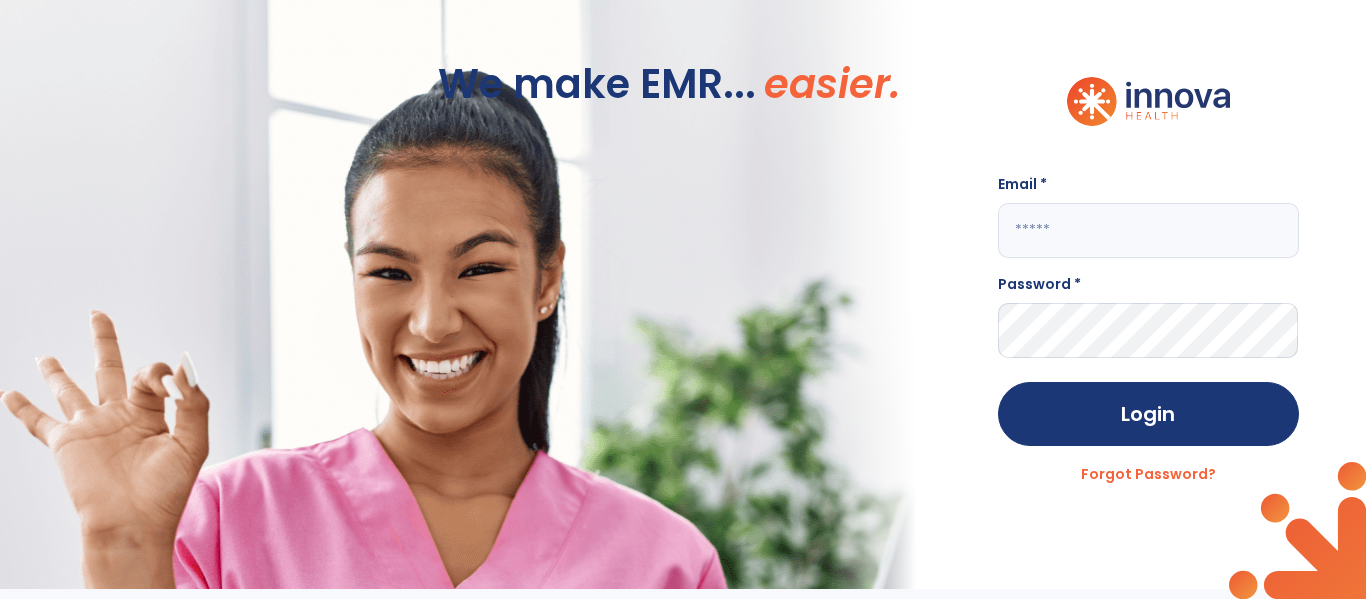 click 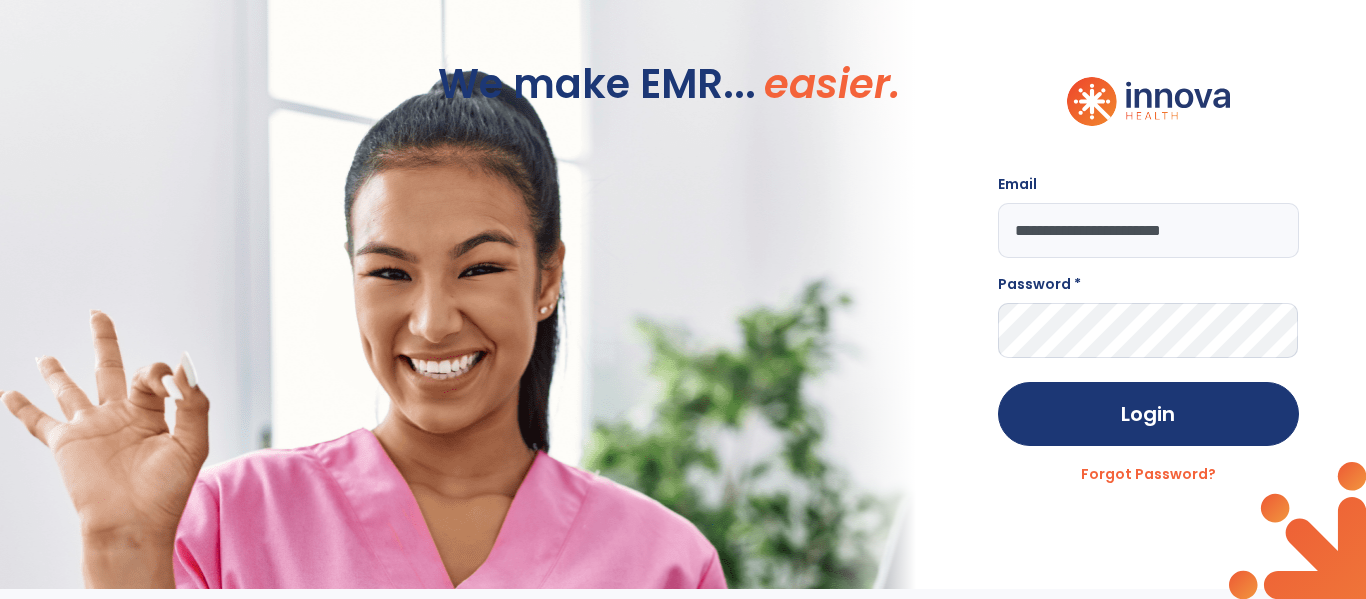 type on "**********" 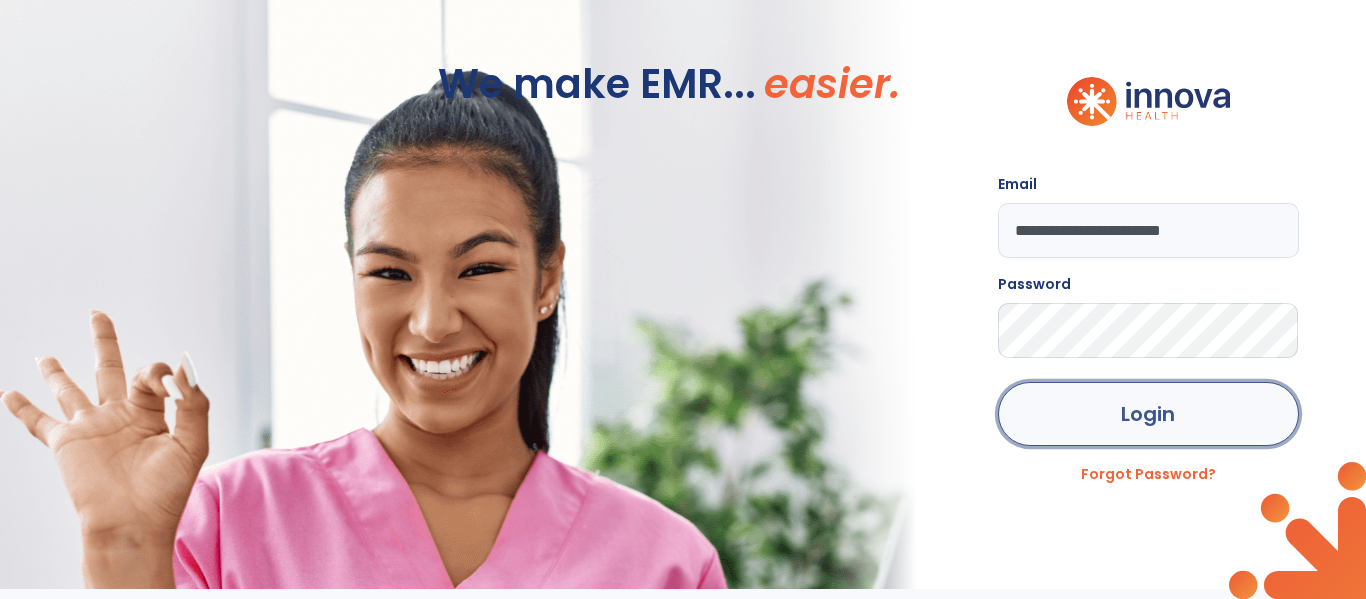 click on "Login" 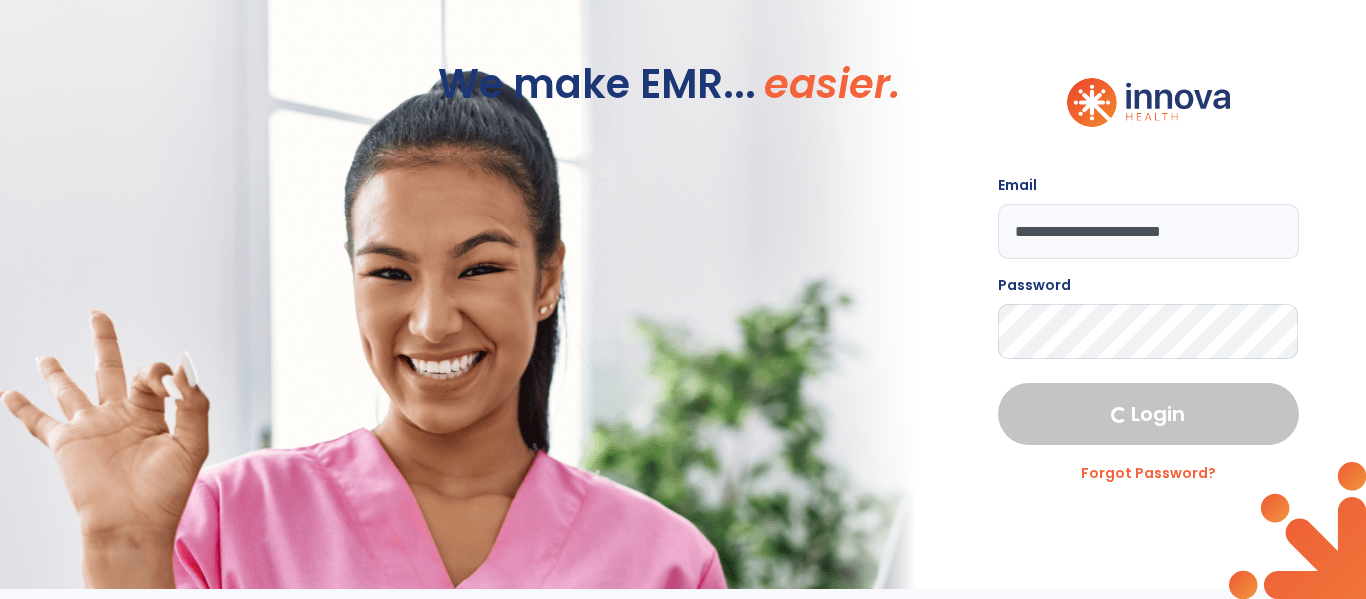 select on "****" 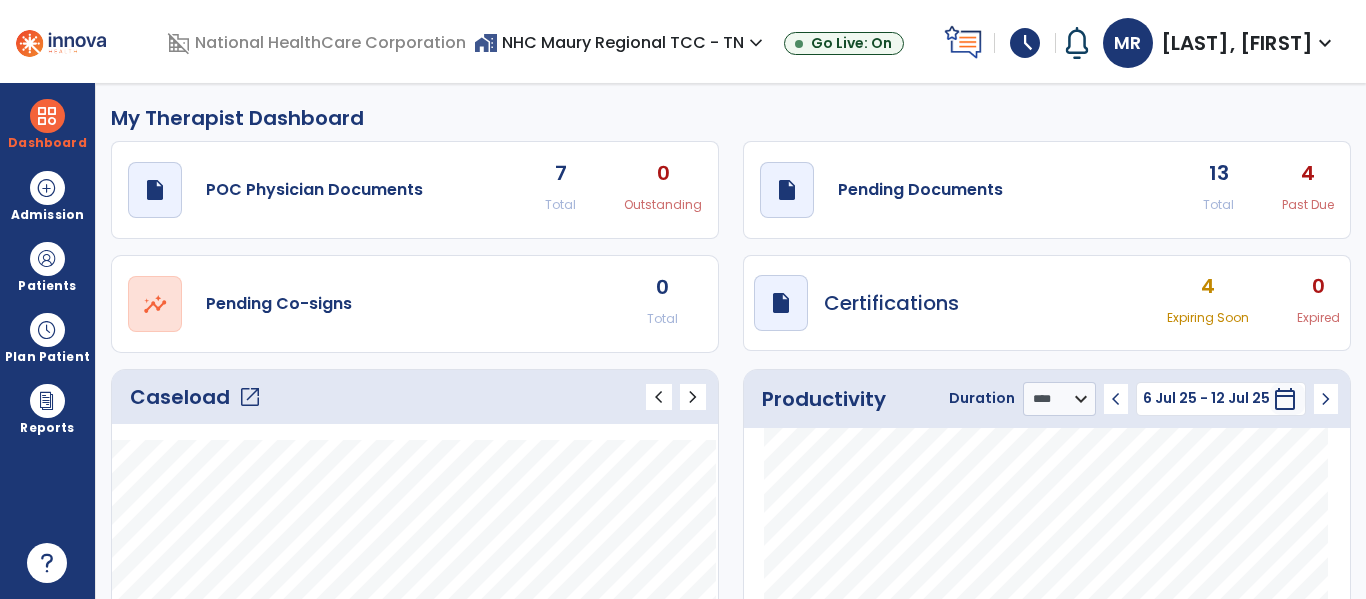 click on "Caseload   open_in_new" 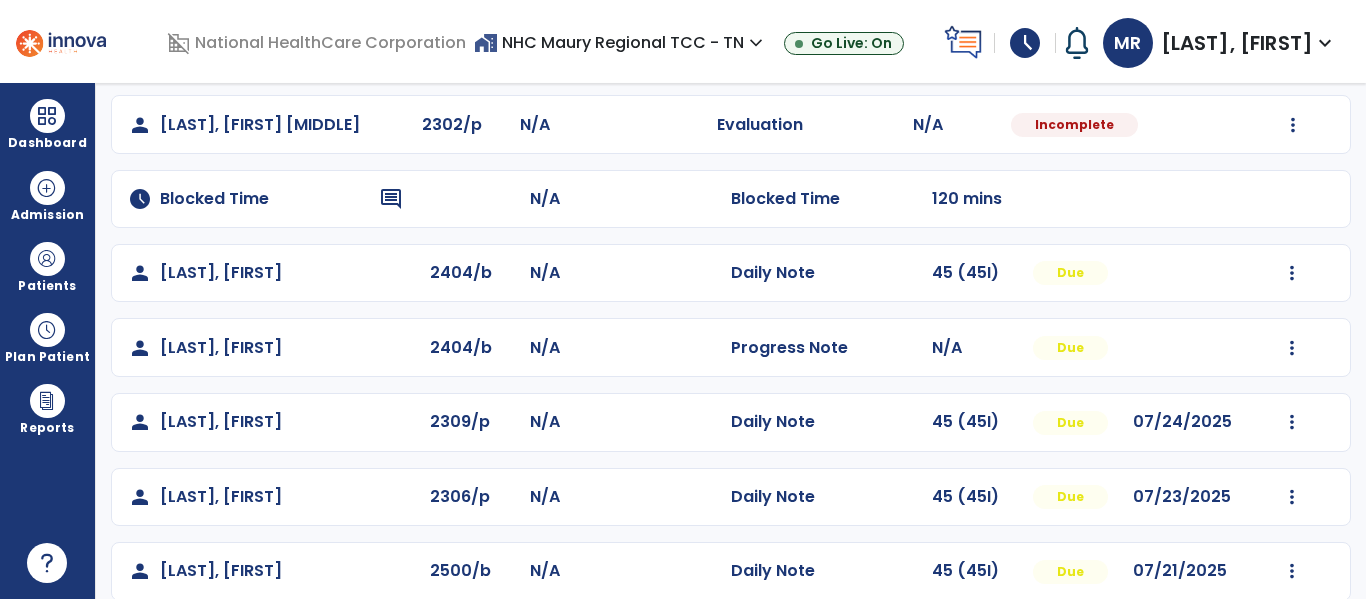 scroll, scrollTop: 413, scrollLeft: 0, axis: vertical 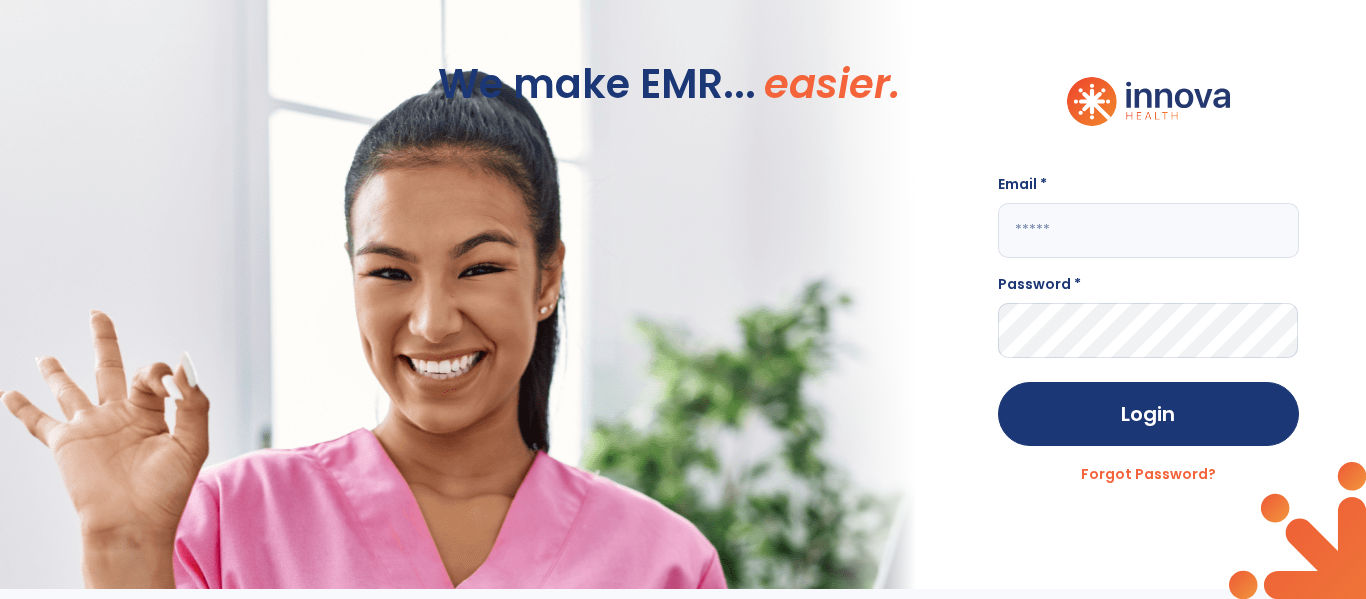 click 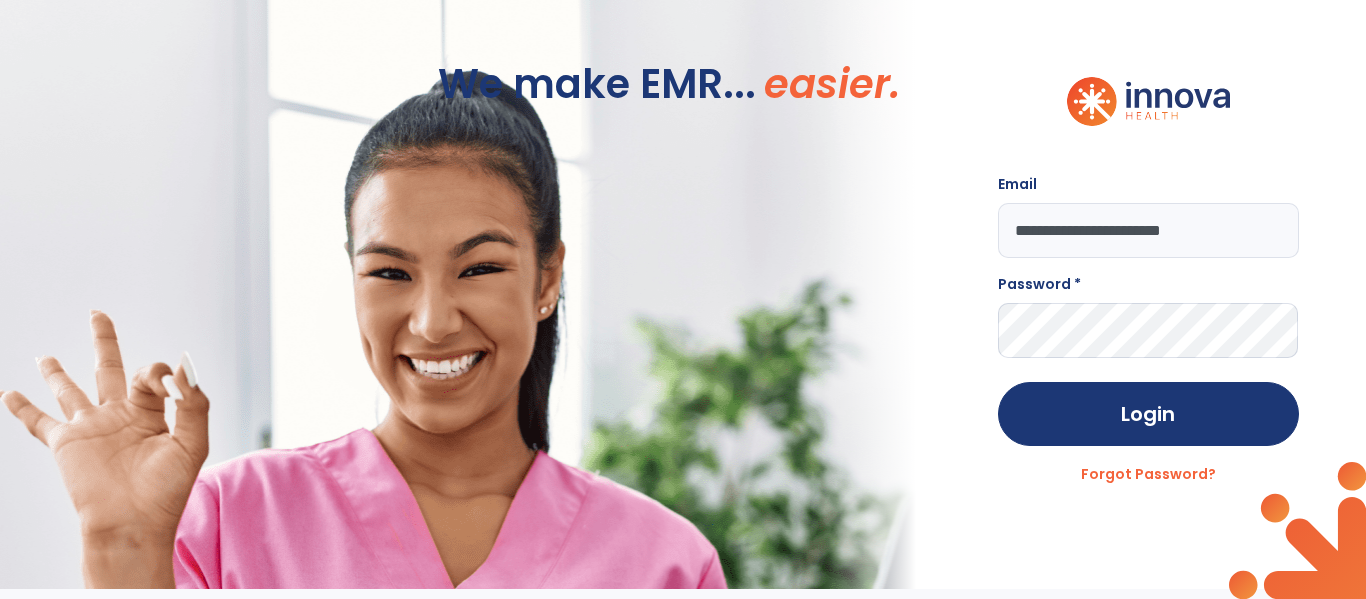 type on "**********" 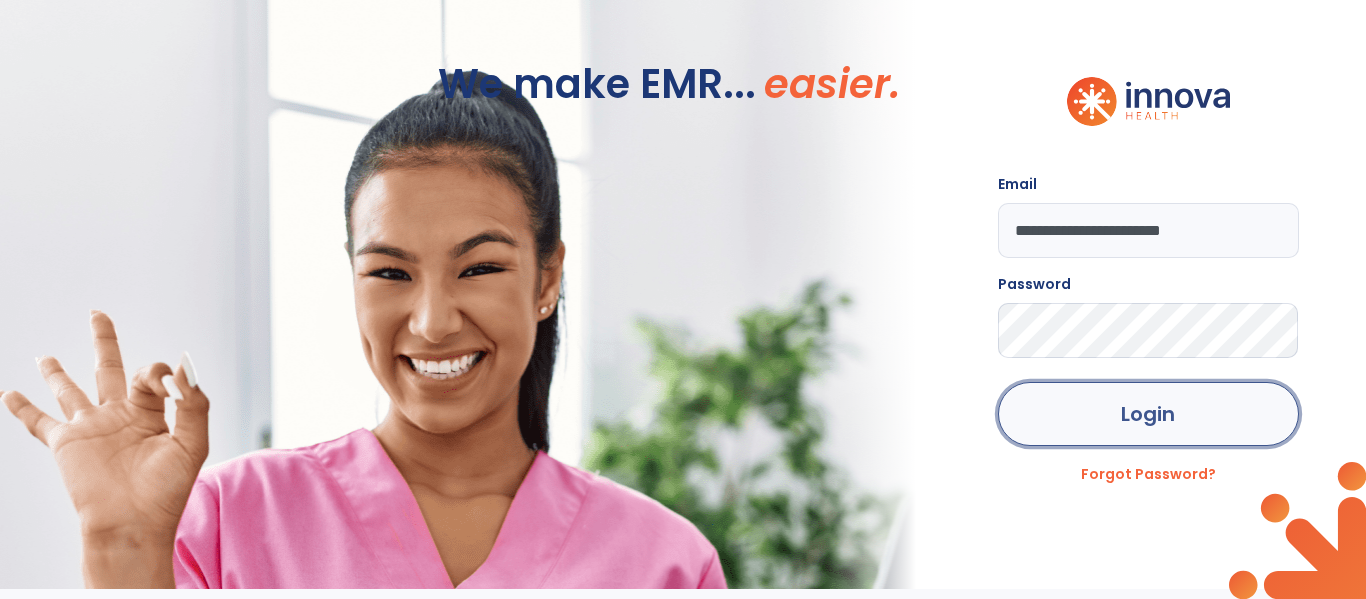 click on "Login" 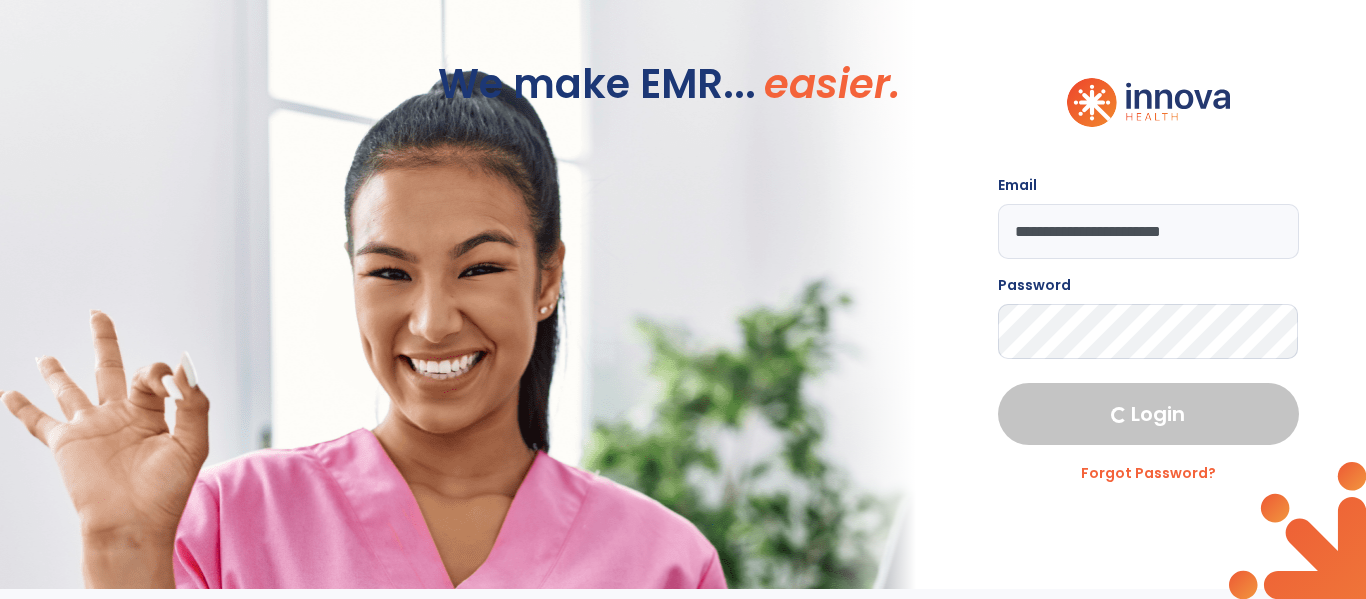 select on "****" 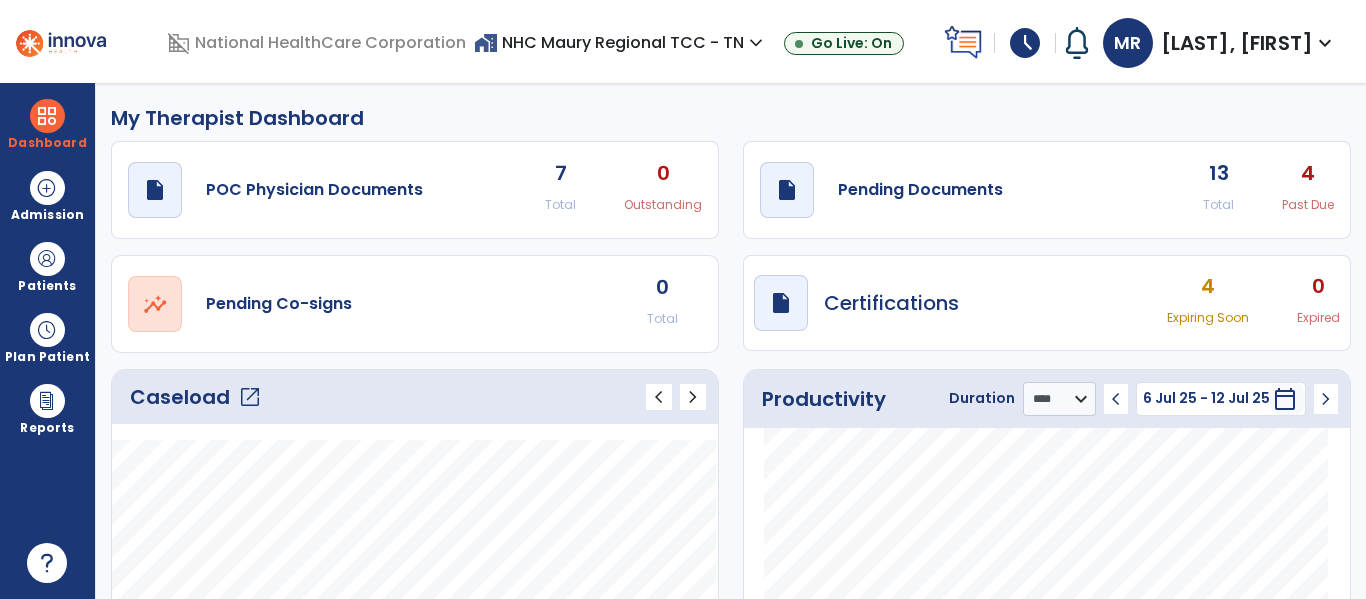 click on "schedule" at bounding box center (1025, 43) 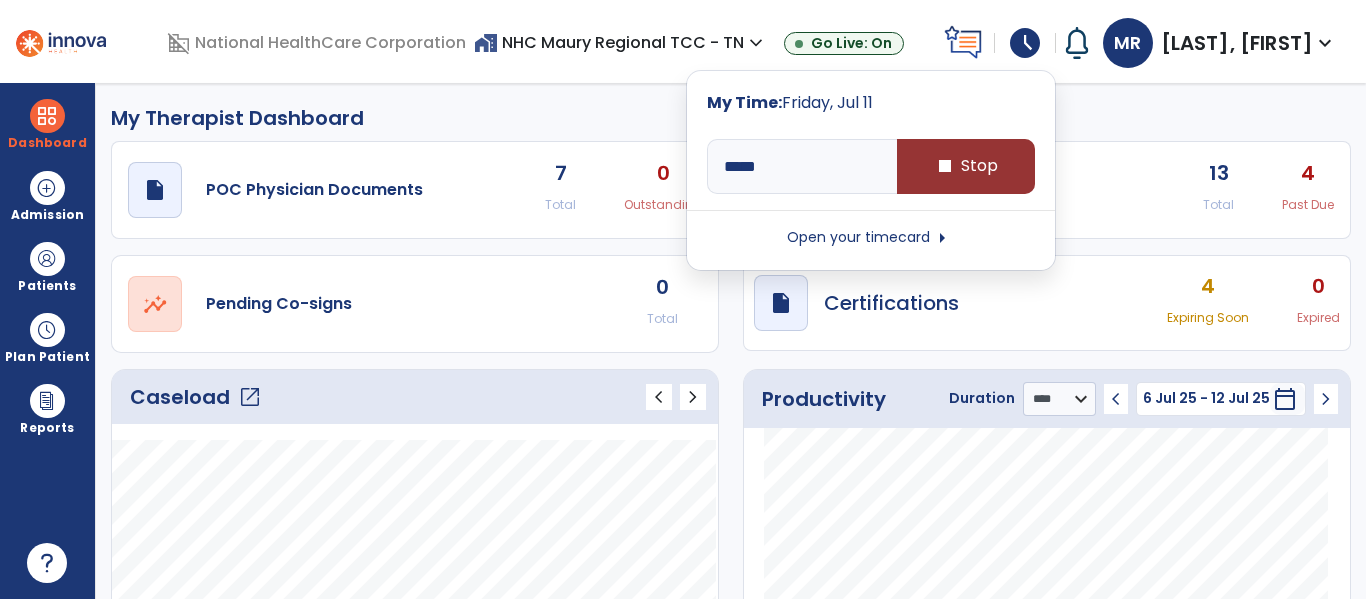 click on "stop  Stop" at bounding box center [966, 166] 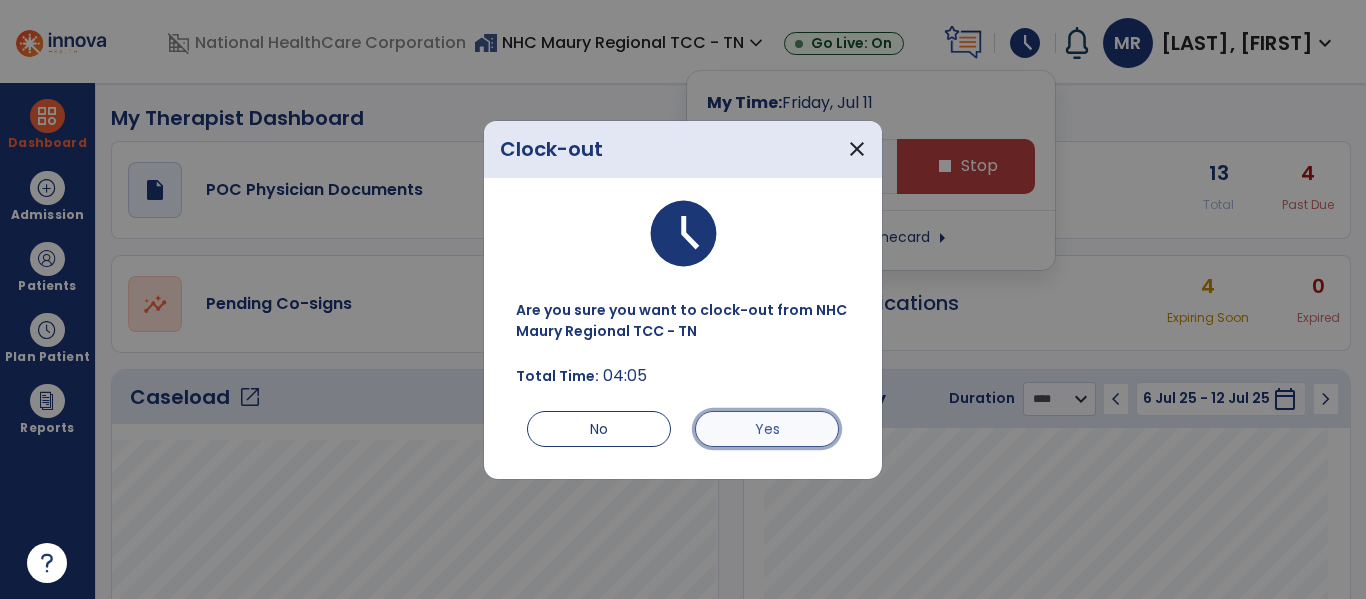 click on "Yes" at bounding box center (767, 429) 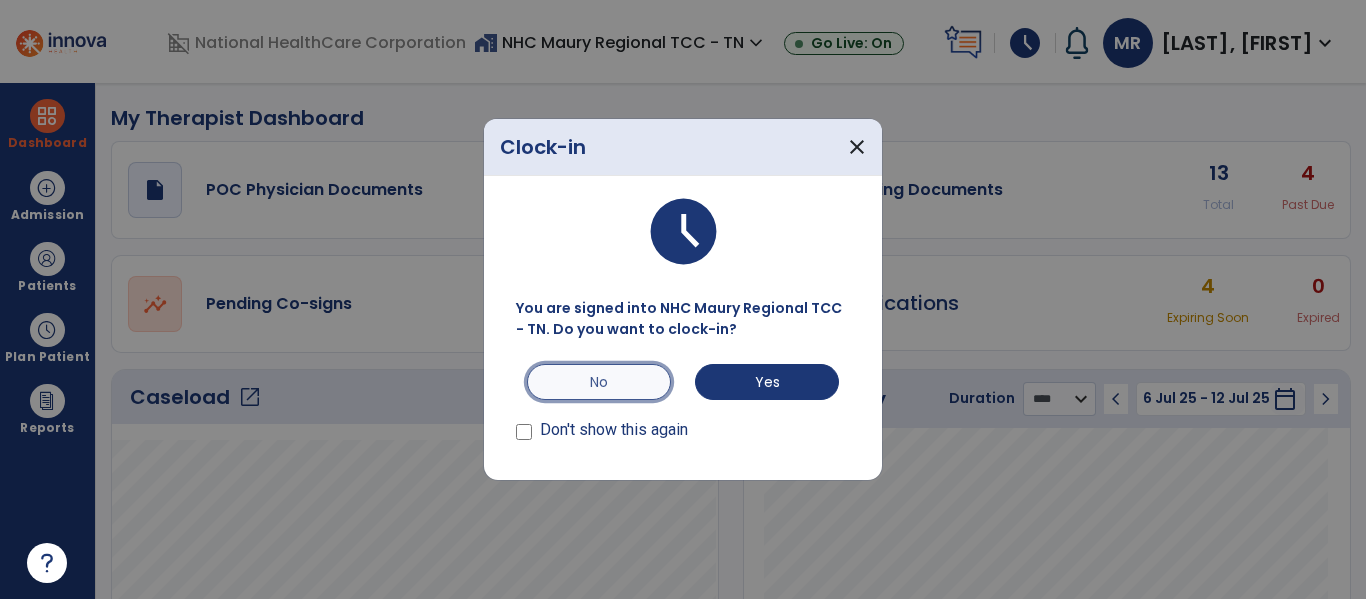 click on "No" at bounding box center (599, 382) 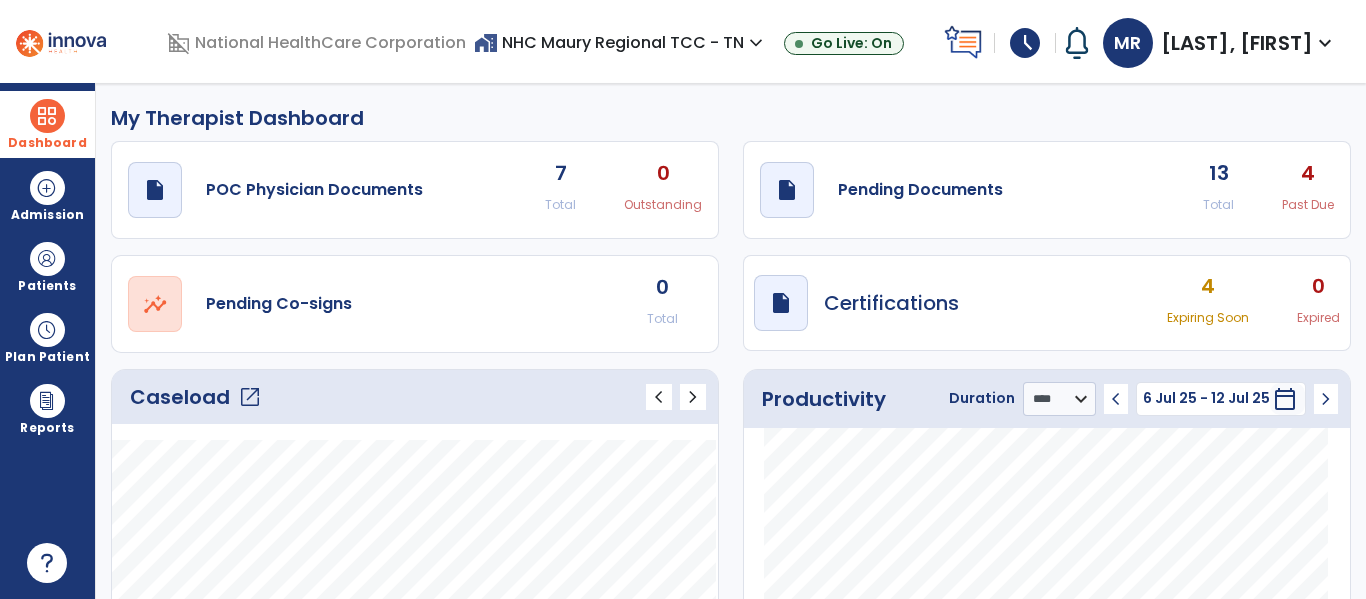 click at bounding box center (47, 116) 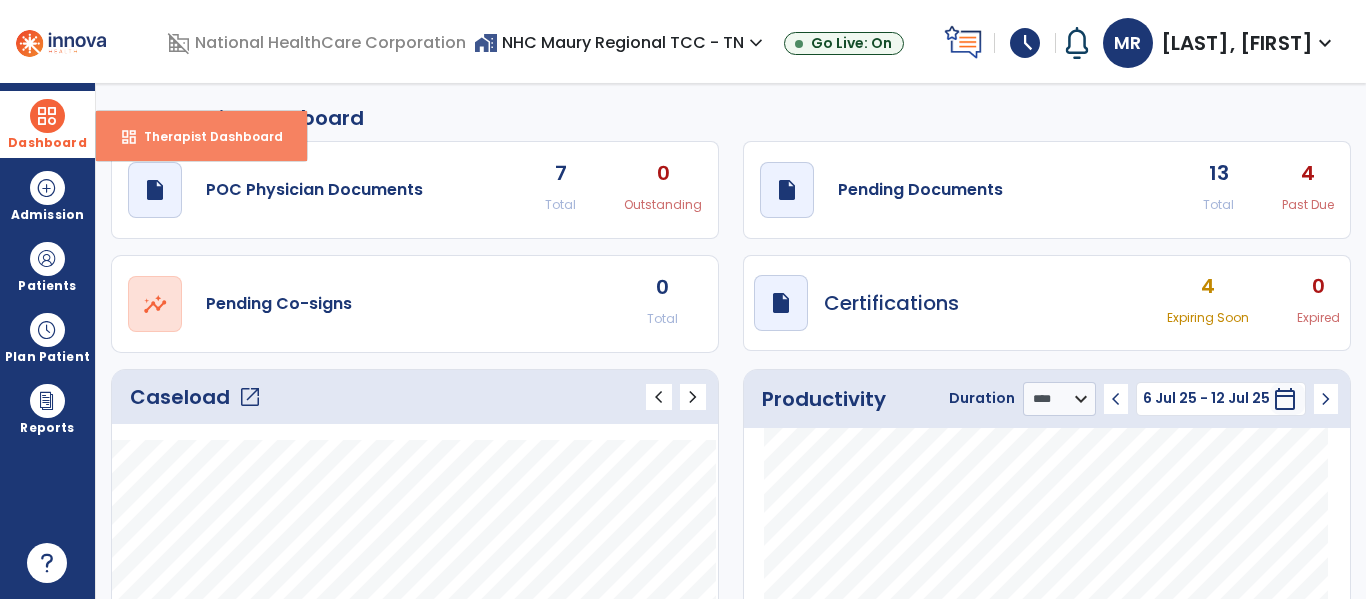 click on "dashboard" at bounding box center (129, 137) 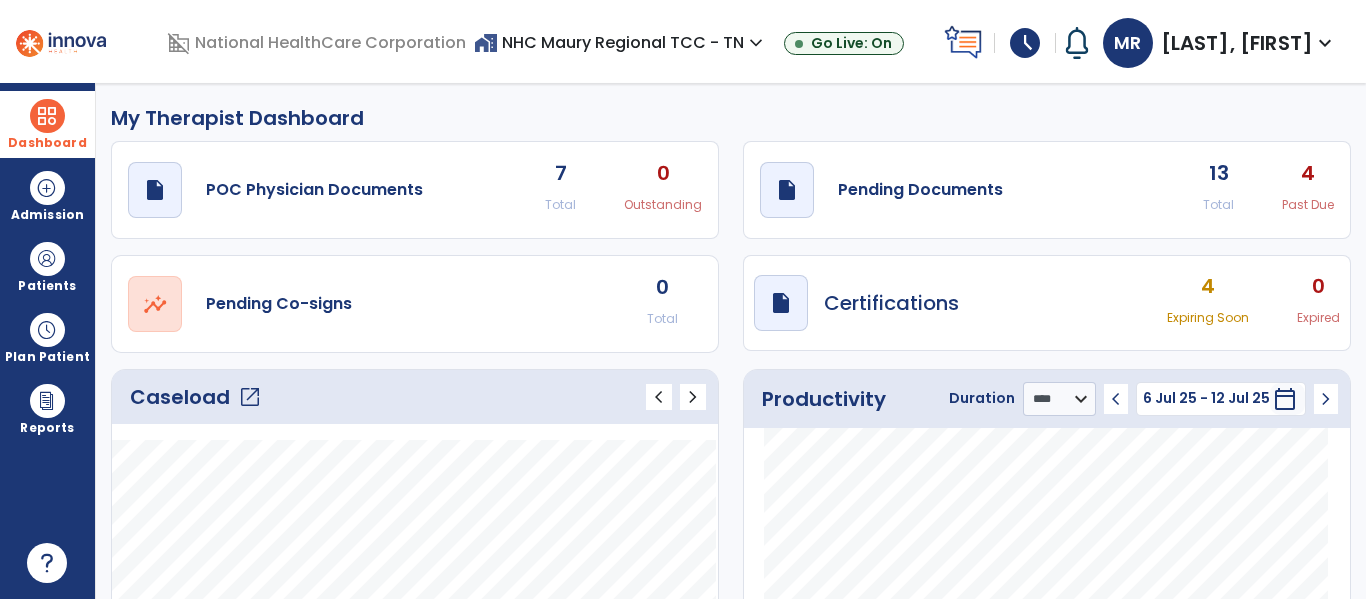 click on "Caseload   open_in_new" 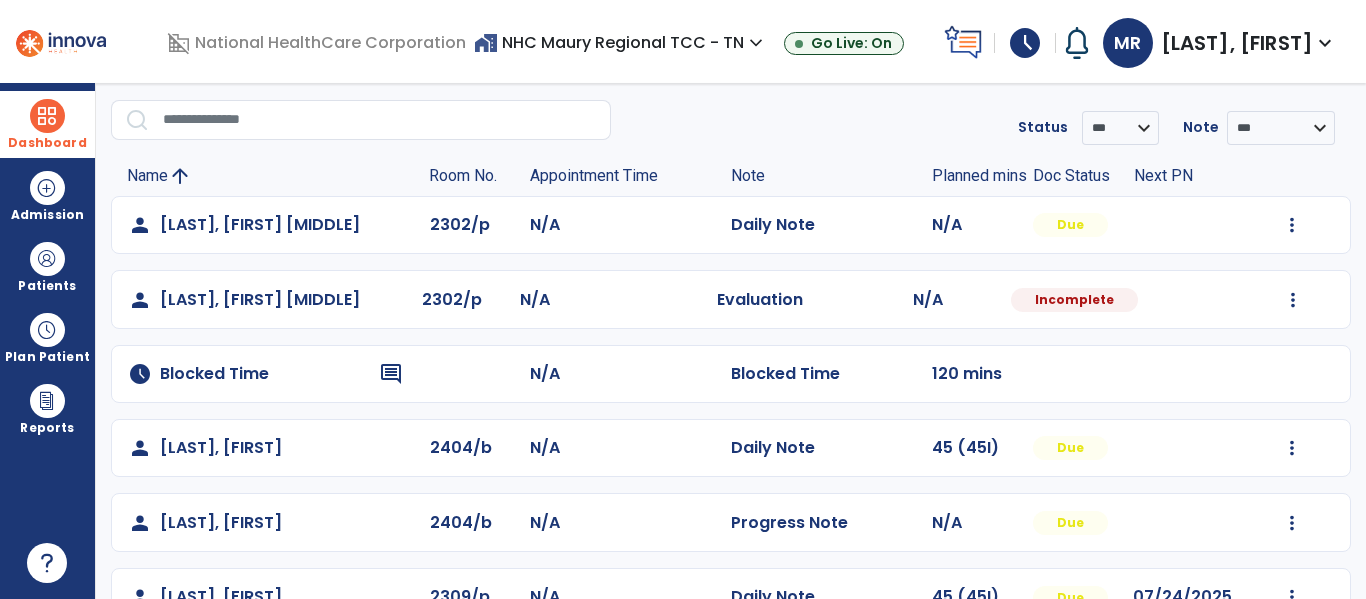 scroll, scrollTop: 64, scrollLeft: 0, axis: vertical 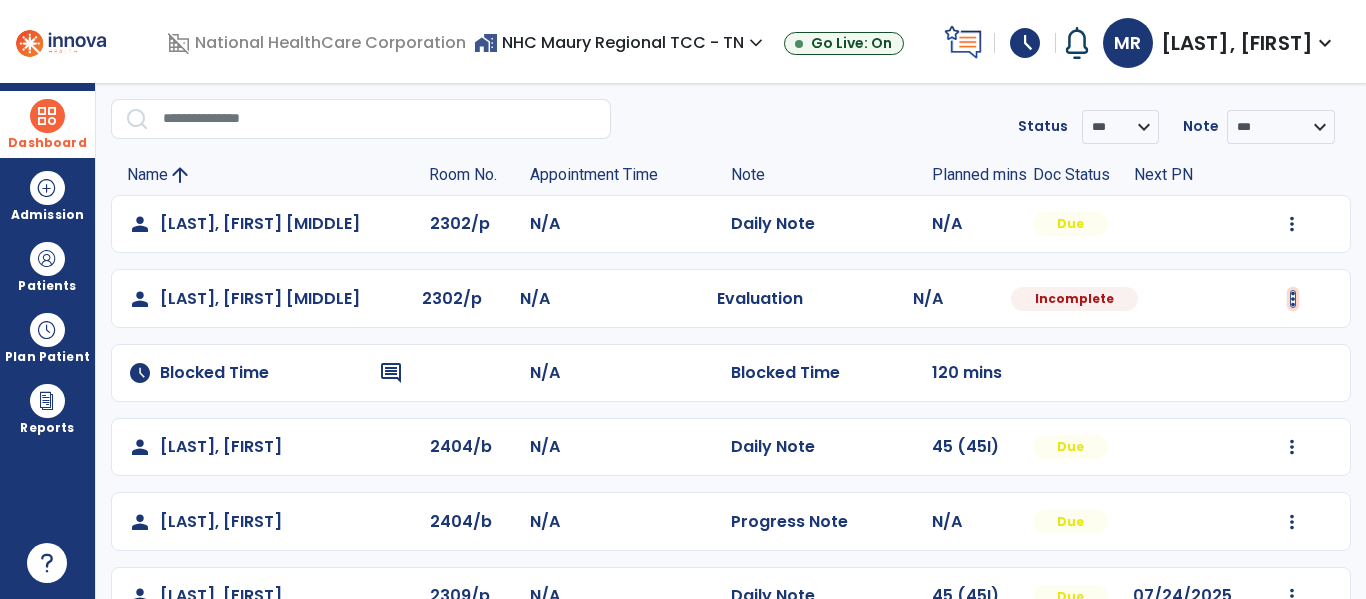 click at bounding box center [1292, 224] 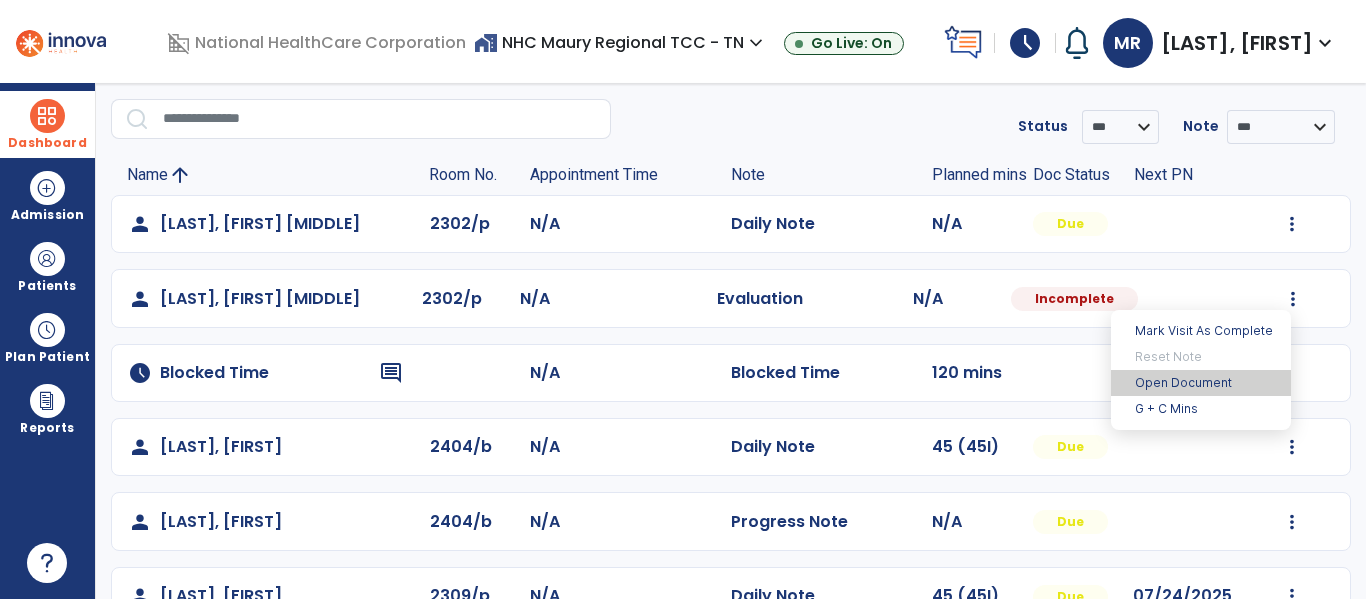 click on "Open Document" at bounding box center (1201, 383) 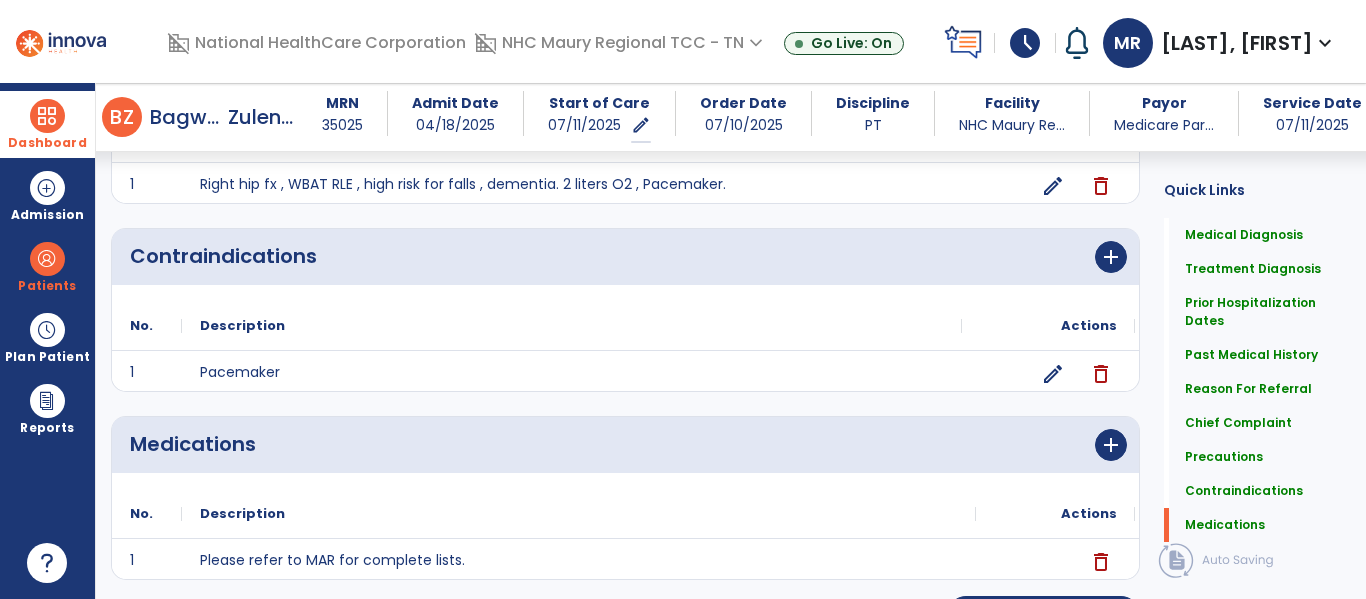 scroll, scrollTop: 1679, scrollLeft: 0, axis: vertical 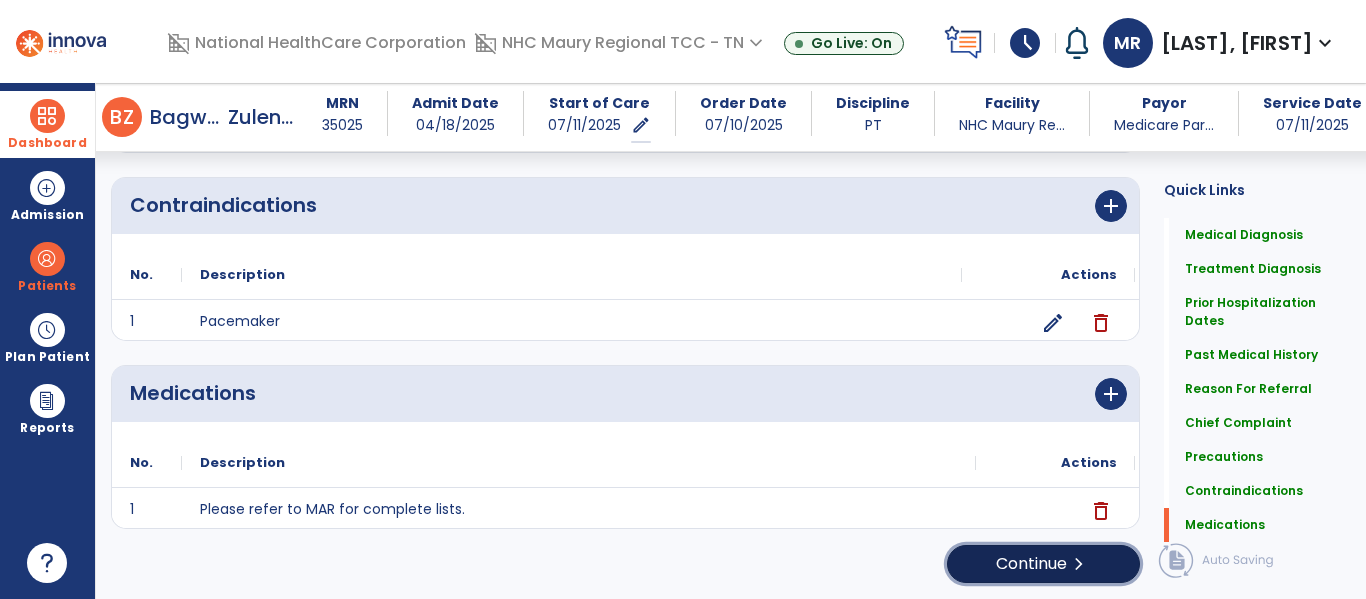 click on "Continue  chevron_right" 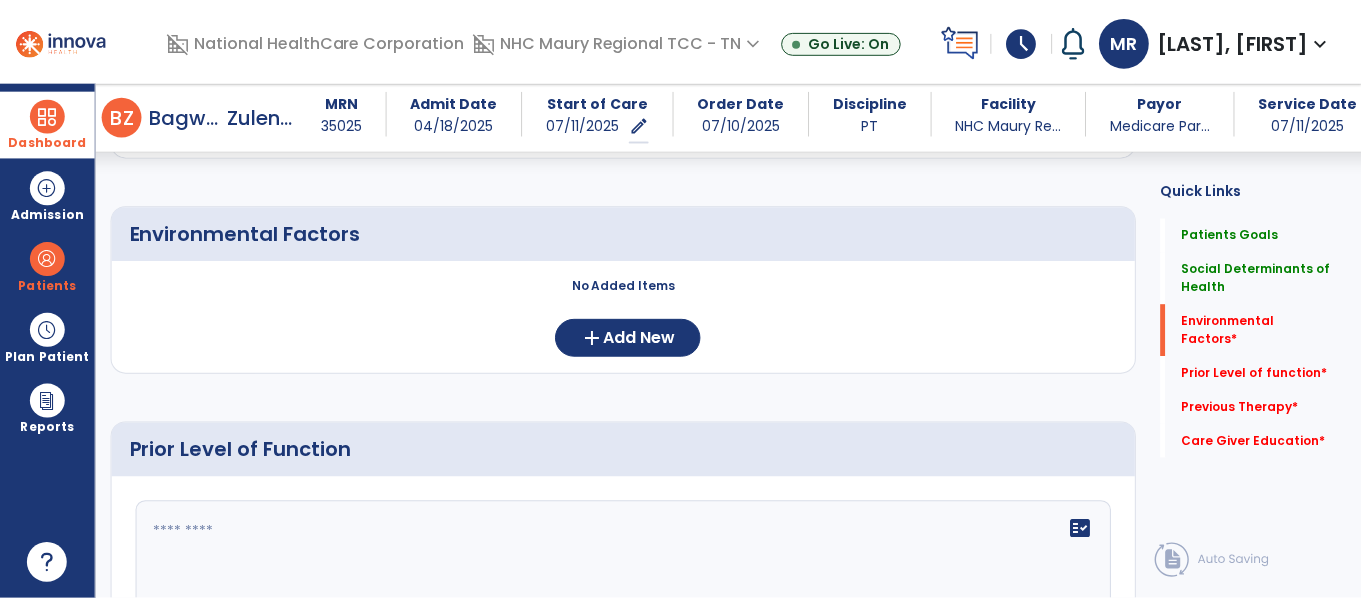 scroll, scrollTop: 545, scrollLeft: 0, axis: vertical 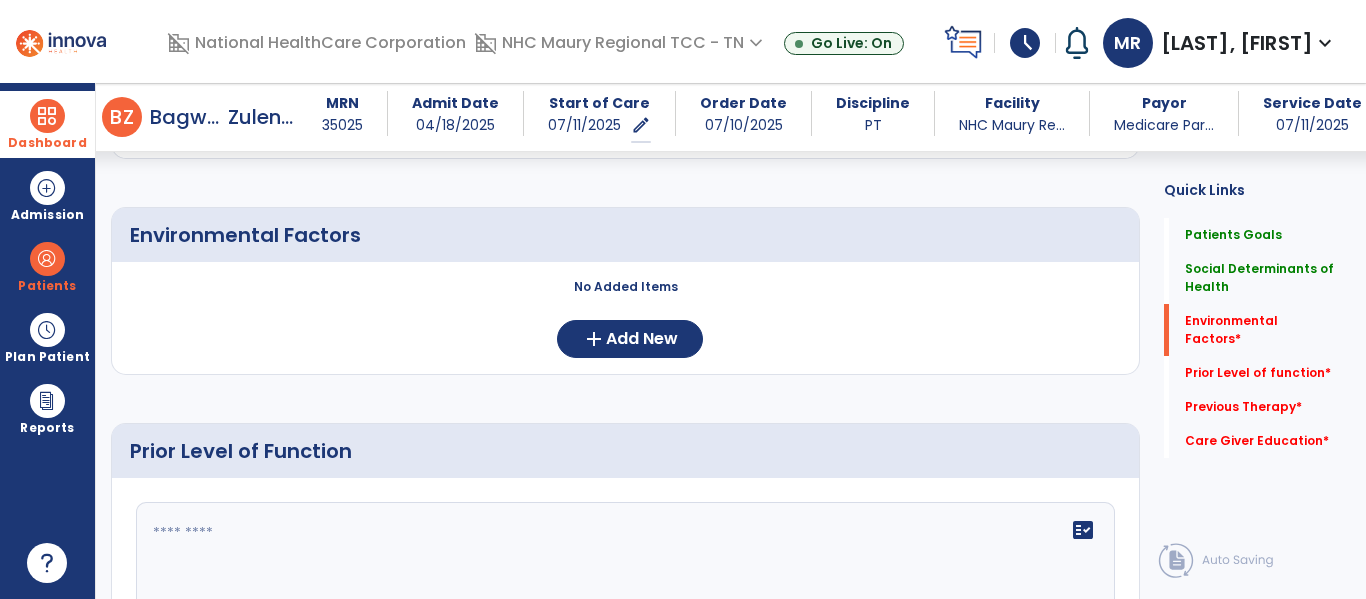 click on "schedule" at bounding box center (1025, 43) 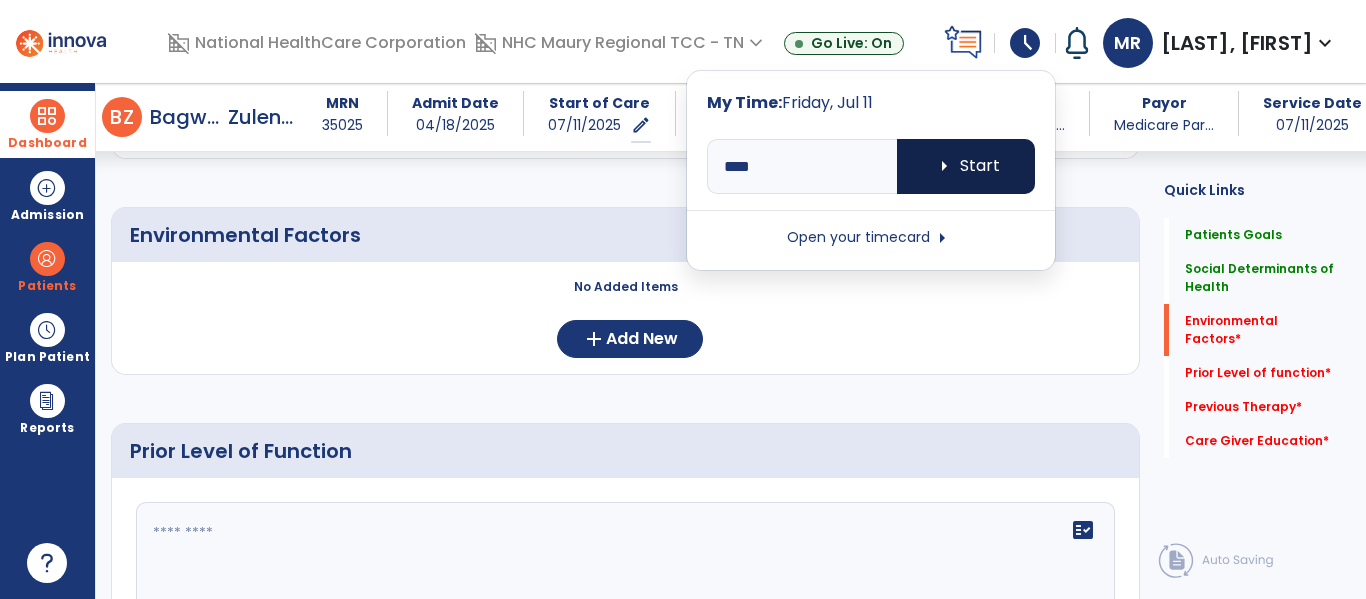 click on "arrow_right  Start" at bounding box center [966, 166] 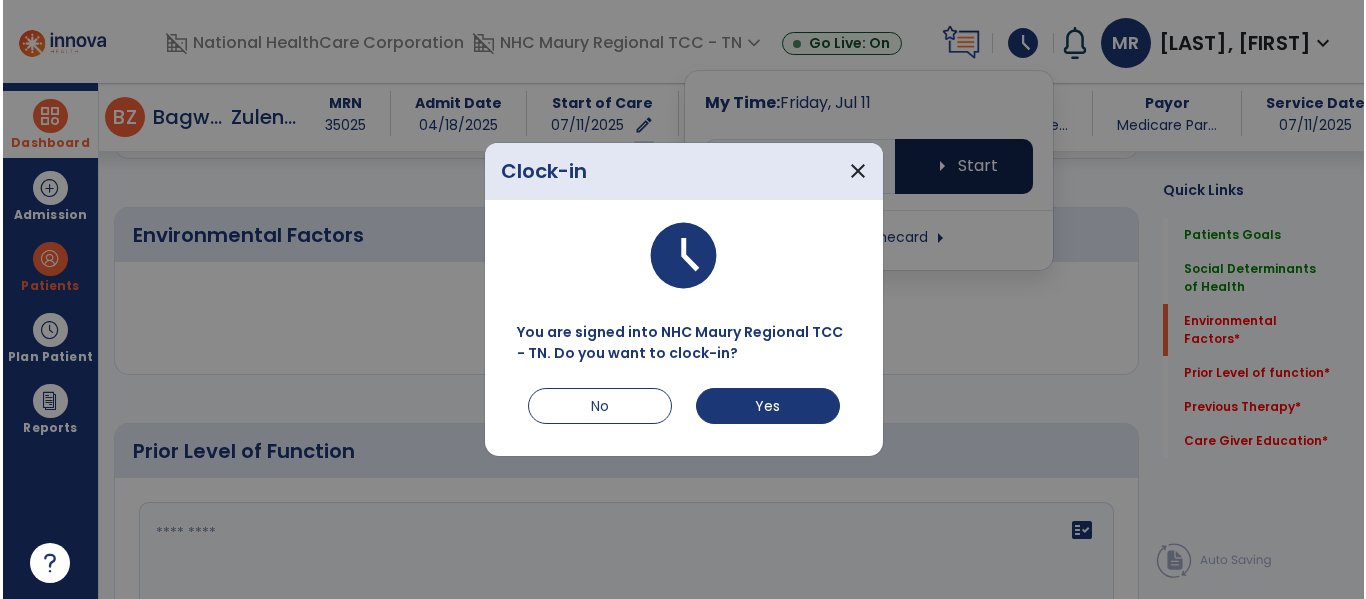 scroll, scrollTop: 545, scrollLeft: 0, axis: vertical 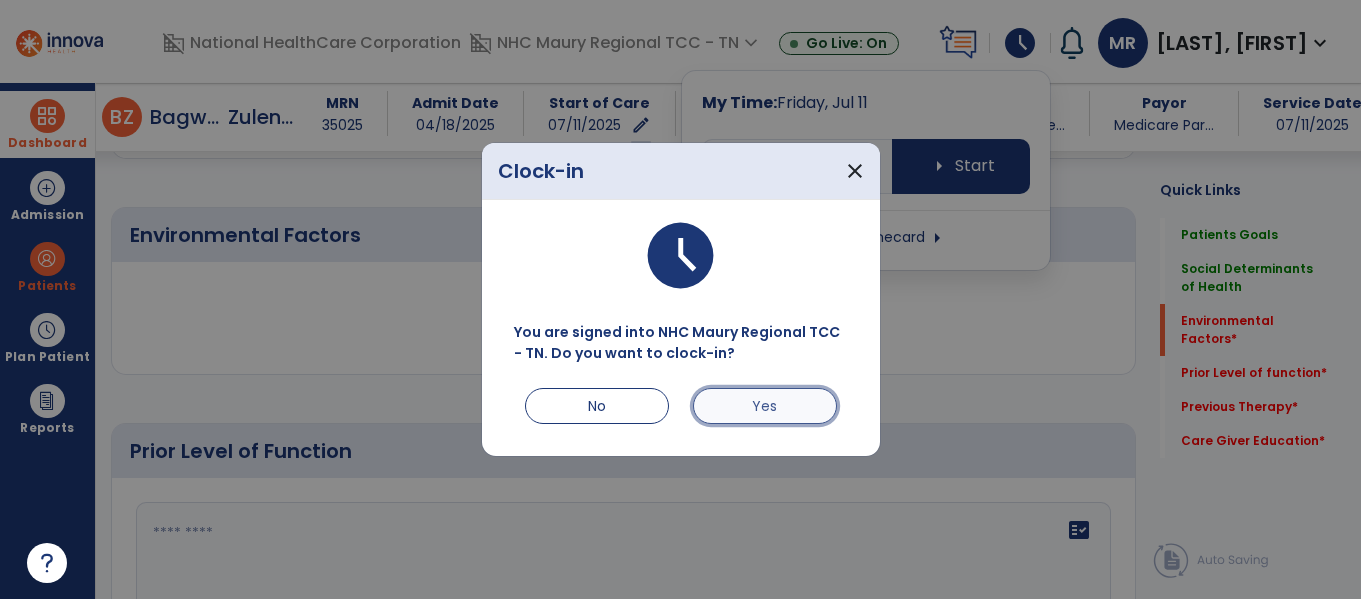 click on "Yes" at bounding box center [765, 406] 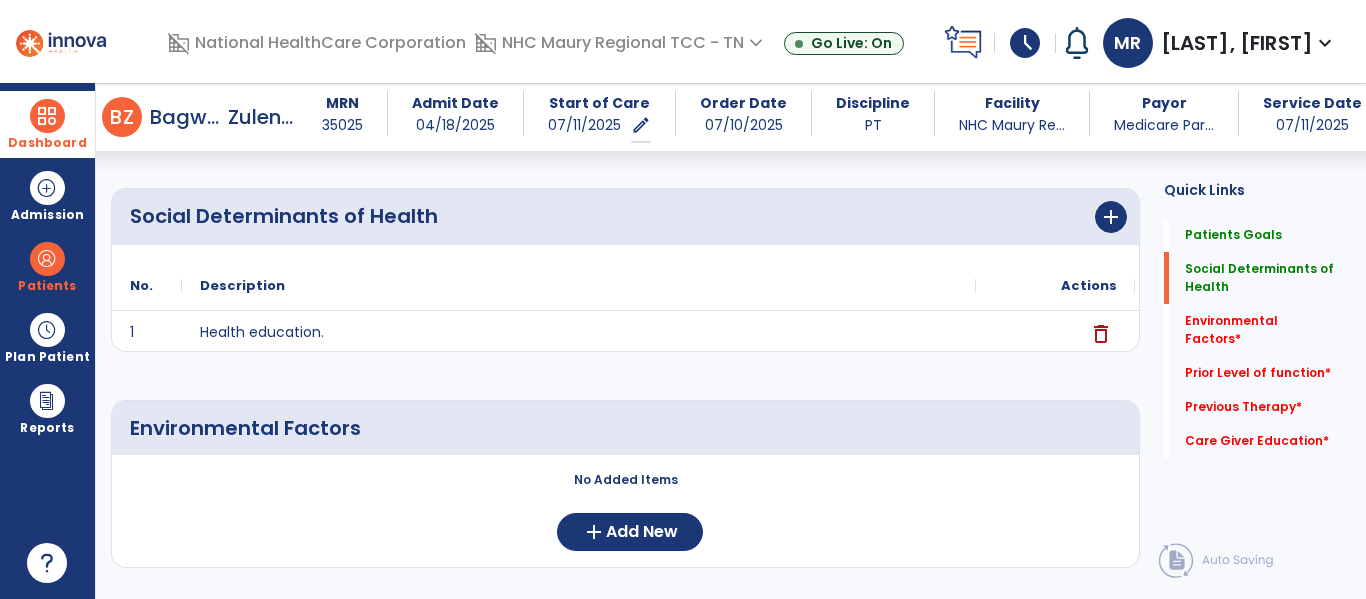 scroll, scrollTop: 354, scrollLeft: 0, axis: vertical 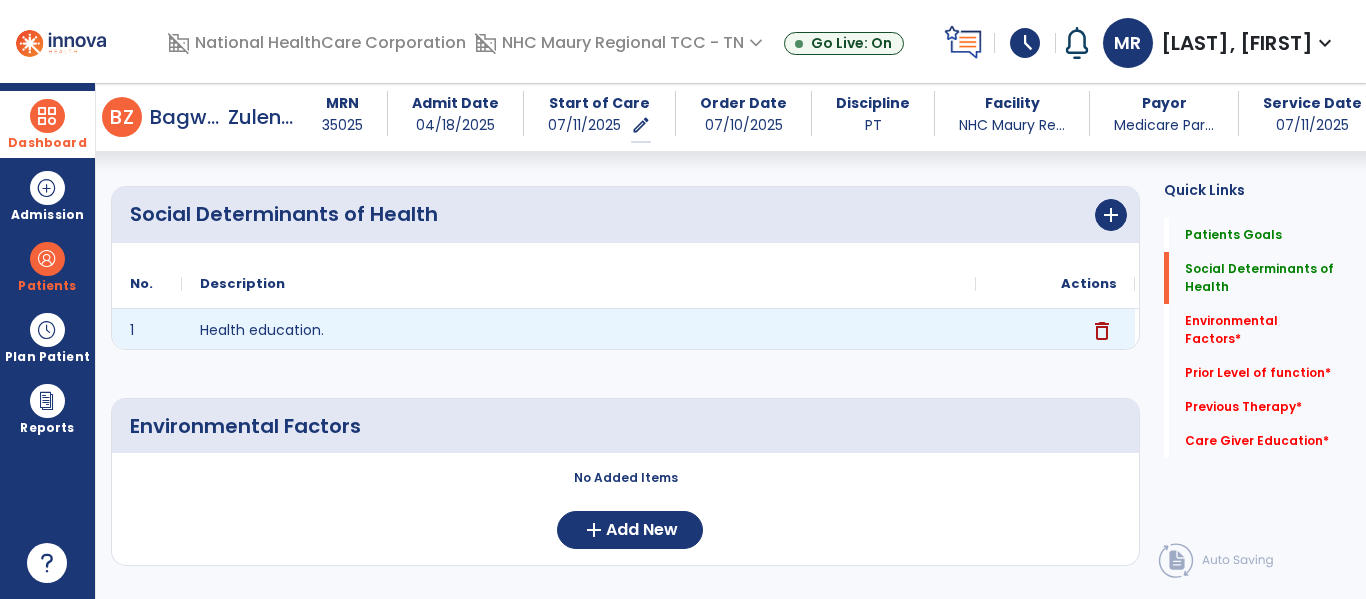 click on "delete" 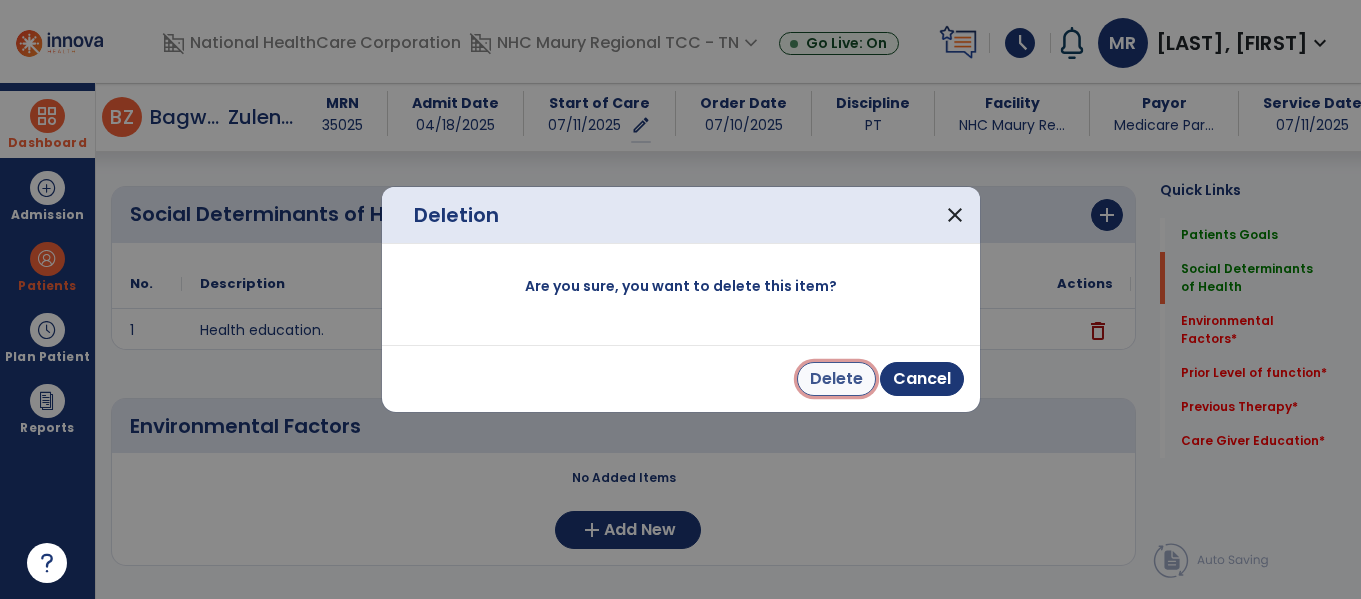 click on "Delete" at bounding box center (836, 379) 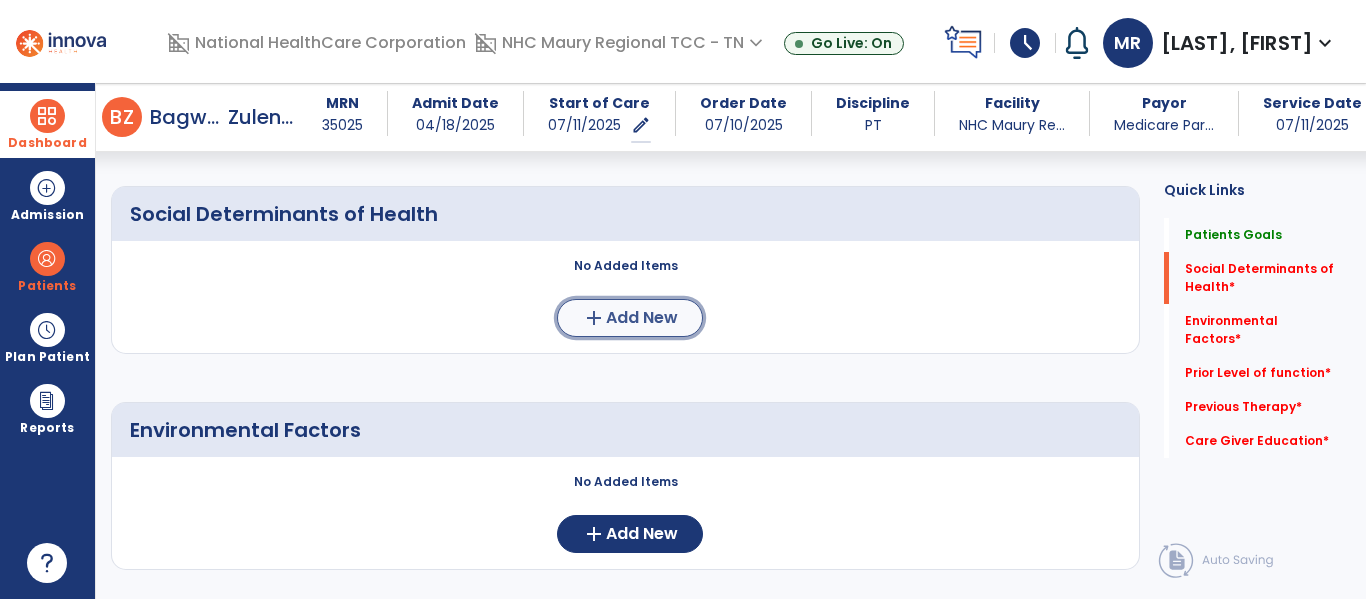click on "add" 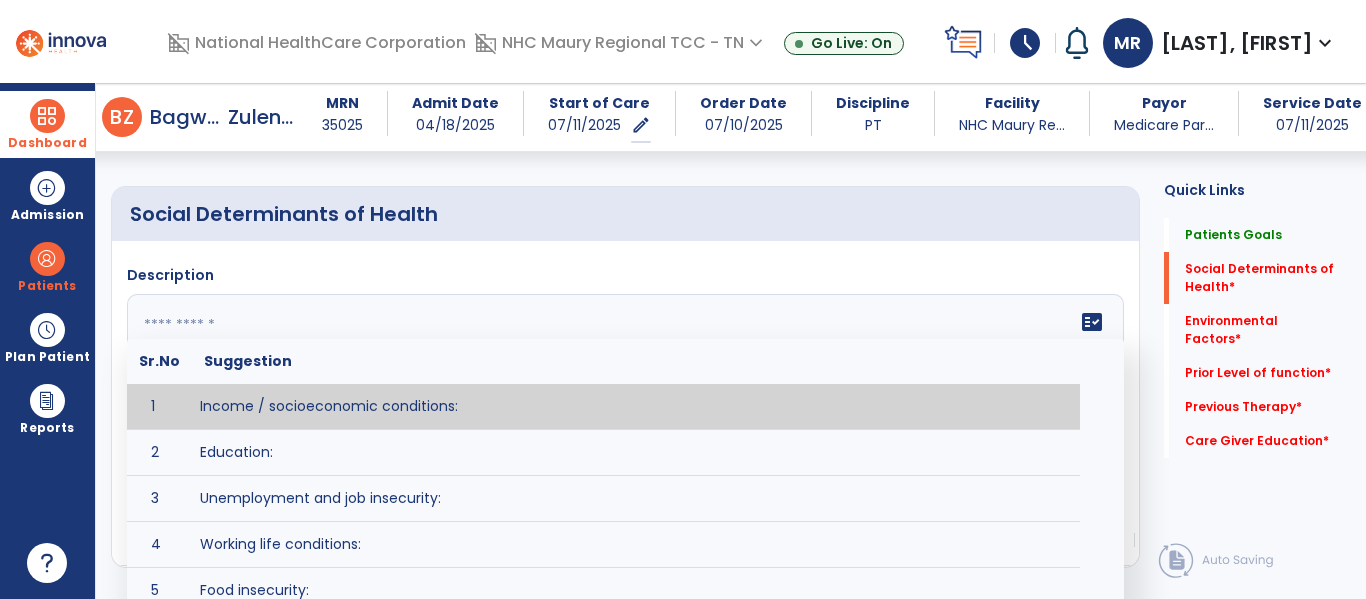 click 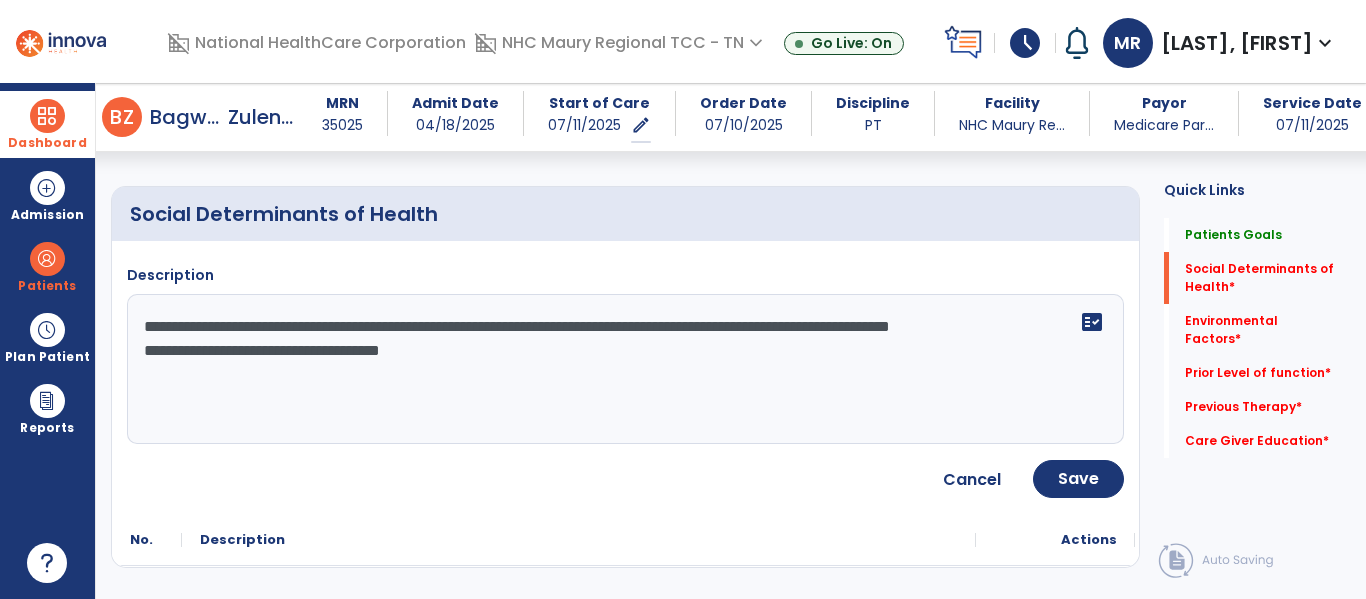 click on "**********" 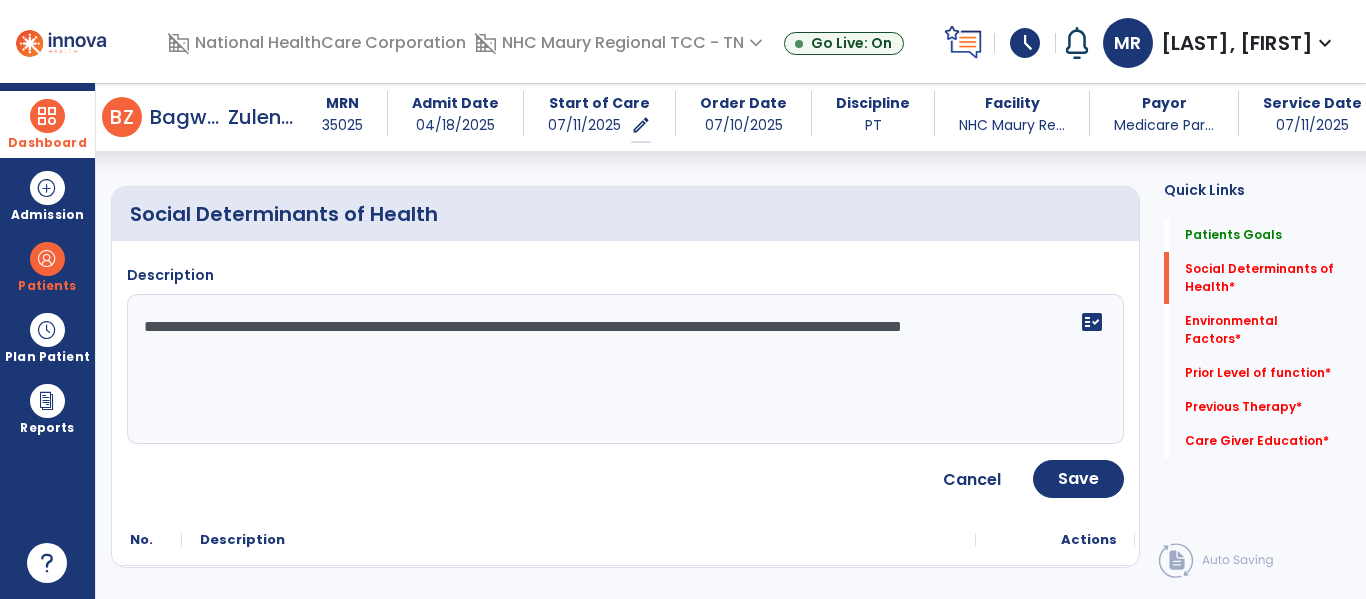 click on "**********" 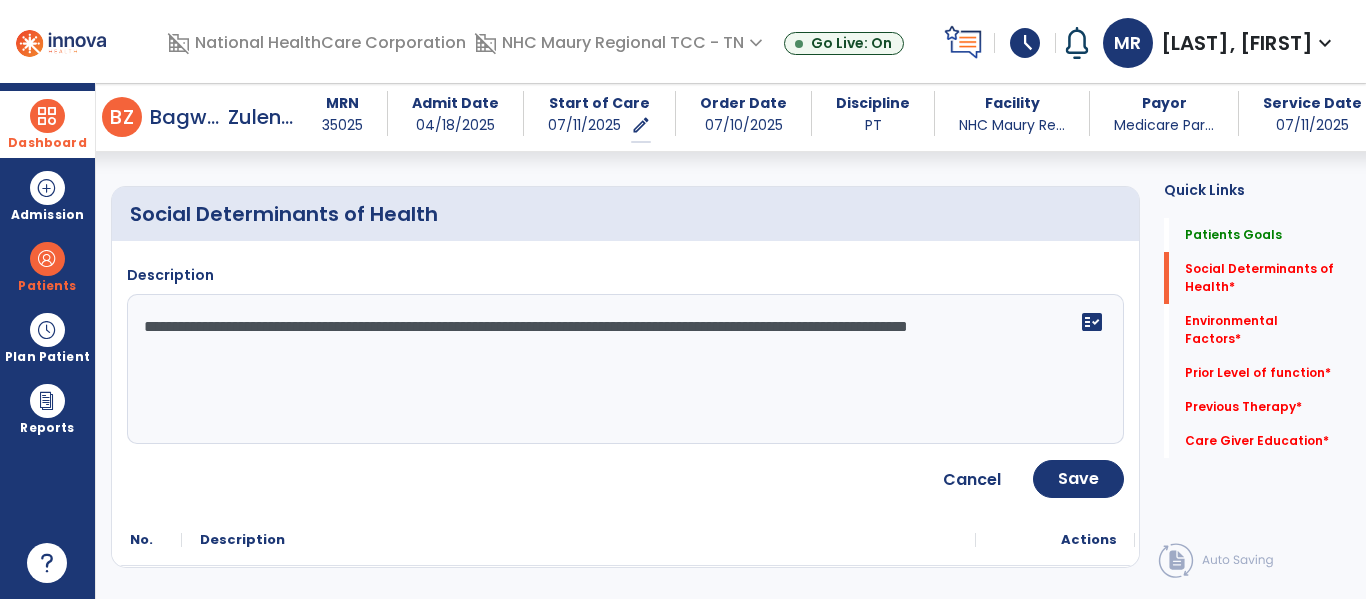 paste on "**********" 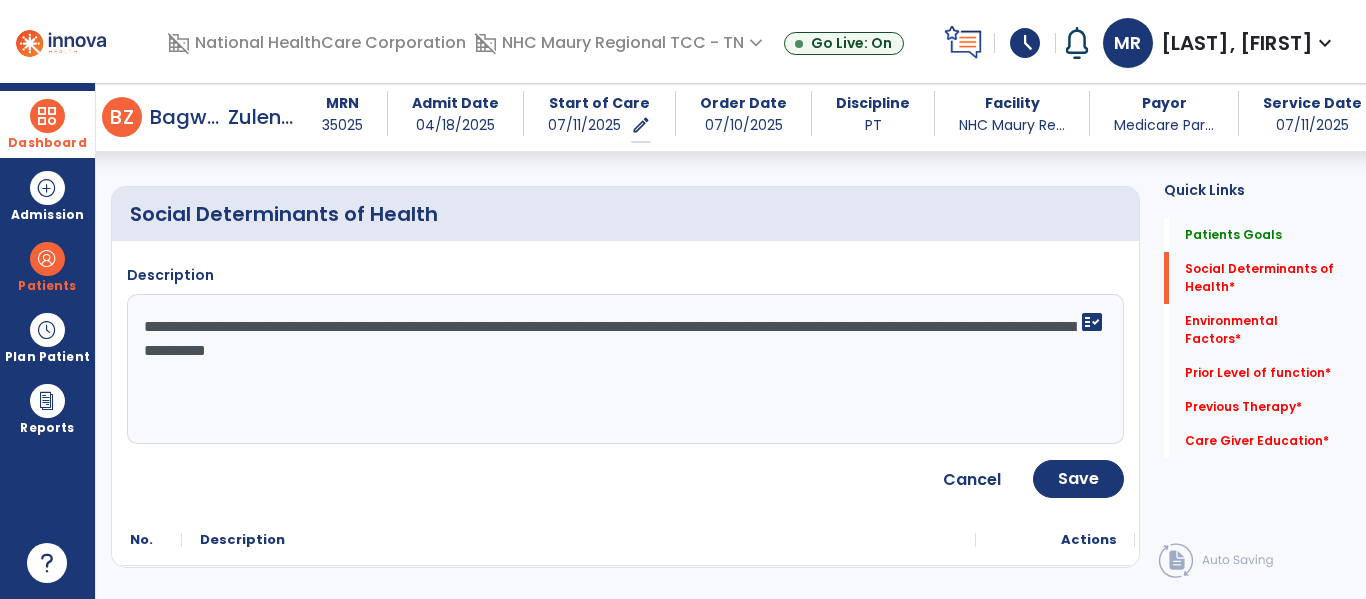 click on "**********" 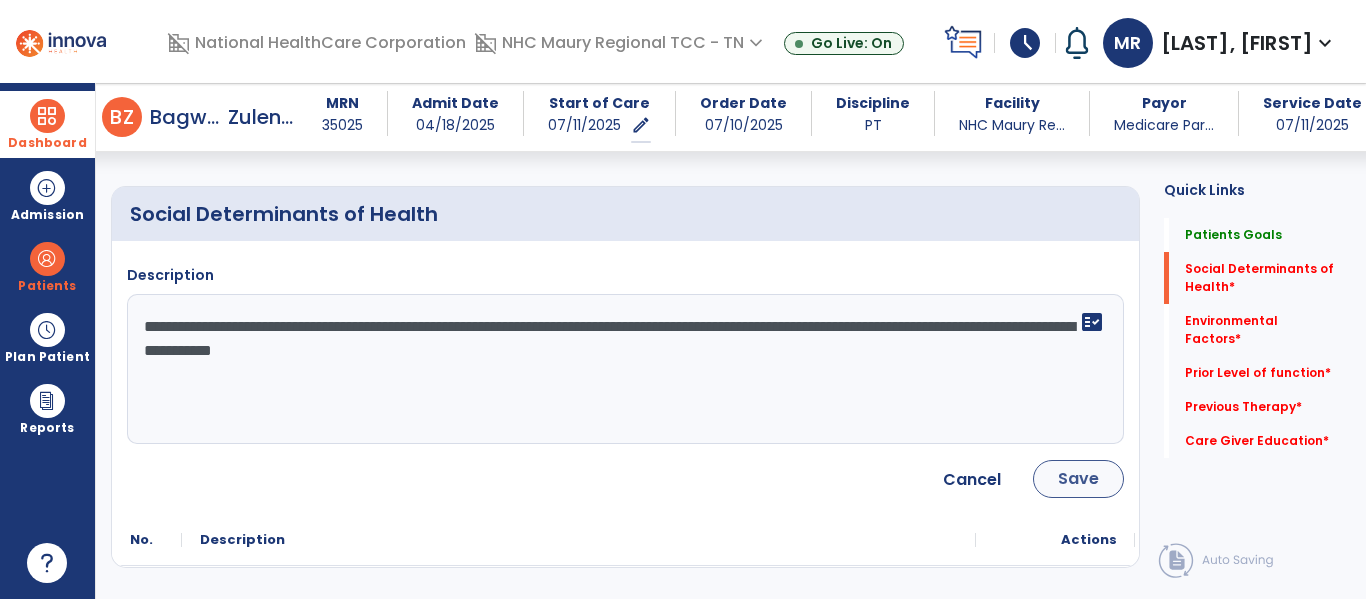 type on "**********" 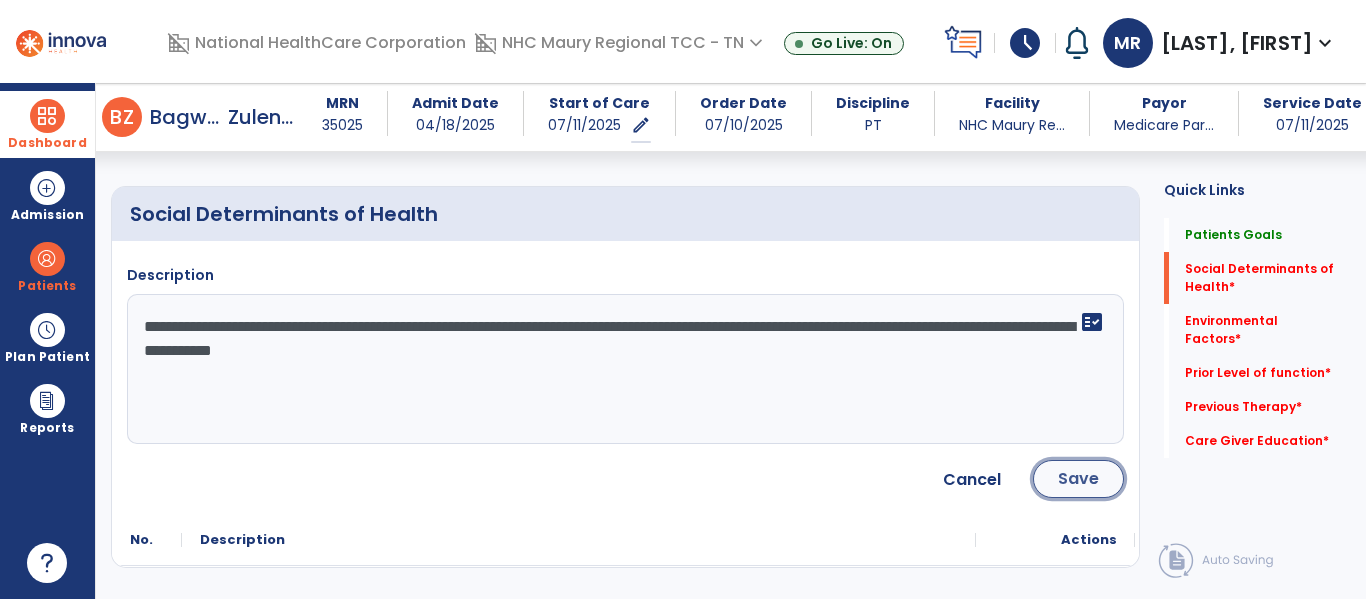 click on "Save" 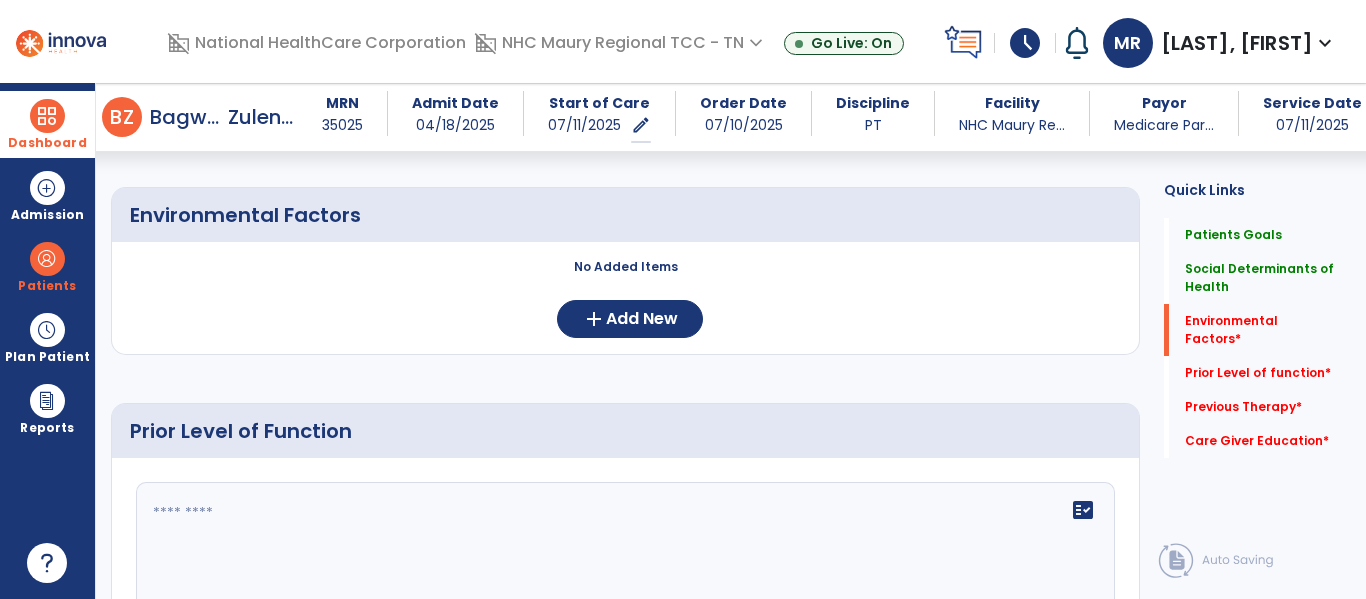 scroll, scrollTop: 605, scrollLeft: 0, axis: vertical 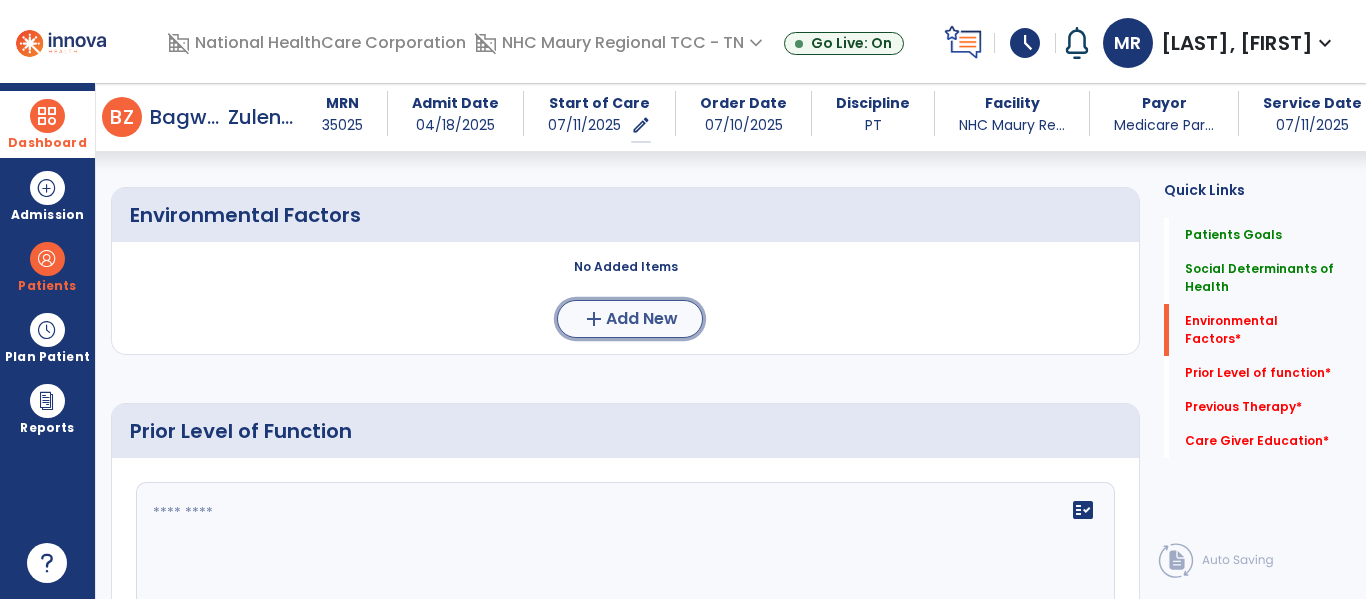 click on "add" 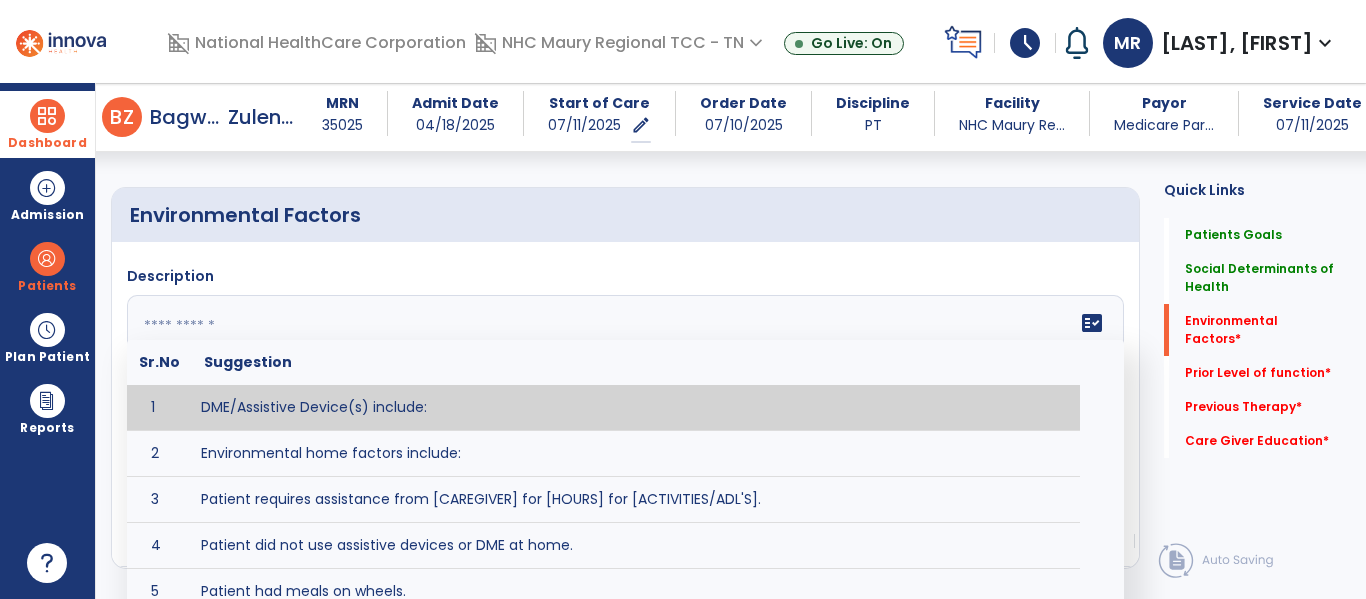 click 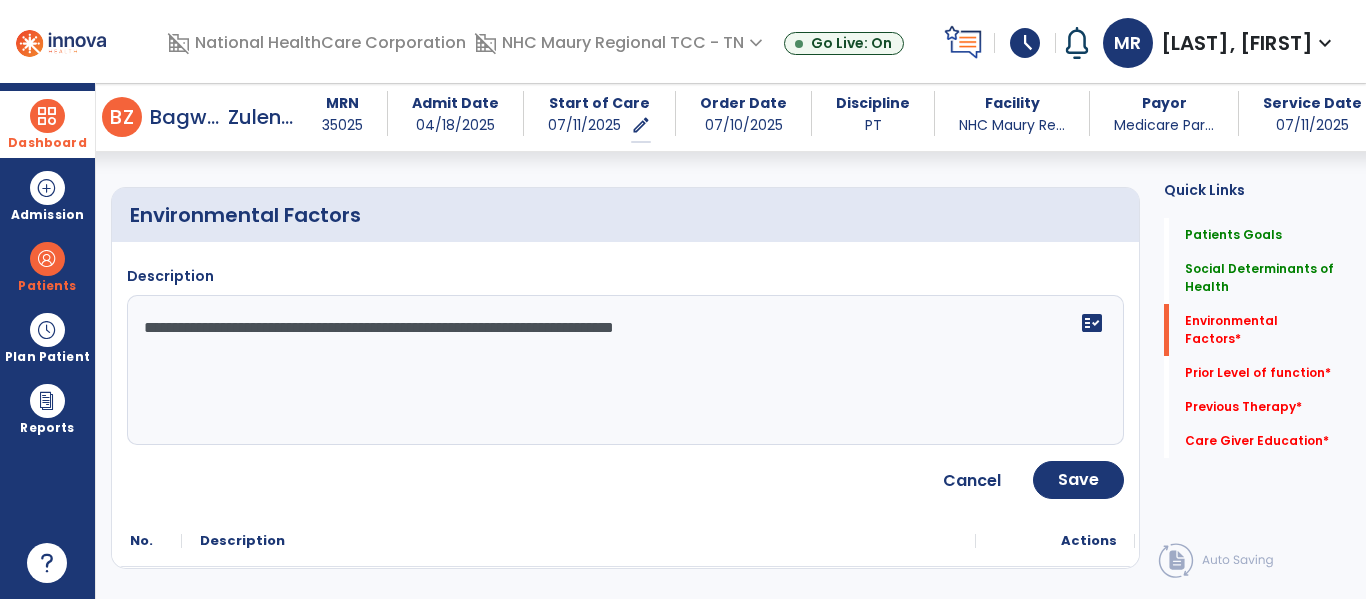 click on "Cancel Save" 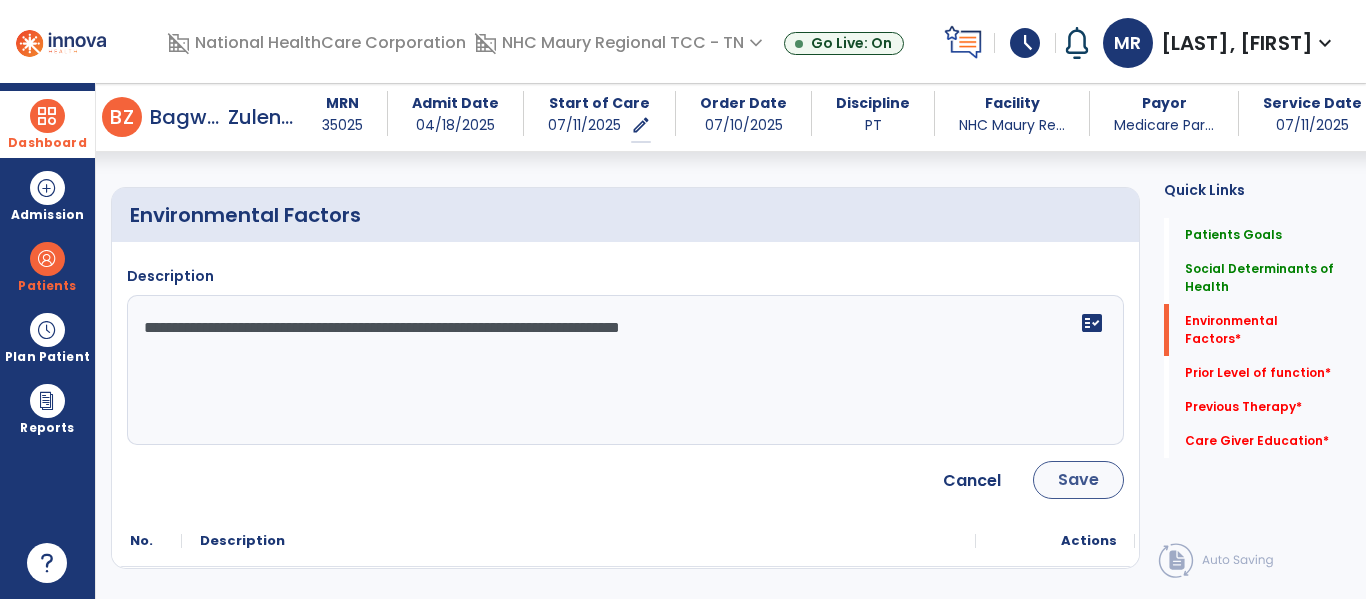 type on "**********" 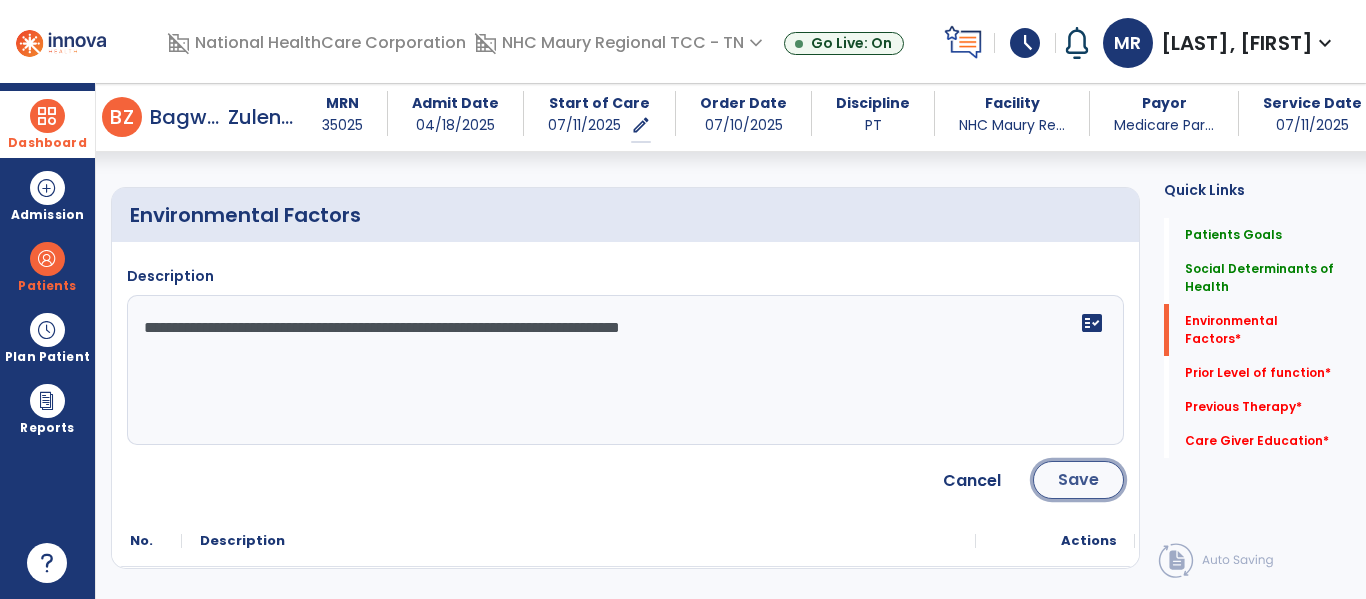 click on "Save" 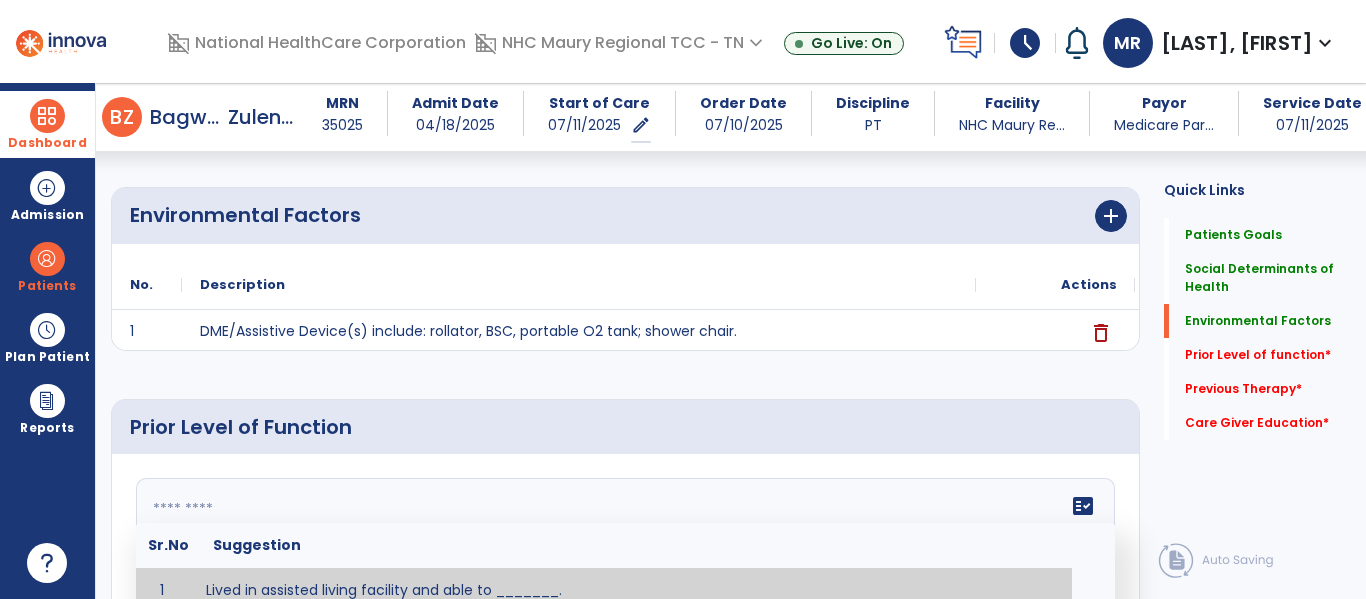 click 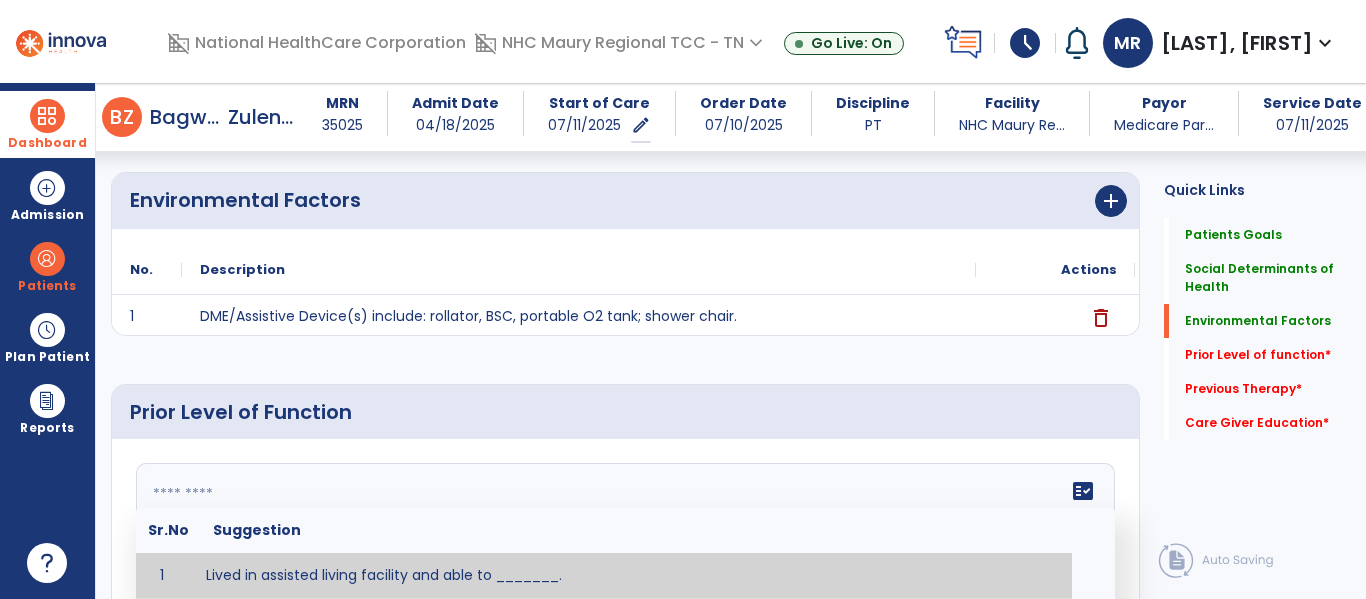 paste on "**********" 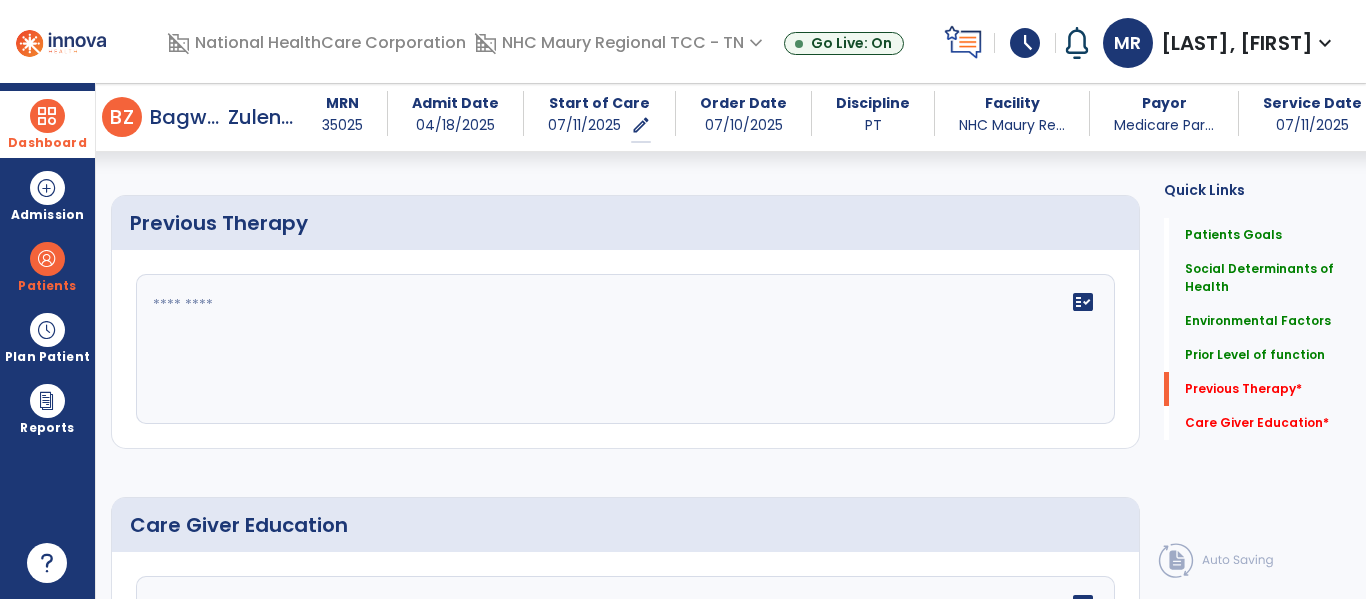 scroll, scrollTop: 1112, scrollLeft: 0, axis: vertical 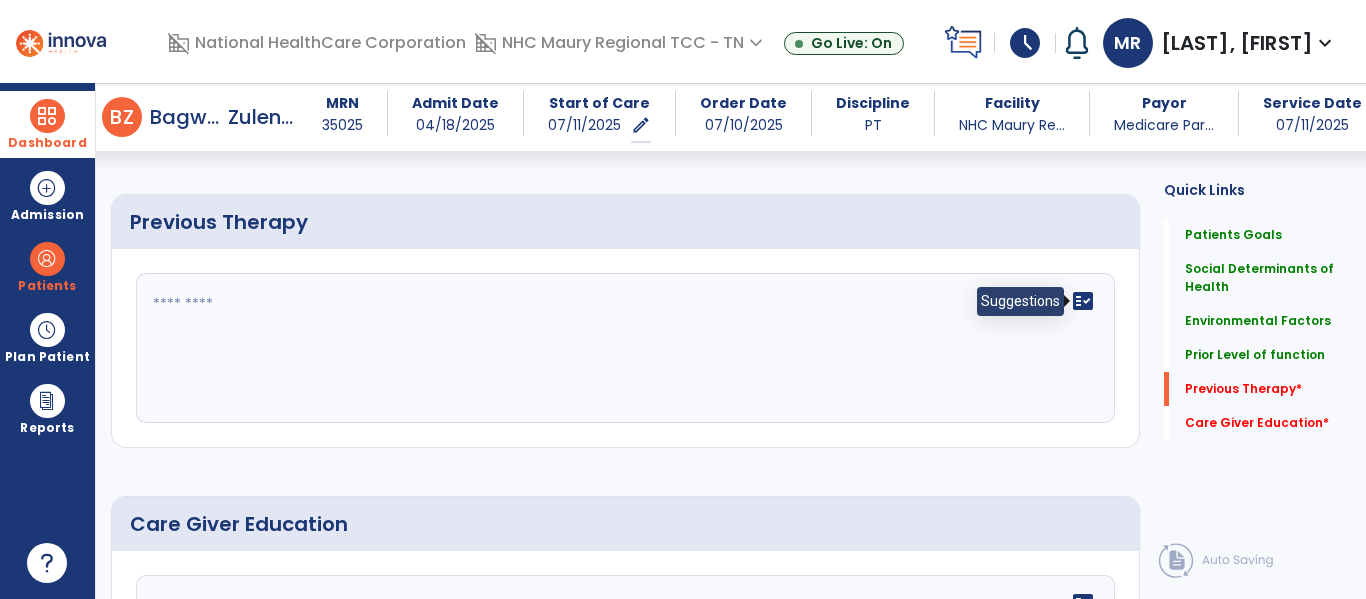 type on "**********" 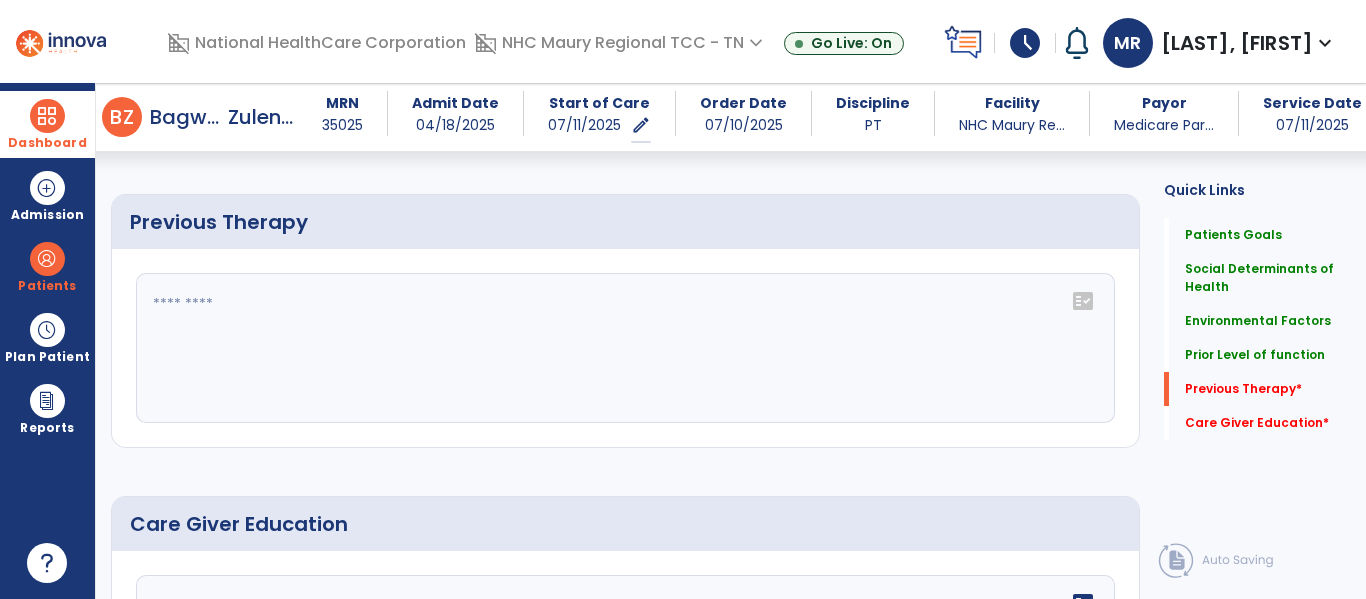 click on "fact_check" 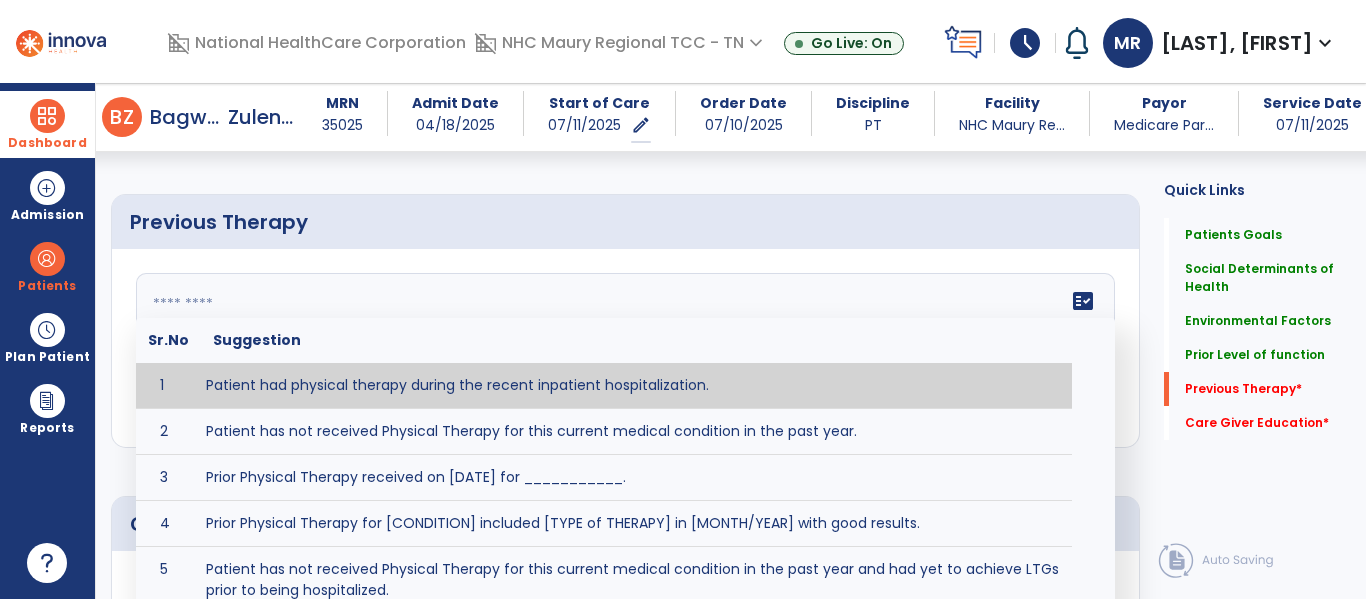 type on "**********" 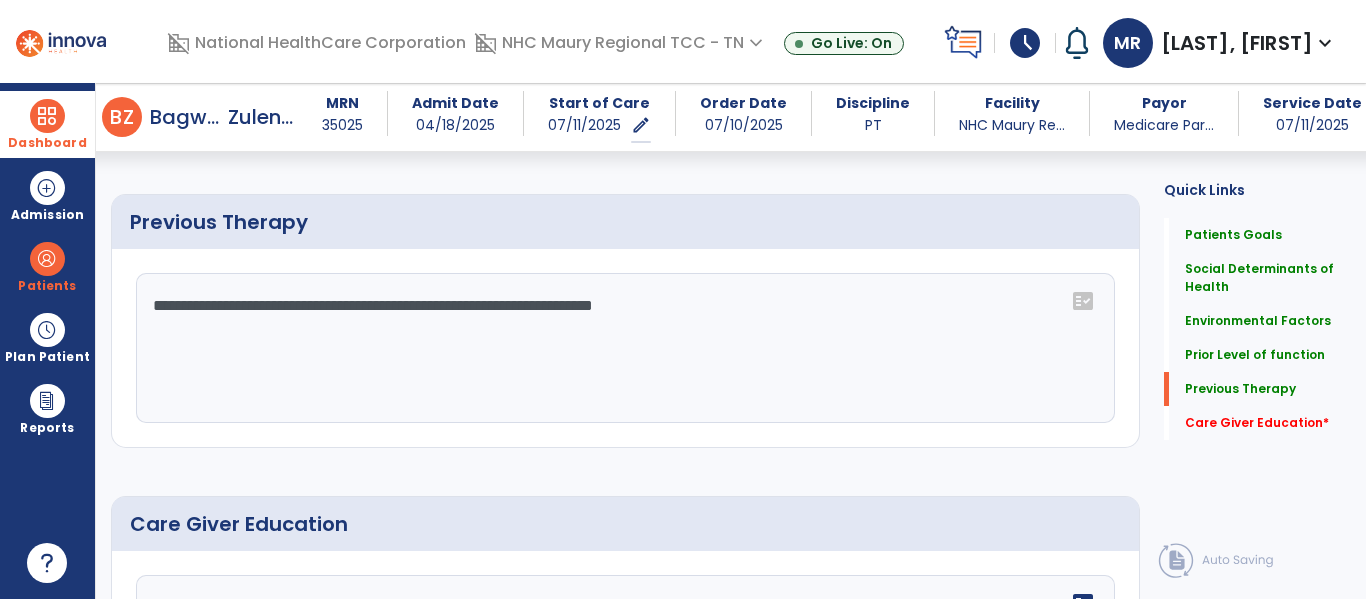 scroll, scrollTop: 1333, scrollLeft: 0, axis: vertical 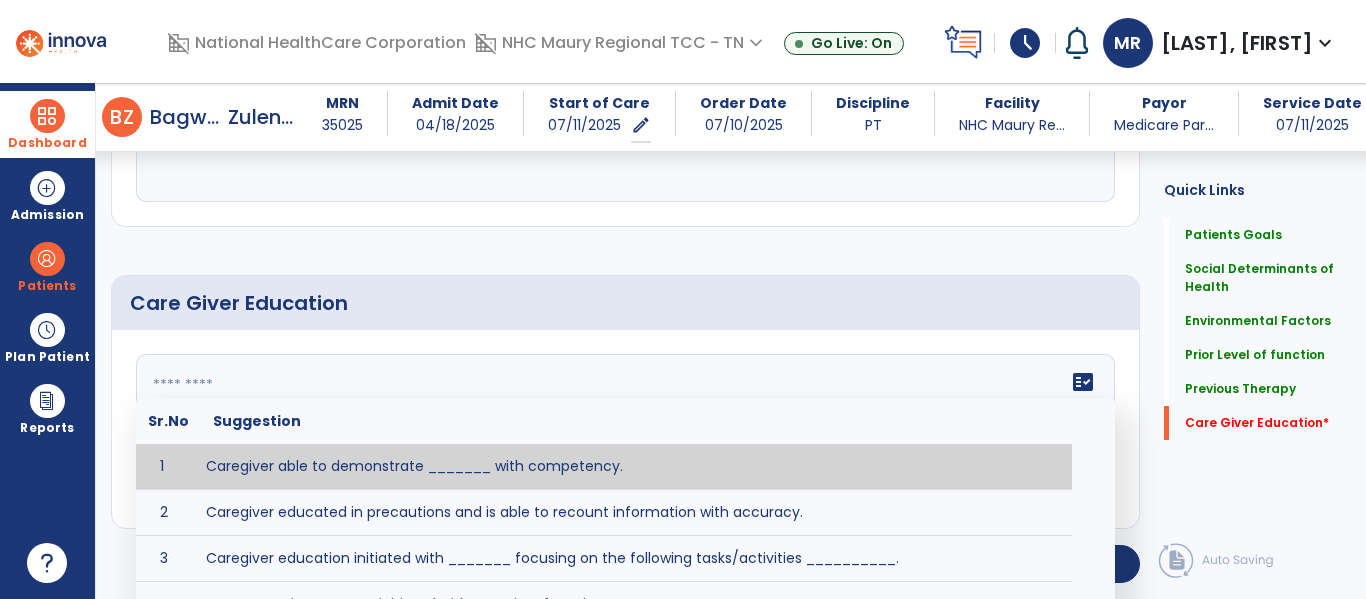 click on "fact_check  Sr.No Suggestion 1 Caregiver able to demonstrate _______ with competency. 2 Caregiver educated in precautions and is able to recount information with accuracy. 3 Caregiver education initiated with _______ focusing on the following tasks/activities __________. 4 Home exercise program initiated with caregiver focusing on __________. 5 Patient educated in precautions and is able to recount information with [VALUE]% accuracy." 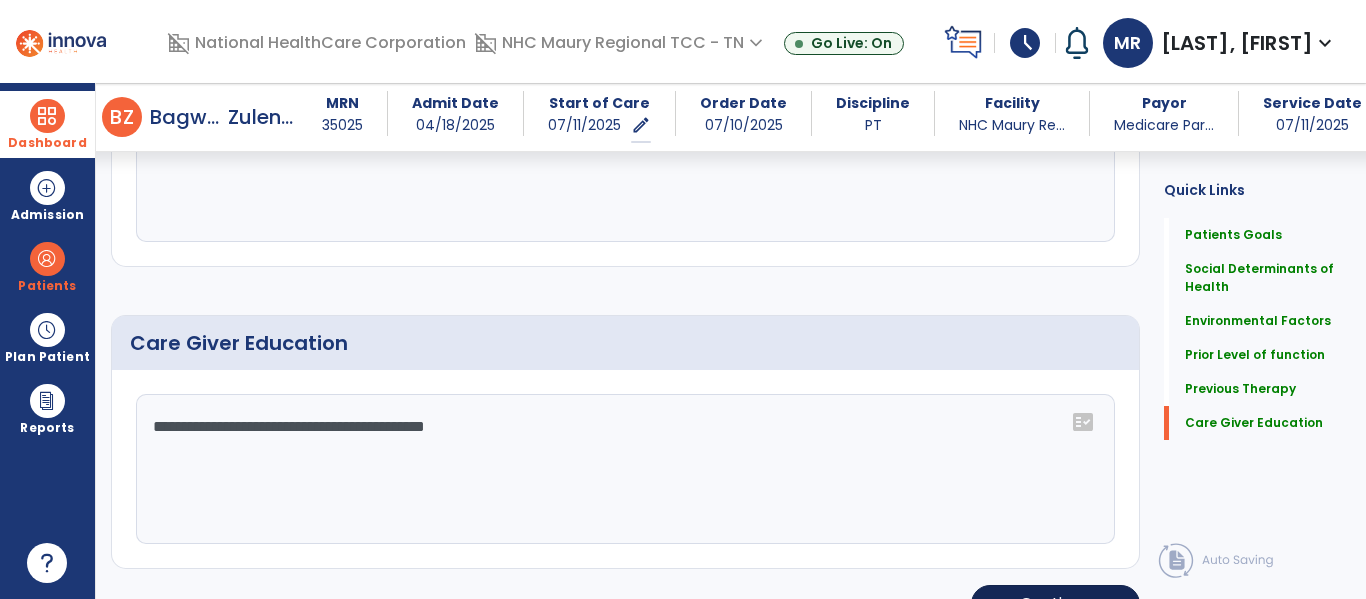 scroll, scrollTop: 1333, scrollLeft: 0, axis: vertical 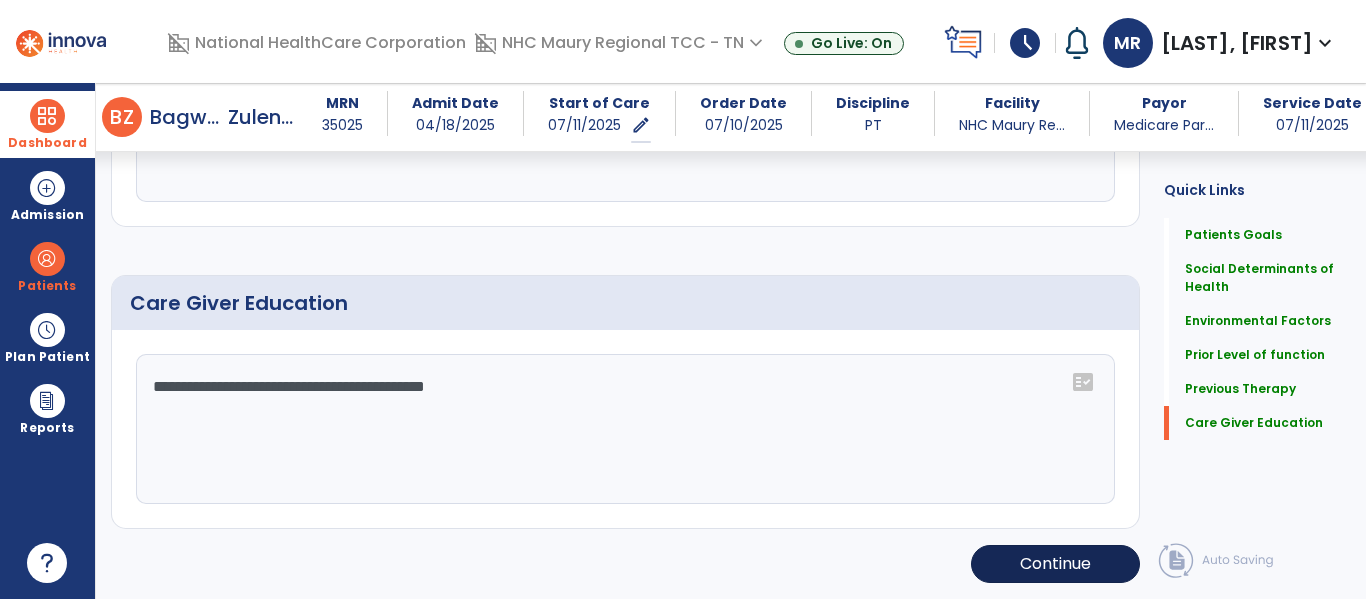 type on "**********" 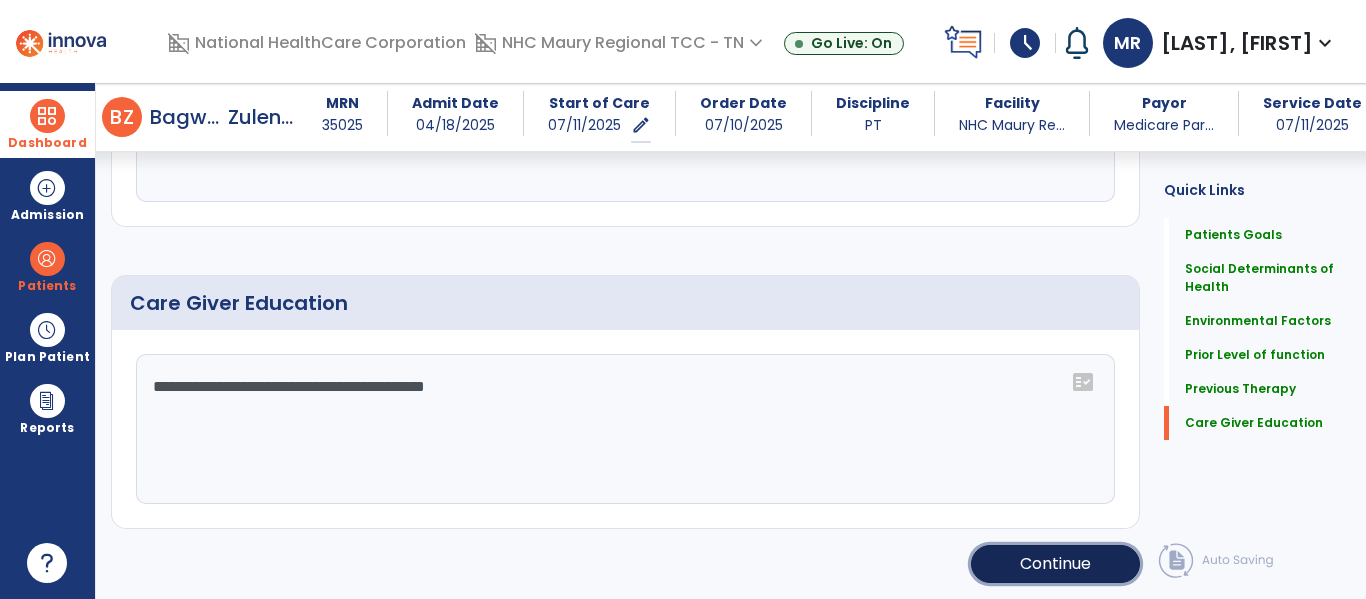 click on "Continue" 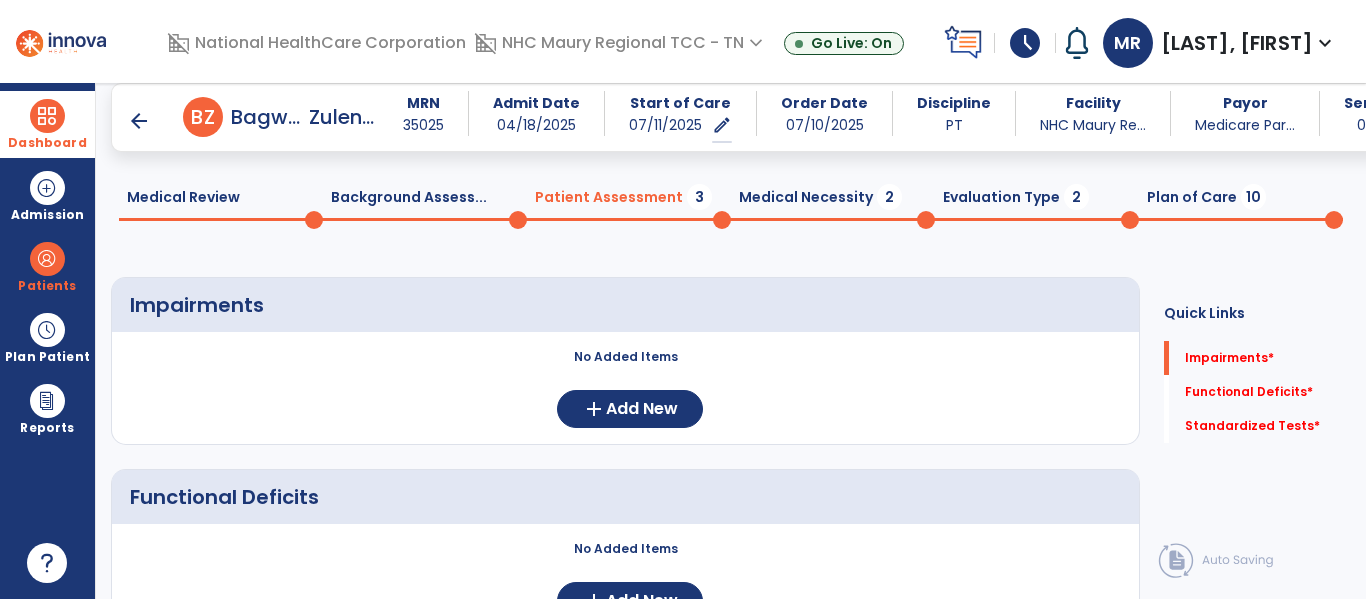 scroll, scrollTop: 159, scrollLeft: 0, axis: vertical 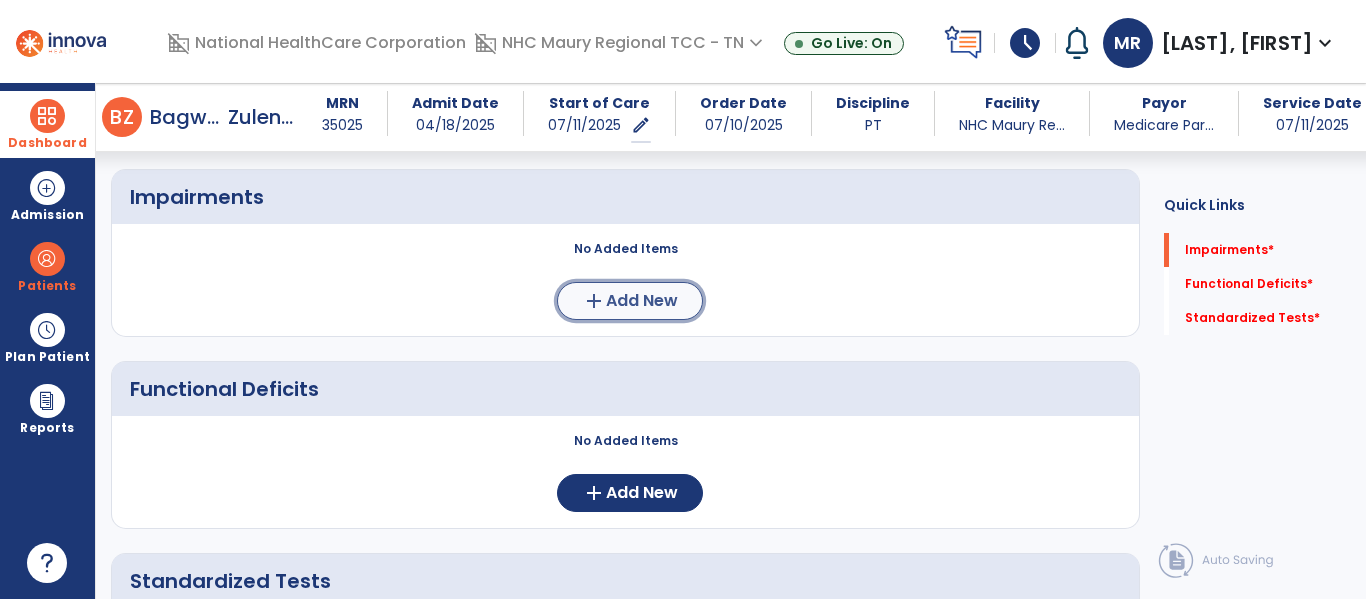 click on "add" 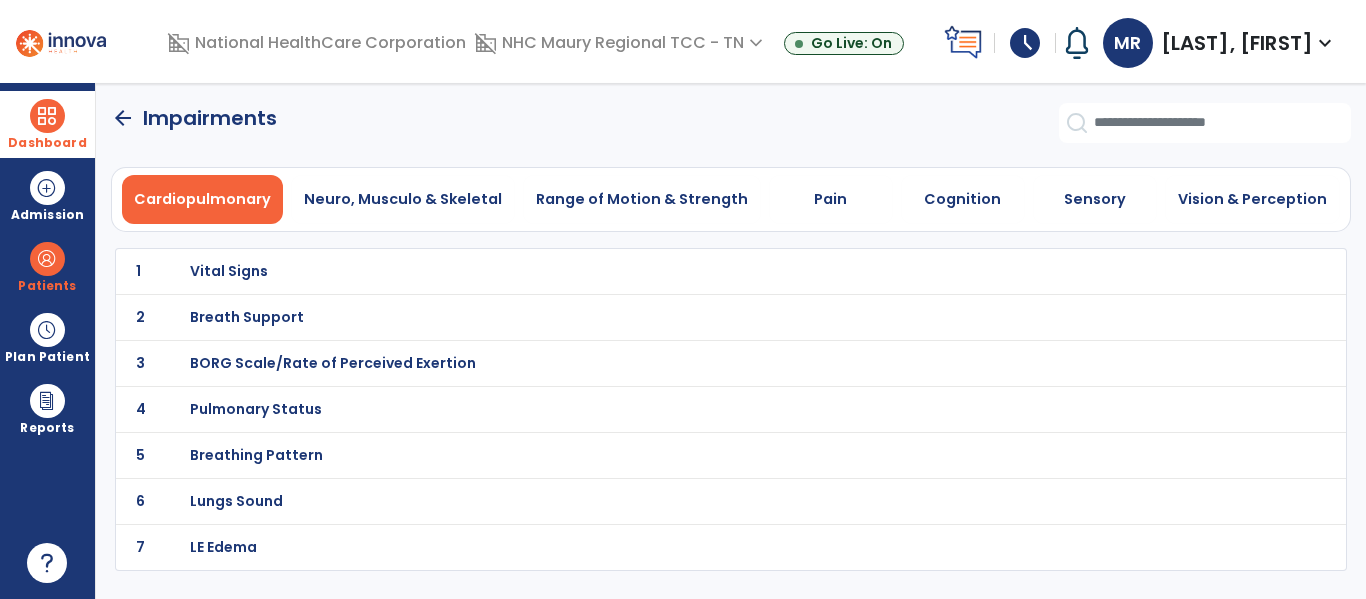 scroll, scrollTop: 0, scrollLeft: 0, axis: both 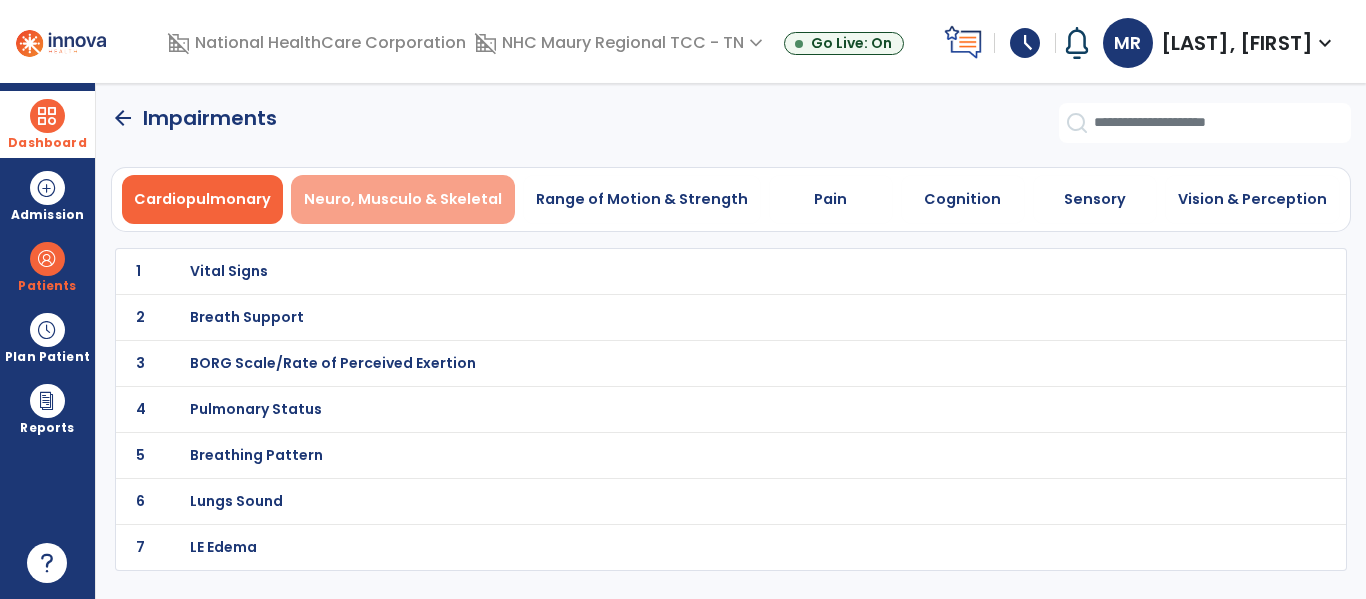 click on "Neuro, Musculo & Skeletal" at bounding box center [403, 199] 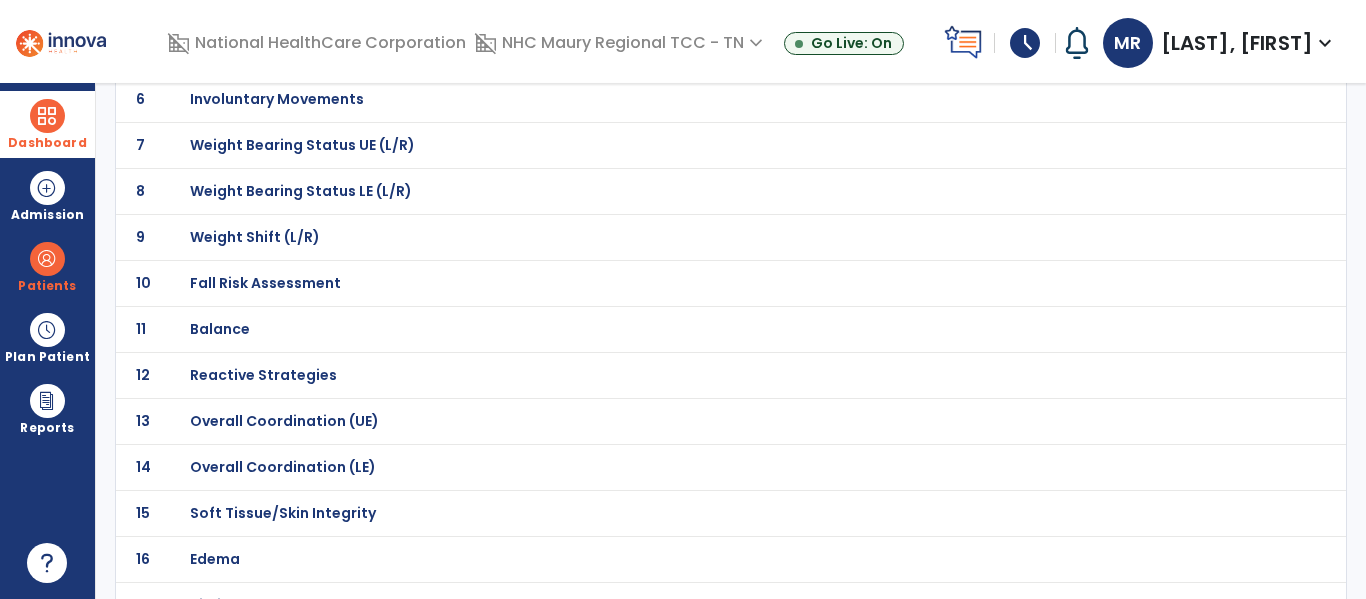 scroll, scrollTop: 403, scrollLeft: 0, axis: vertical 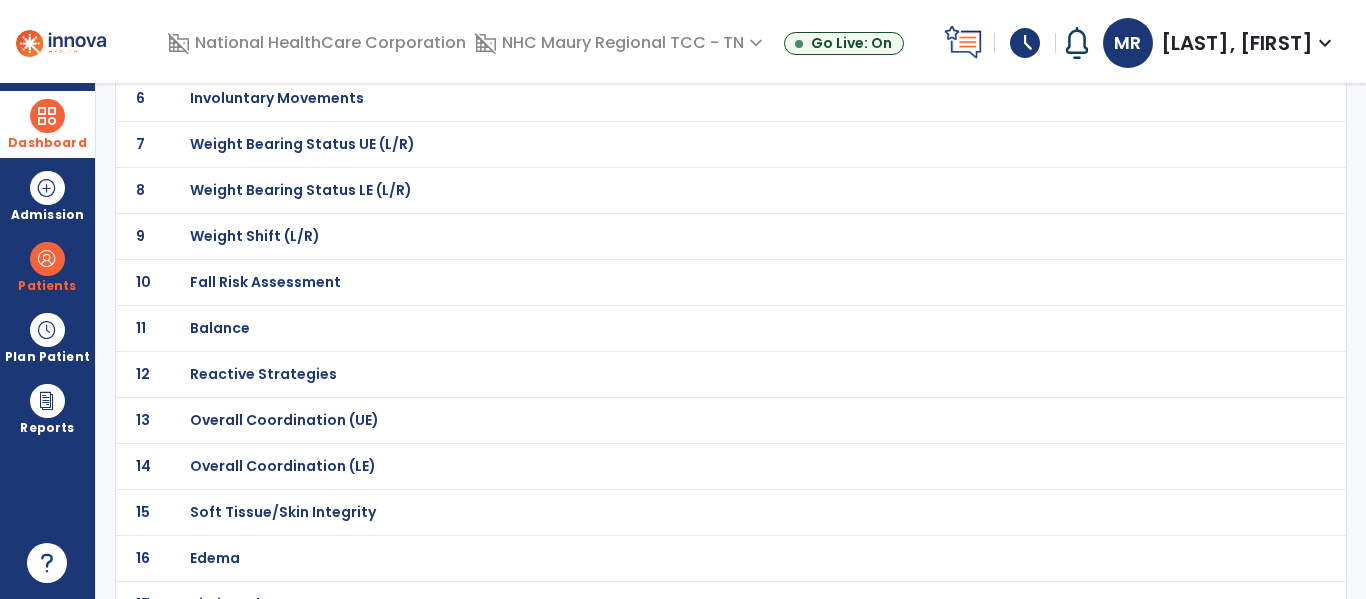 click on "Weight Bearing Status LE (L/R)" at bounding box center (261, -132) 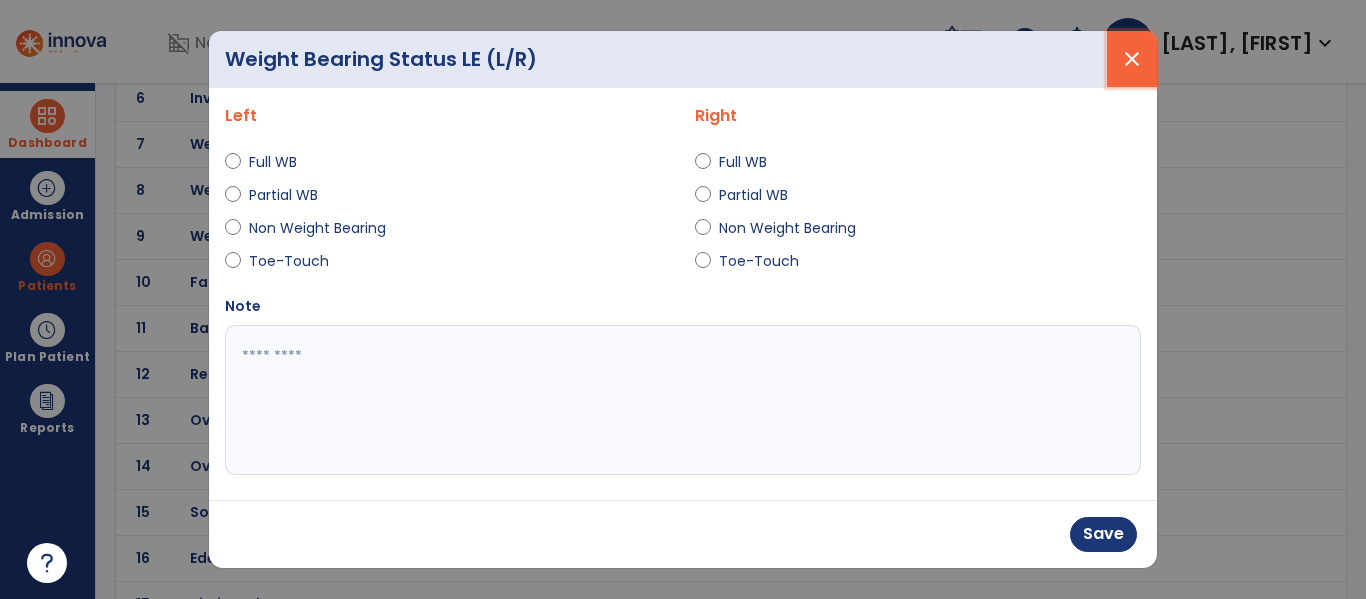 click on "close" at bounding box center (1132, 59) 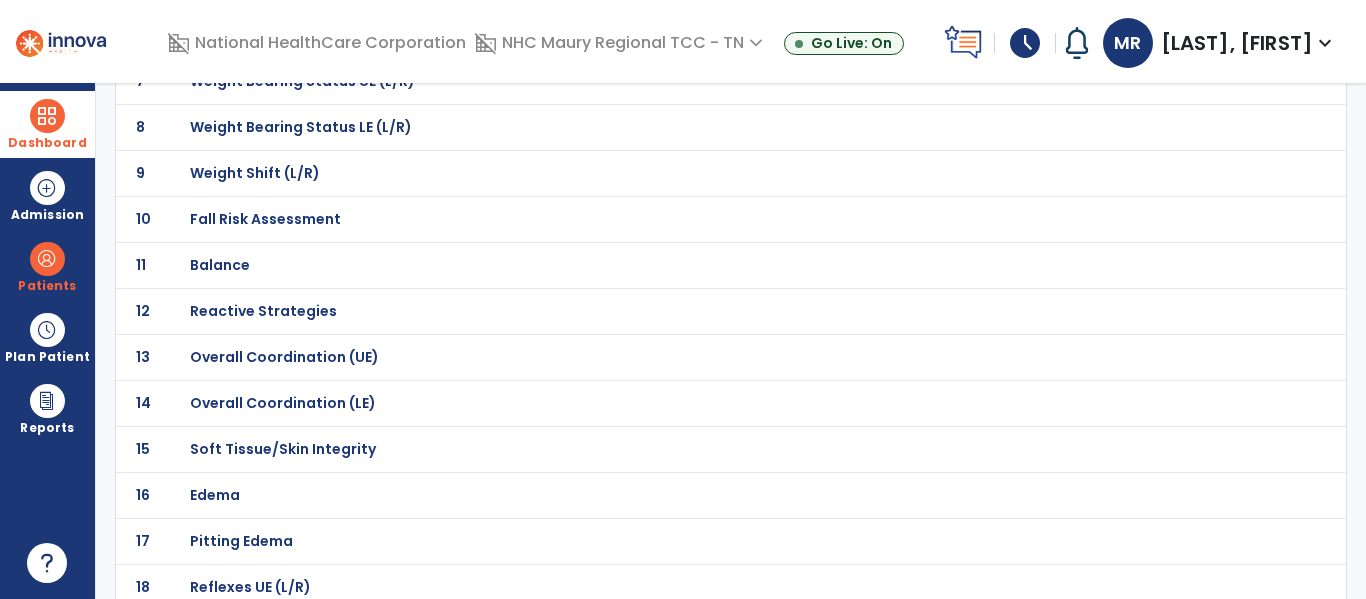 scroll, scrollTop: 469, scrollLeft: 0, axis: vertical 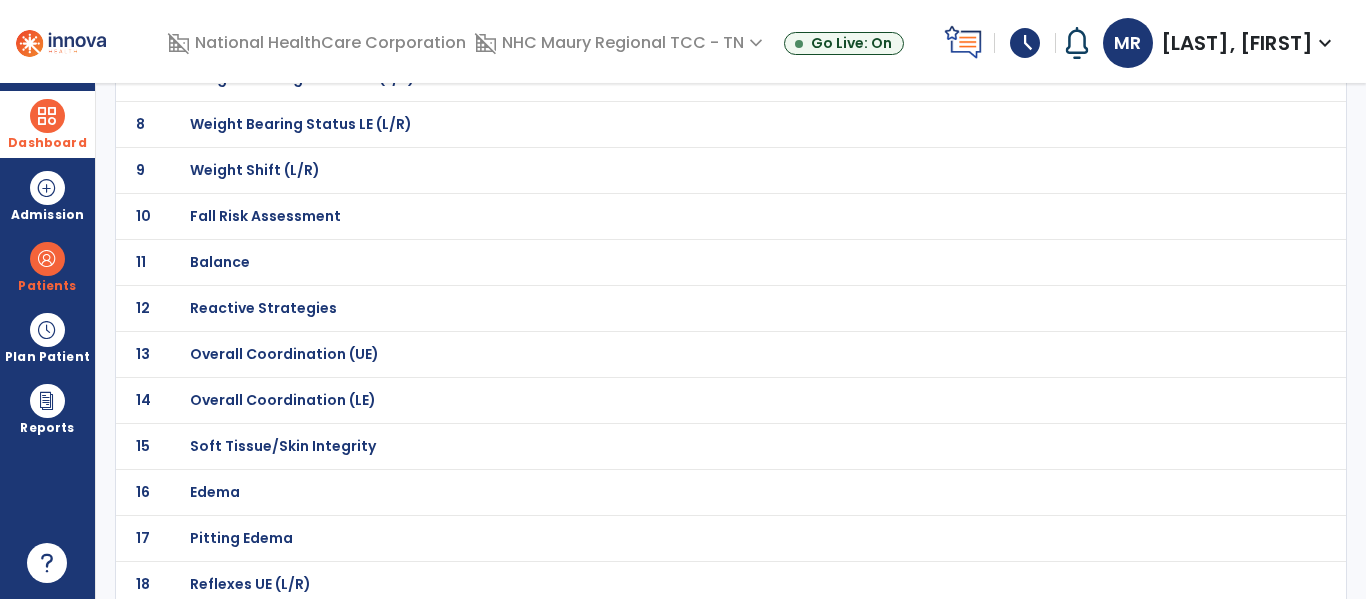 click on "Balance" at bounding box center (261, -198) 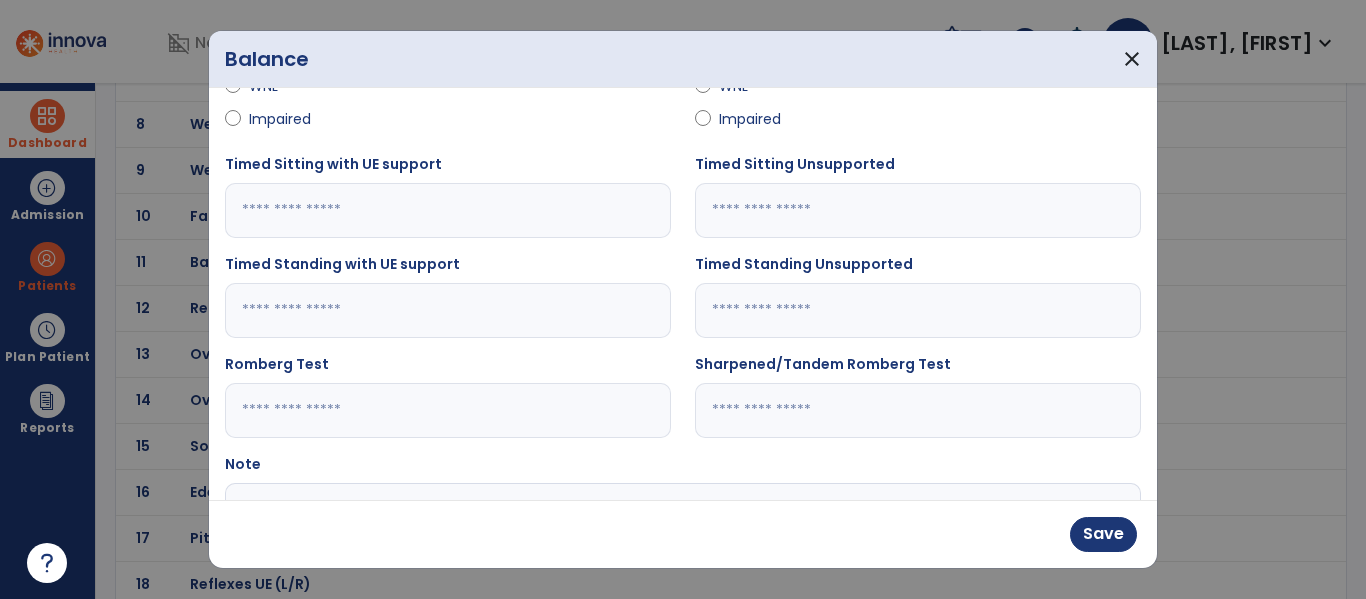click on "Timed Standing Unsupported" at bounding box center (918, 304) 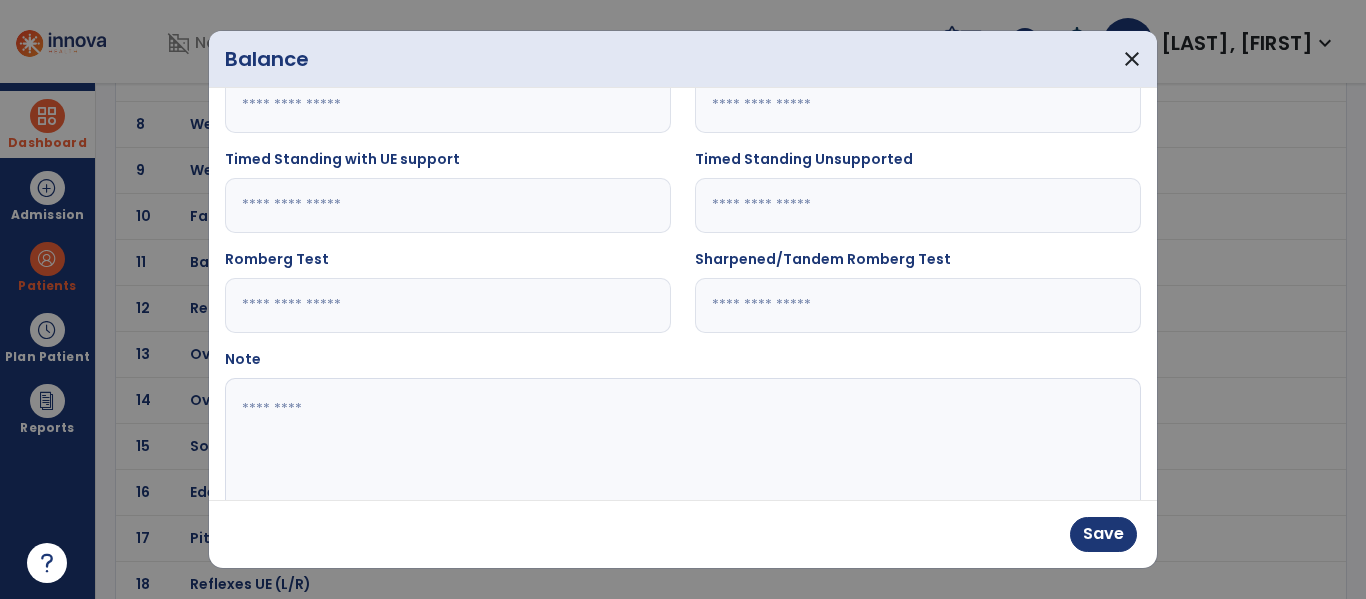 scroll, scrollTop: 401, scrollLeft: 0, axis: vertical 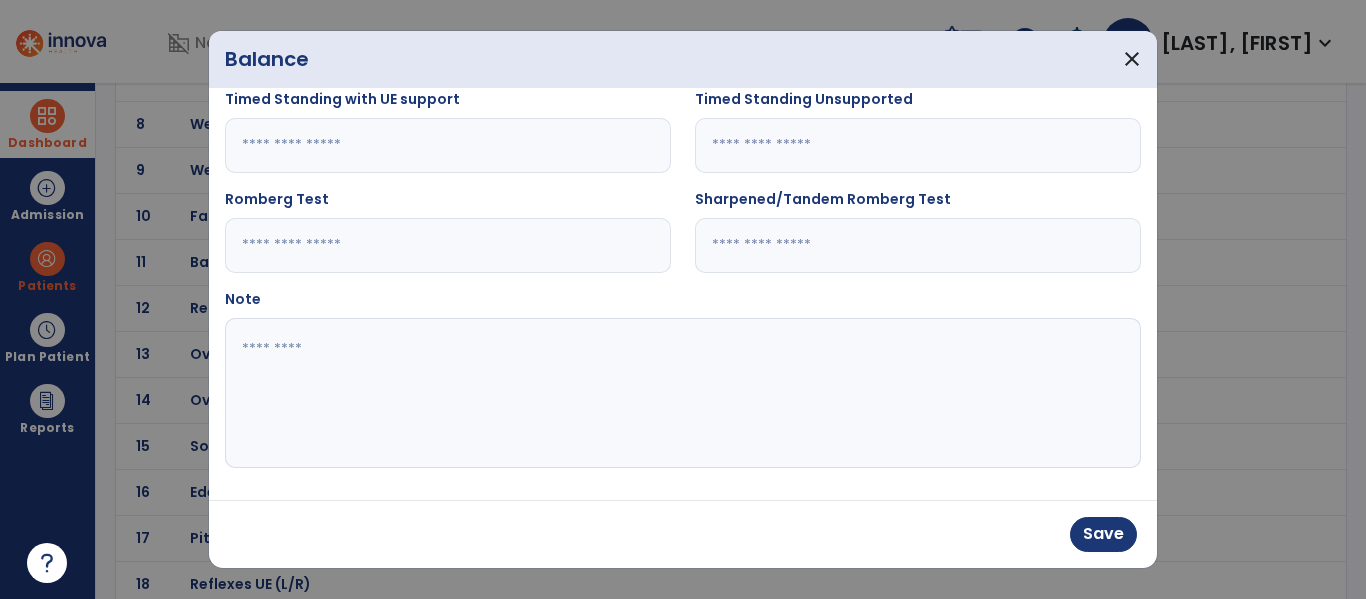 click at bounding box center (680, 393) 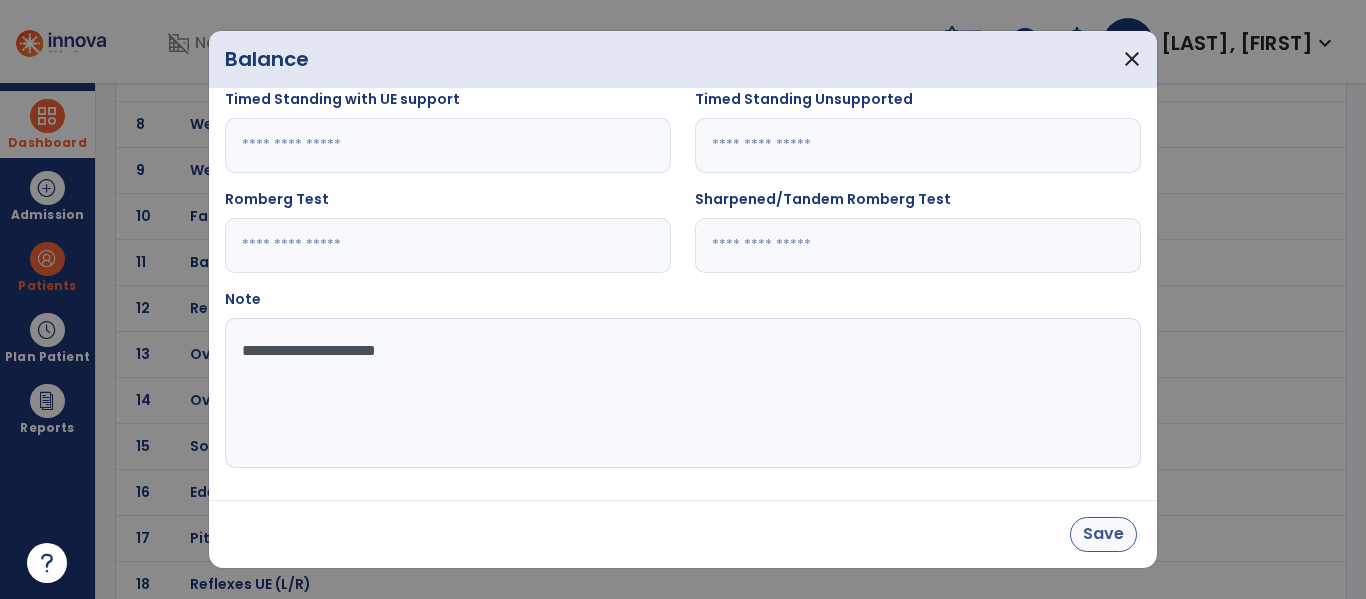 type on "**********" 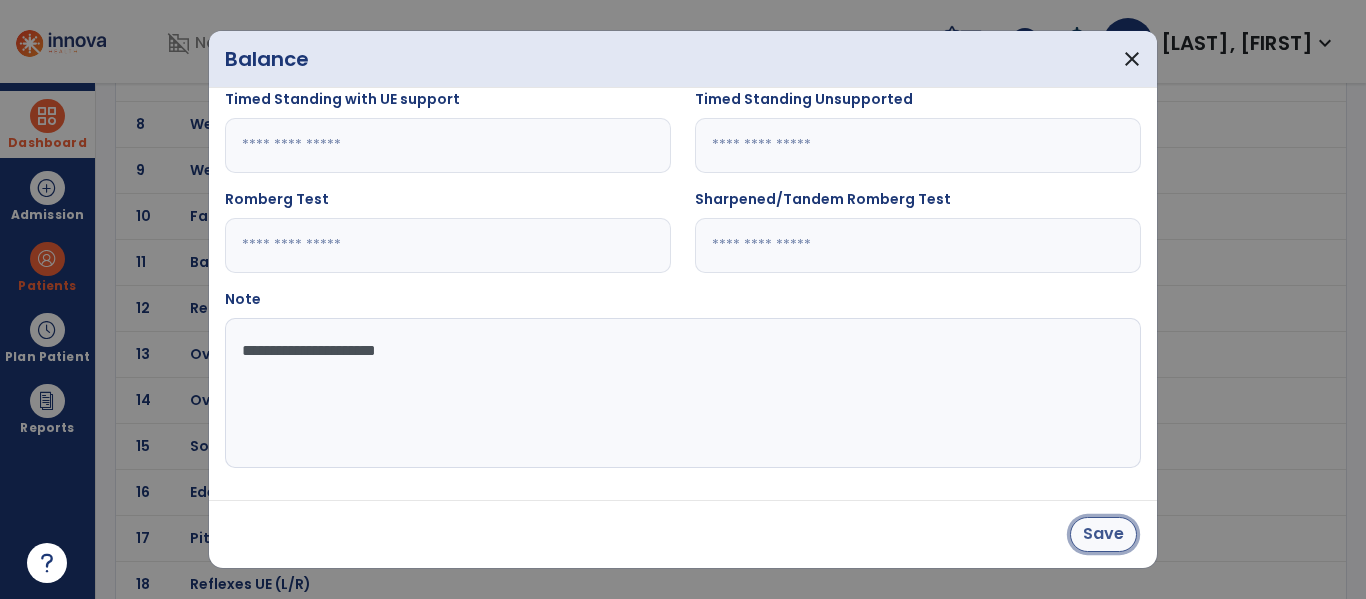 click on "Save" at bounding box center [1103, 534] 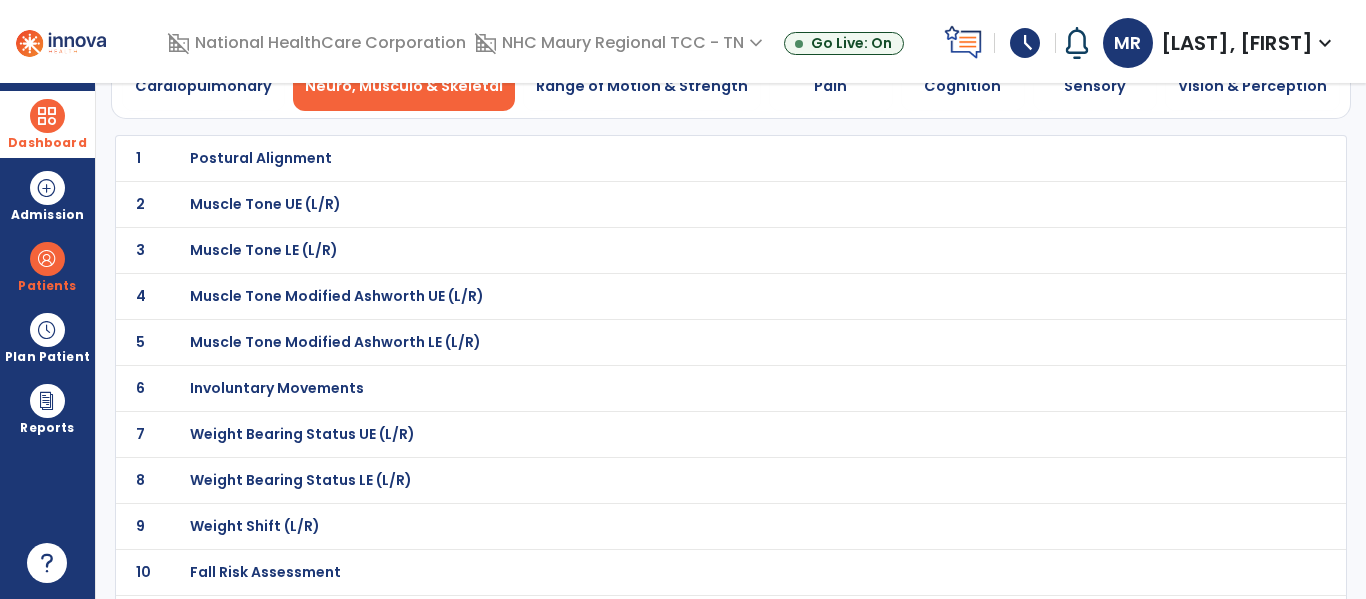 scroll, scrollTop: 0, scrollLeft: 0, axis: both 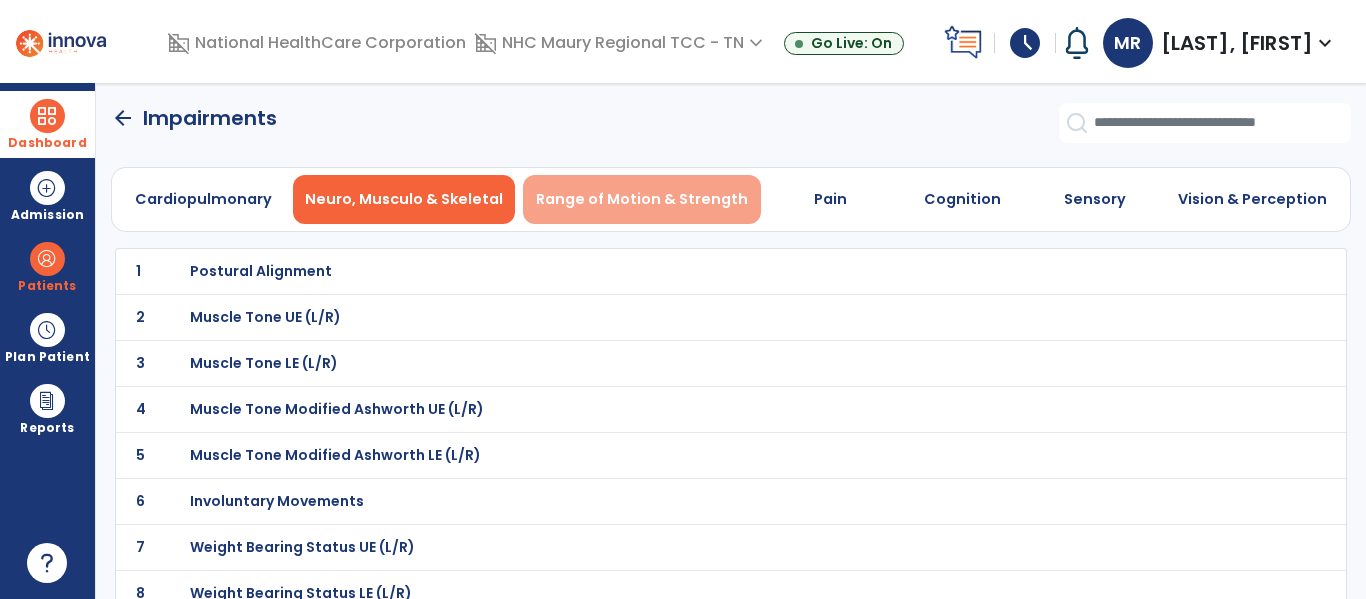 click on "Range of Motion & Strength" at bounding box center [642, 199] 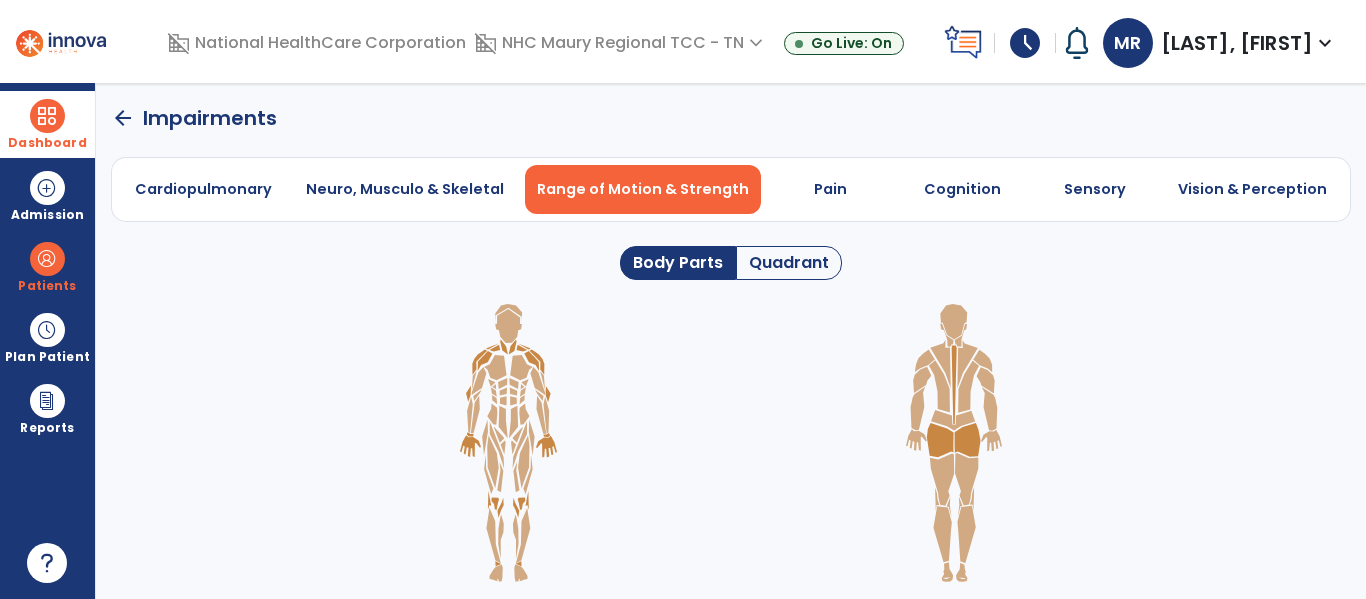 click on "Quadrant" 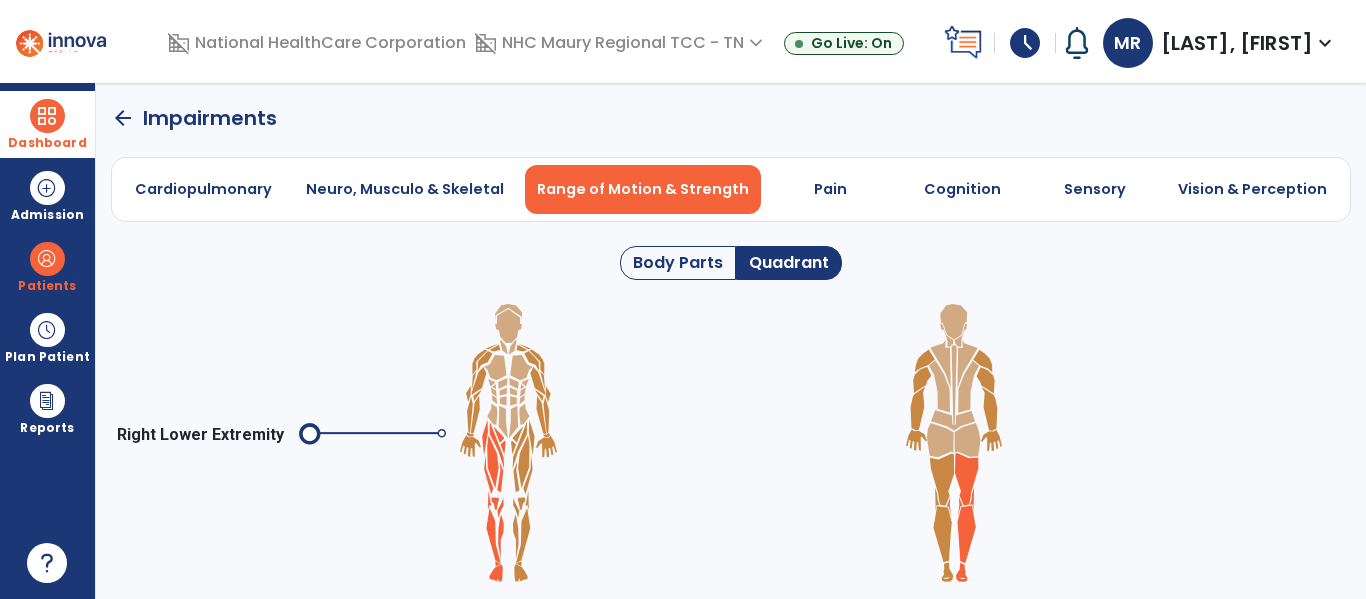 click 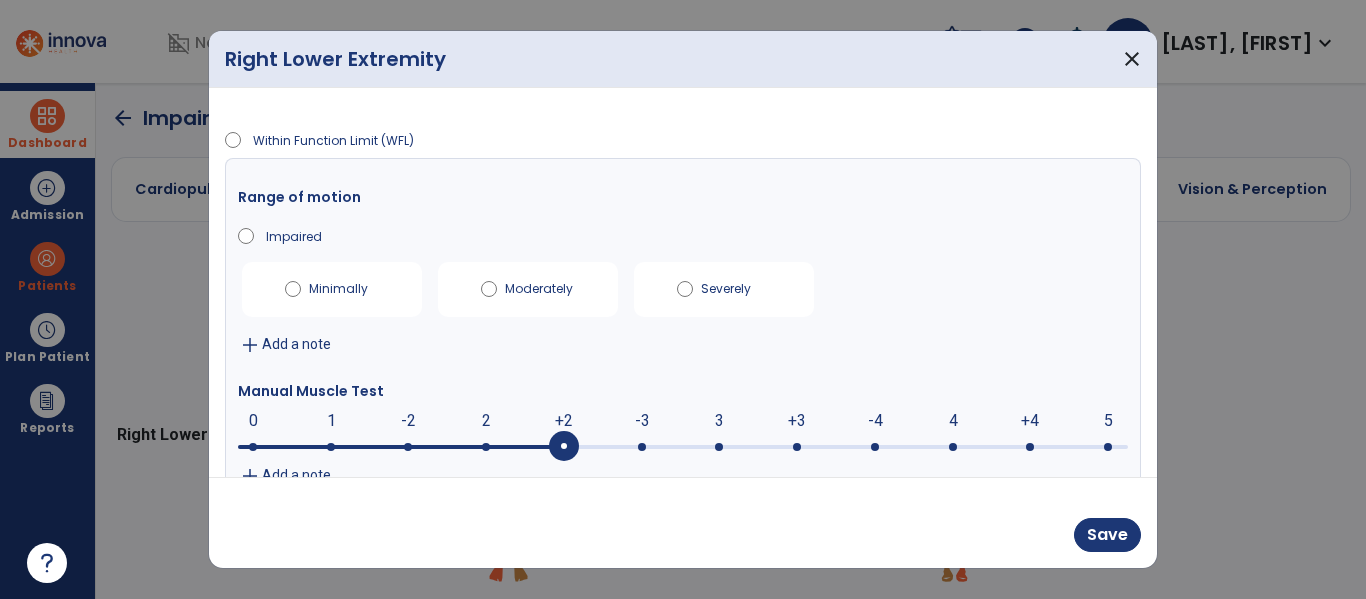 click at bounding box center (564, 447) 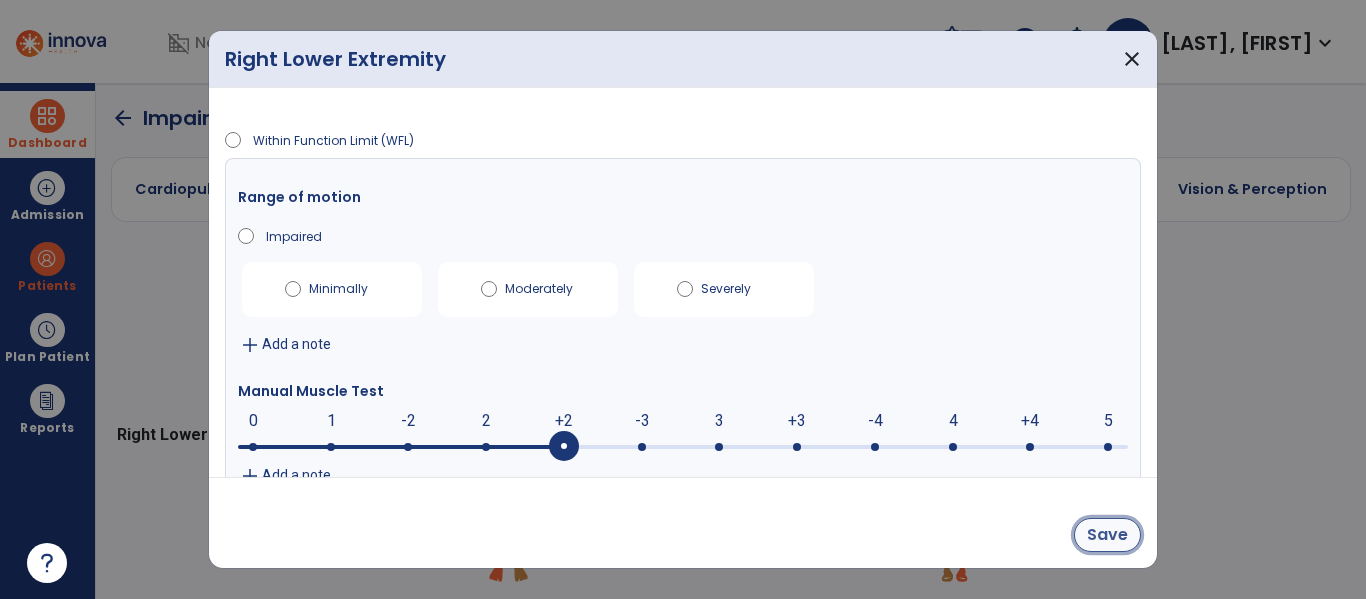 click on "Save" at bounding box center [1107, 535] 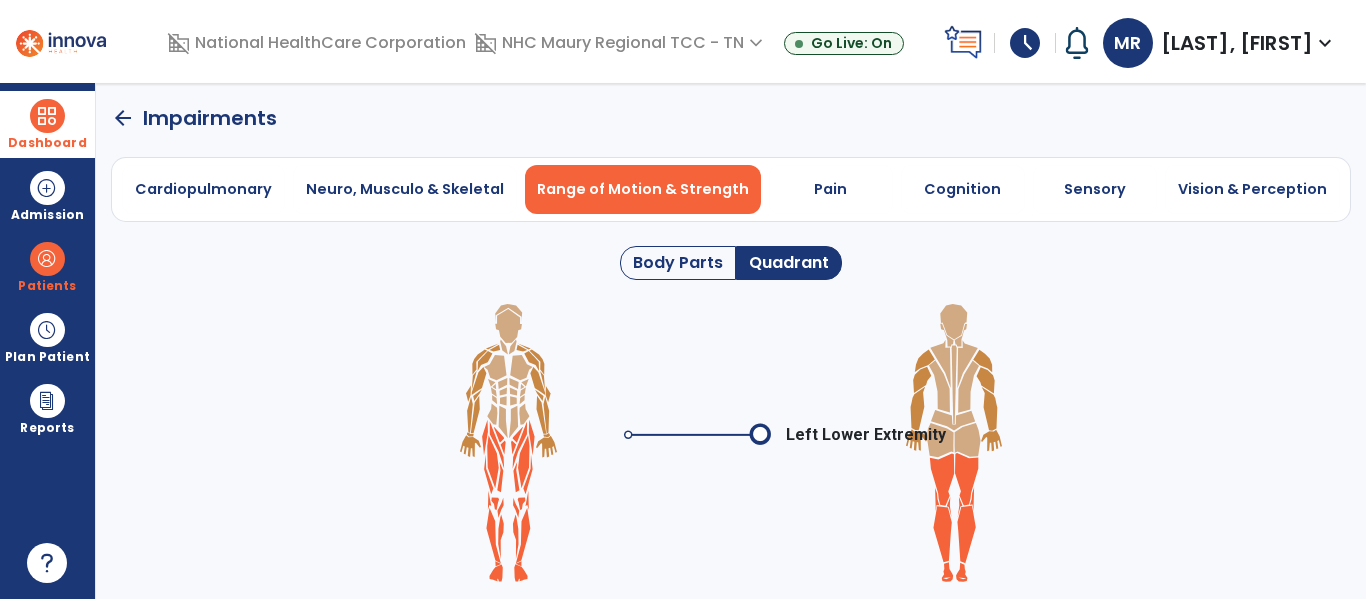 click 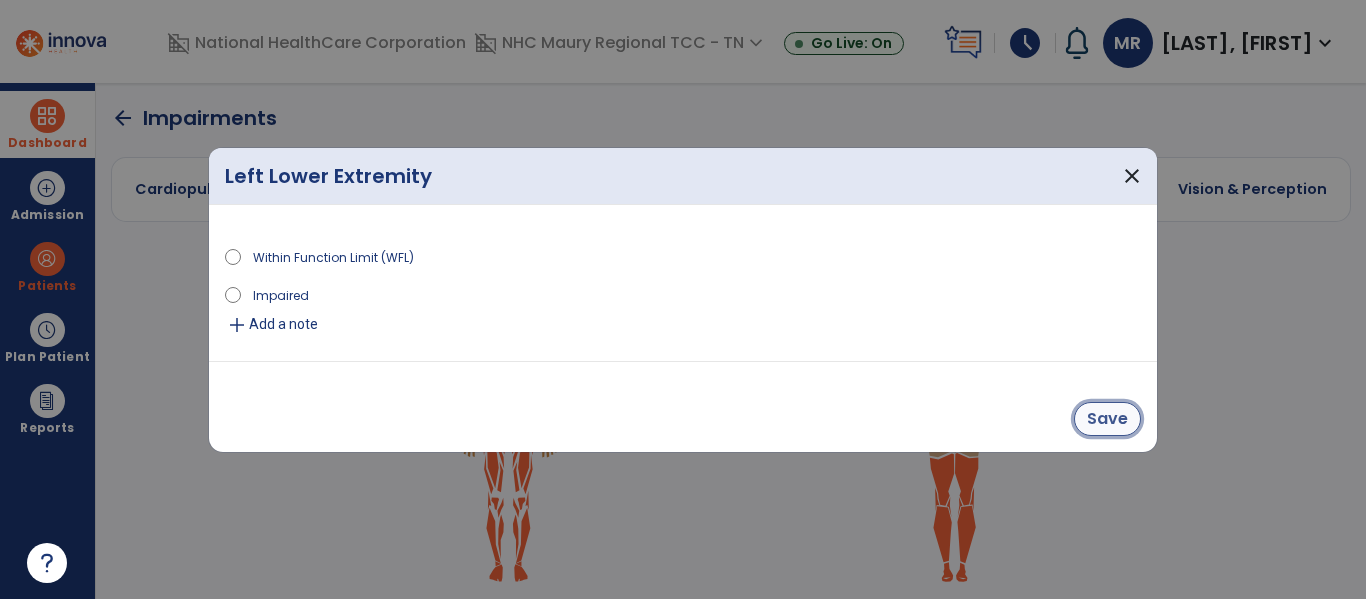 click on "Save" at bounding box center (1107, 419) 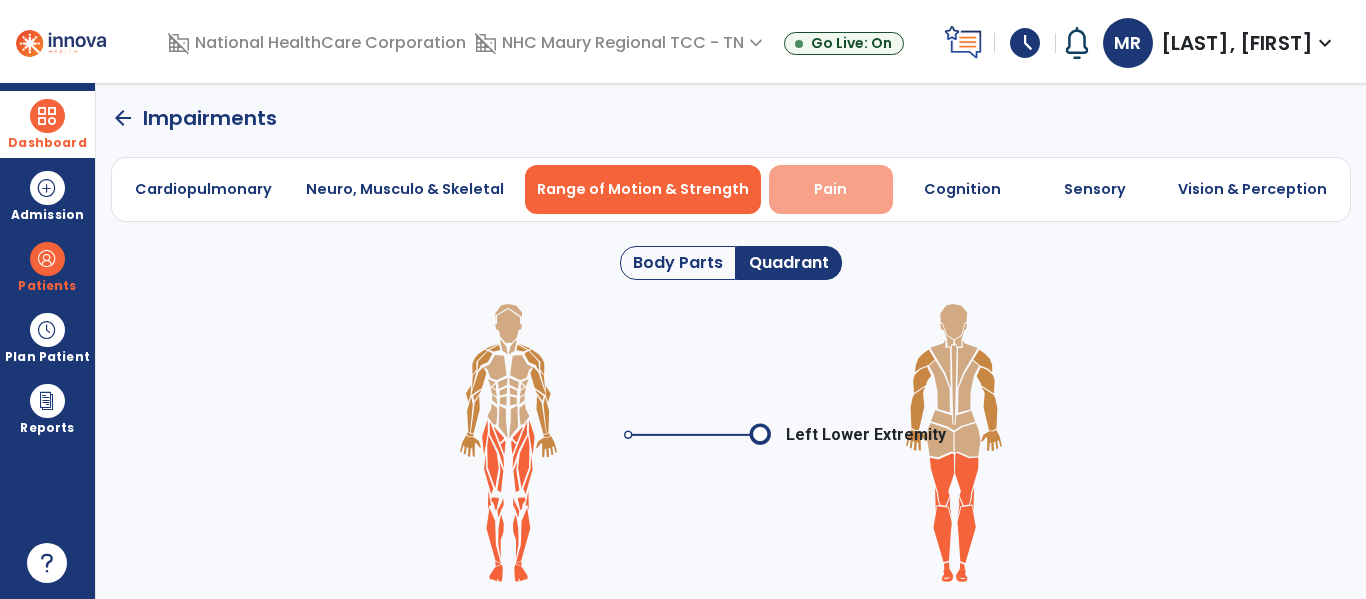 click on "Pain" at bounding box center [830, 189] 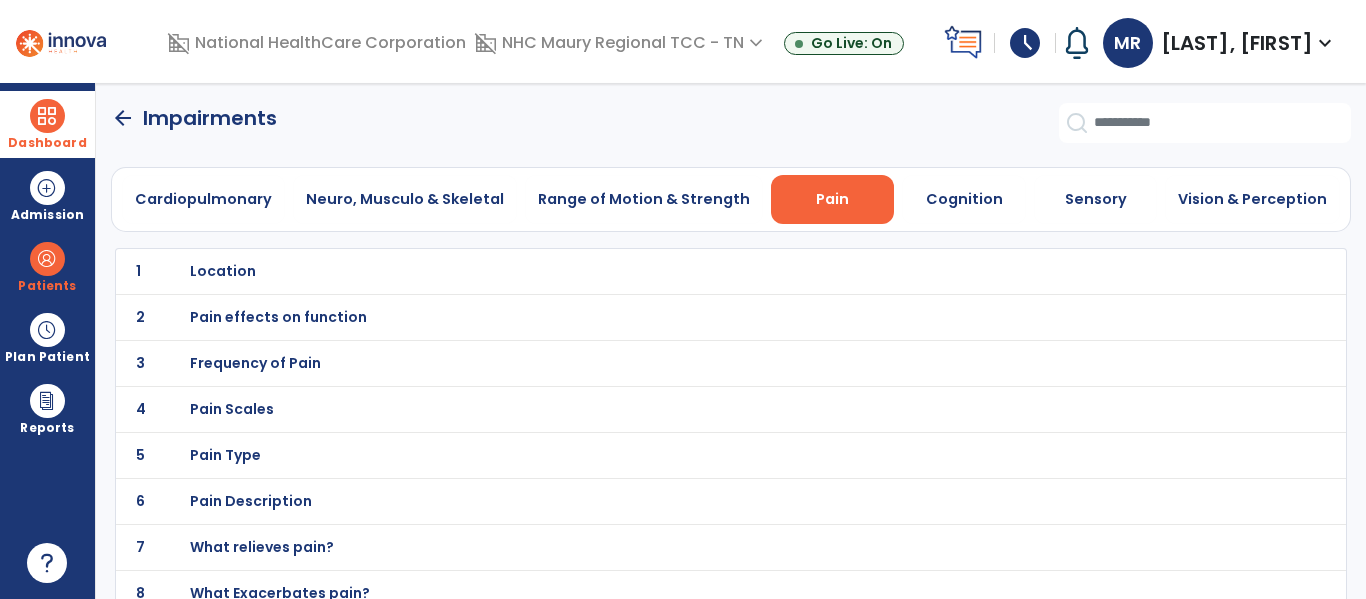 scroll, scrollTop: 110, scrollLeft: 0, axis: vertical 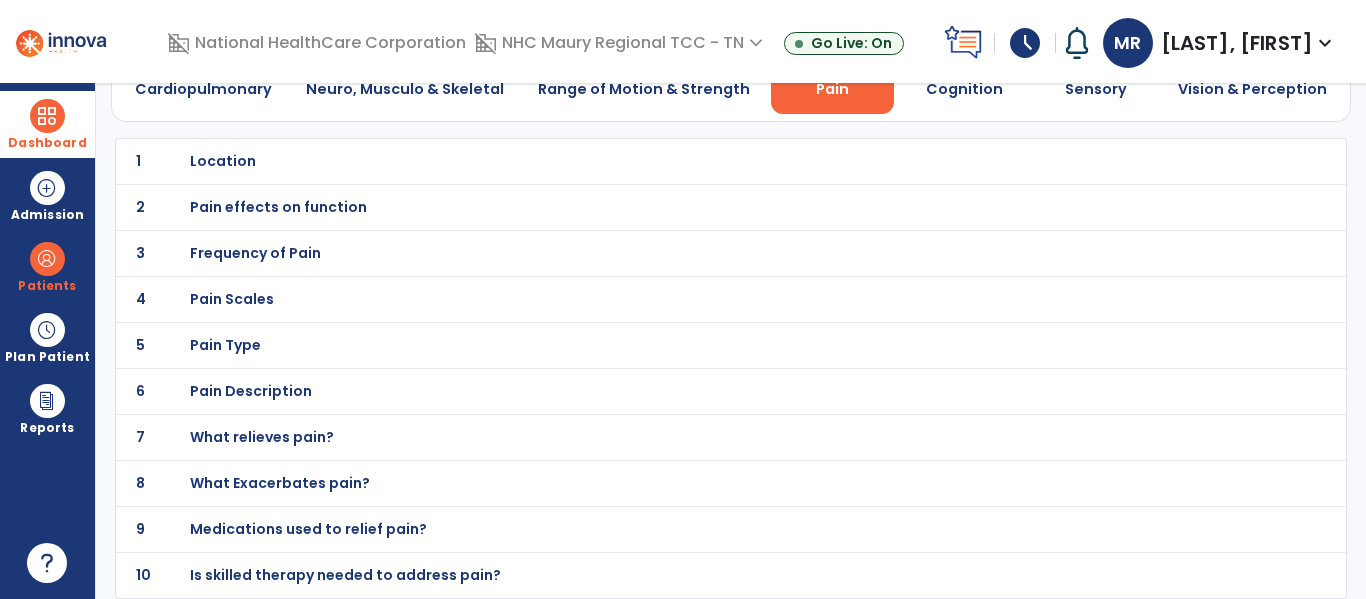 click on "Pain Scales" at bounding box center [223, 161] 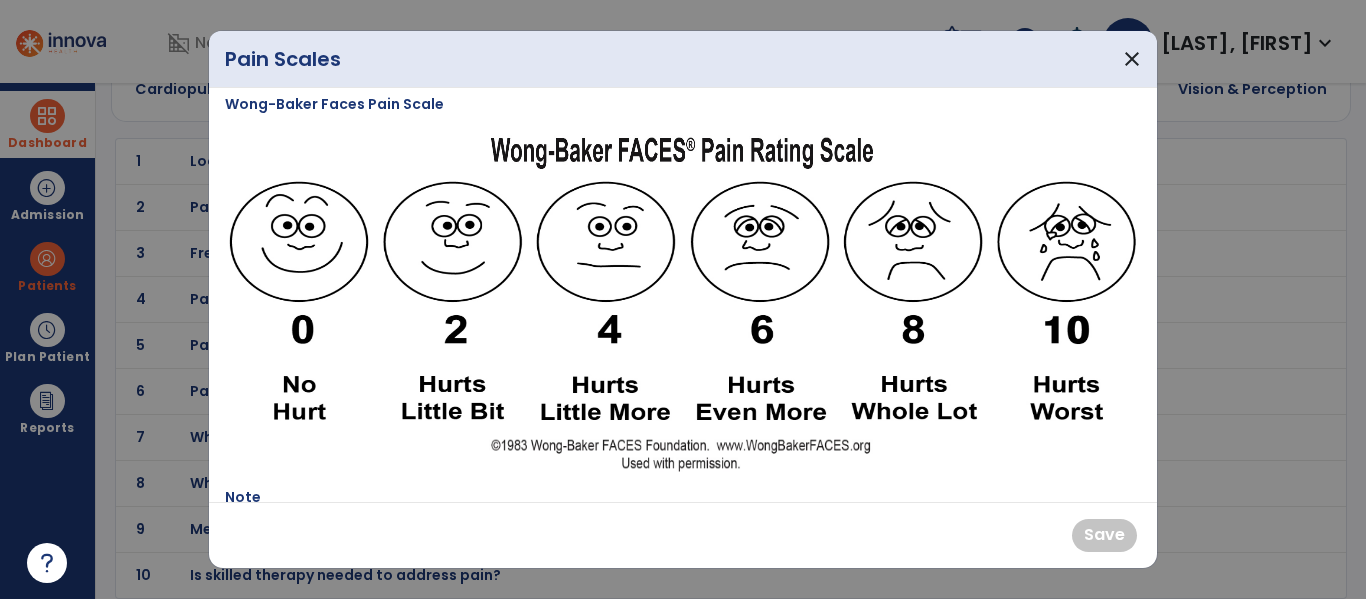 scroll, scrollTop: 355, scrollLeft: 0, axis: vertical 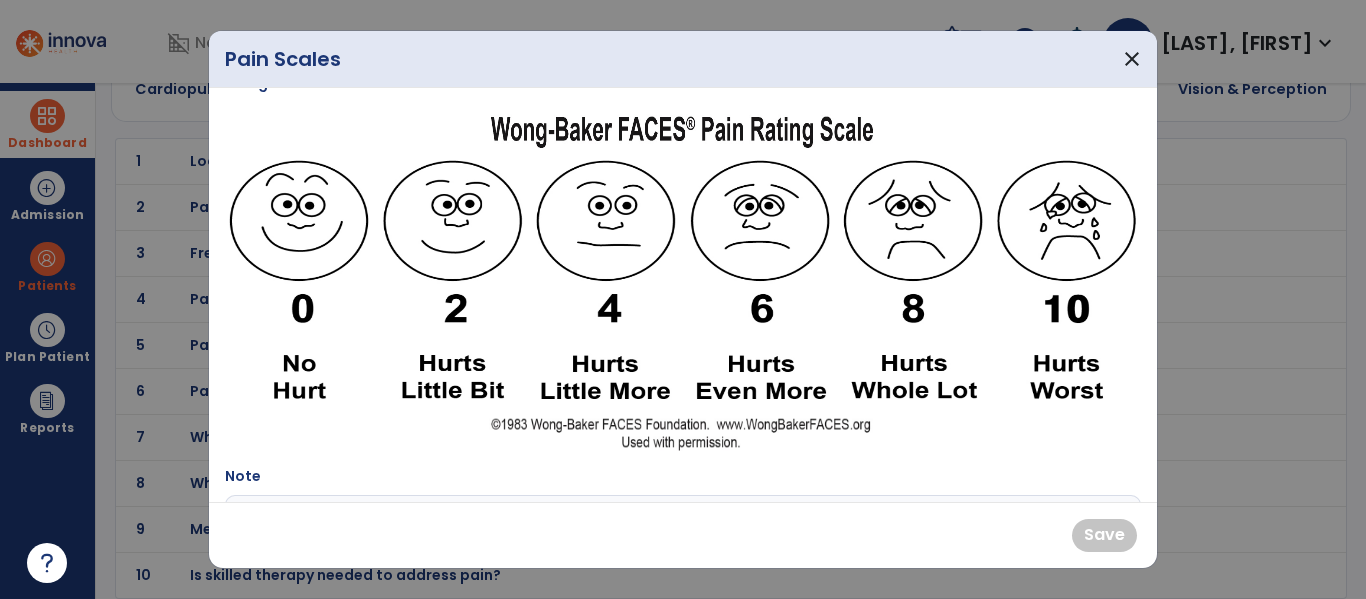 click at bounding box center (760, 280) 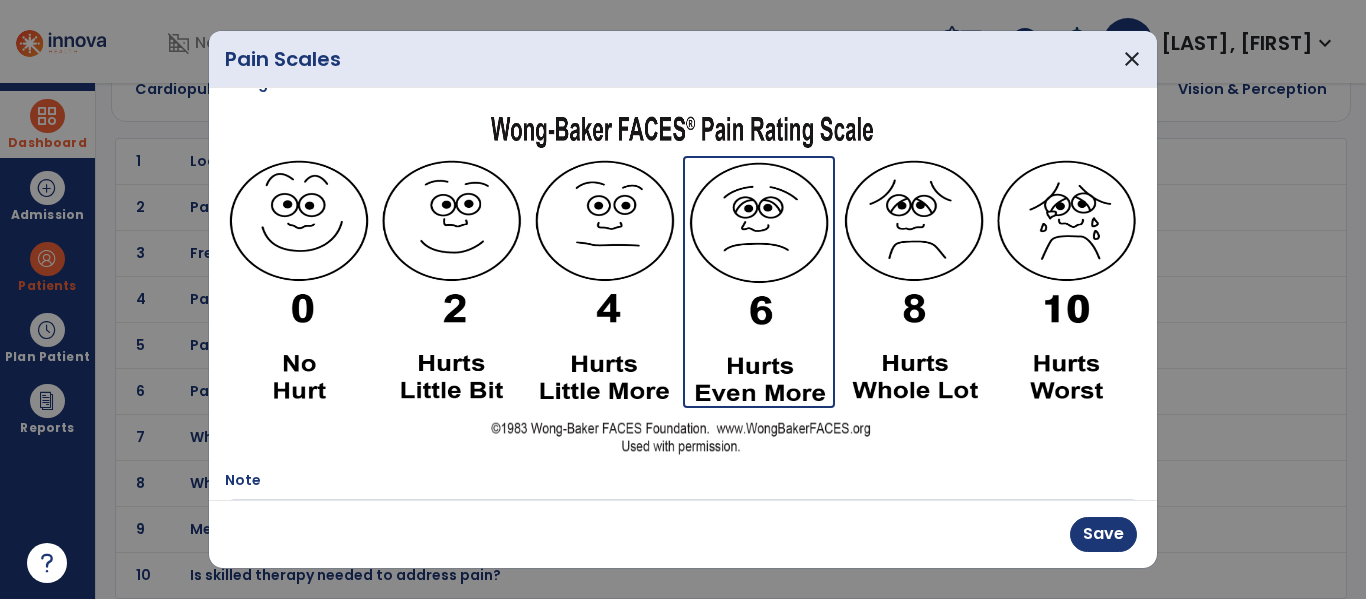scroll, scrollTop: 539, scrollLeft: 0, axis: vertical 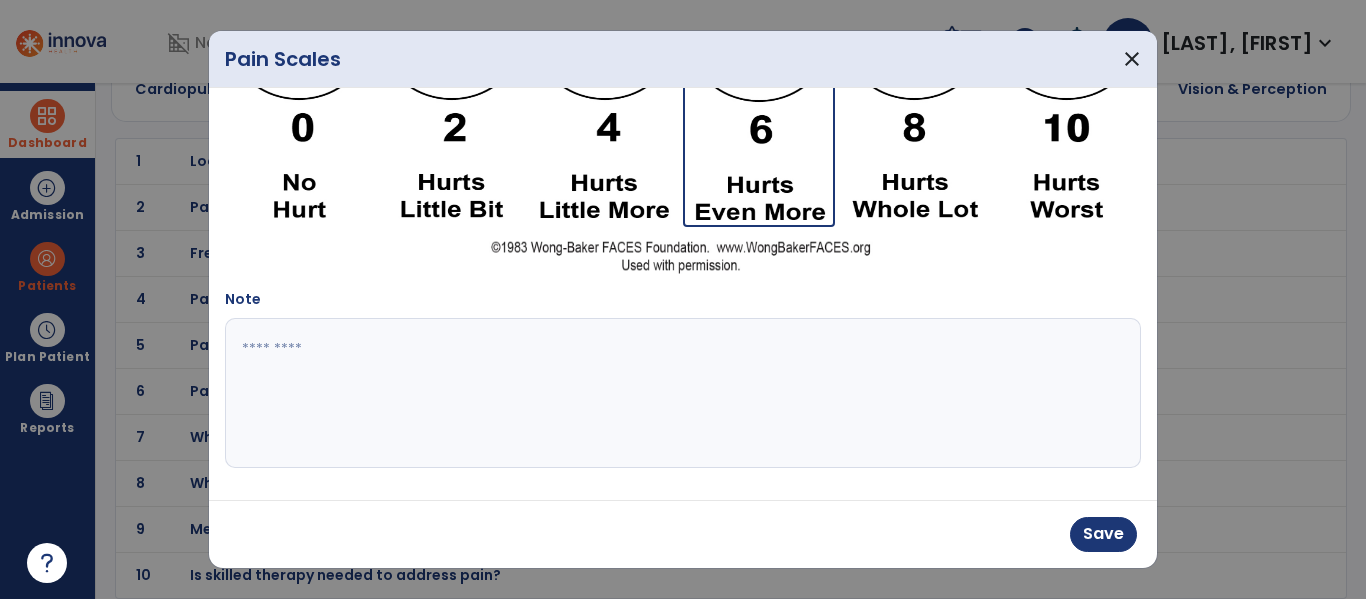 click at bounding box center (680, 393) 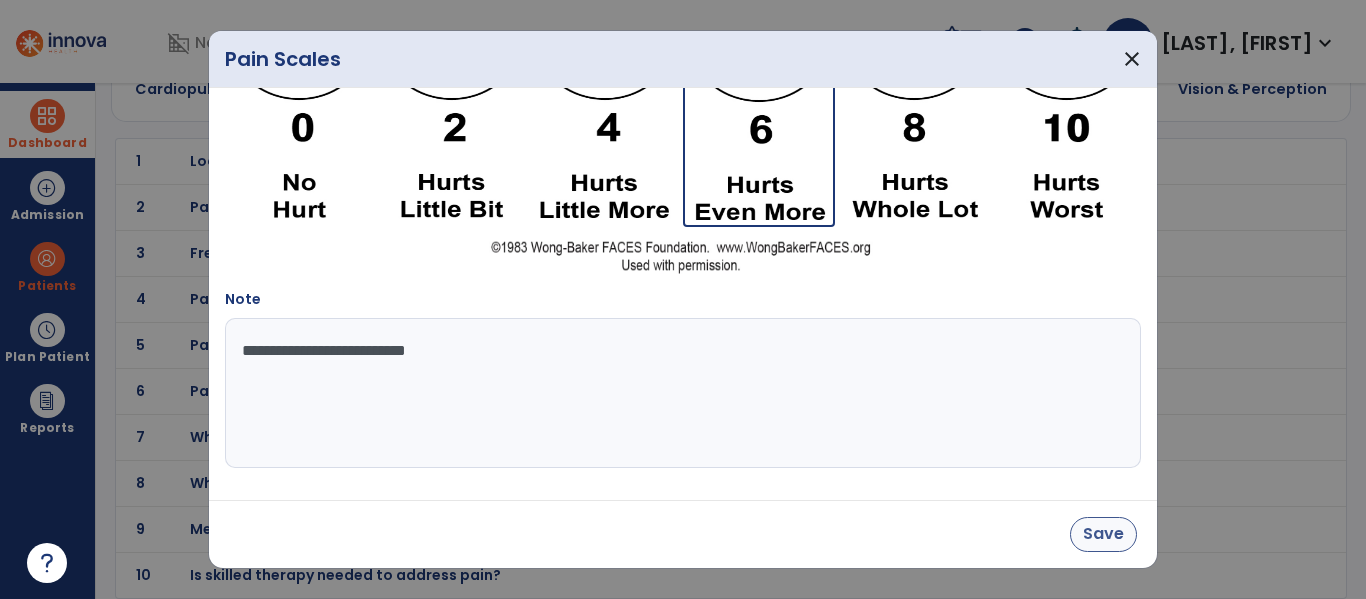 type on "**********" 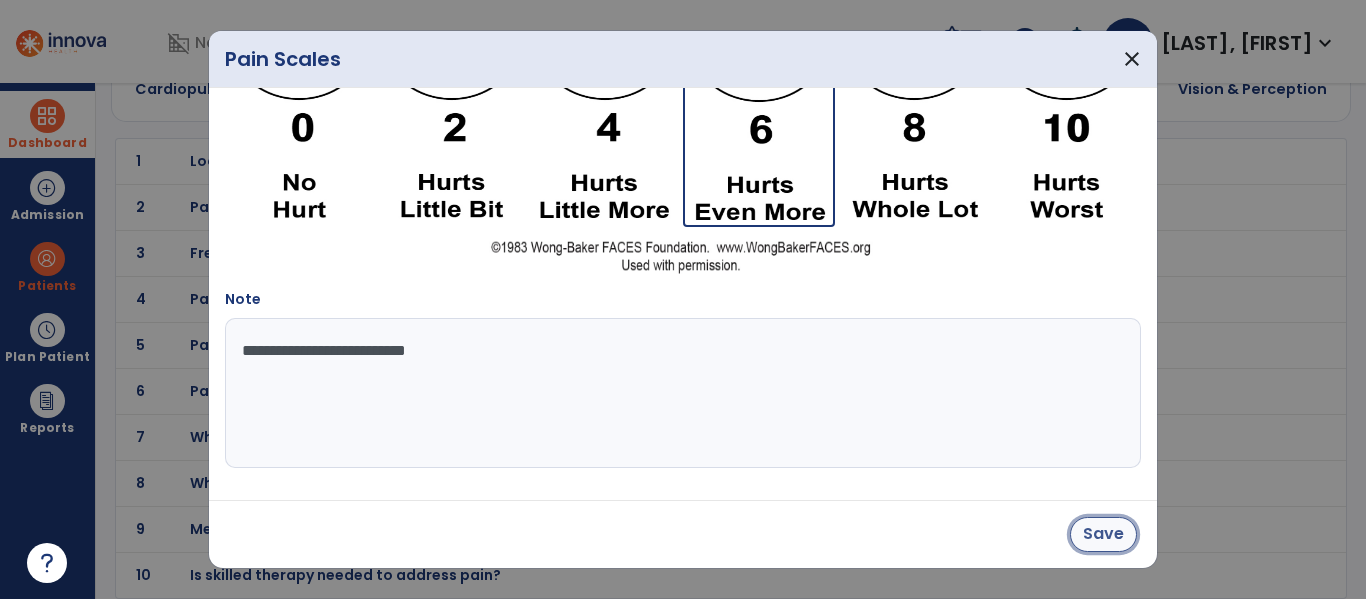 click on "Save" at bounding box center [1103, 534] 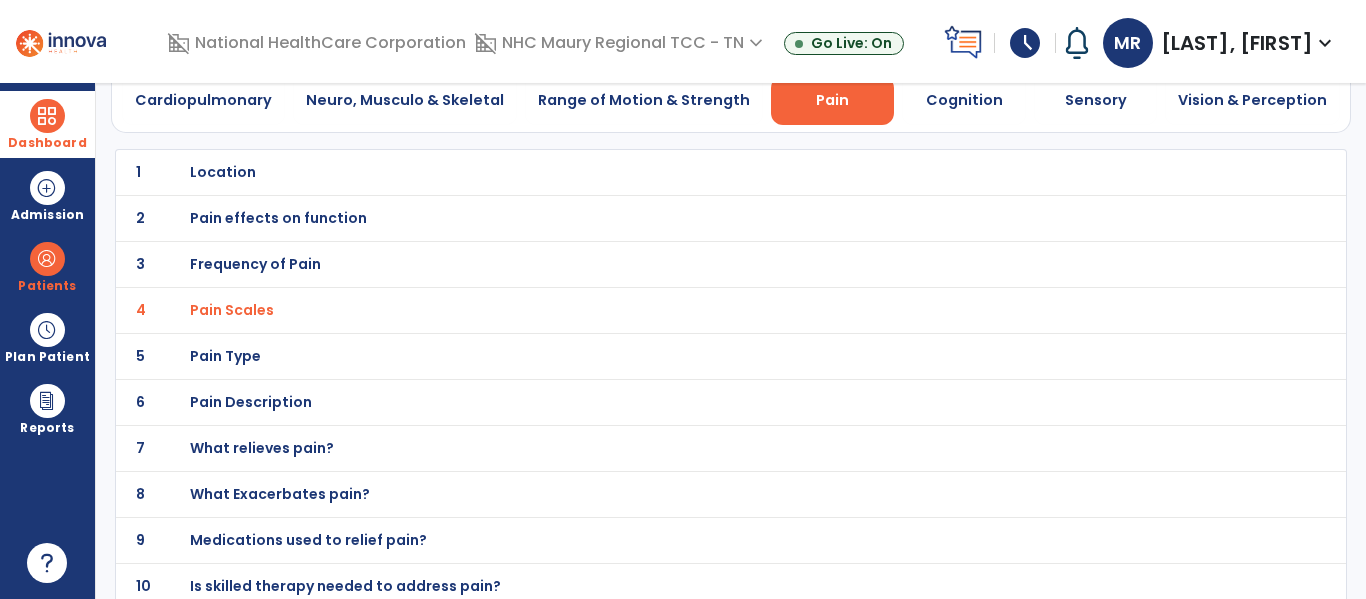 scroll, scrollTop: 98, scrollLeft: 0, axis: vertical 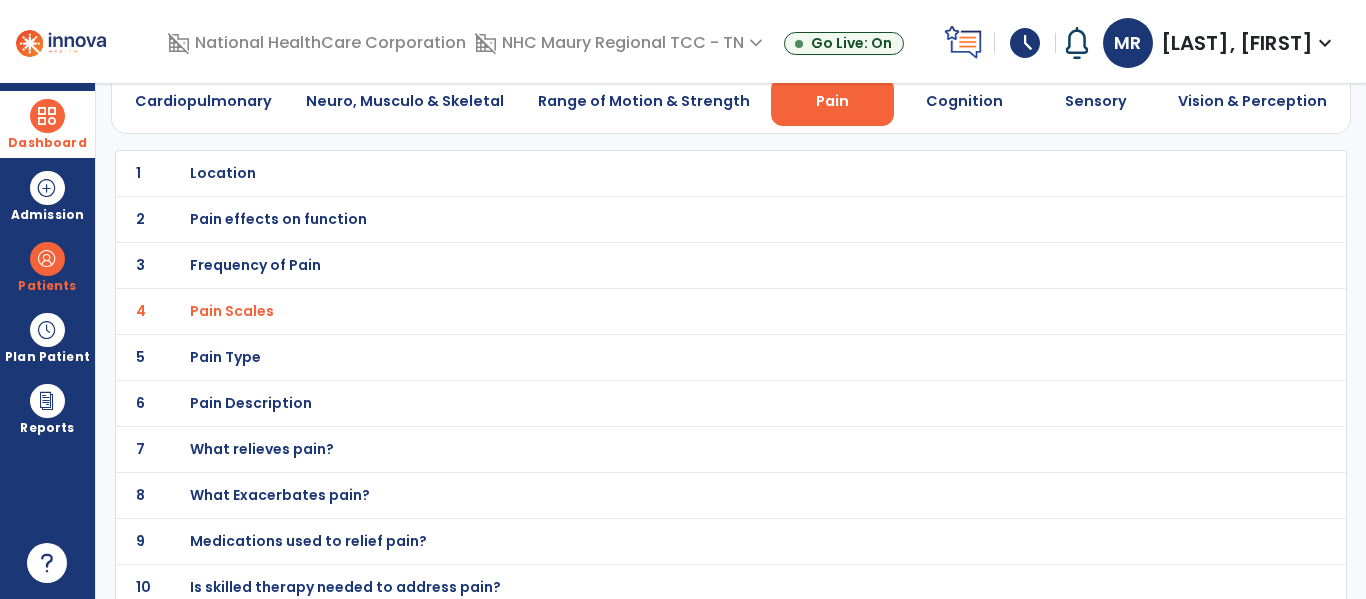 click on "Location" at bounding box center [223, 173] 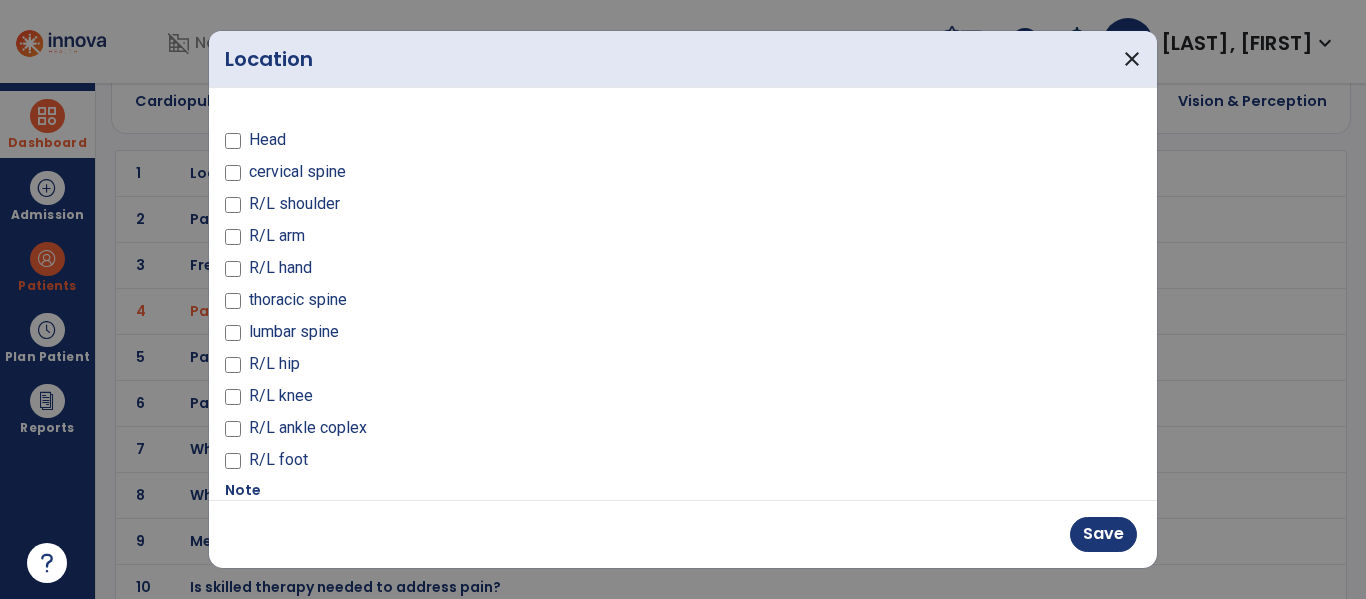 scroll, scrollTop: 191, scrollLeft: 0, axis: vertical 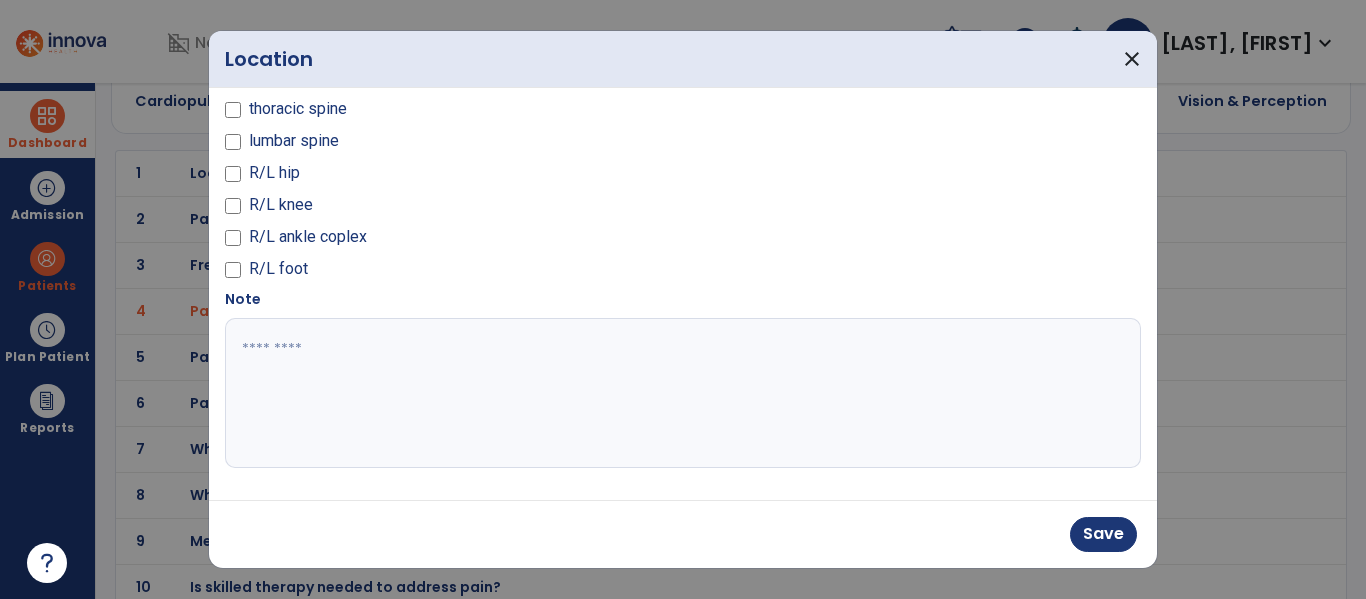 click at bounding box center (680, 393) 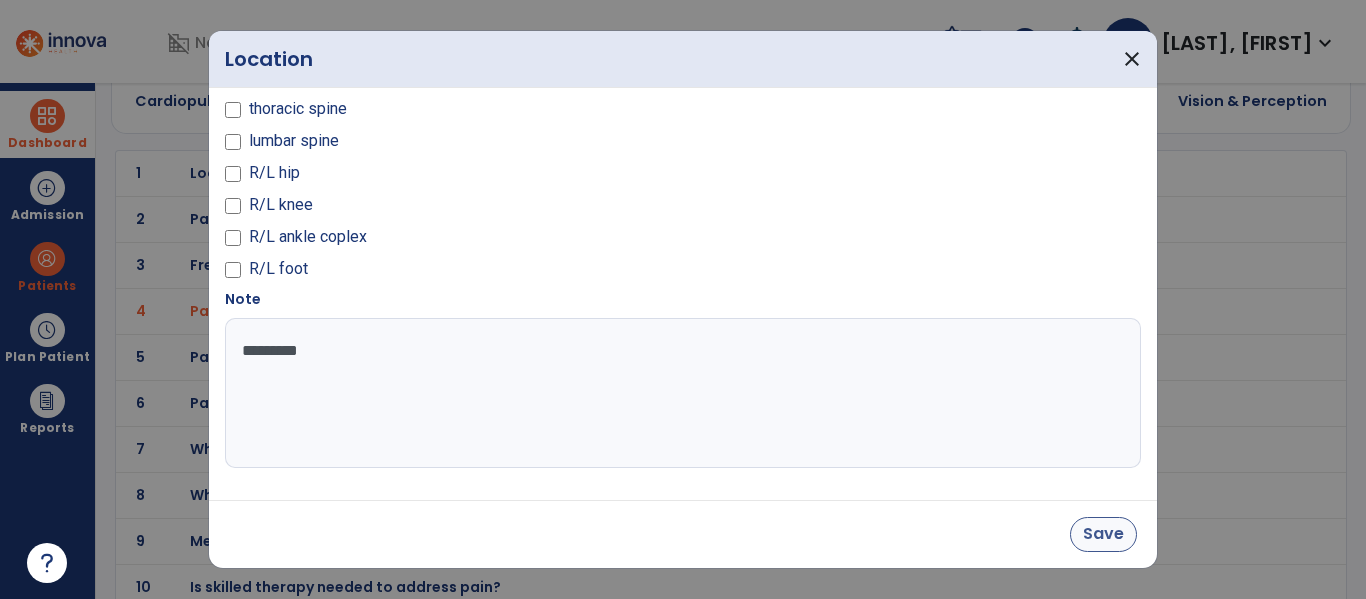 type on "*********" 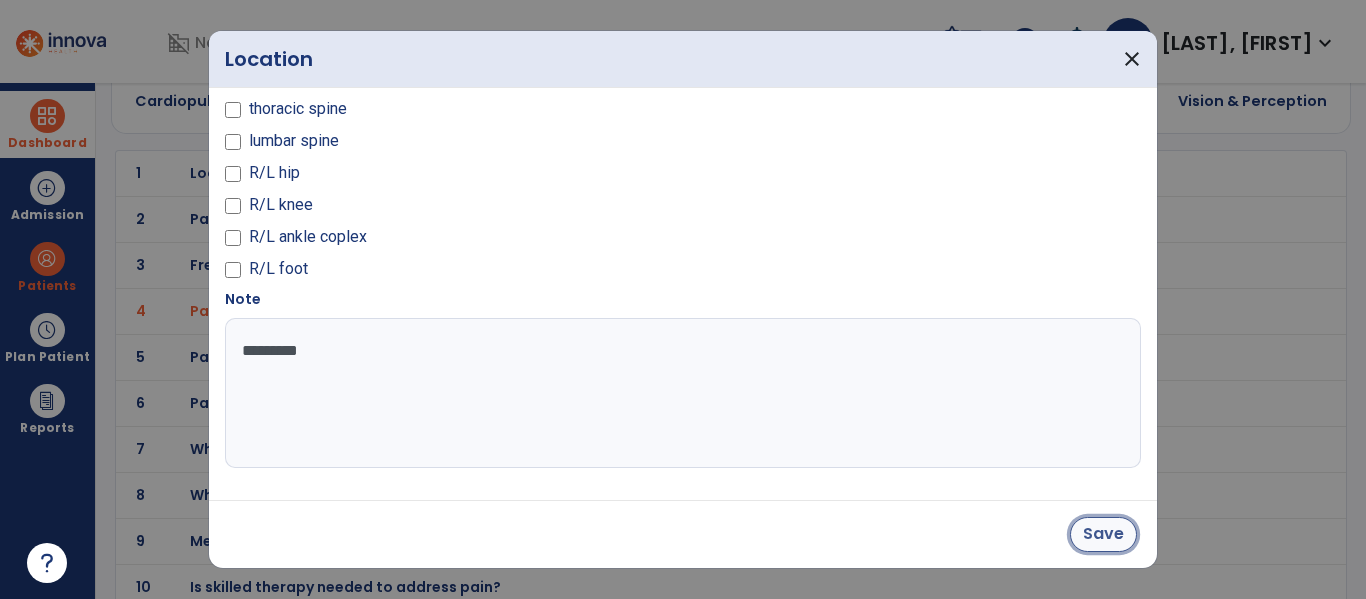 click on "Save" at bounding box center (1103, 534) 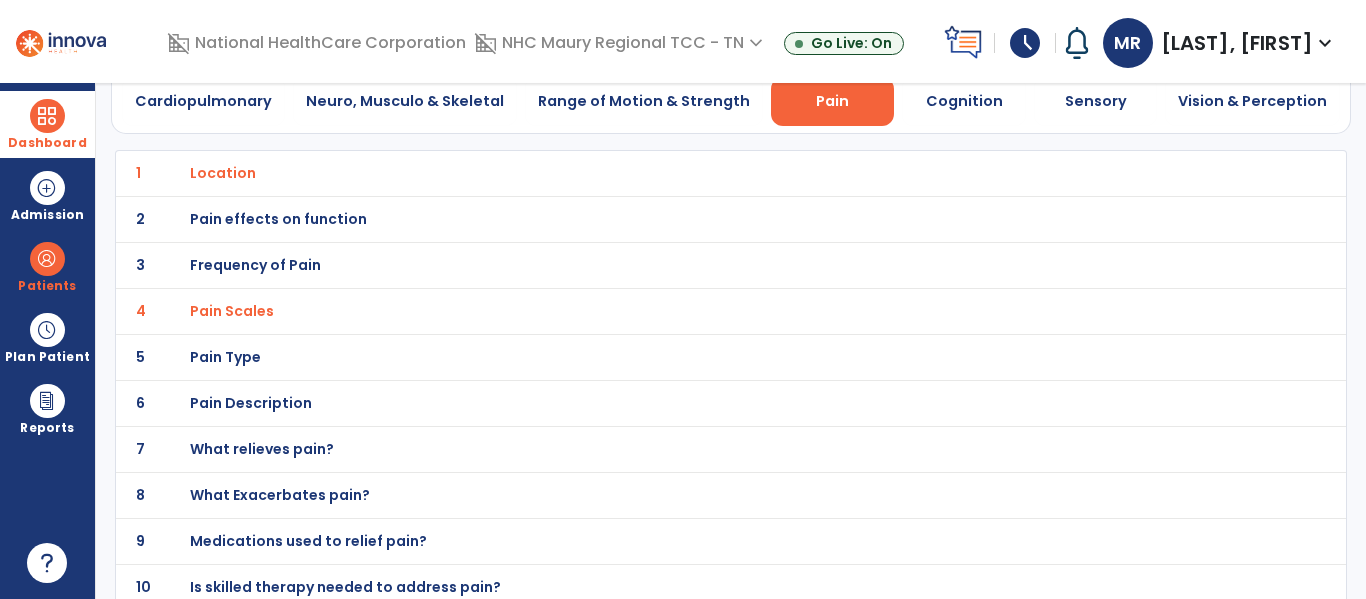 scroll, scrollTop: 0, scrollLeft: 0, axis: both 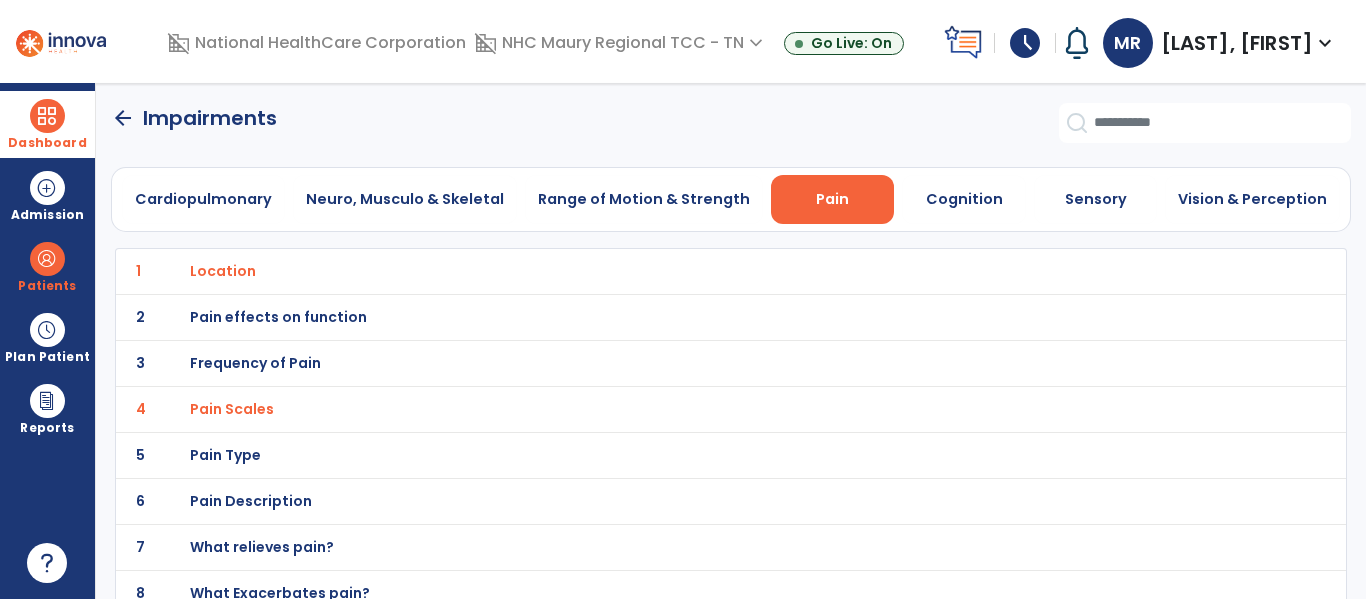 click on "arrow_back" 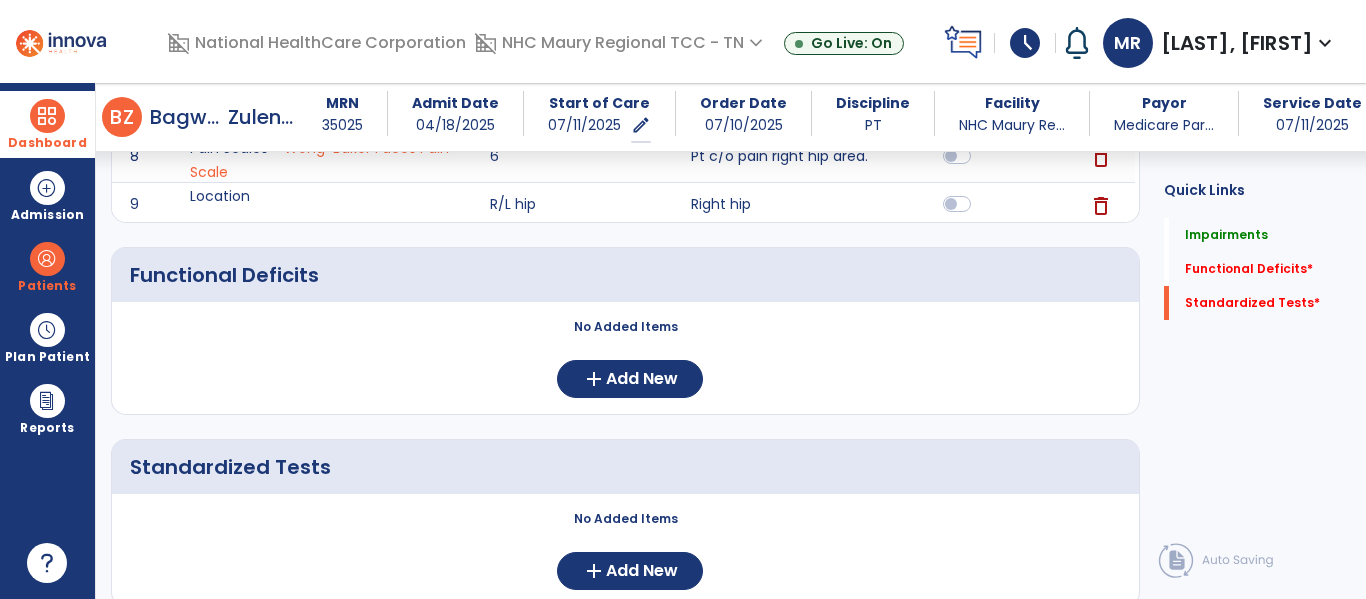 scroll, scrollTop: 590, scrollLeft: 0, axis: vertical 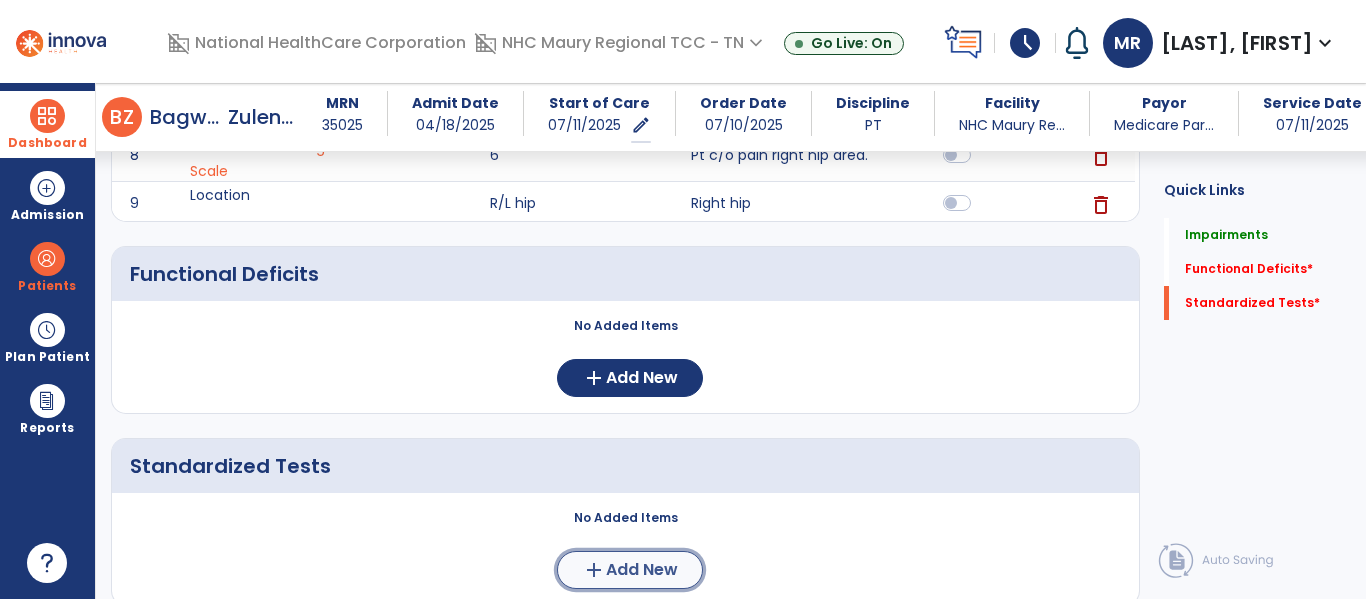 click on "add" 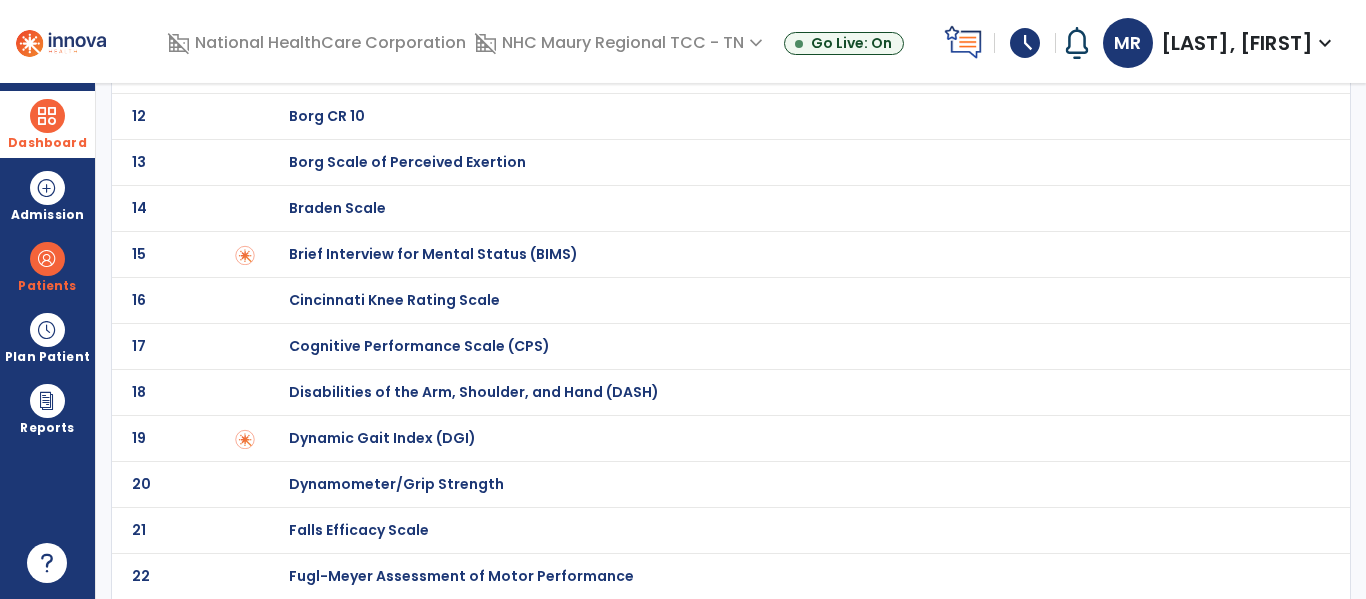 scroll, scrollTop: 0, scrollLeft: 0, axis: both 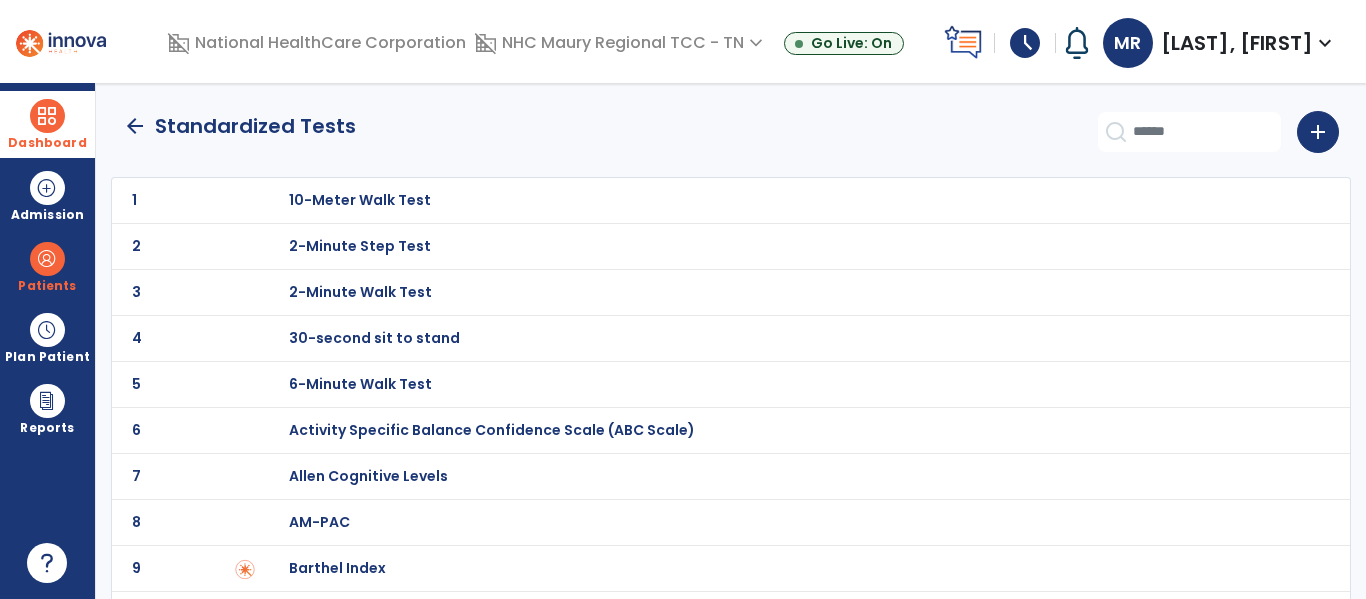 click on "30-second sit to stand" at bounding box center (360, 200) 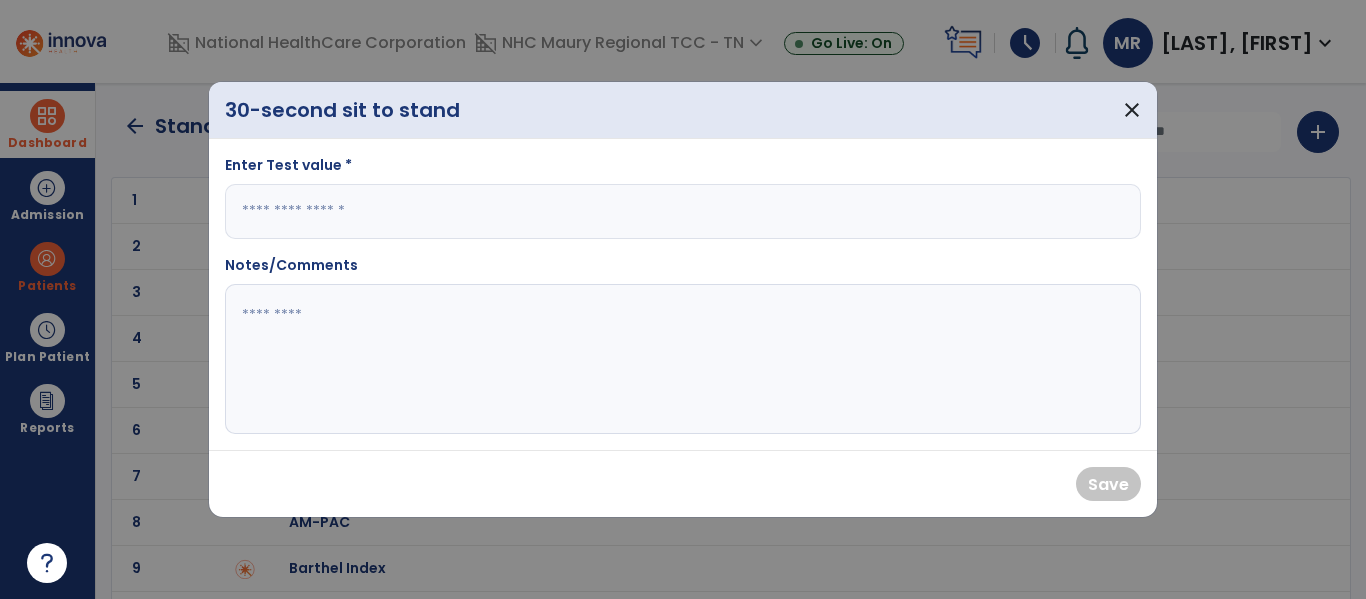 click at bounding box center (683, 211) 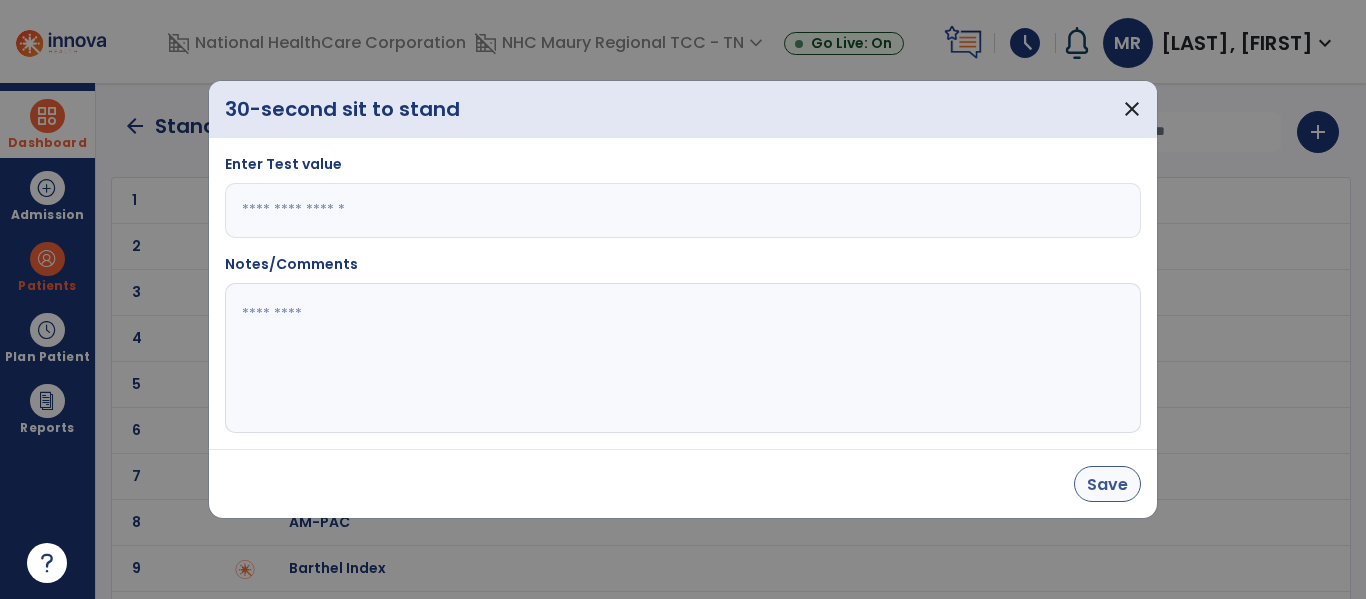 type on "*" 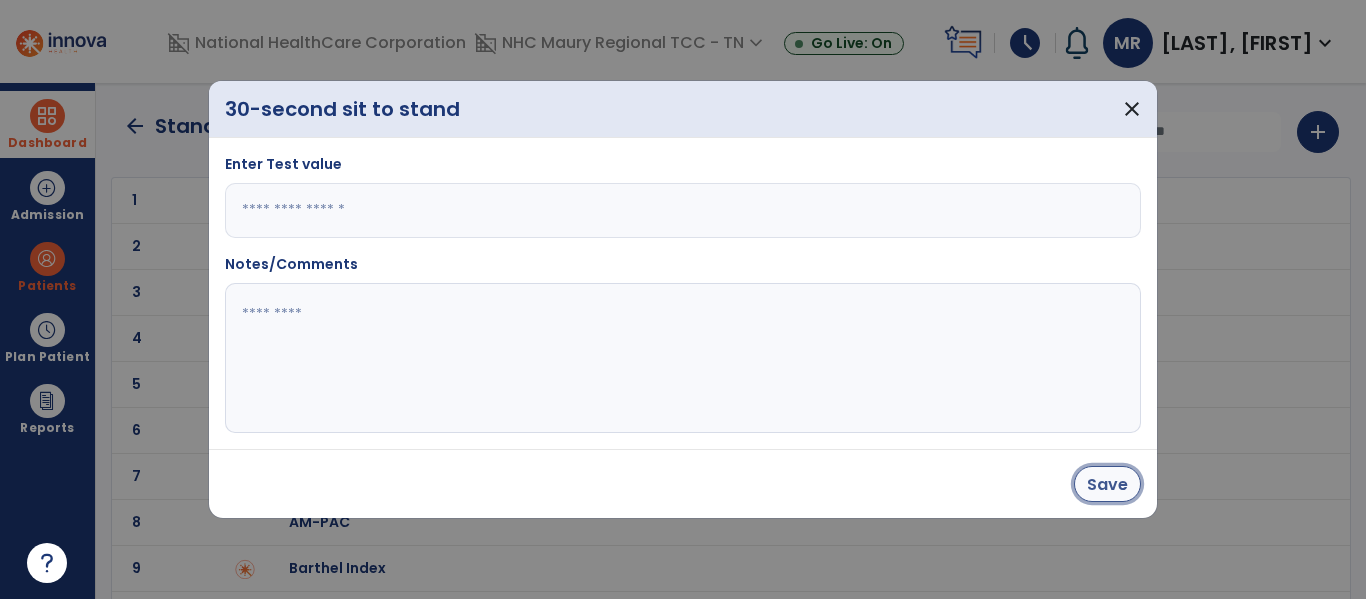 click on "Save" at bounding box center [1107, 484] 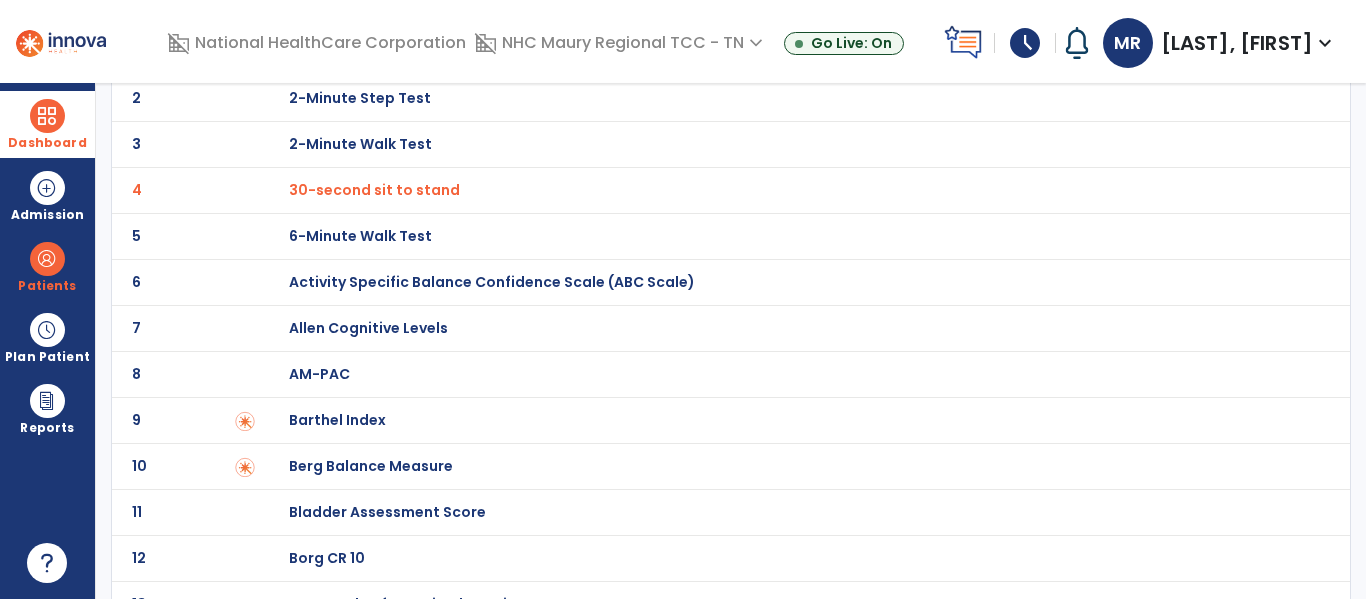 scroll, scrollTop: 0, scrollLeft: 0, axis: both 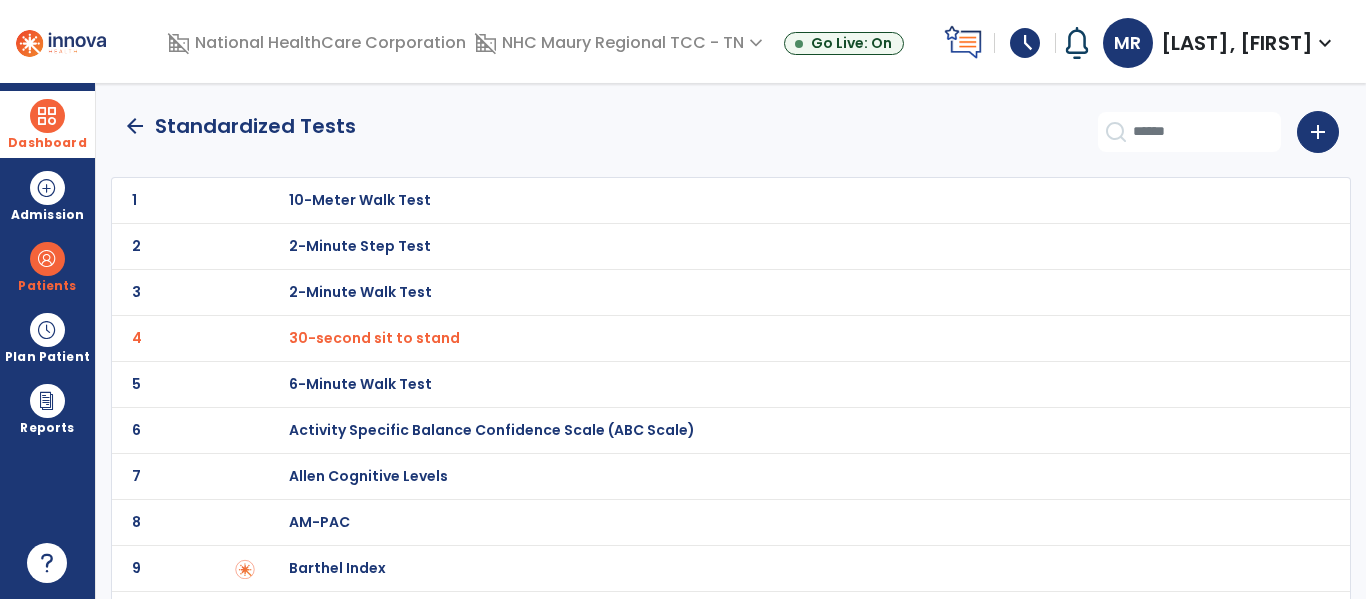 click on "arrow_back" 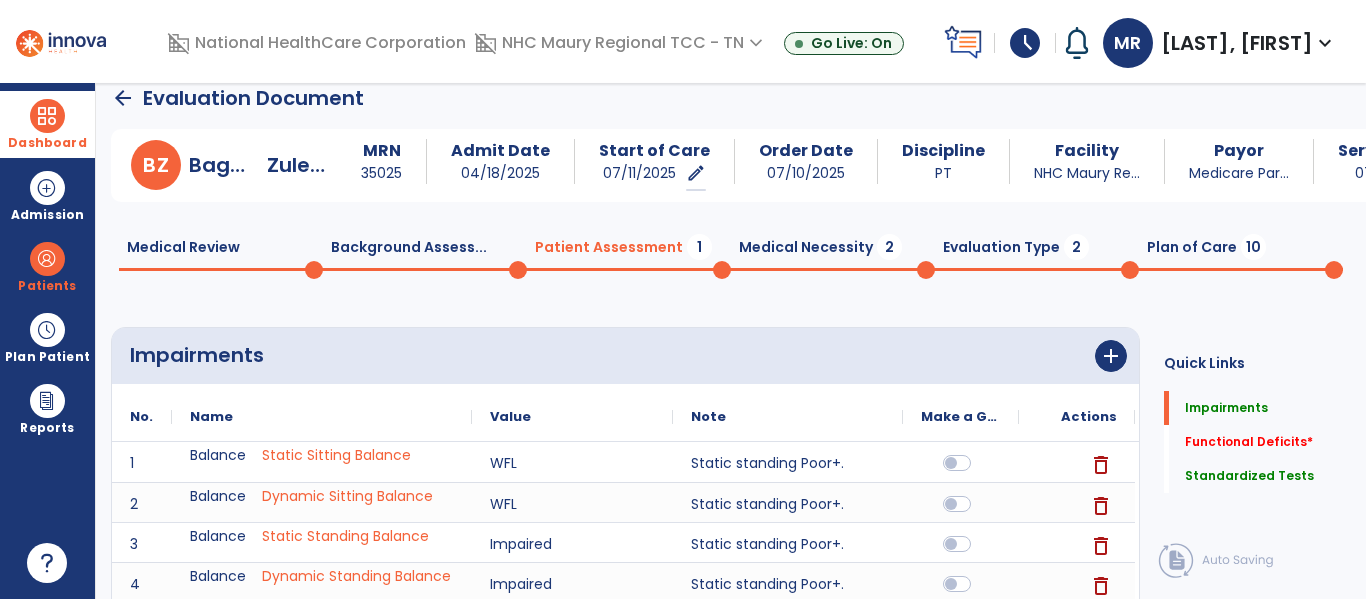 click on "Evaluation Type  2" 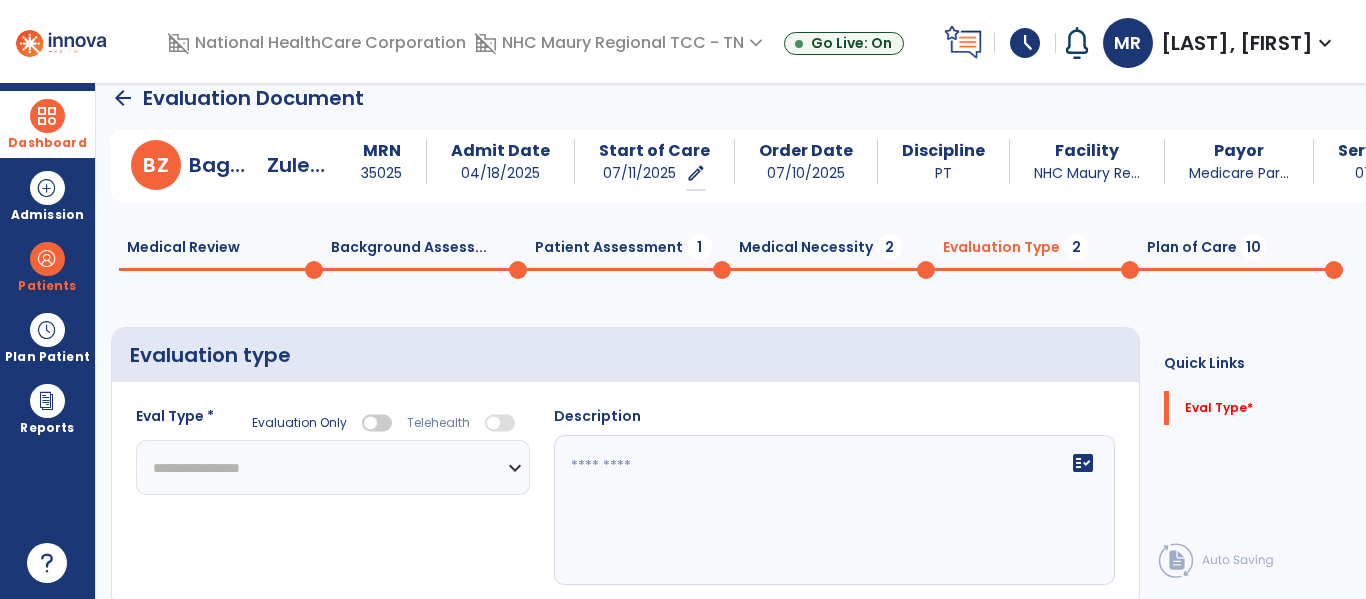 click on "Plan of Care  10" 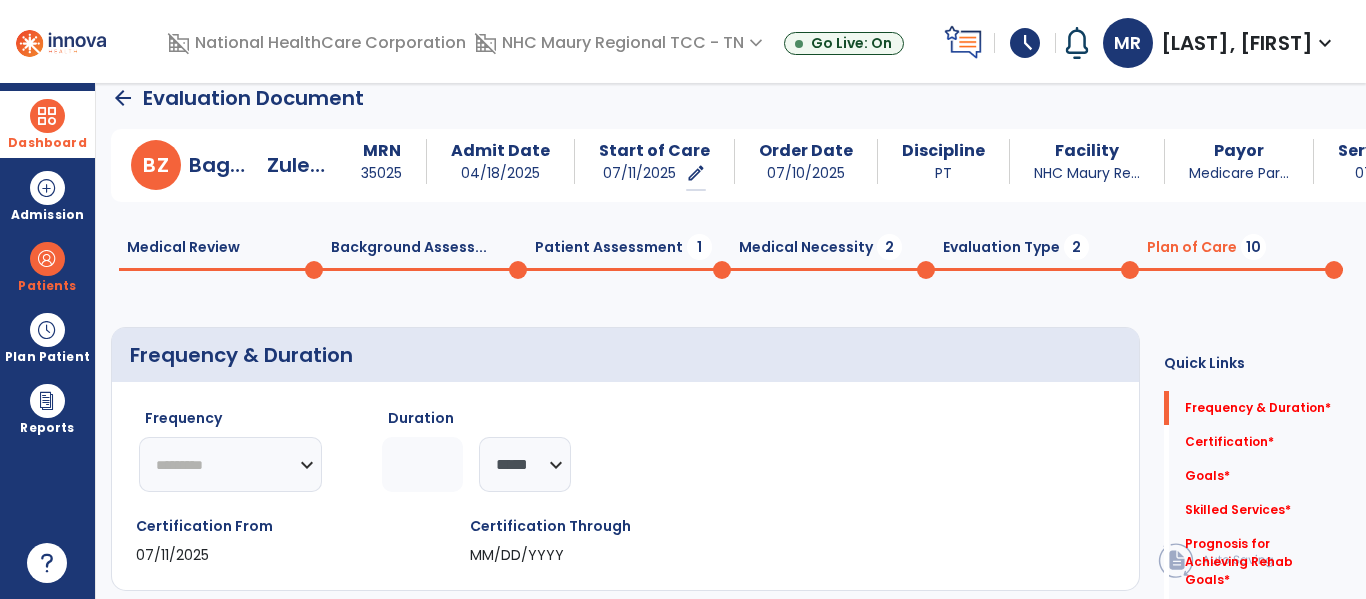 click on "********* ** ** ** ** ** ** **" 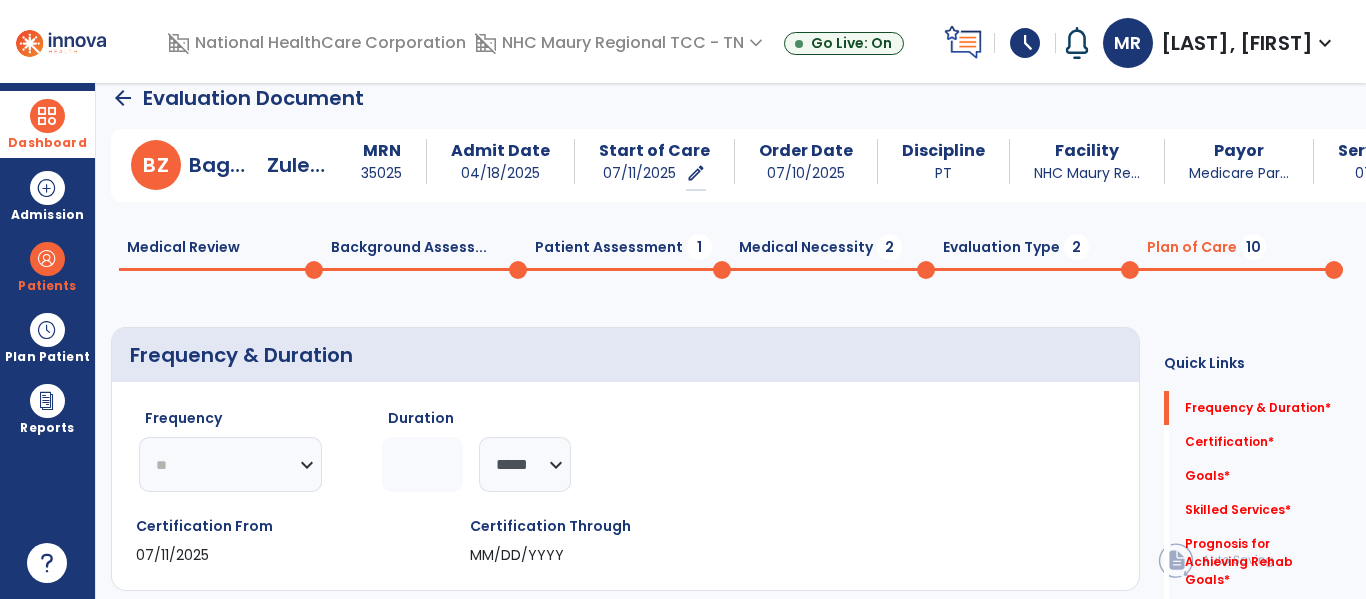 click on "********* ** ** ** ** ** ** **" 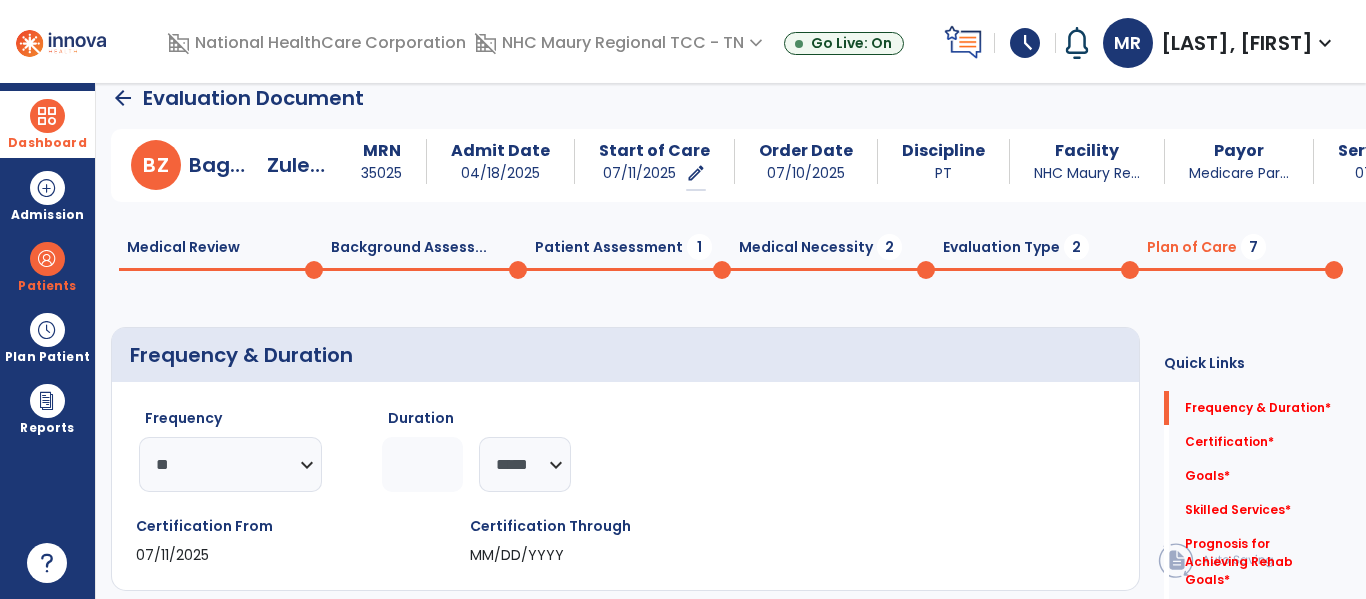 click 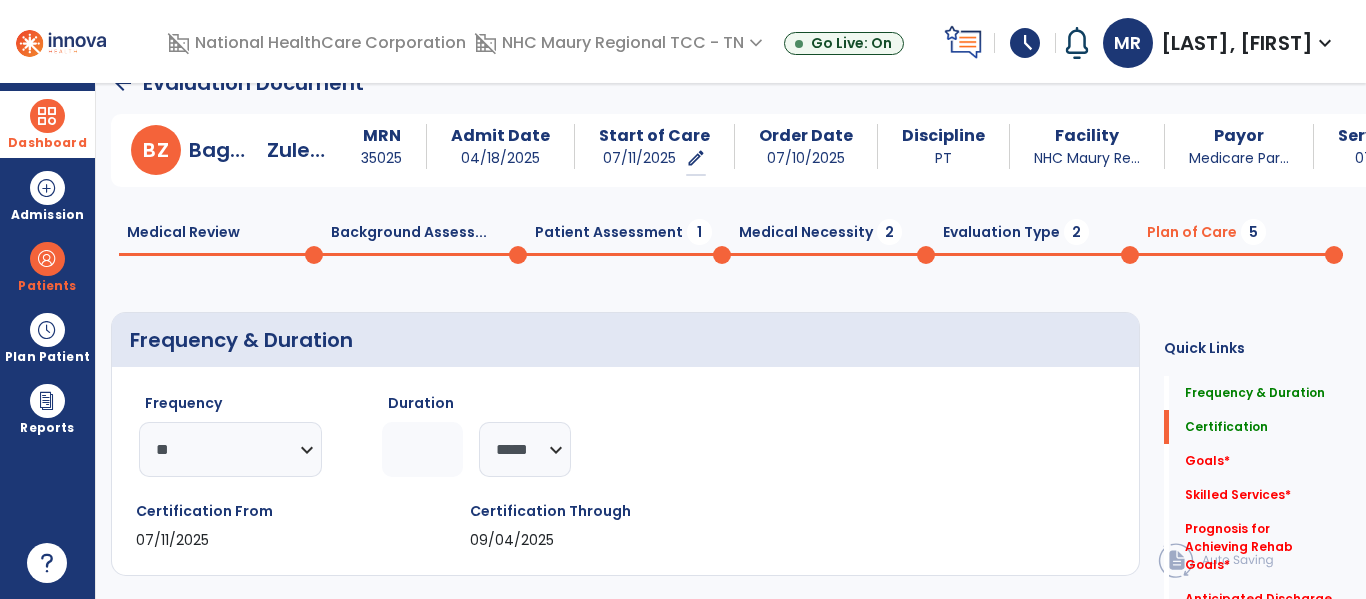 scroll, scrollTop: 0, scrollLeft: 0, axis: both 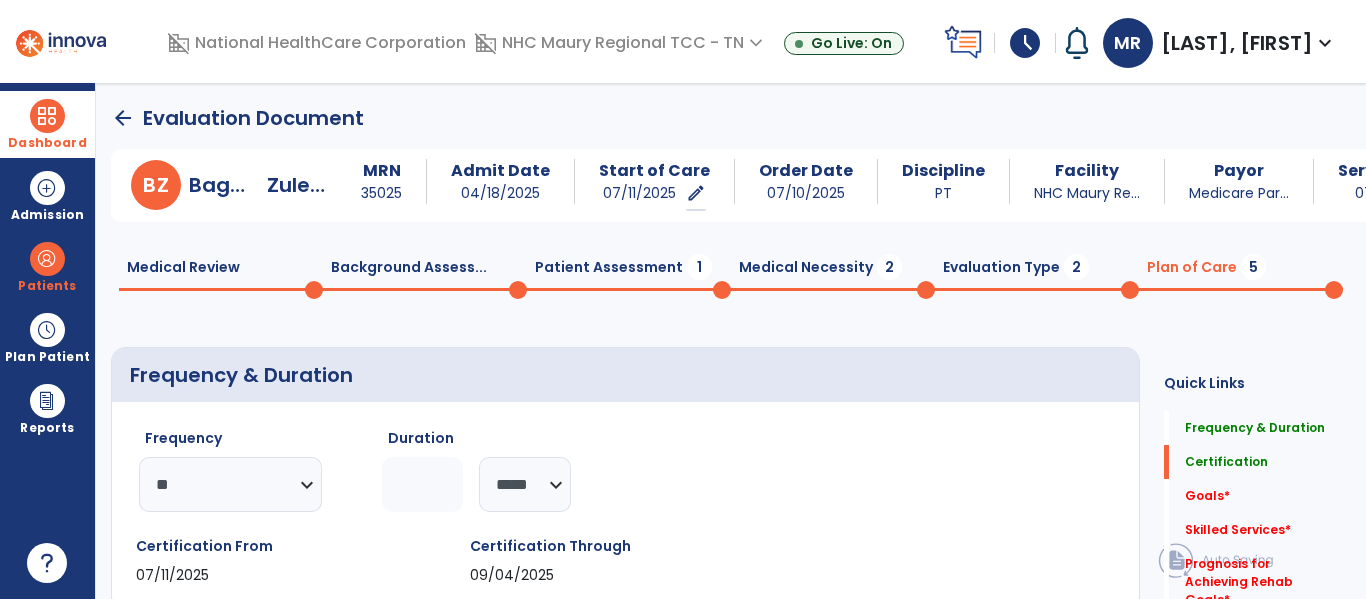 type on "*" 